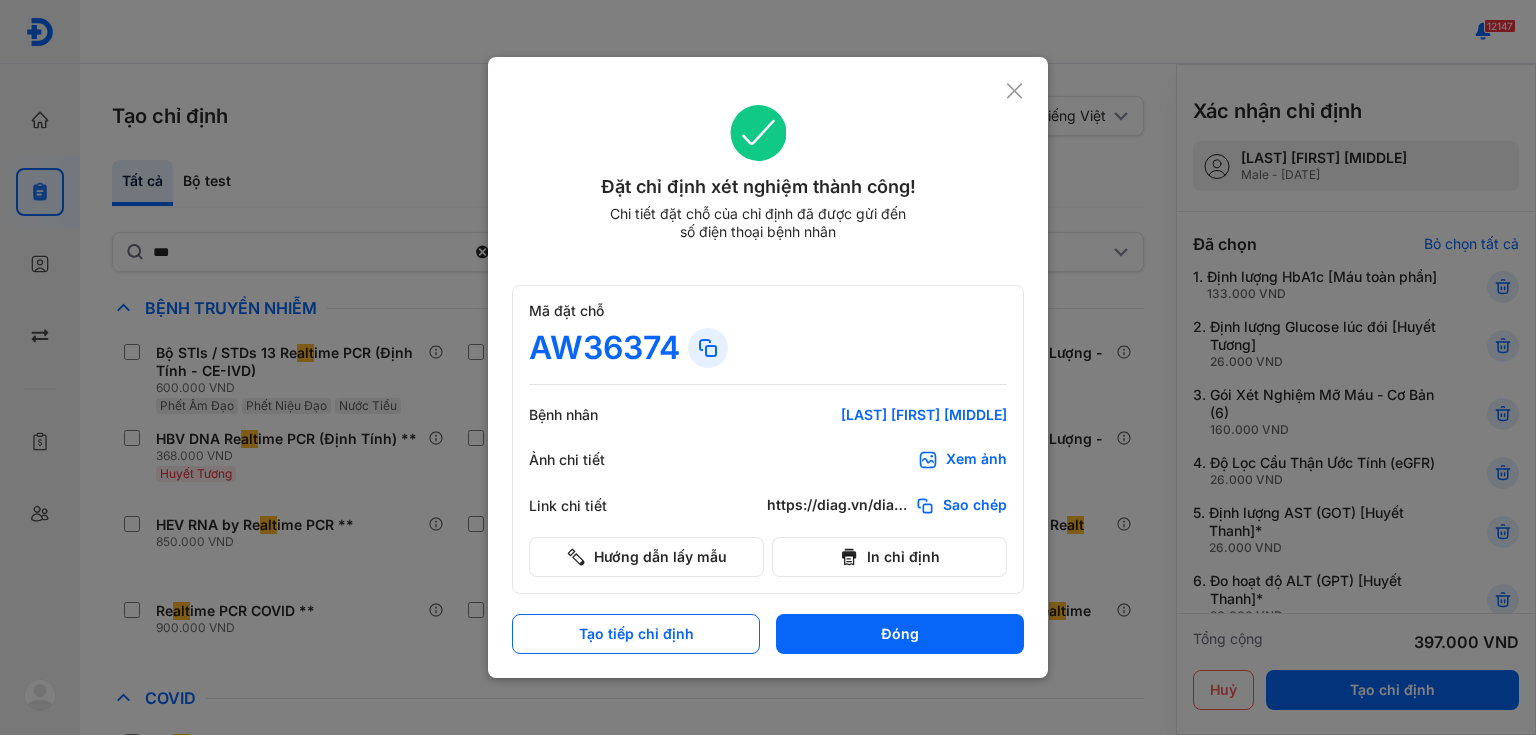 scroll, scrollTop: 0, scrollLeft: 0, axis: both 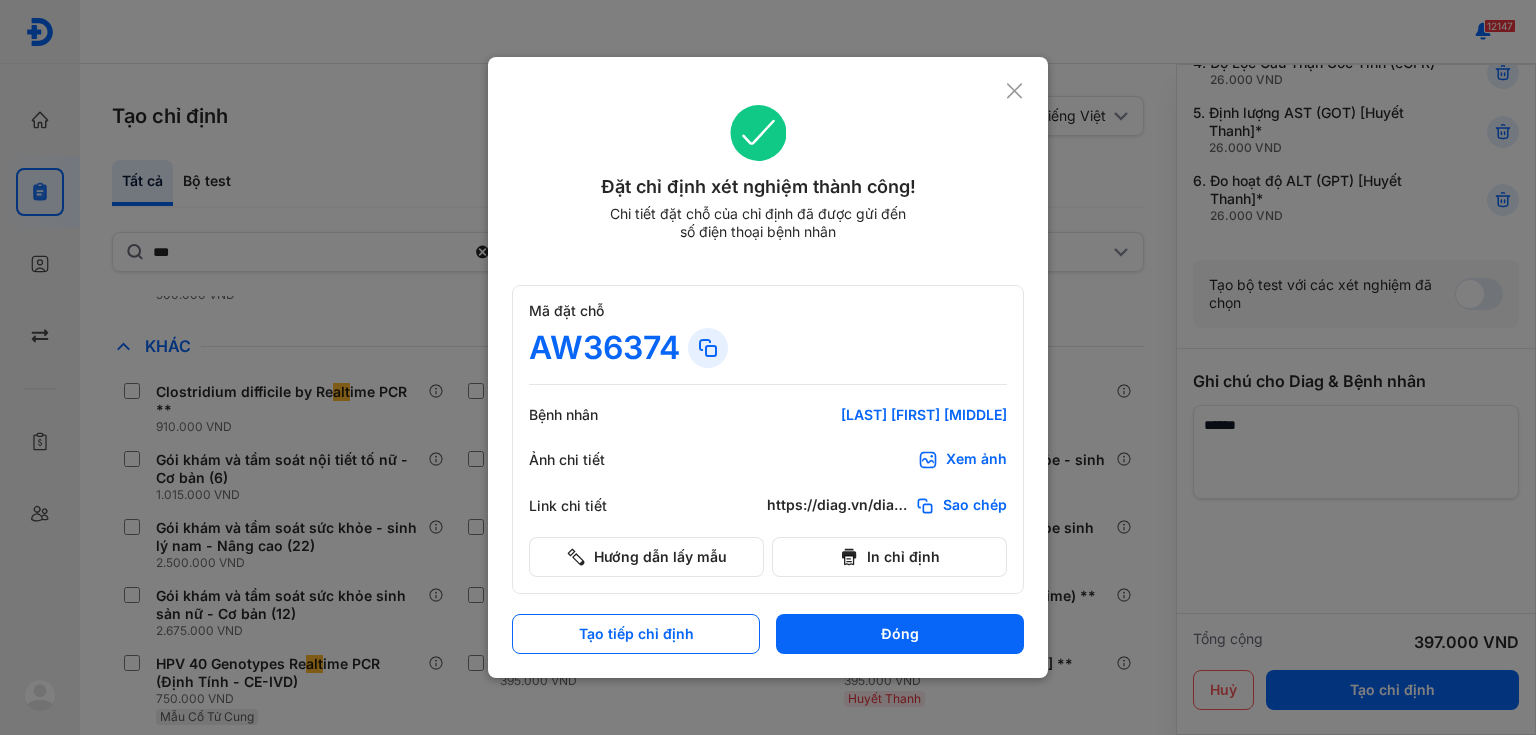 click at bounding box center [768, 367] 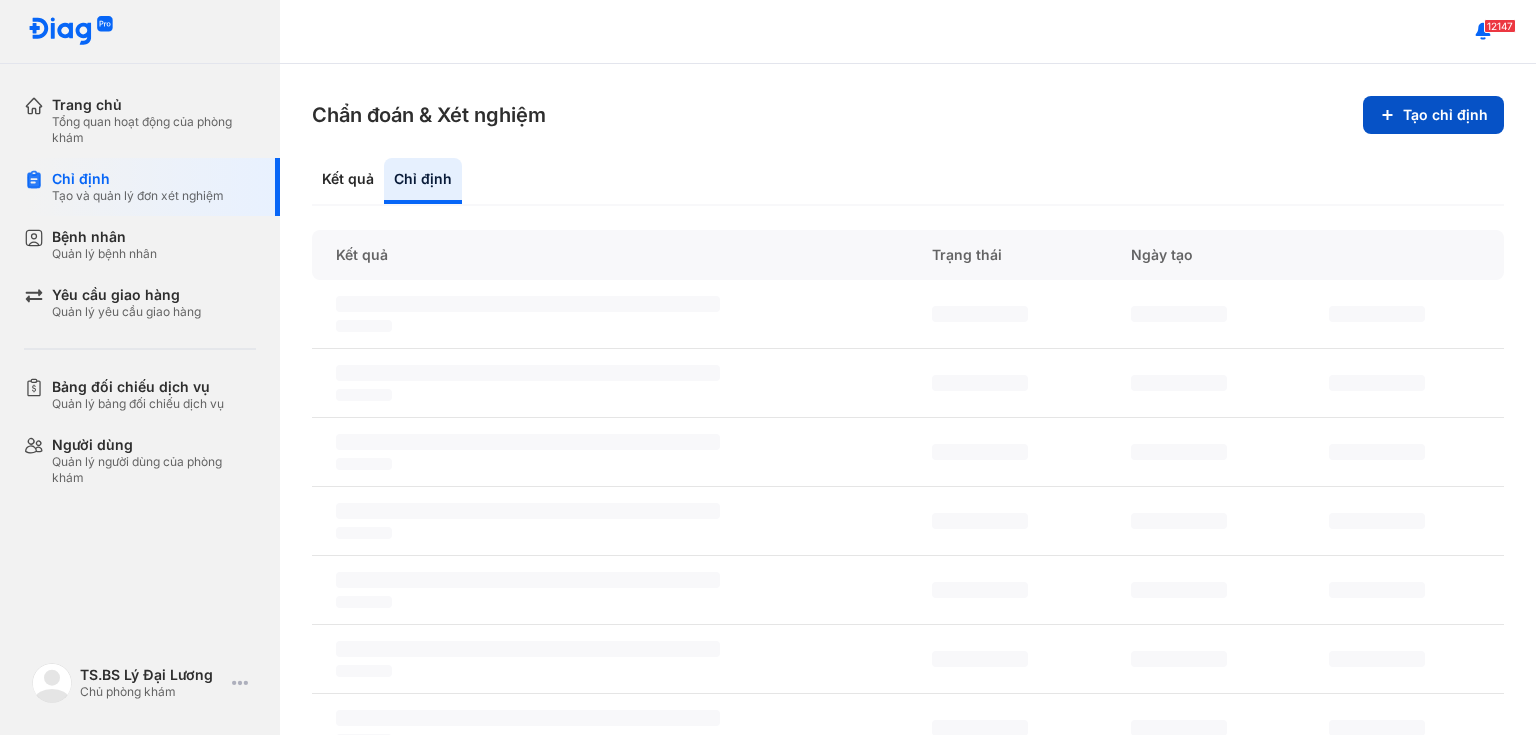 click on "Tạo chỉ định" at bounding box center (1433, 115) 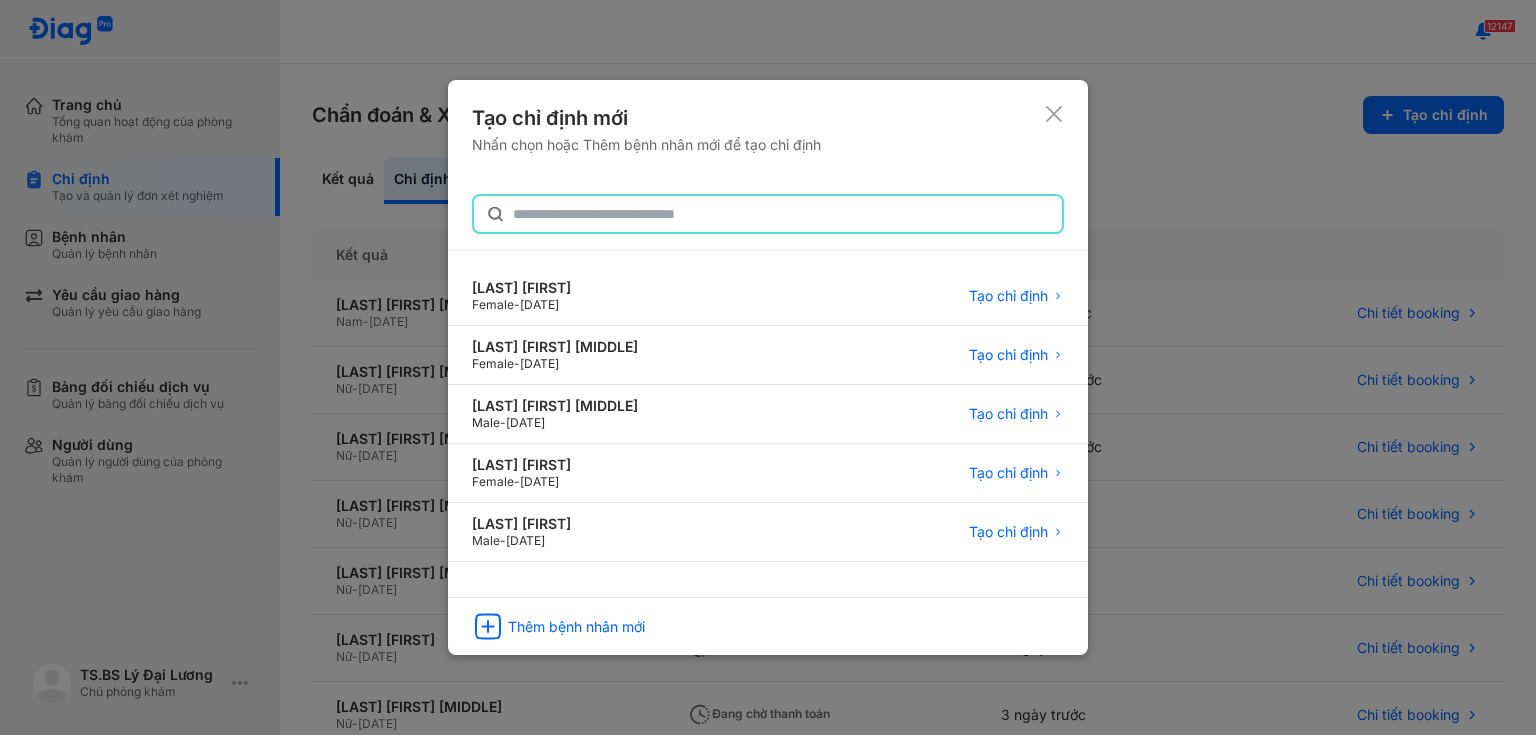 click 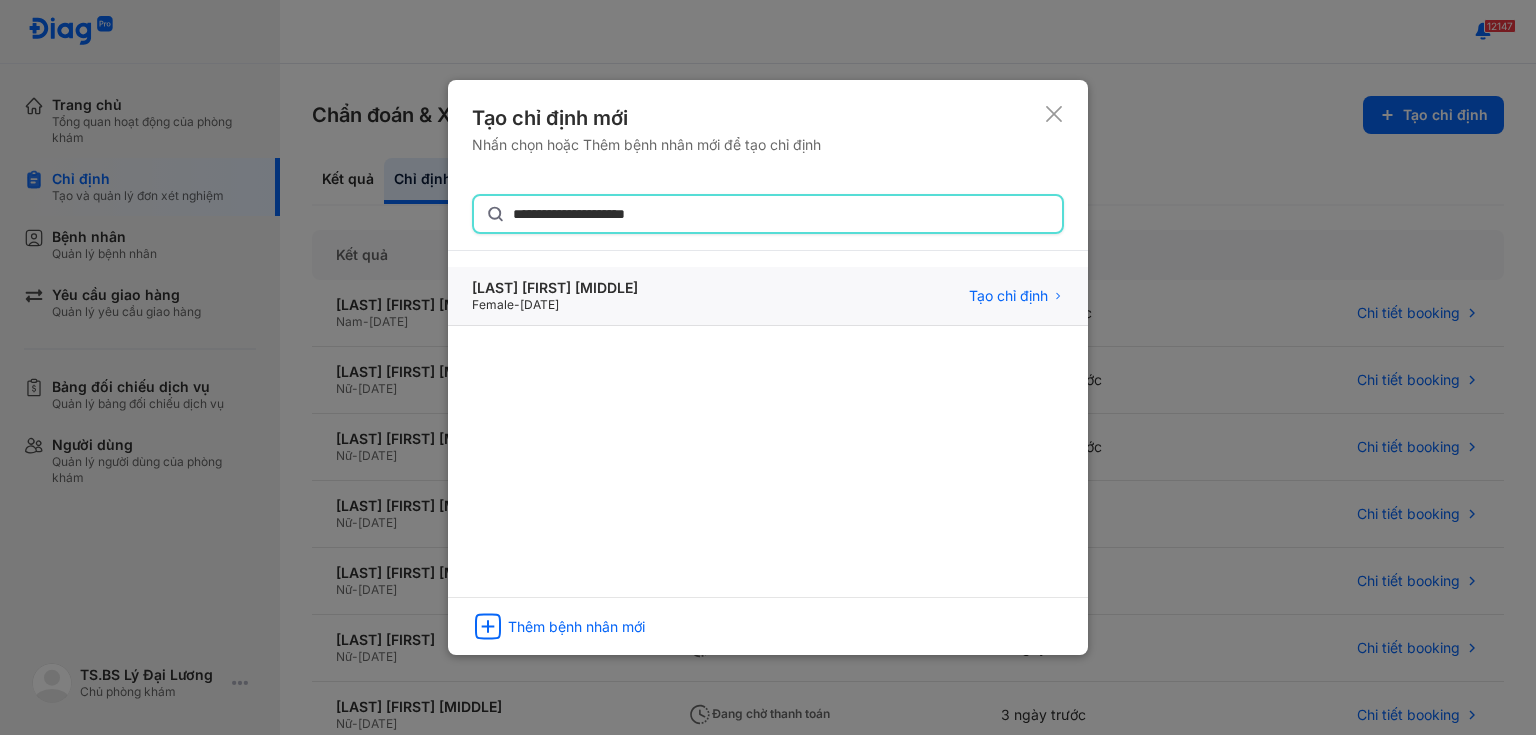 type on "**********" 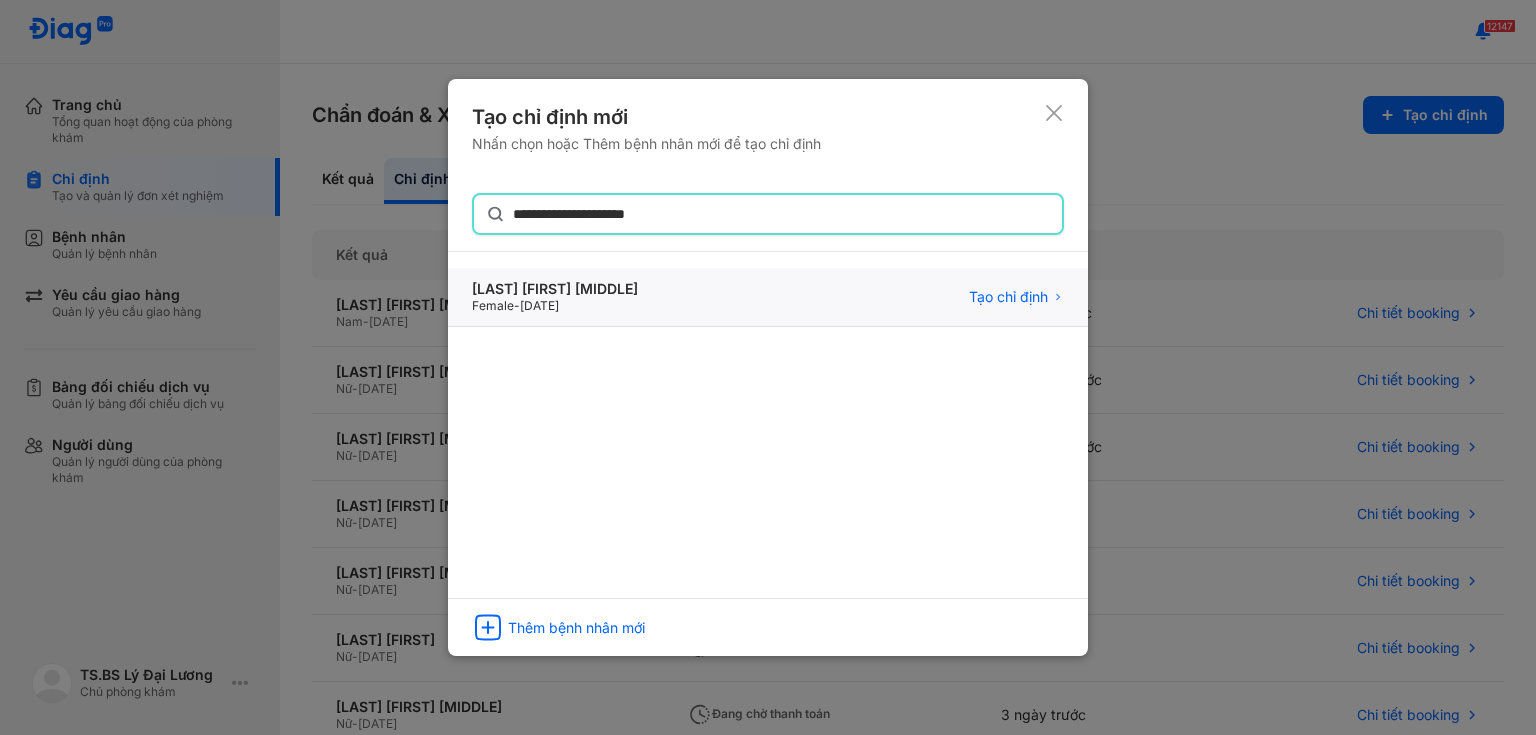 click on "Nguyễn thị Hoài Thương Female  -  29/09/1992 Tạo chỉ định" 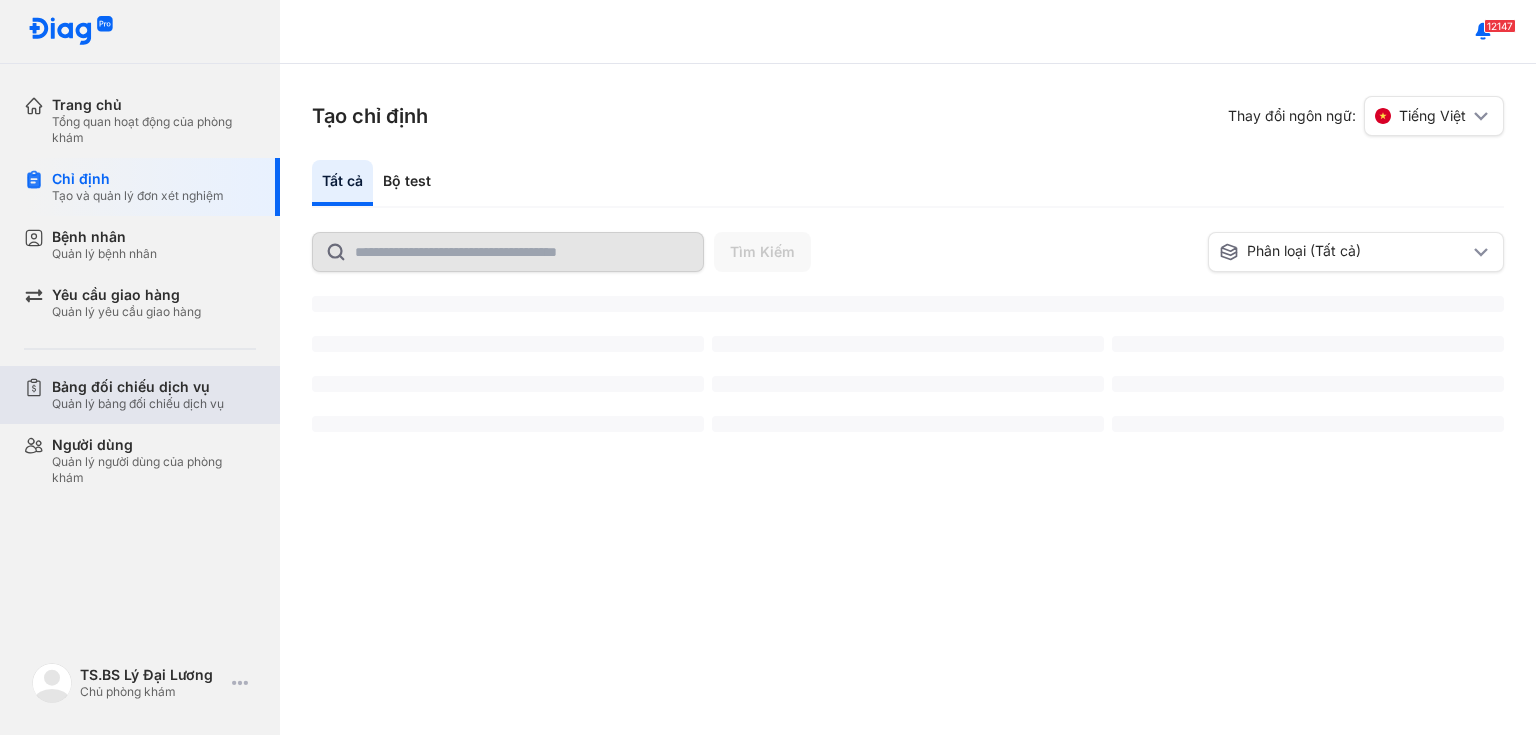 scroll, scrollTop: 0, scrollLeft: 0, axis: both 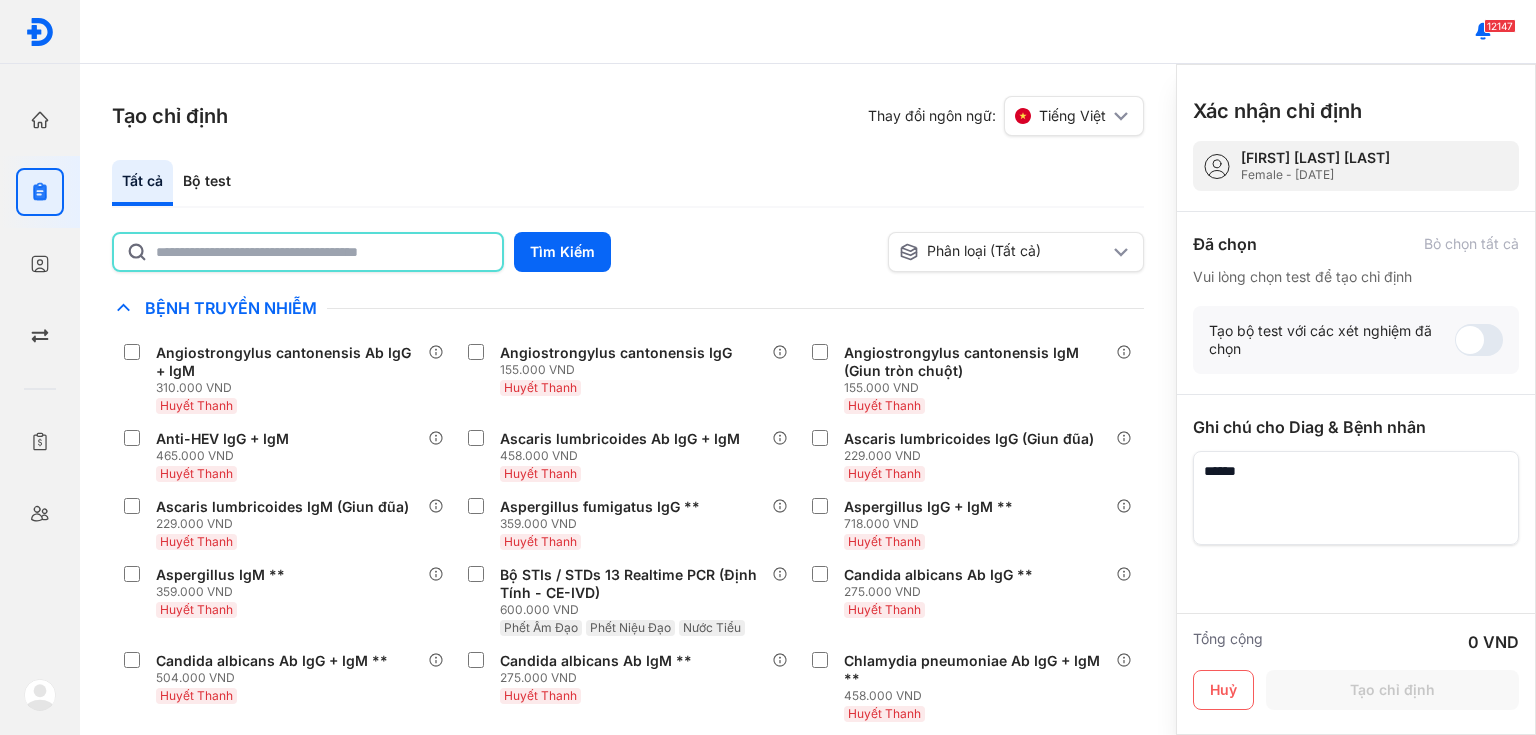 click 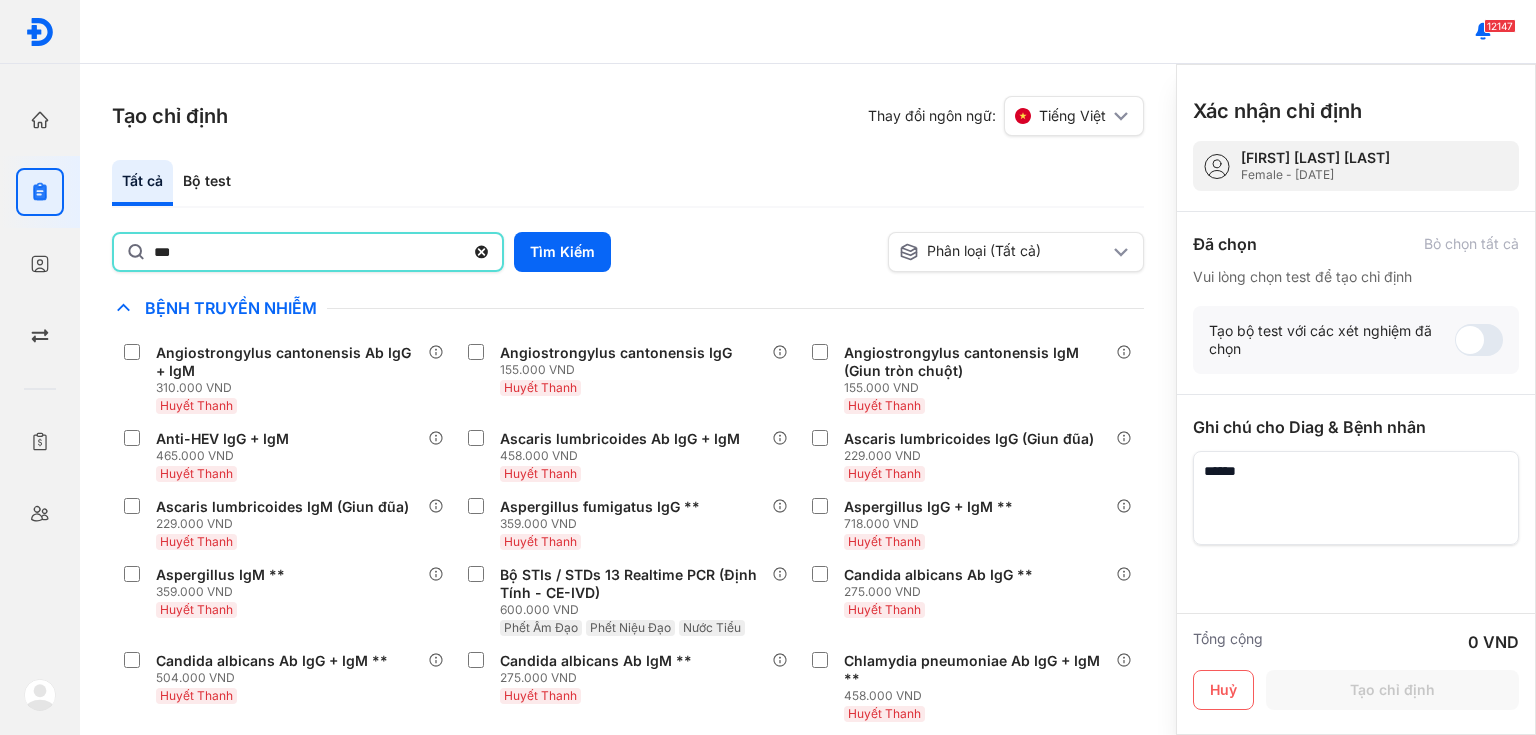 type on "***" 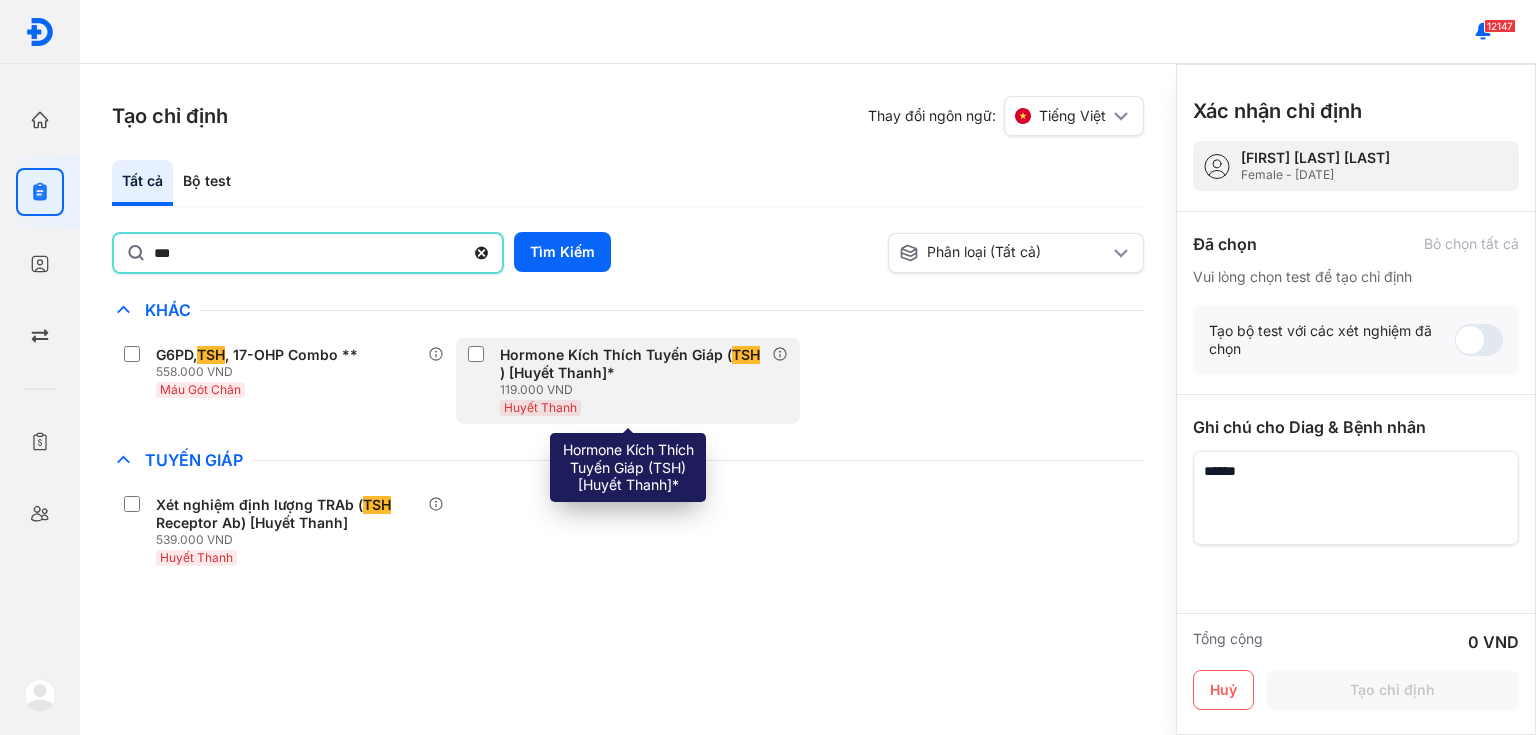 drag, startPoint x: 624, startPoint y: 372, endPoint x: 612, endPoint y: 361, distance: 16.27882 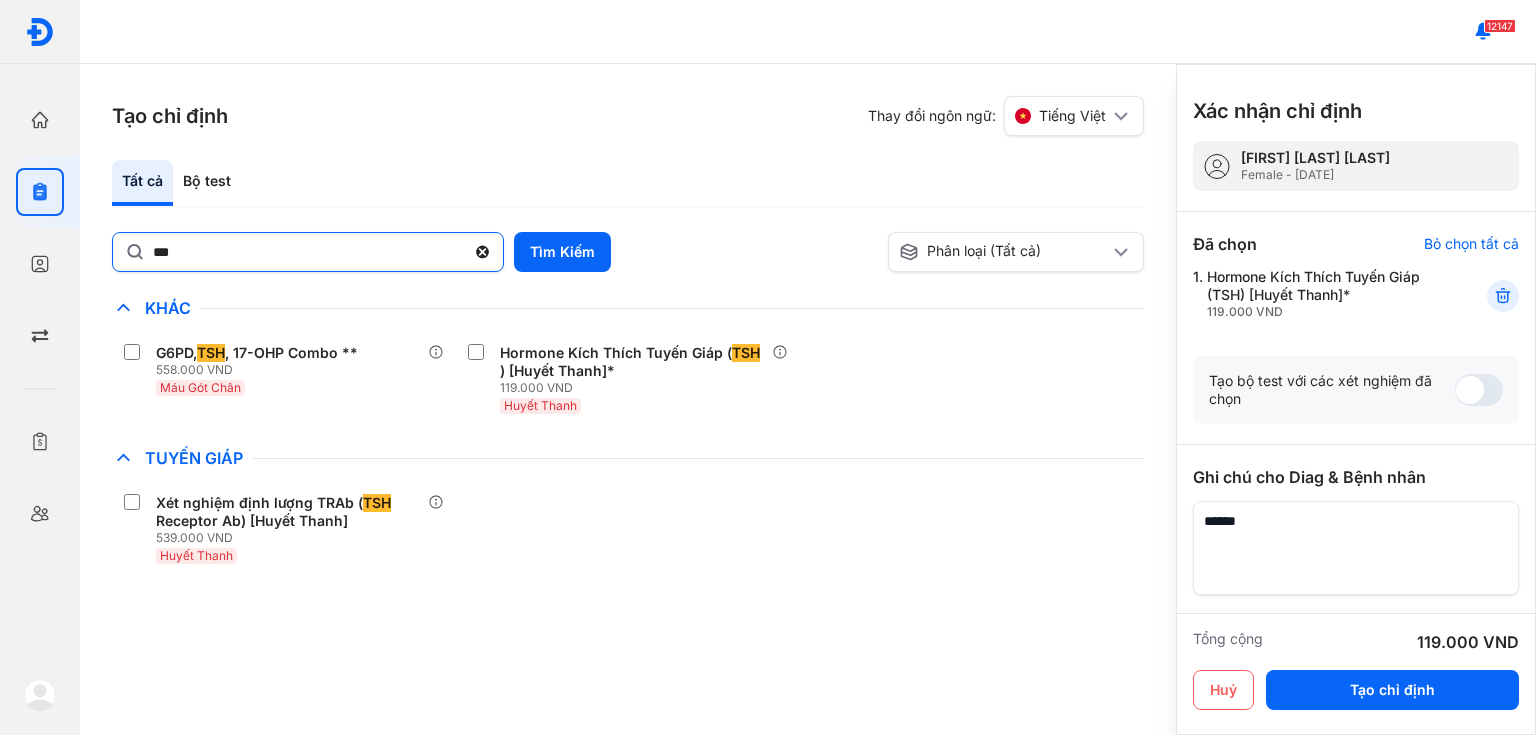 click 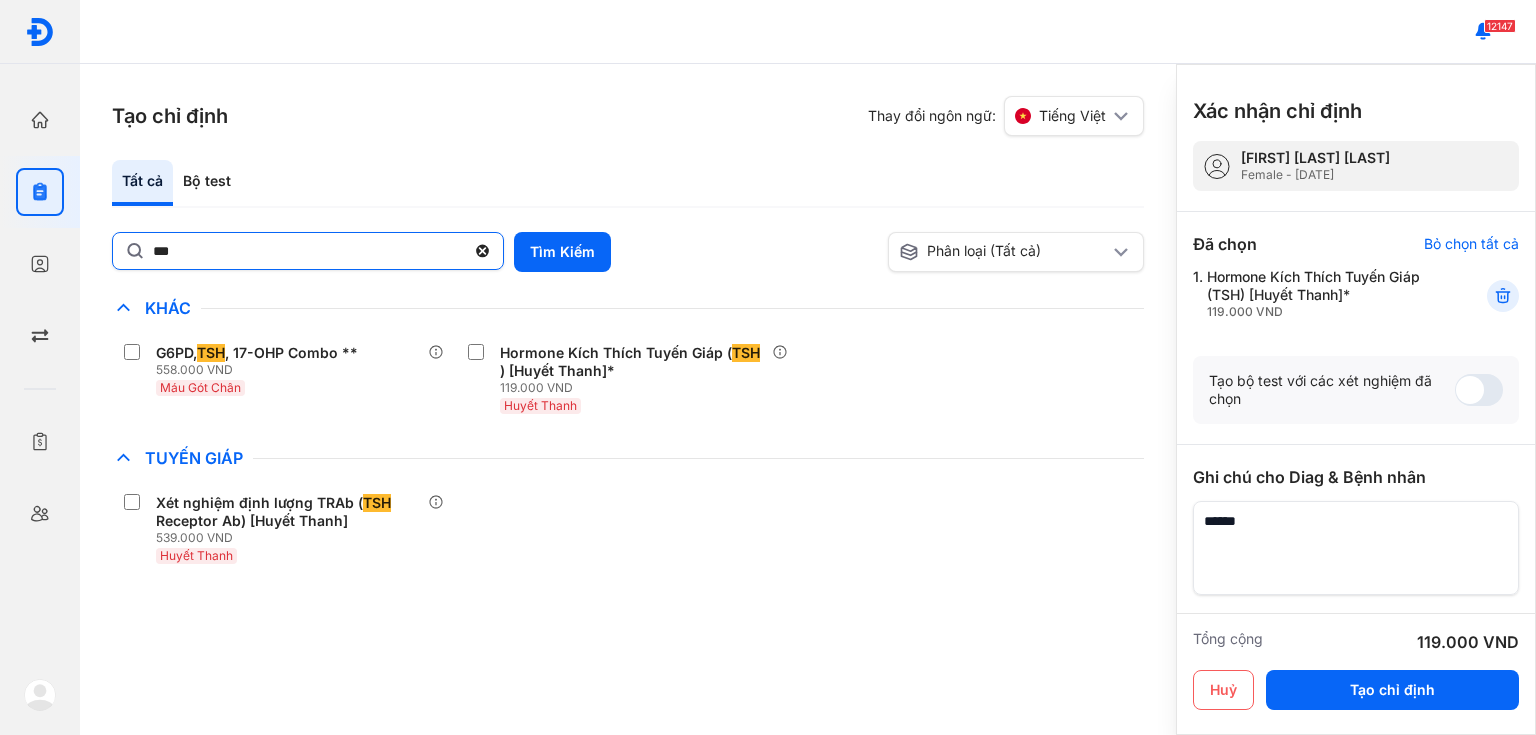 click on "***" 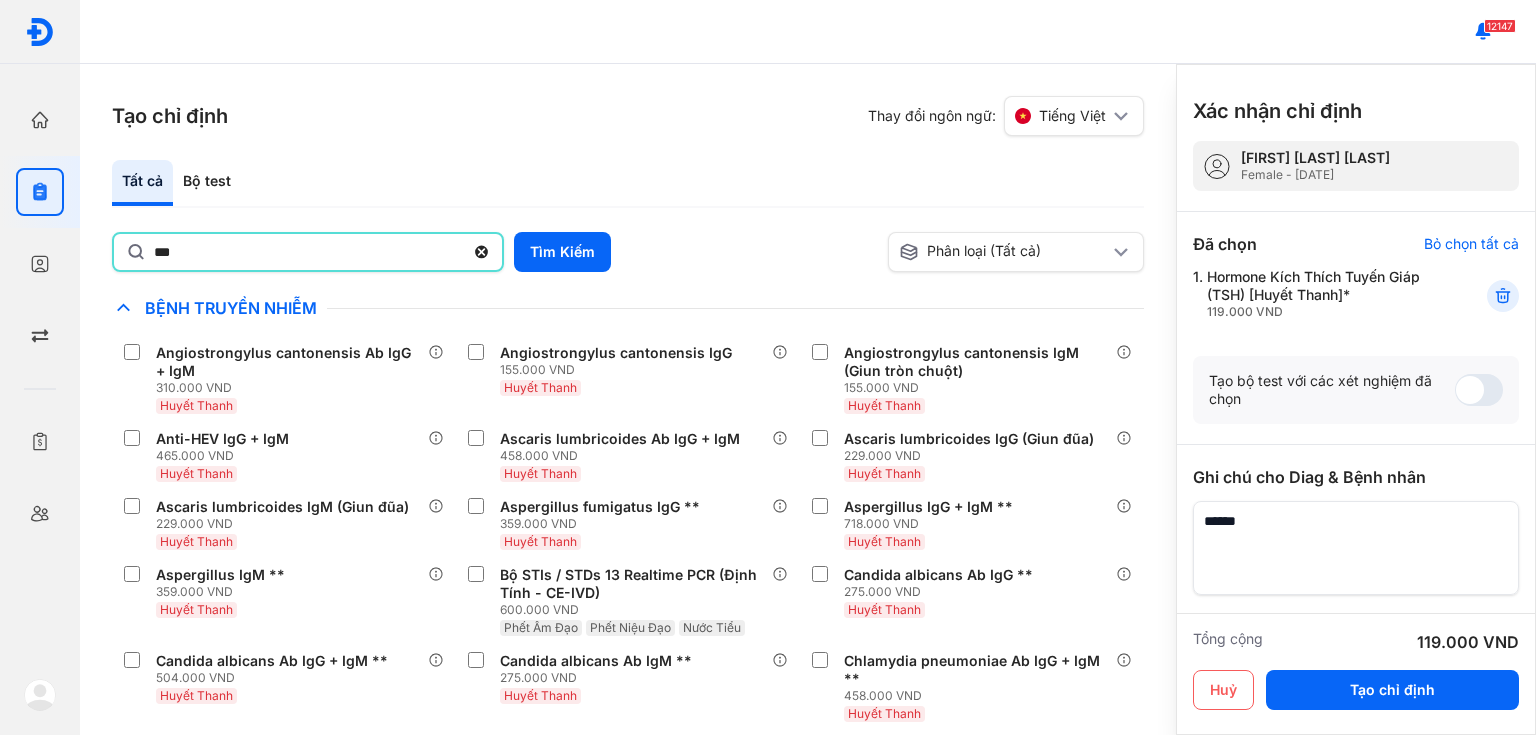 type on "***" 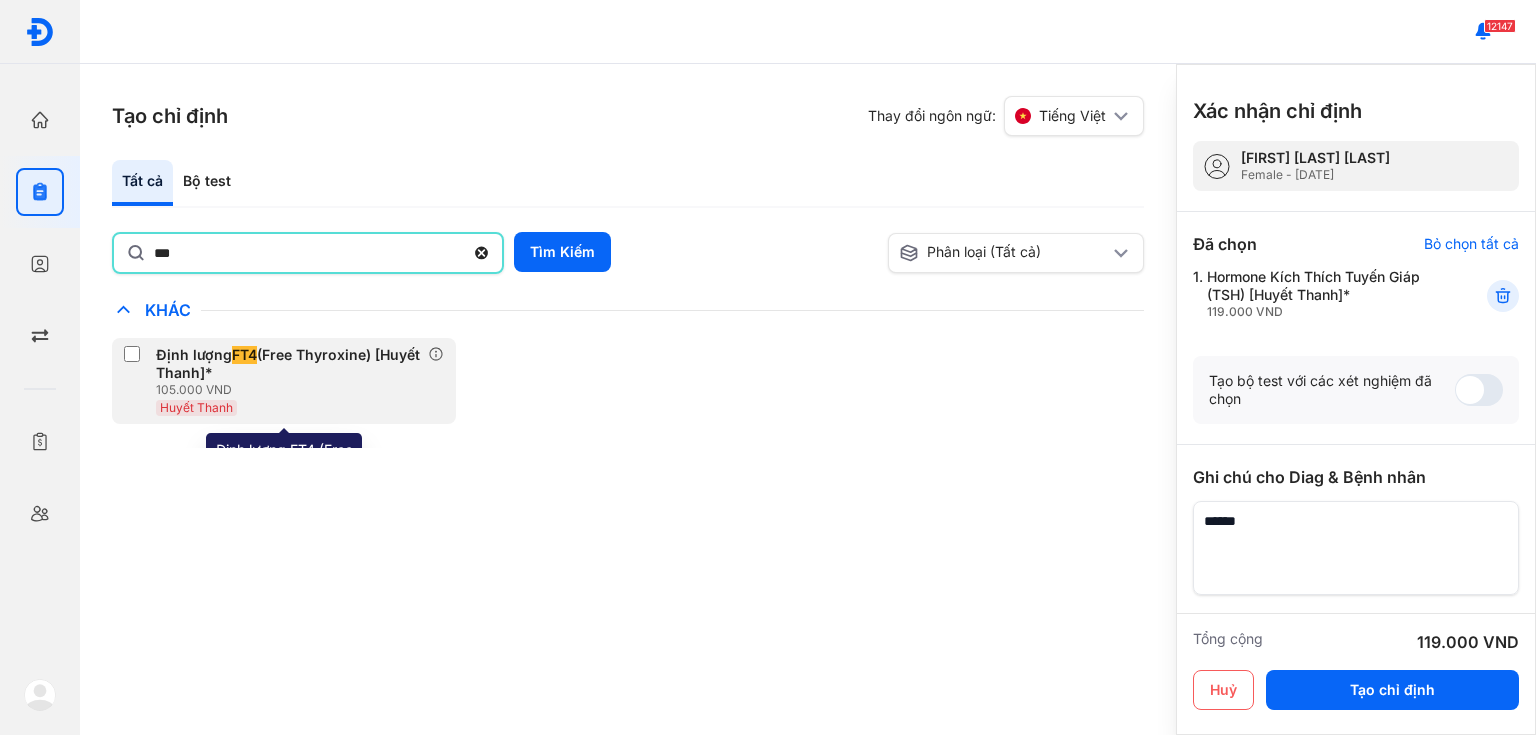 click on "Định lượng  FT4  (Free Thyroxine) [Huyết Thanh]*" at bounding box center [288, 364] 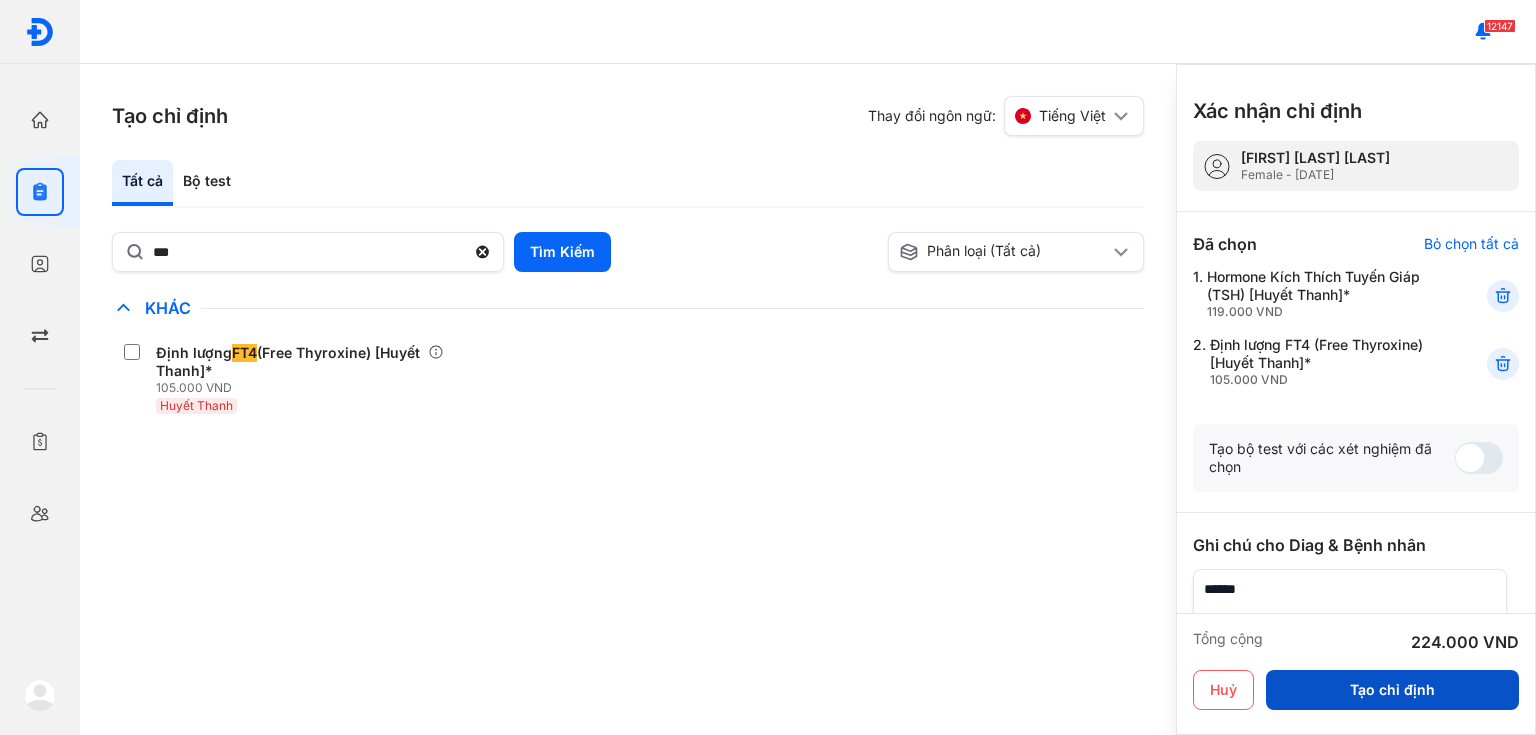 click on "Tạo chỉ định" at bounding box center [1392, 690] 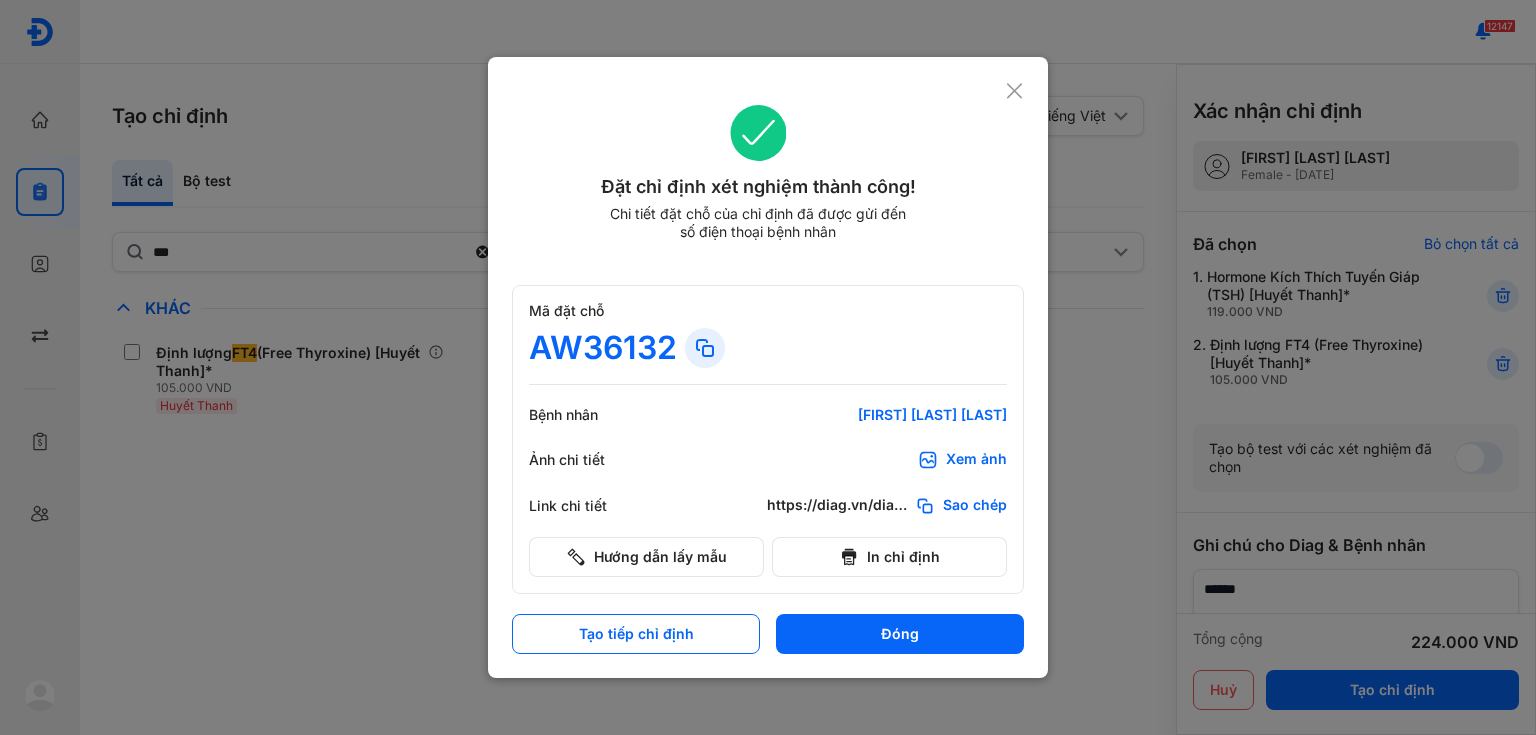 click on "Xem ảnh" at bounding box center (962, 460) 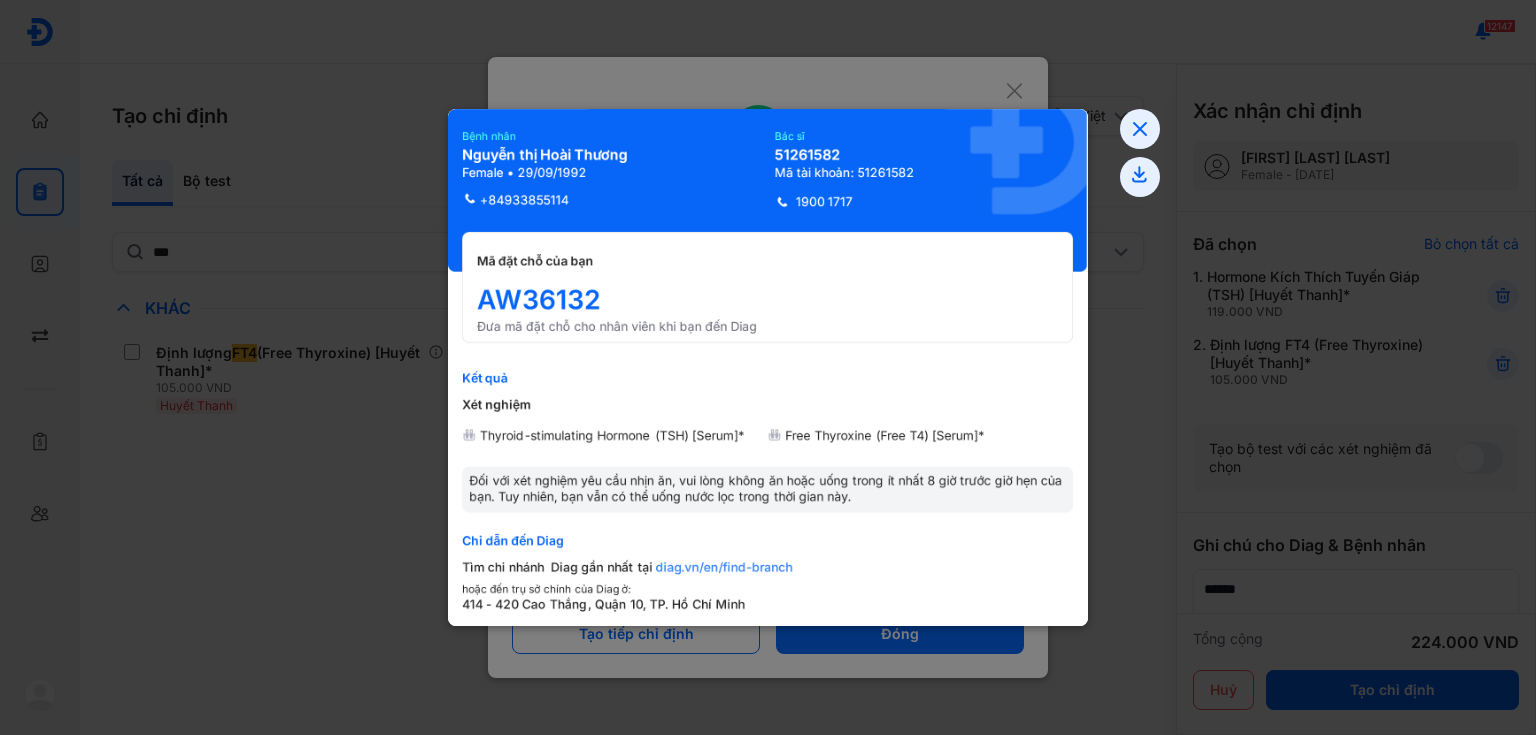 click at bounding box center [768, 367] 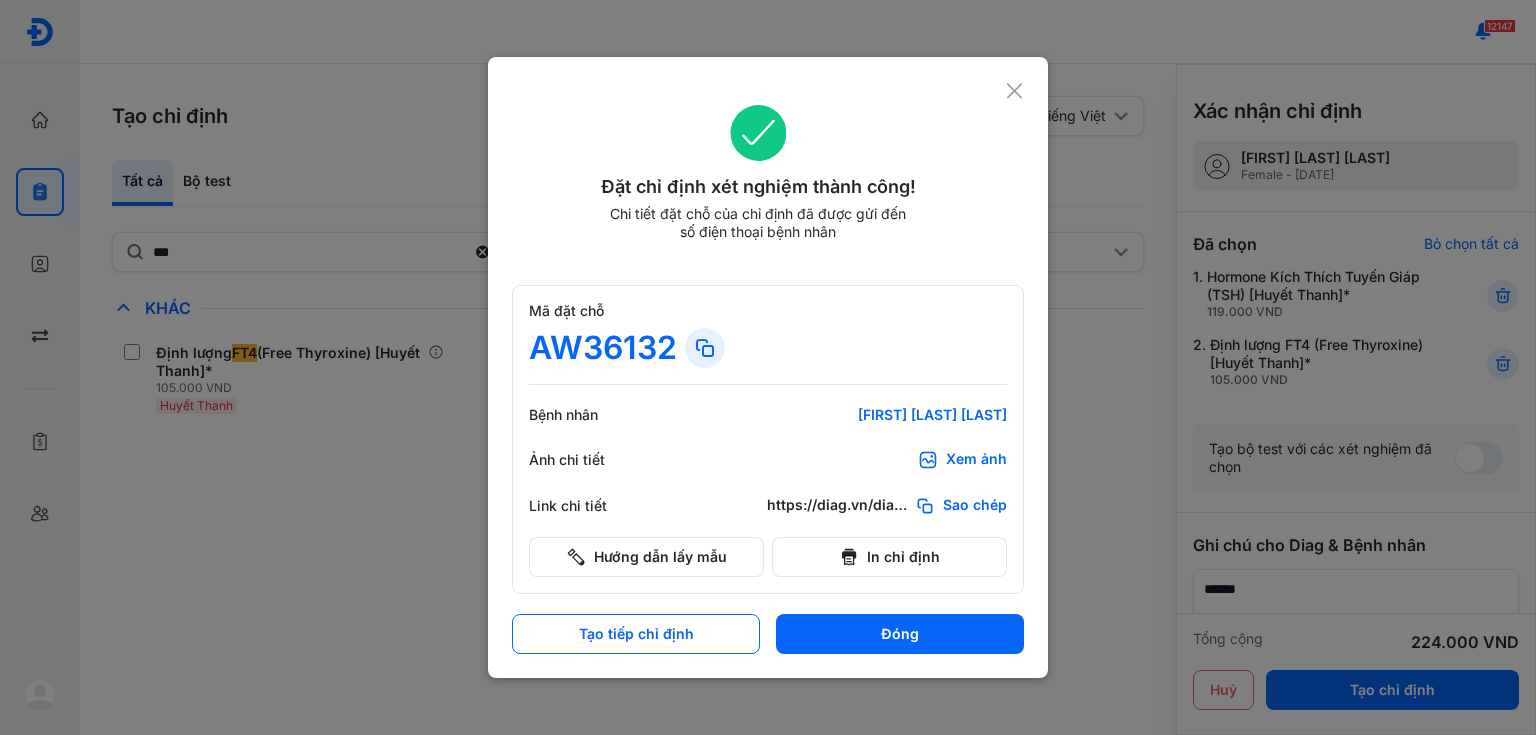 click at bounding box center (768, 367) 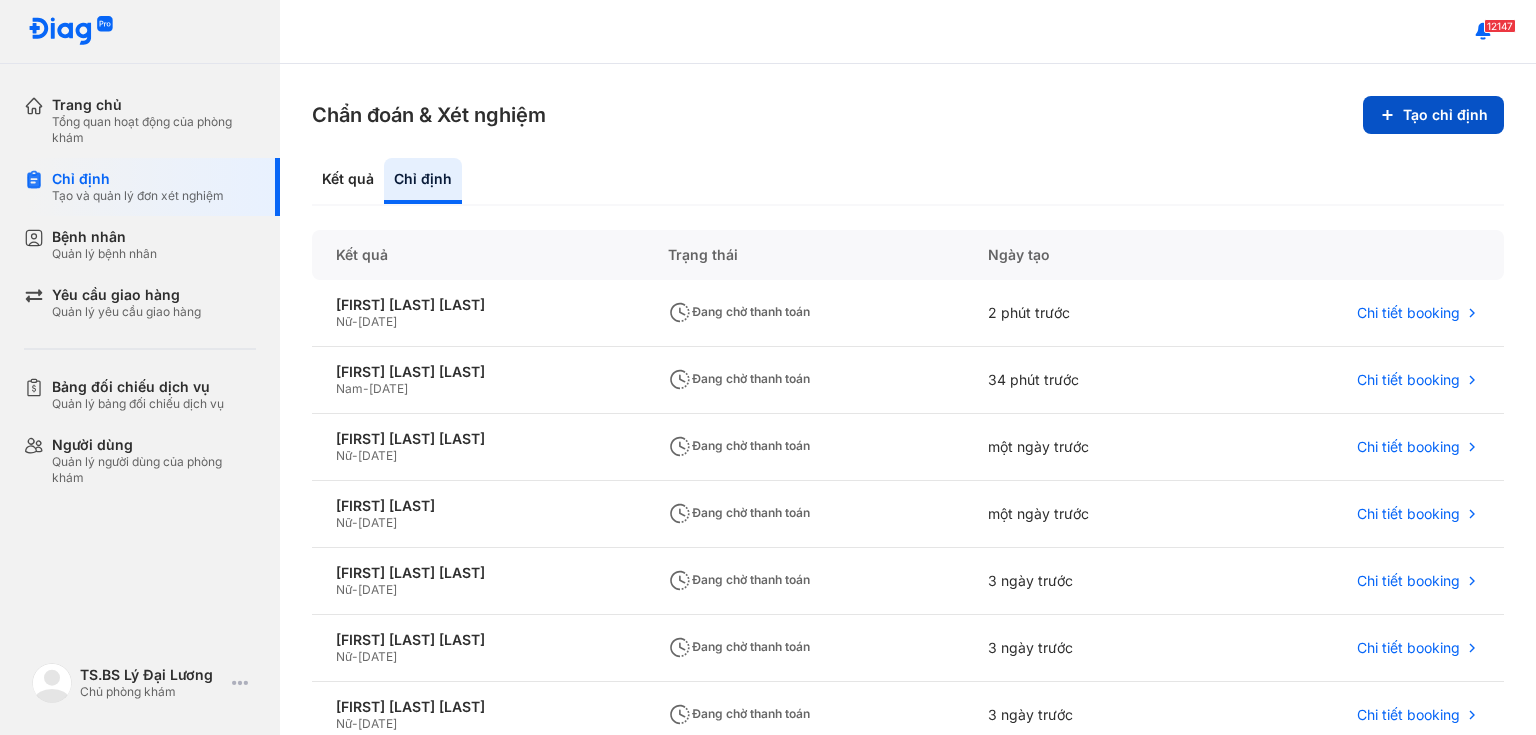 click on "Tạo chỉ định" at bounding box center (1433, 115) 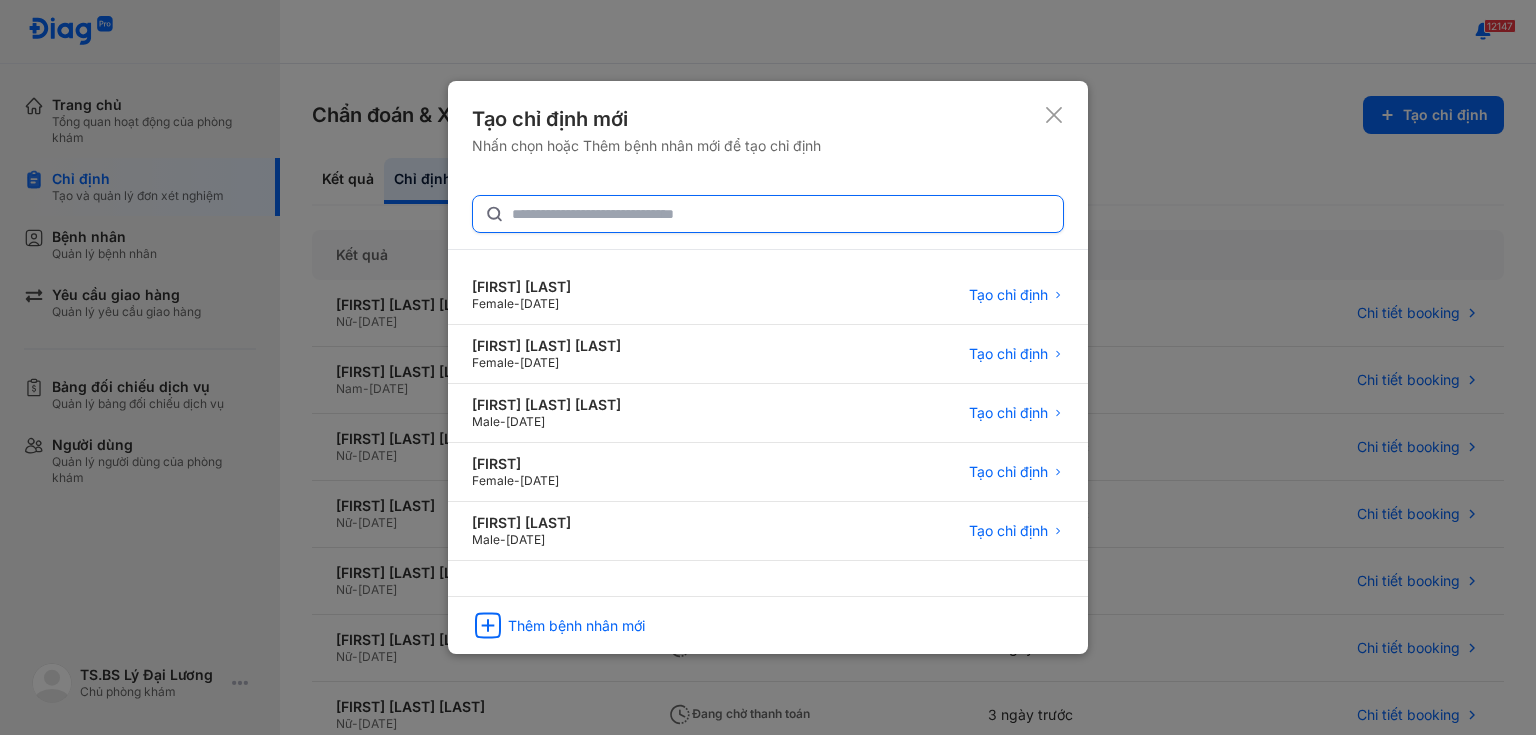 click 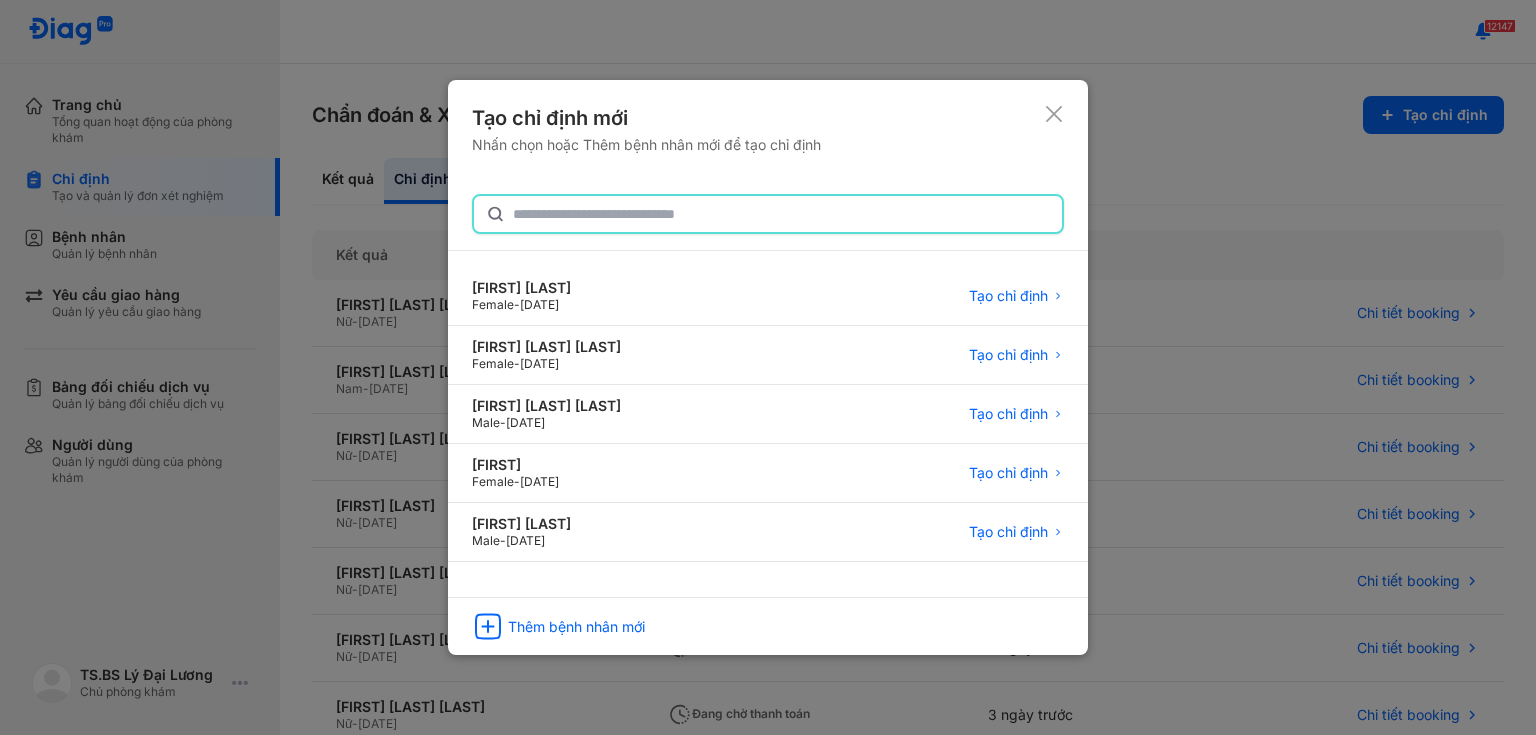 paste on "**********" 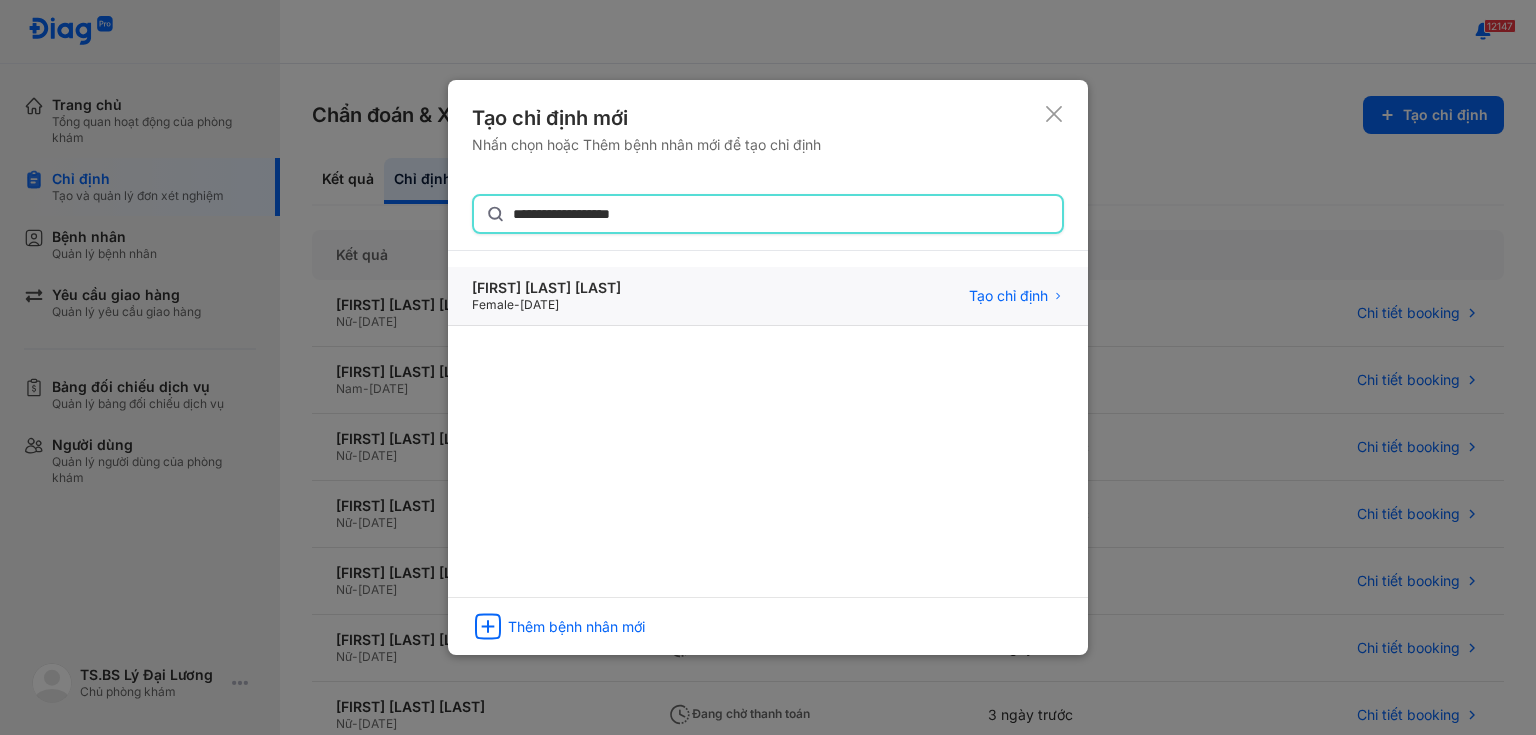 type on "**********" 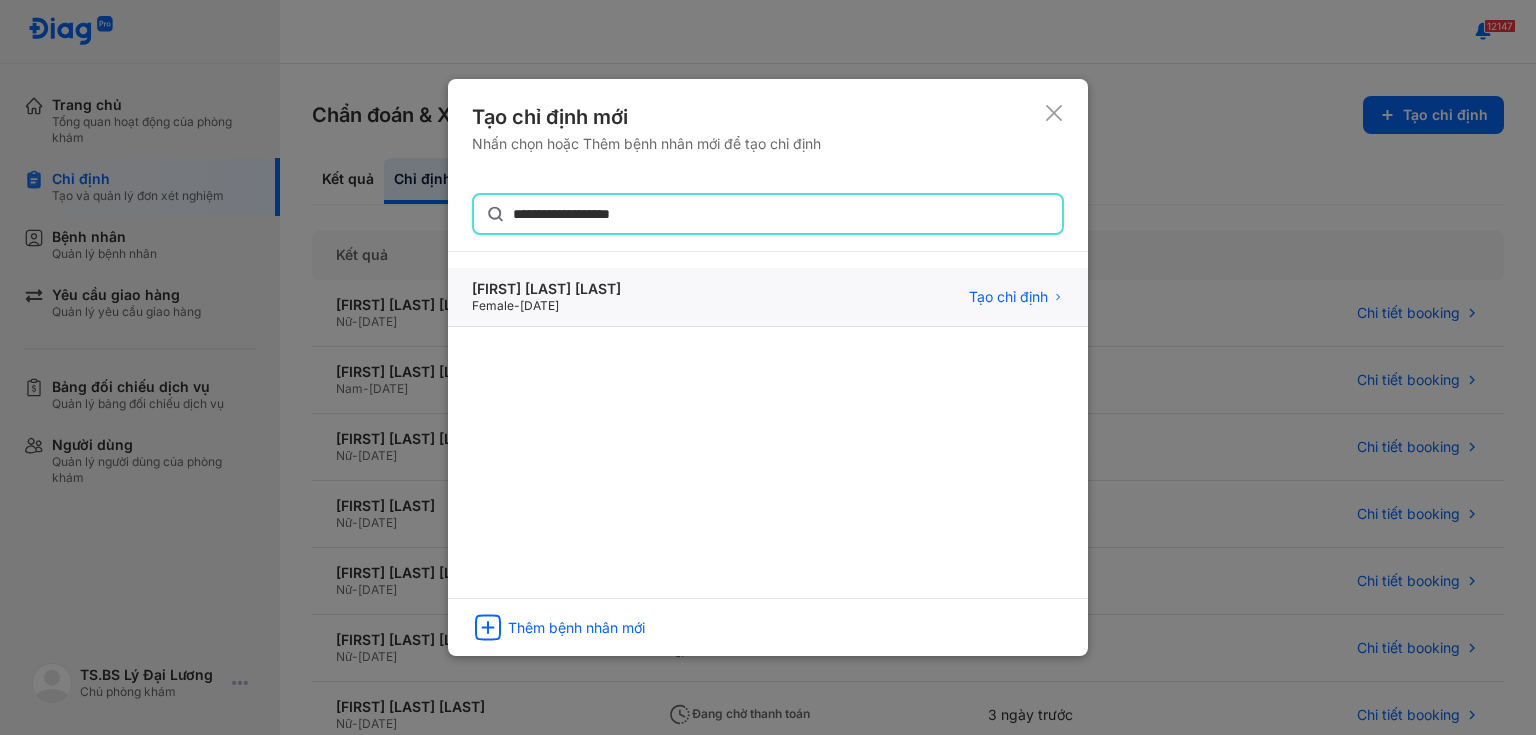 click on "Nguyễn thị Cẩm Loan Female  -  28/05/1990 Tạo chỉ định" 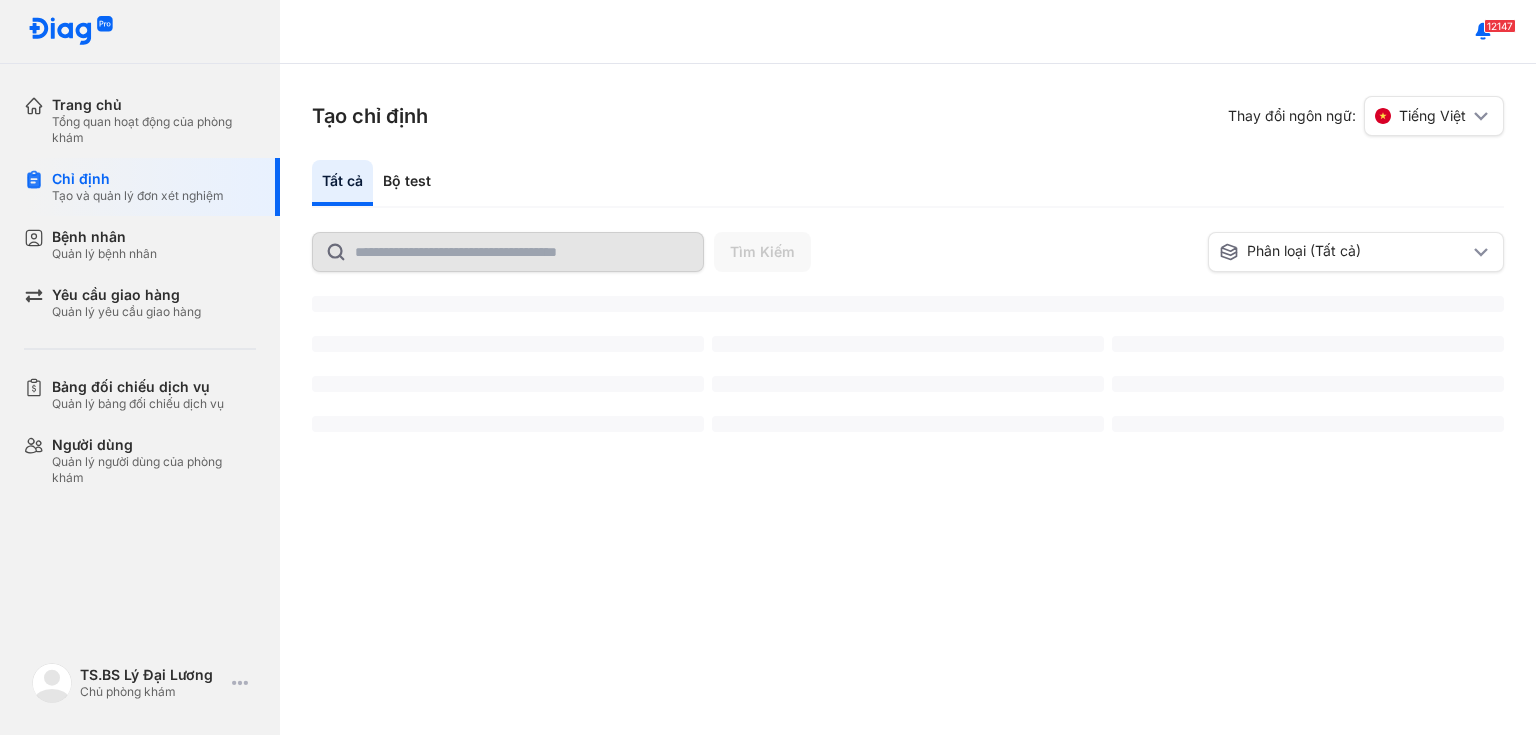 scroll, scrollTop: 0, scrollLeft: 0, axis: both 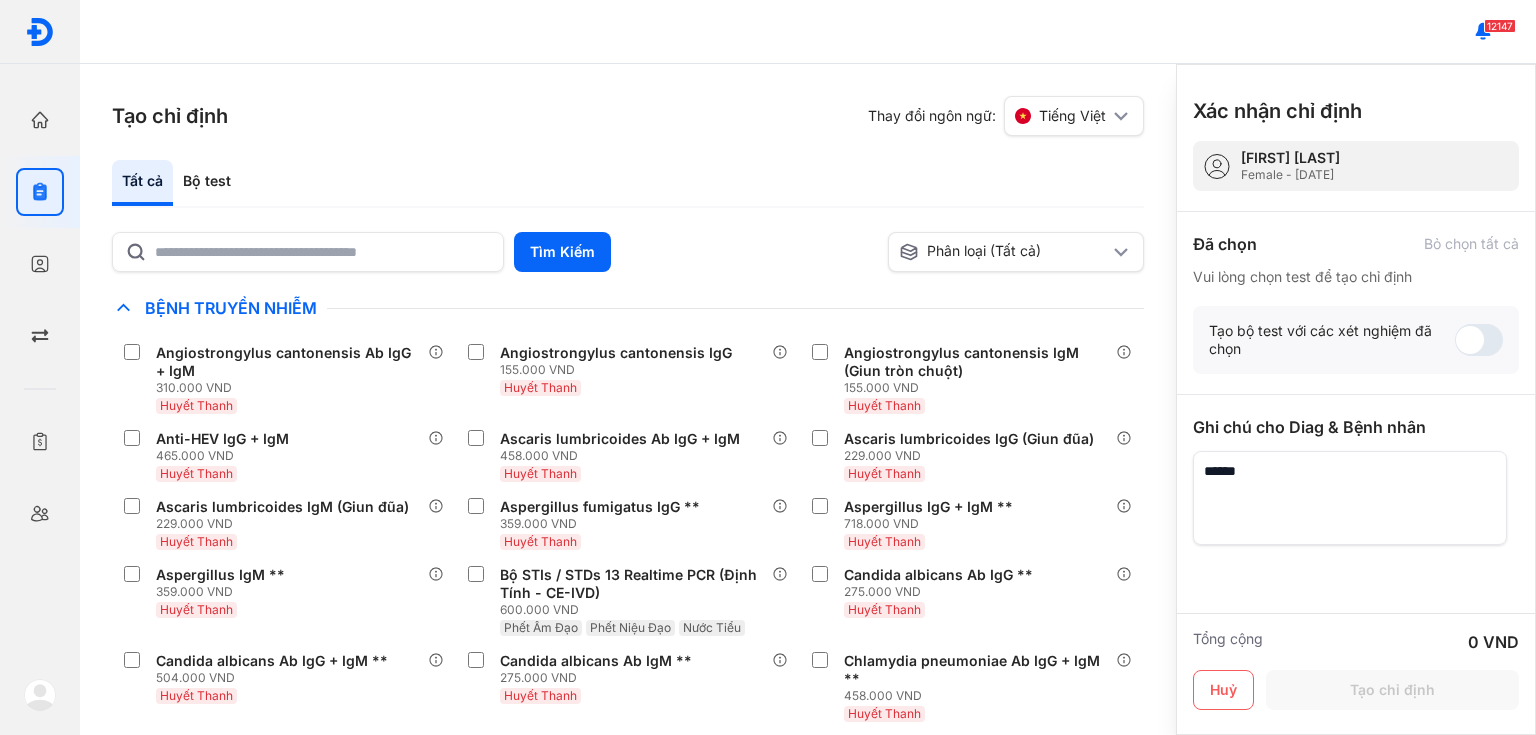click on "Nguyễn thị Cẩm Loan" at bounding box center (1290, 158) 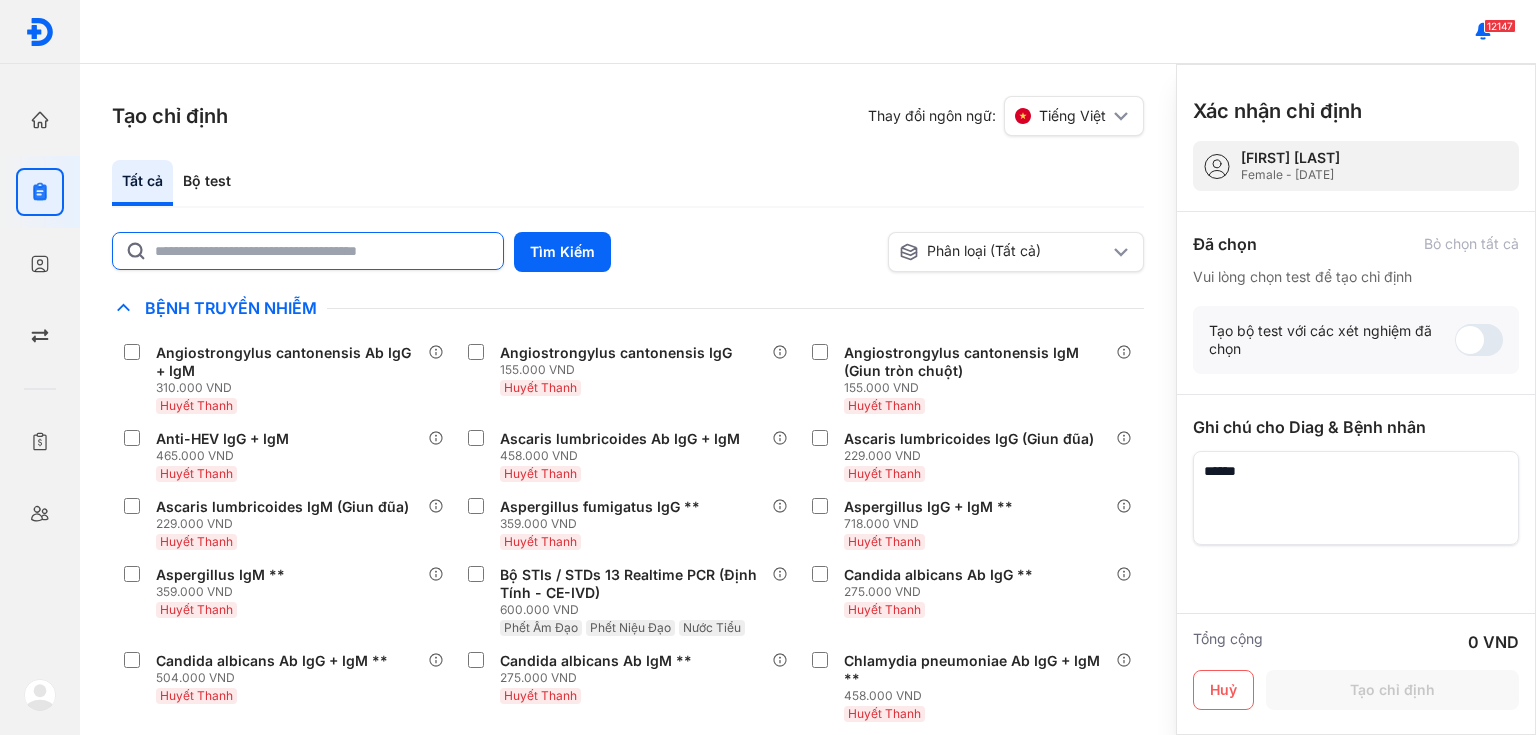click 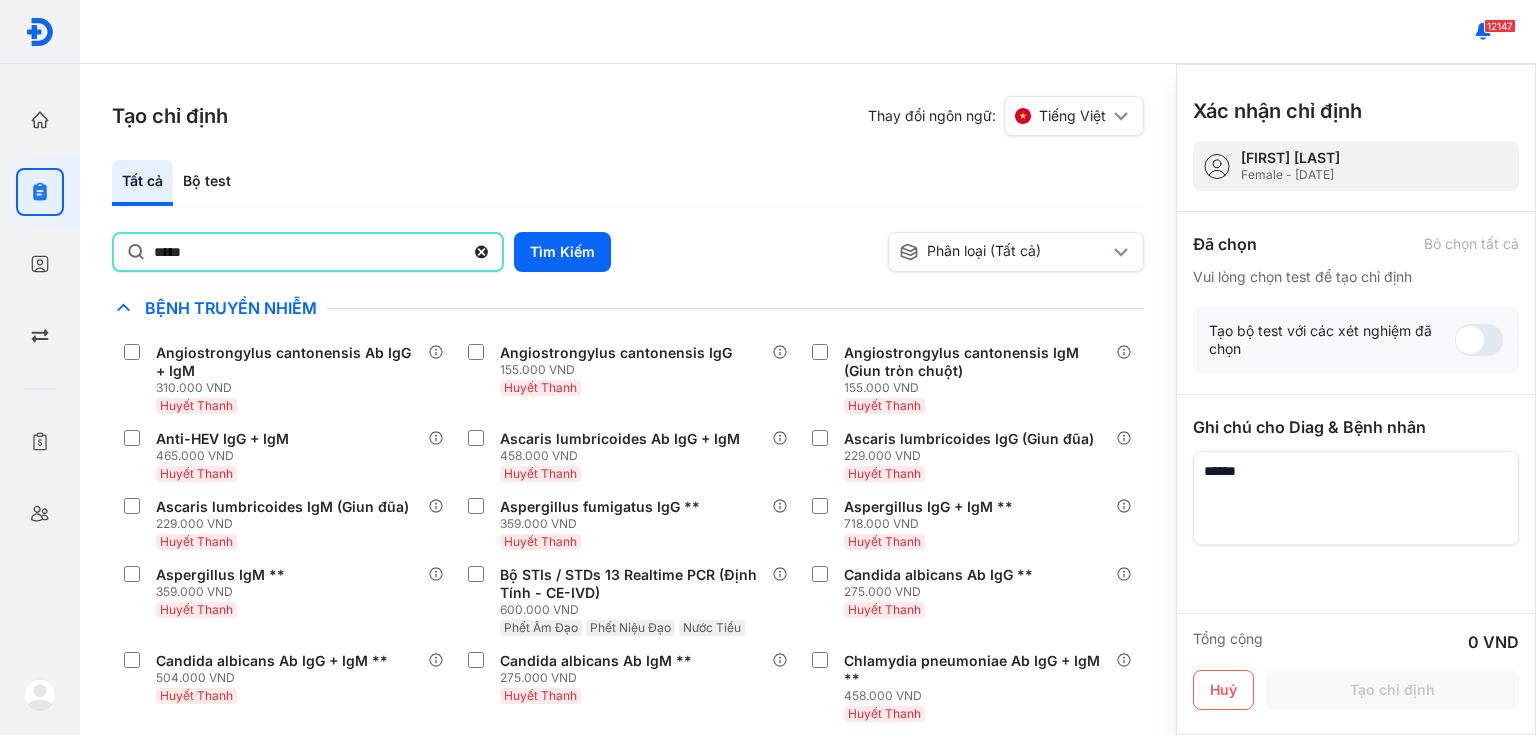 type on "*****" 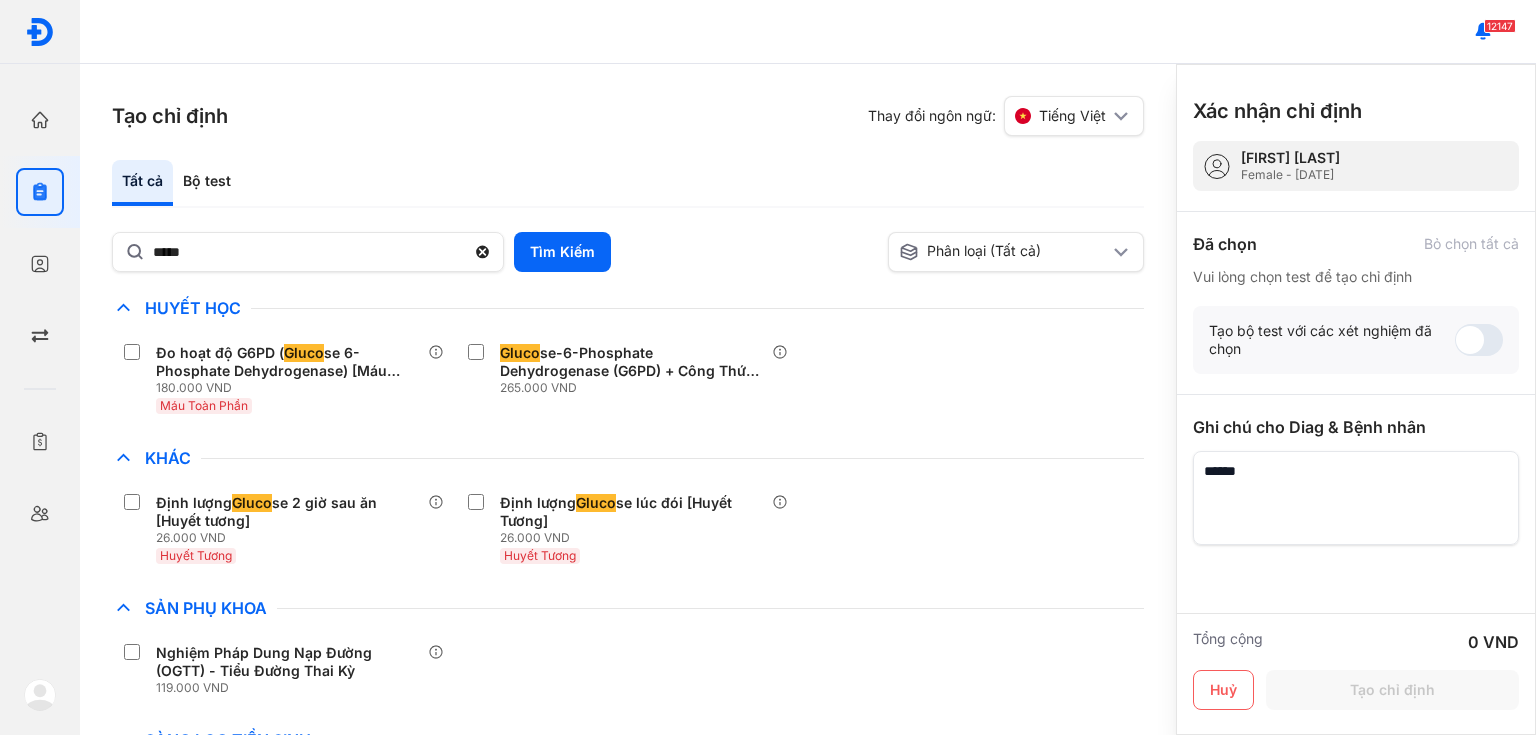 drag, startPoint x: 652, startPoint y: 528, endPoint x: 642, endPoint y: 465, distance: 63.788715 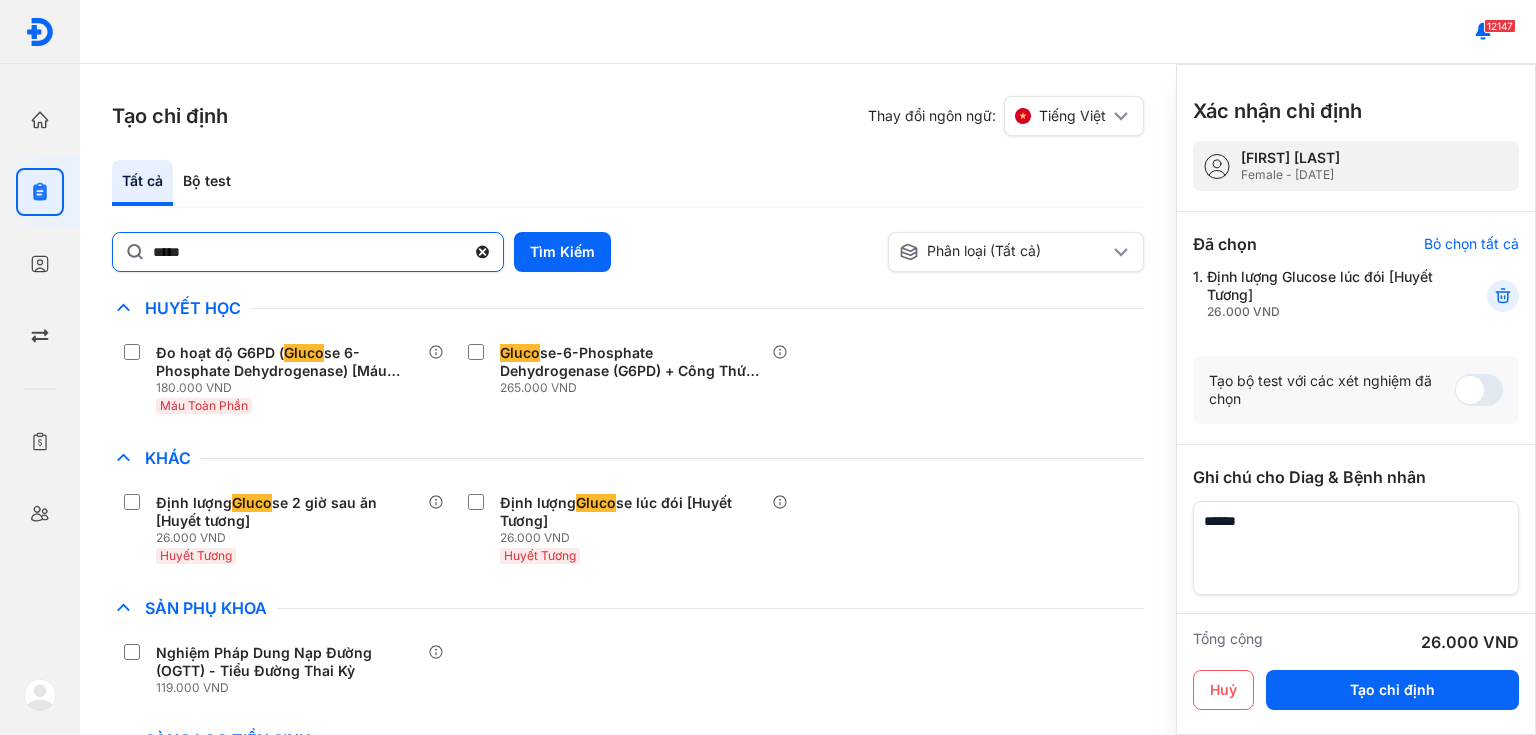 click 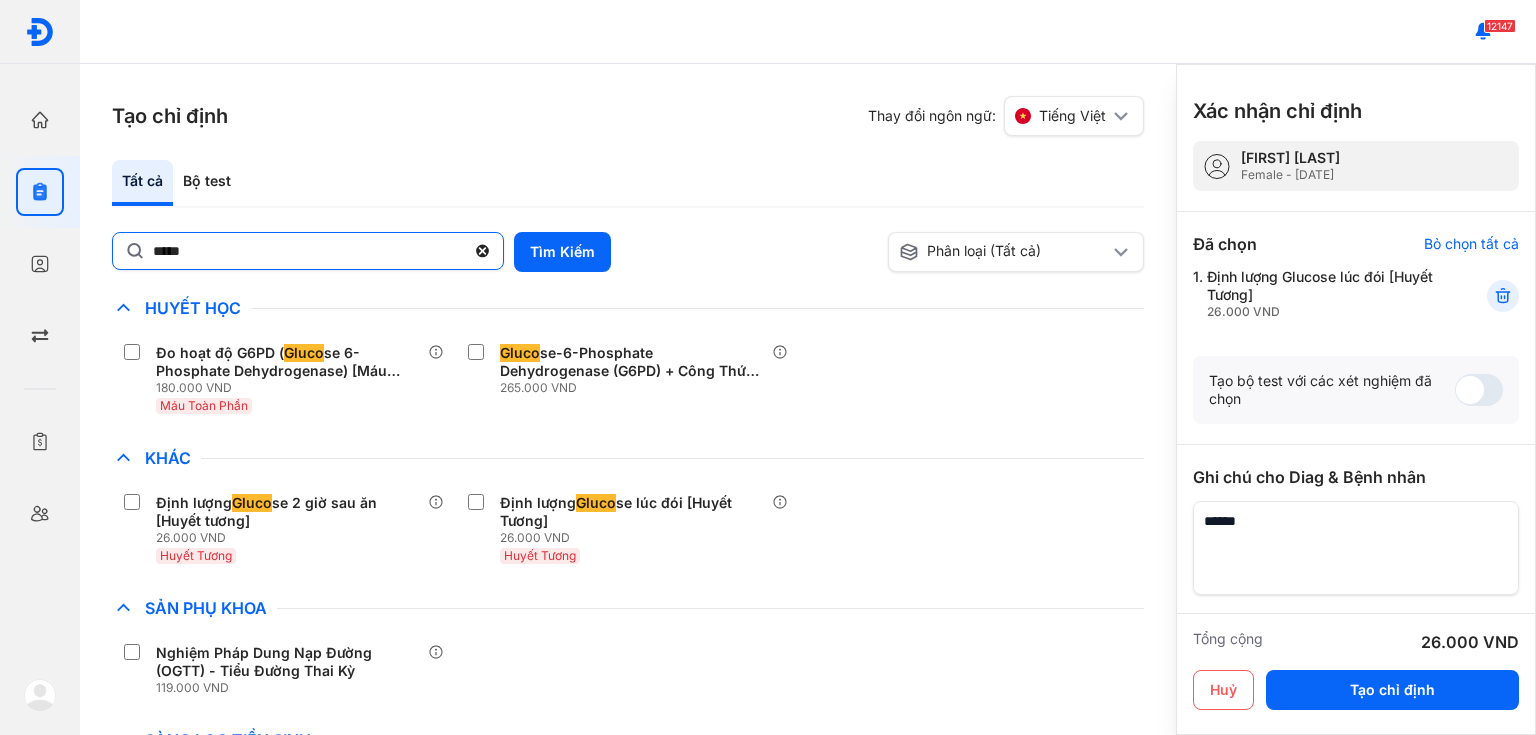 click on "*****" 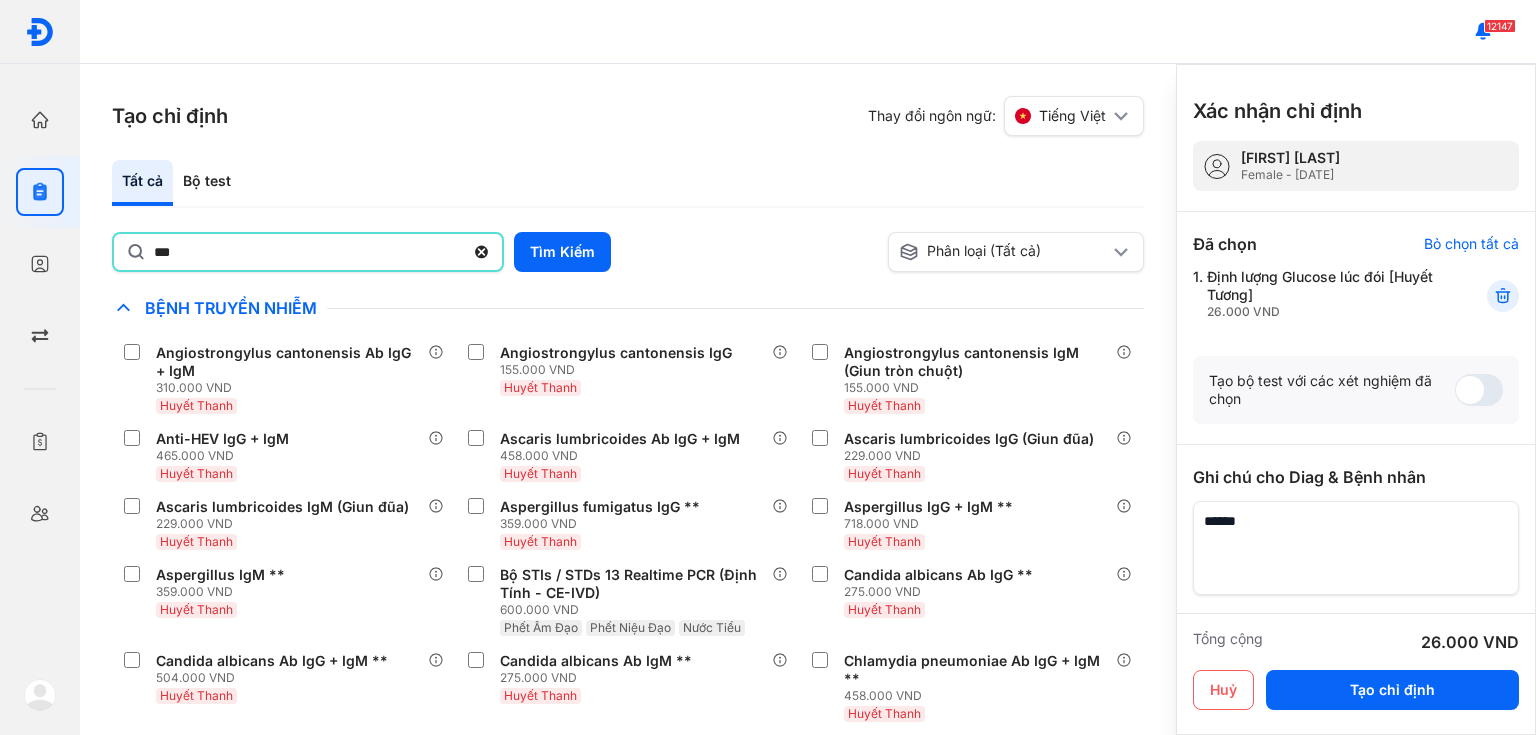 type on "***" 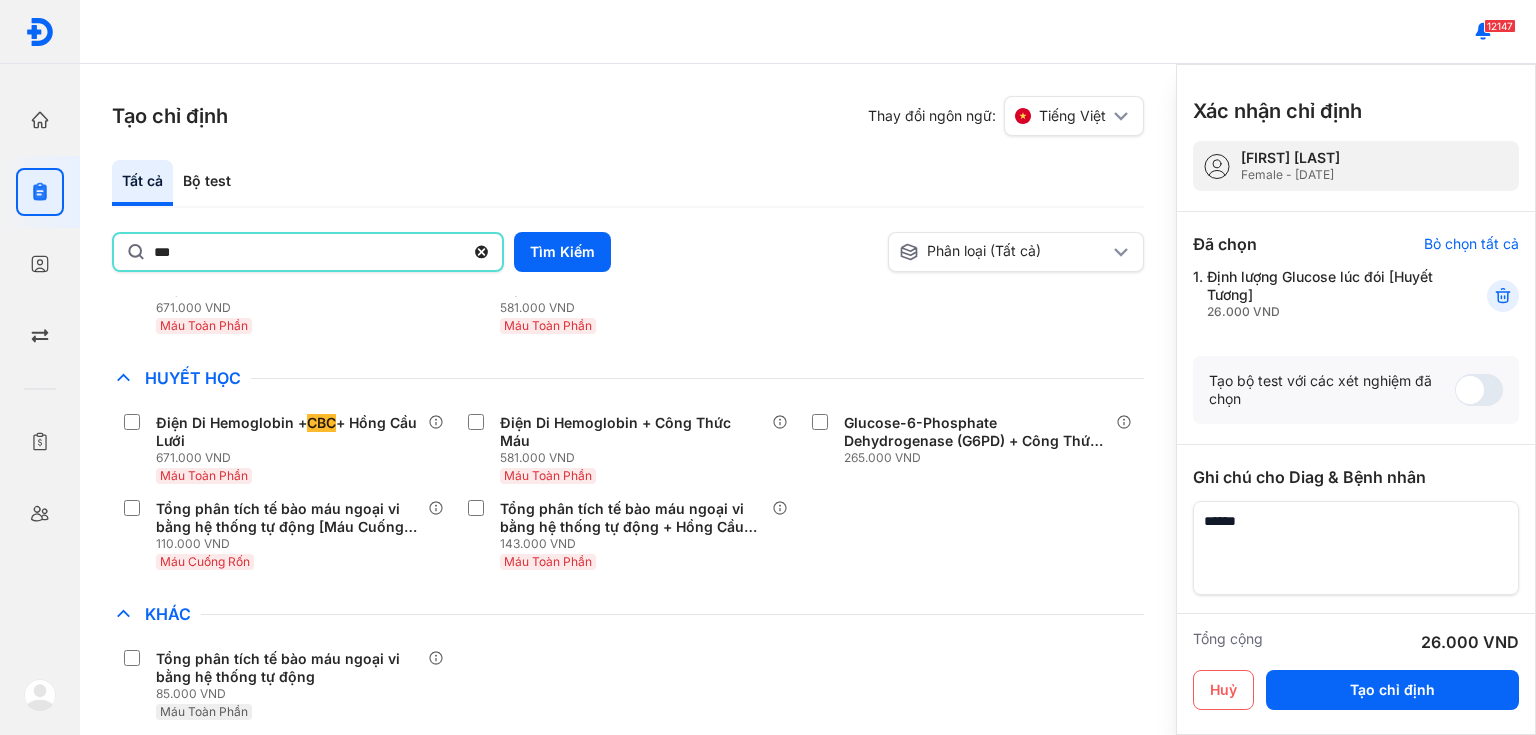 scroll, scrollTop: 160, scrollLeft: 0, axis: vertical 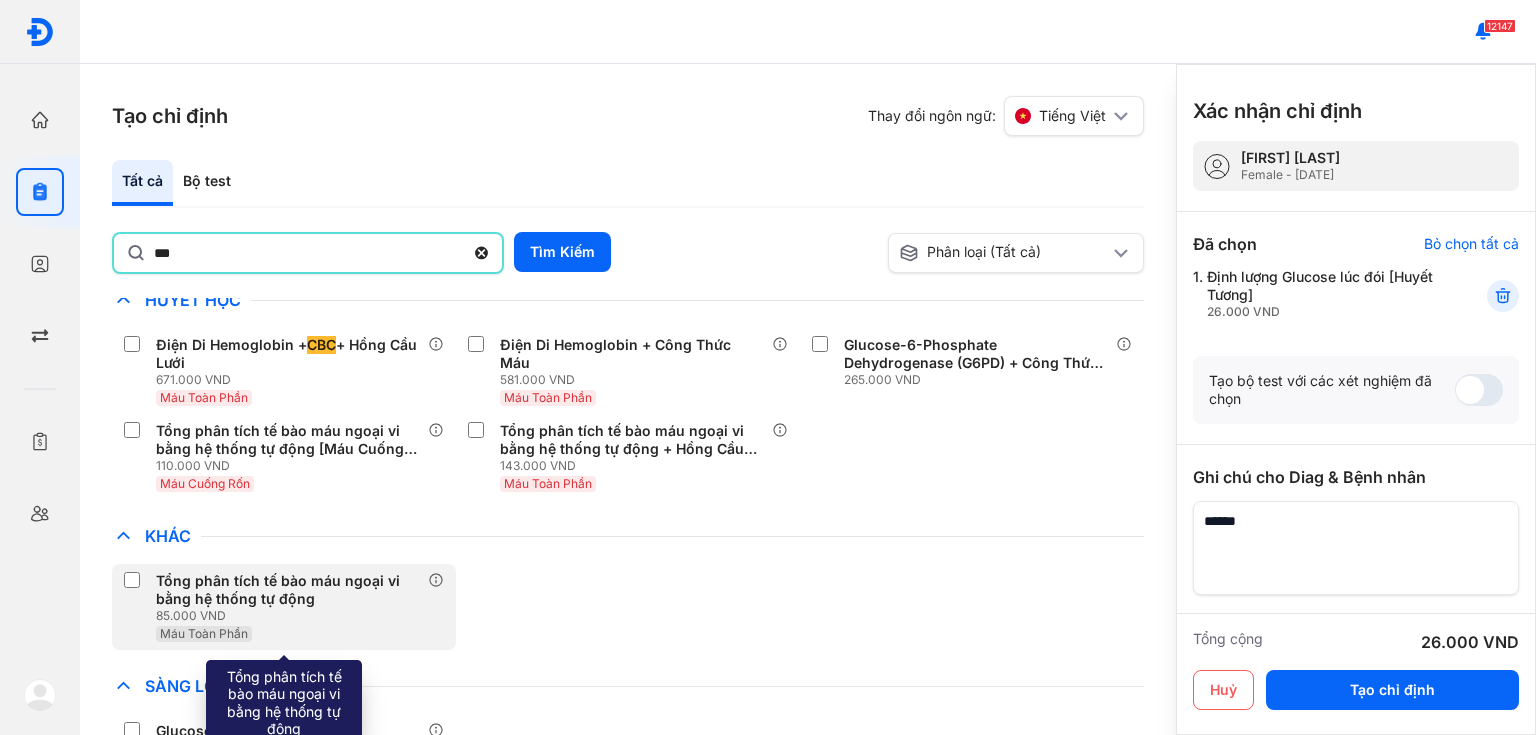 click on "Tổng phân tích tế bào máu ngoại vi bằng hệ thống tự động" at bounding box center (288, 590) 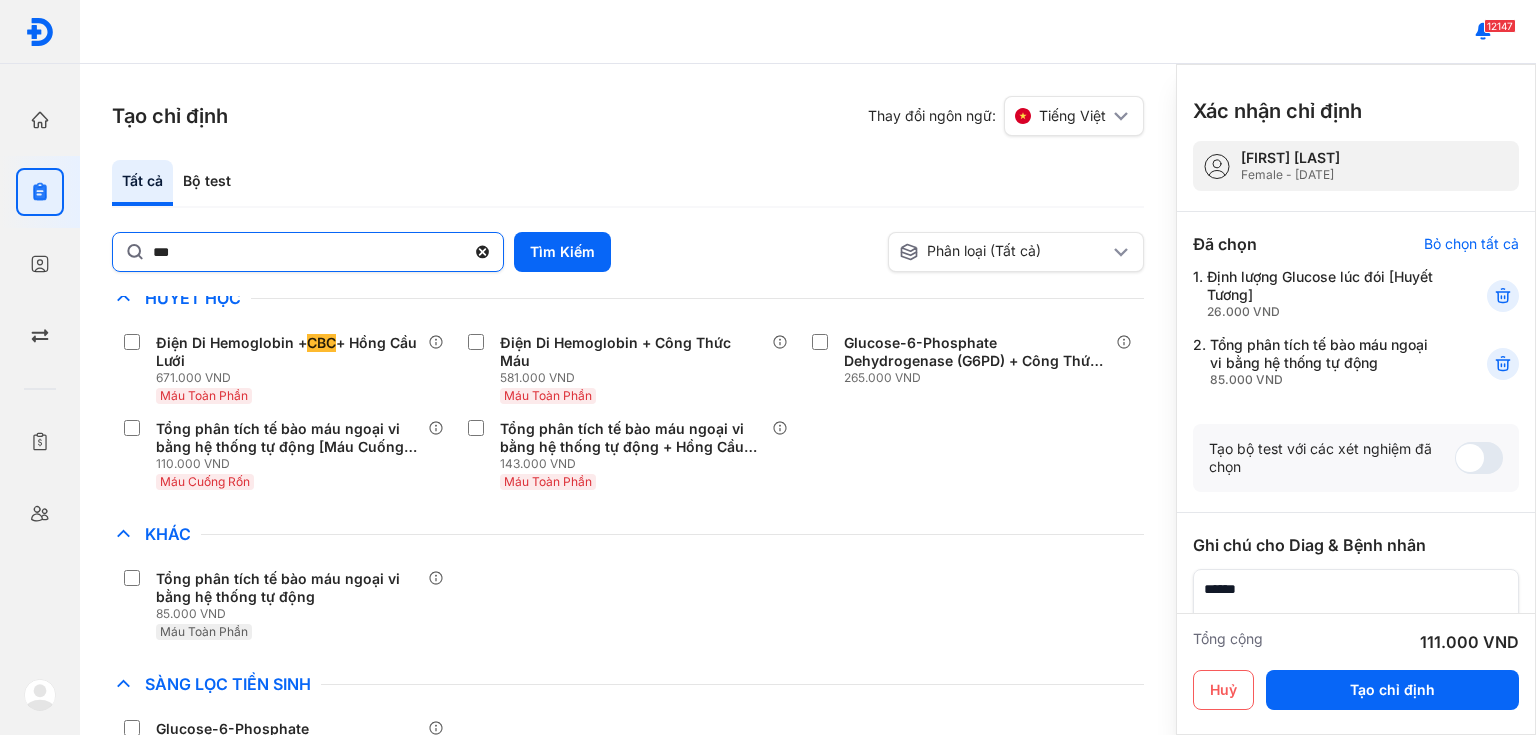 click 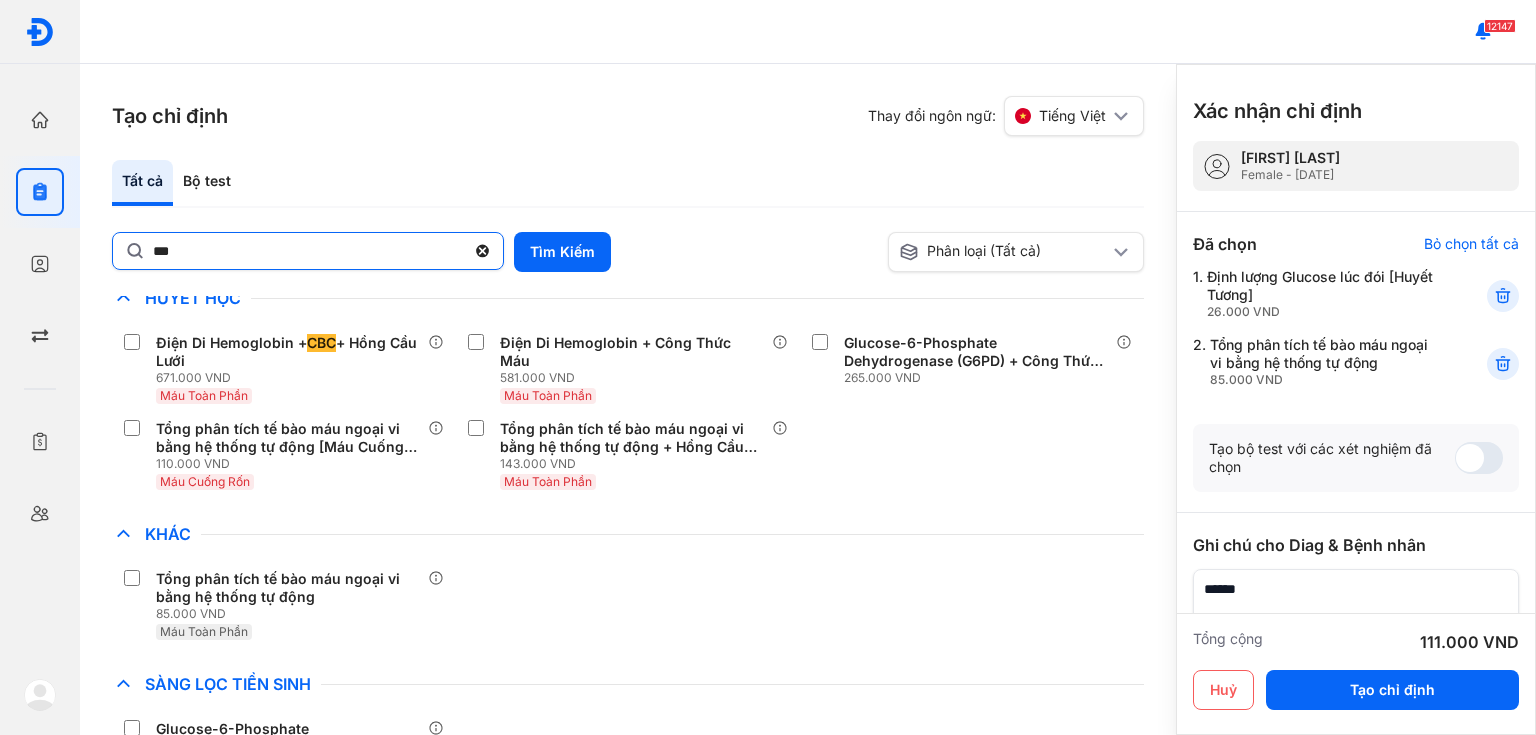click on "***" 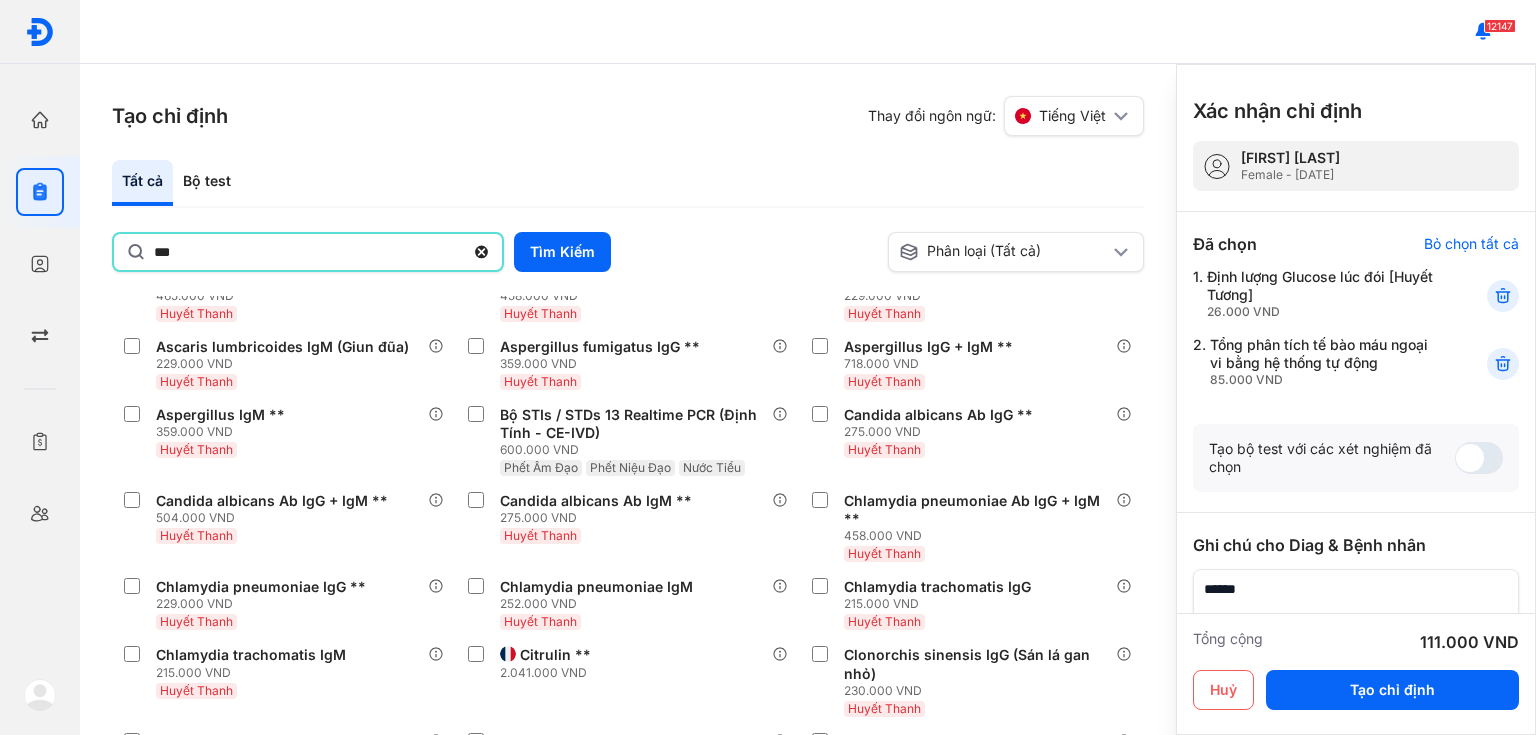 type on "***" 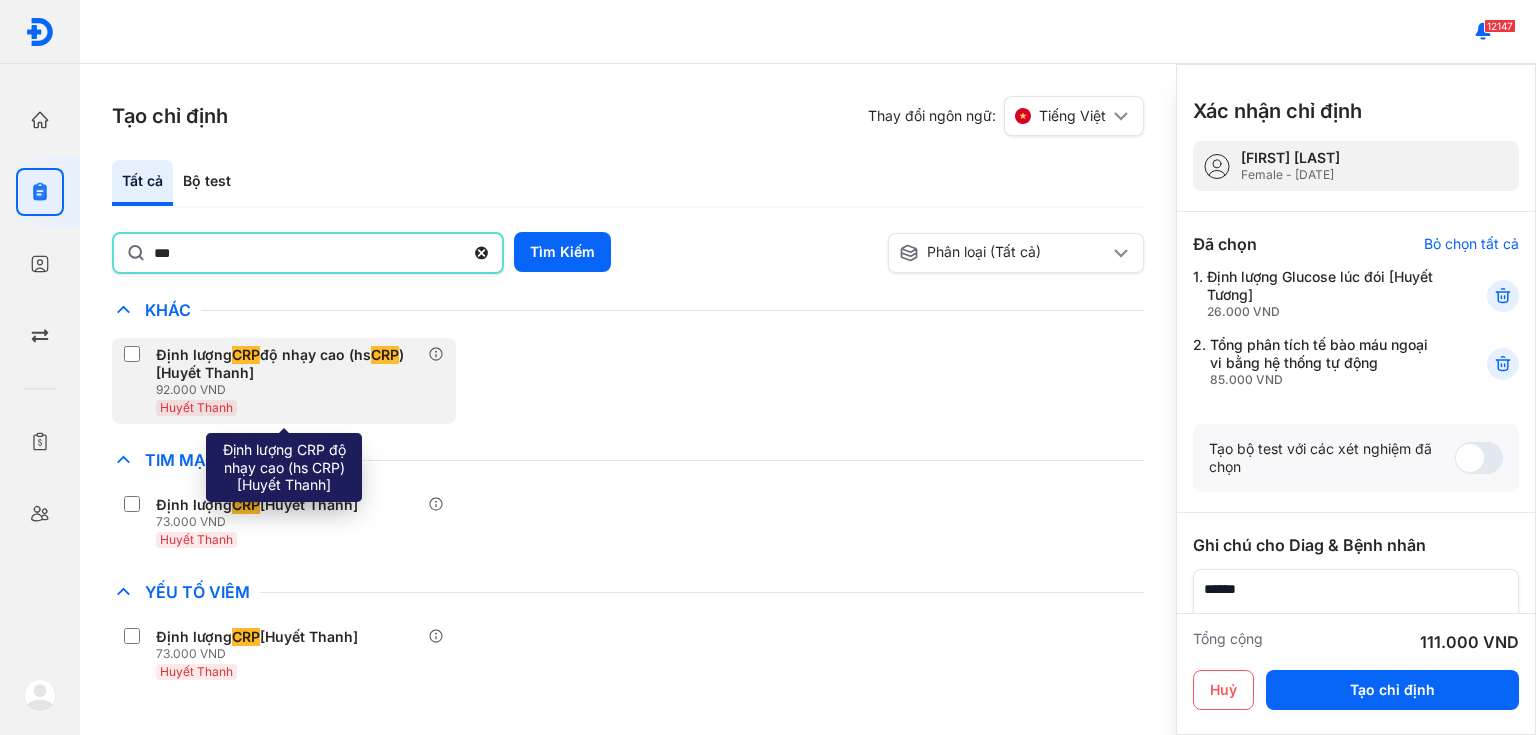 click on "Huyết Thanh" at bounding box center [292, 407] 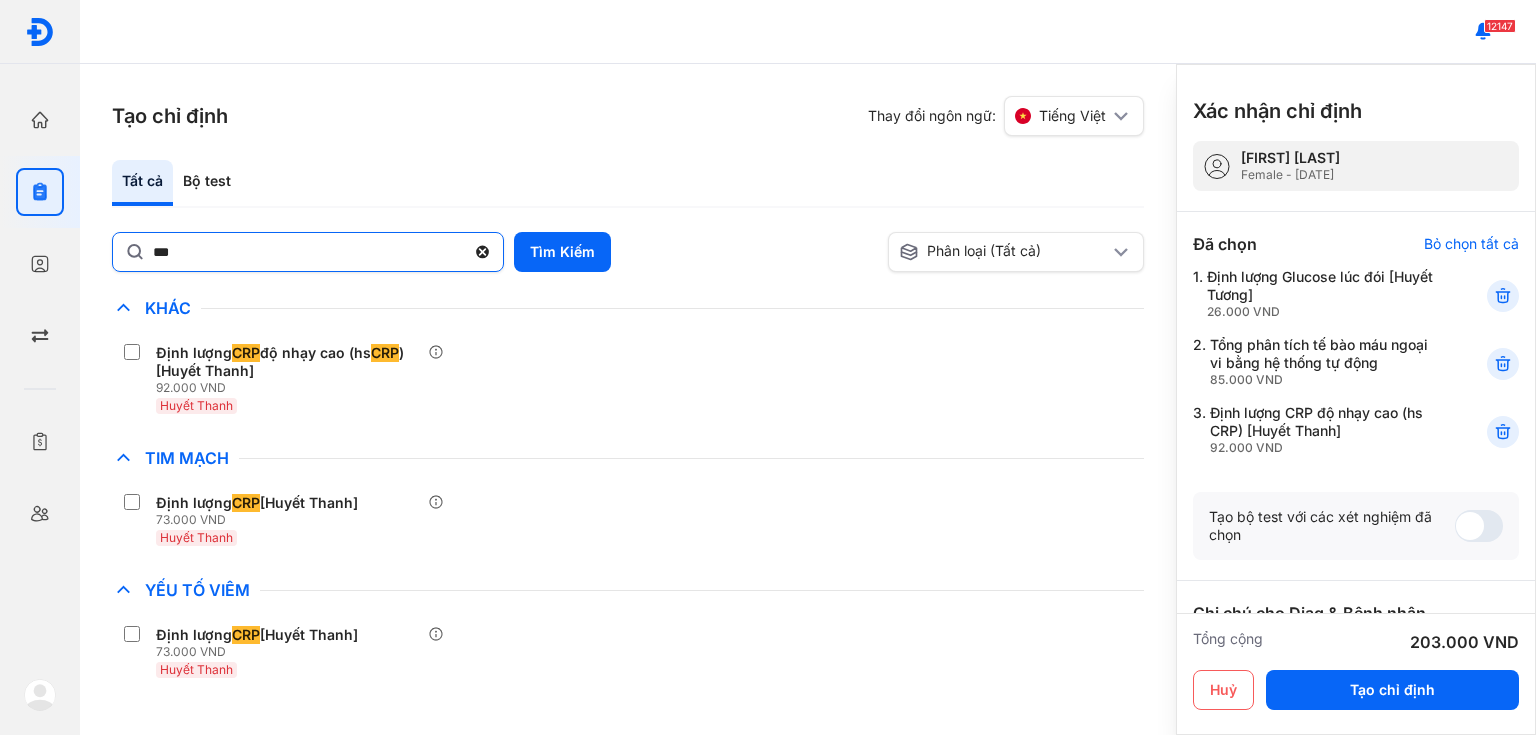 click 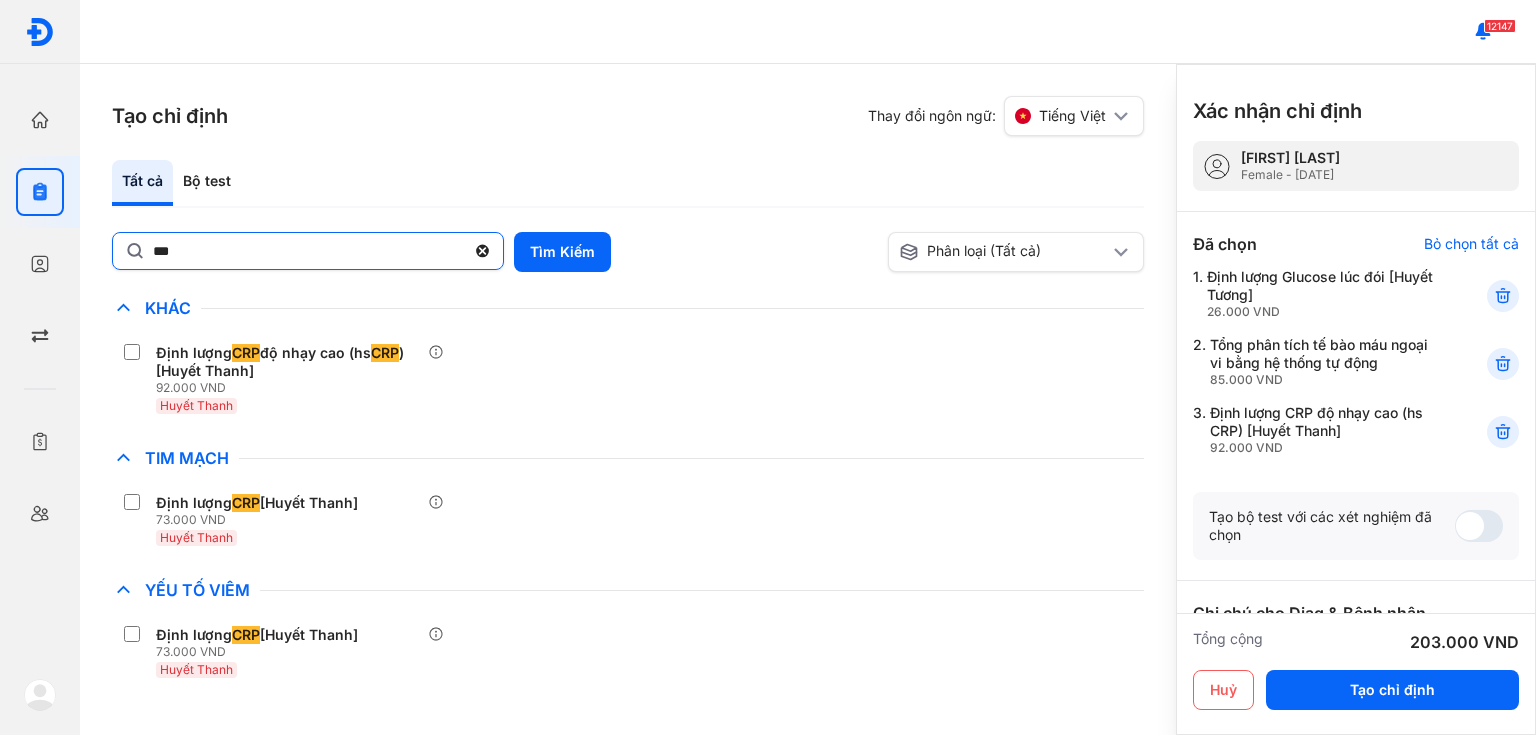 click on "***" 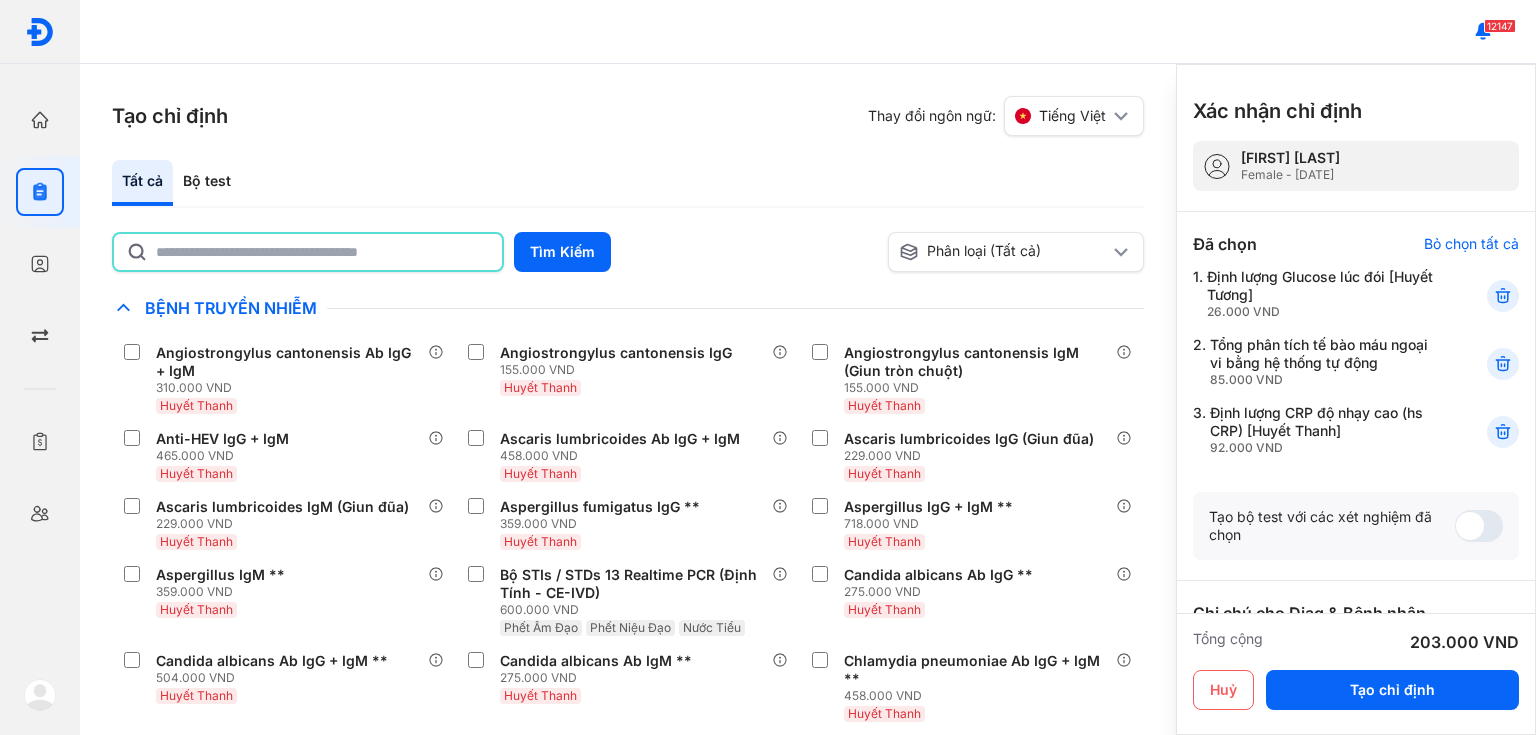 click 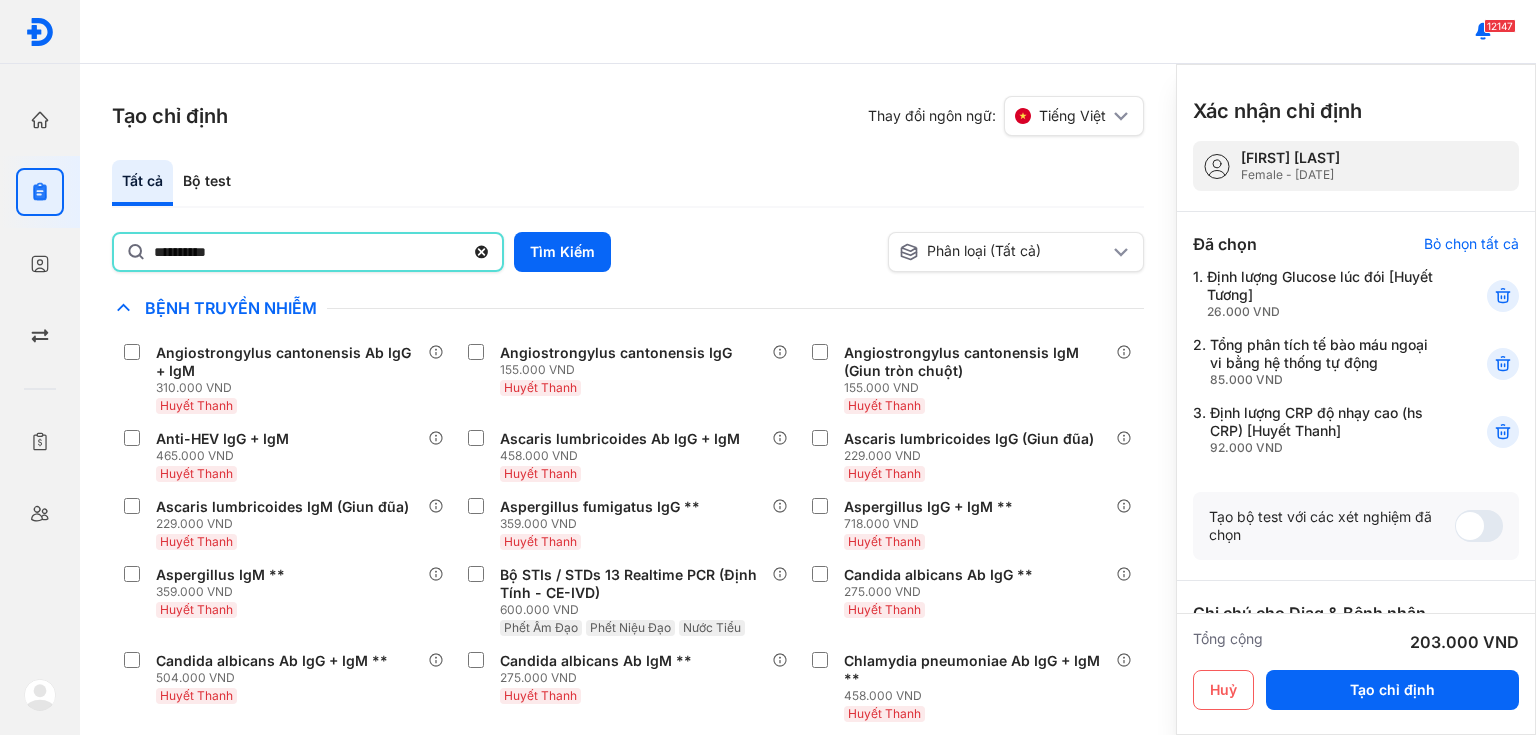 type on "**********" 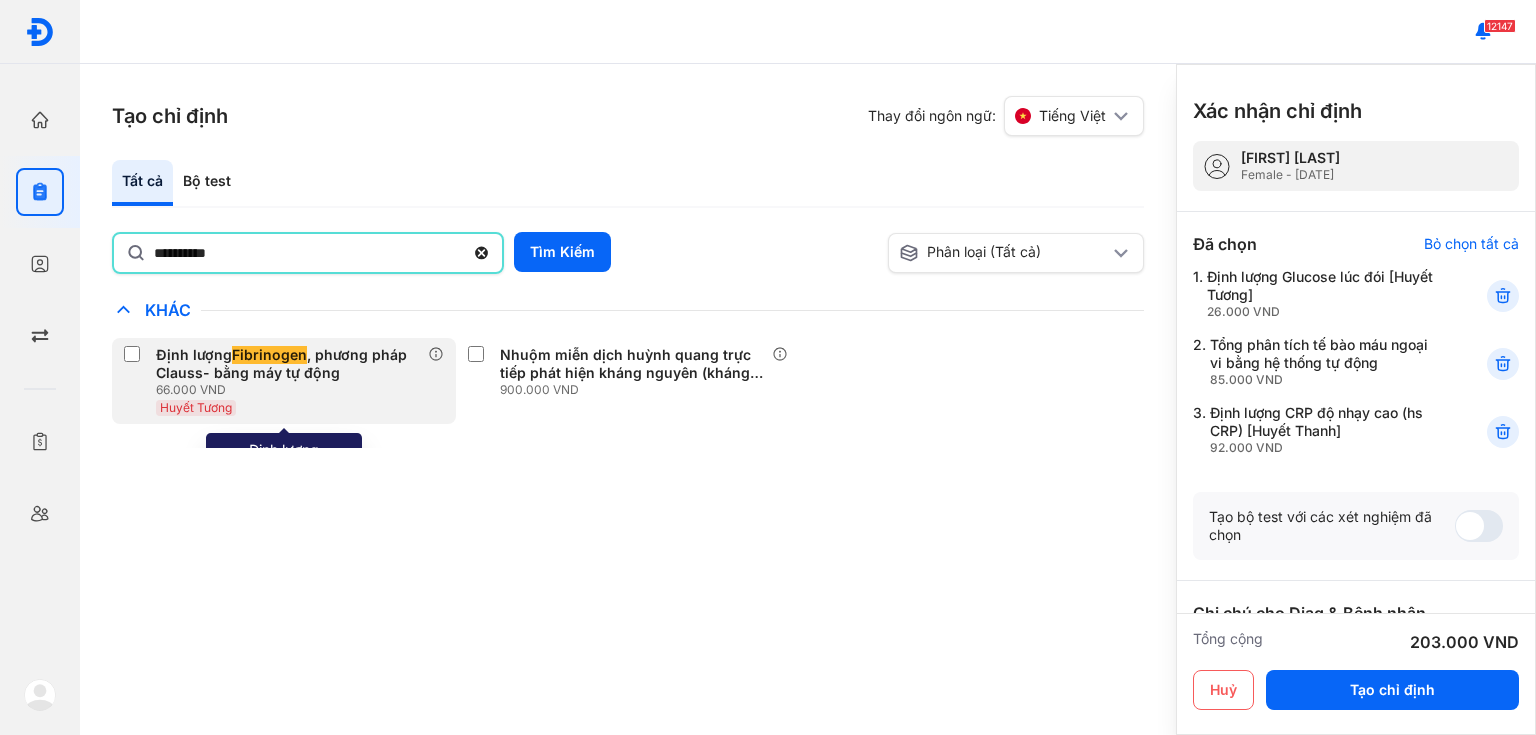 click on "Định lượng  Fibrinogen , phương pháp Clauss- bằng máy tự động 66.000 VND Huyết Tương" 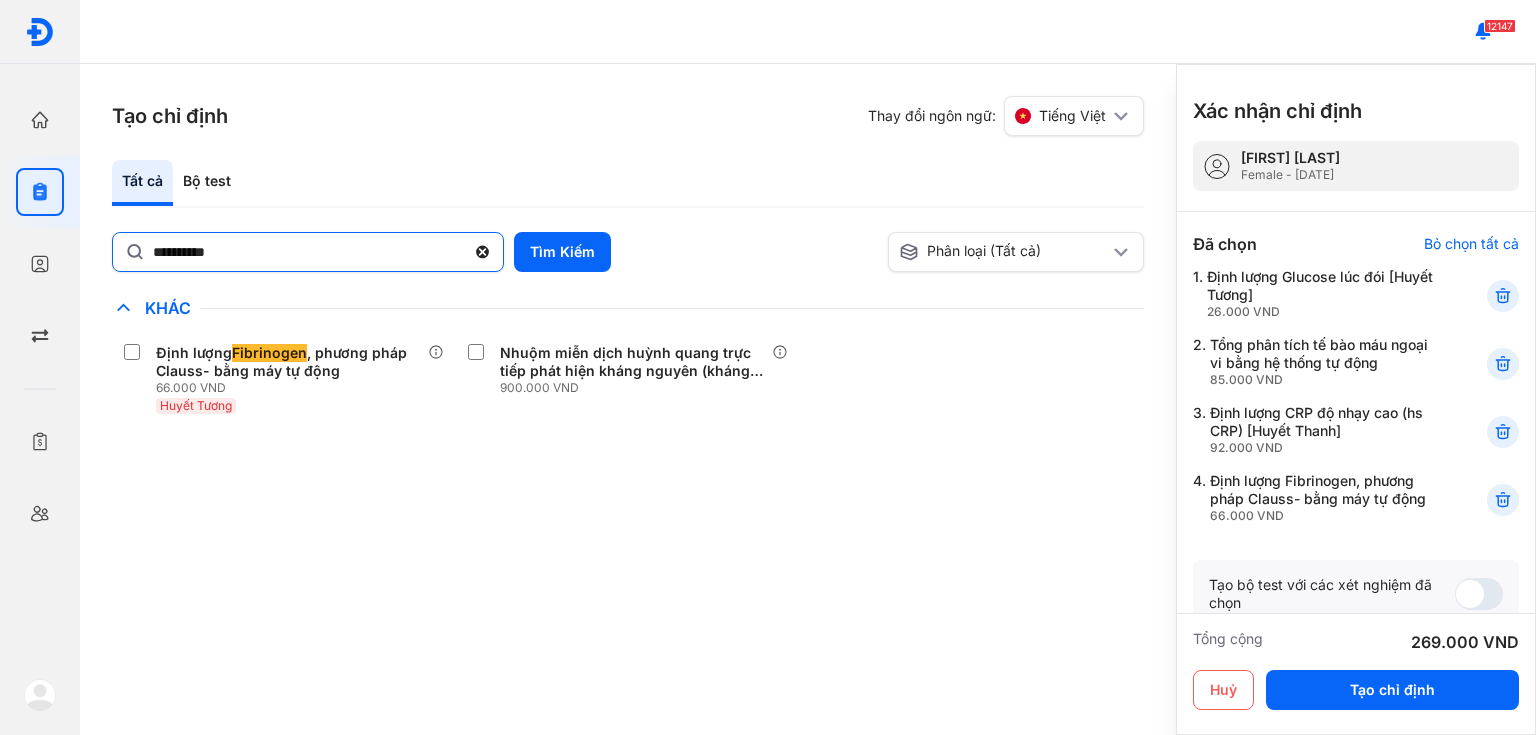 click 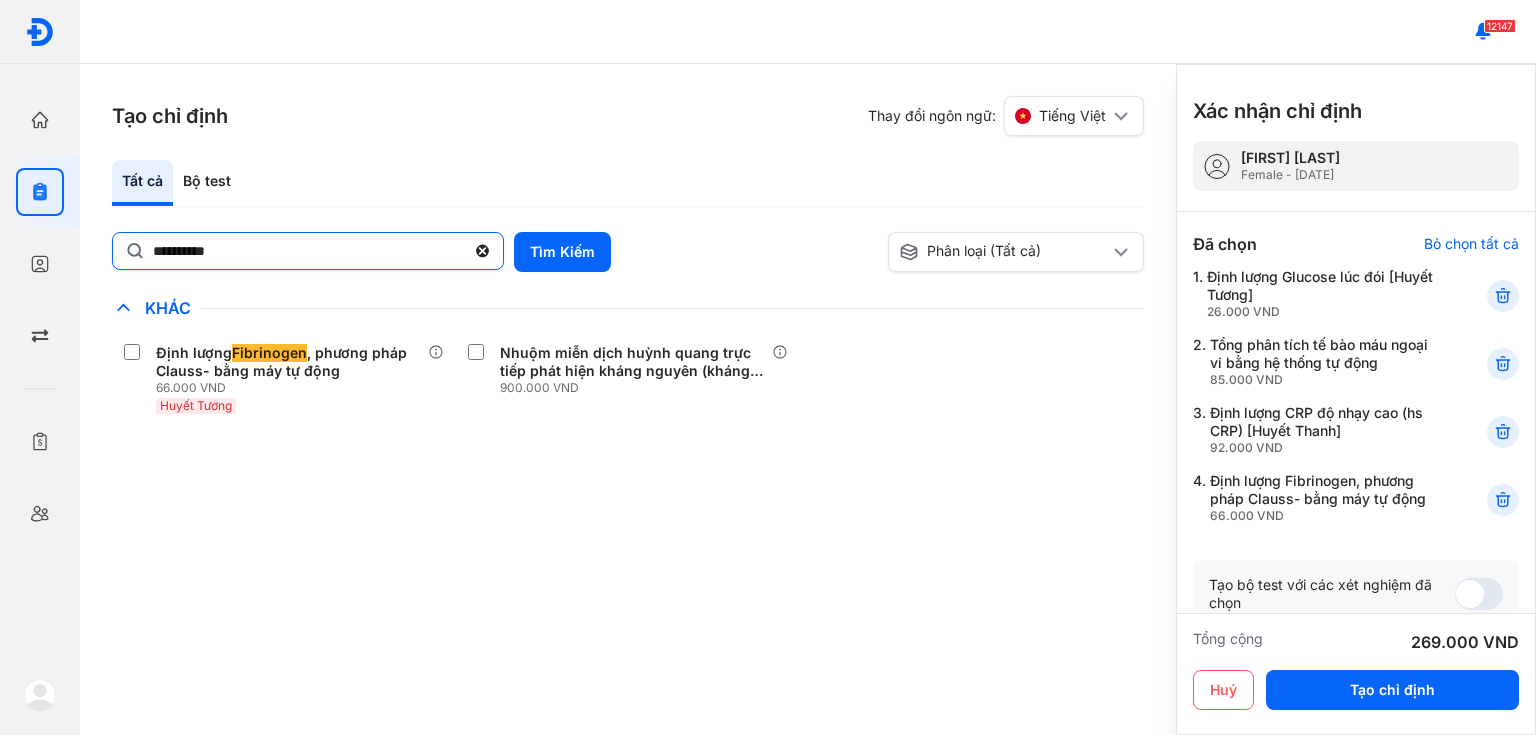 click on "**********" 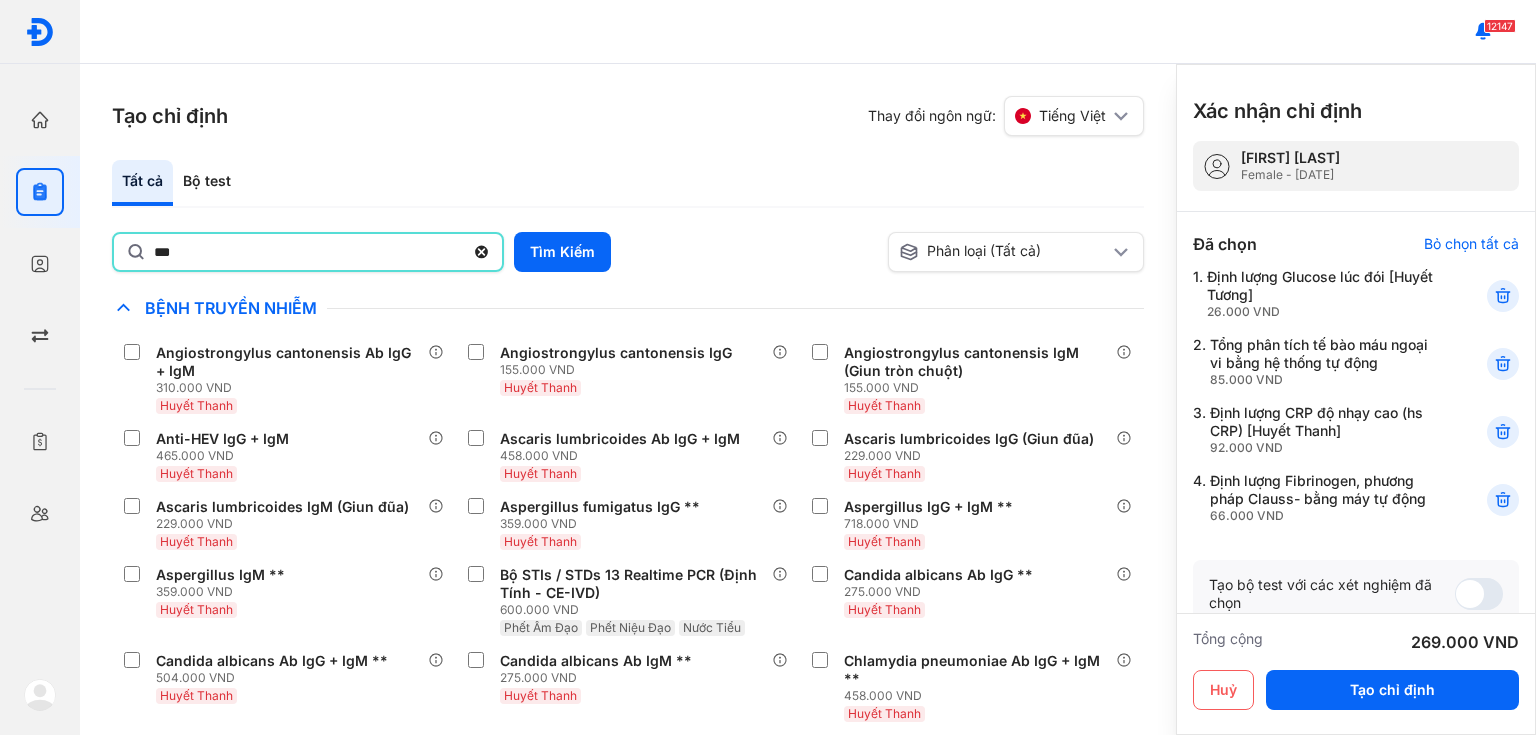 type on "***" 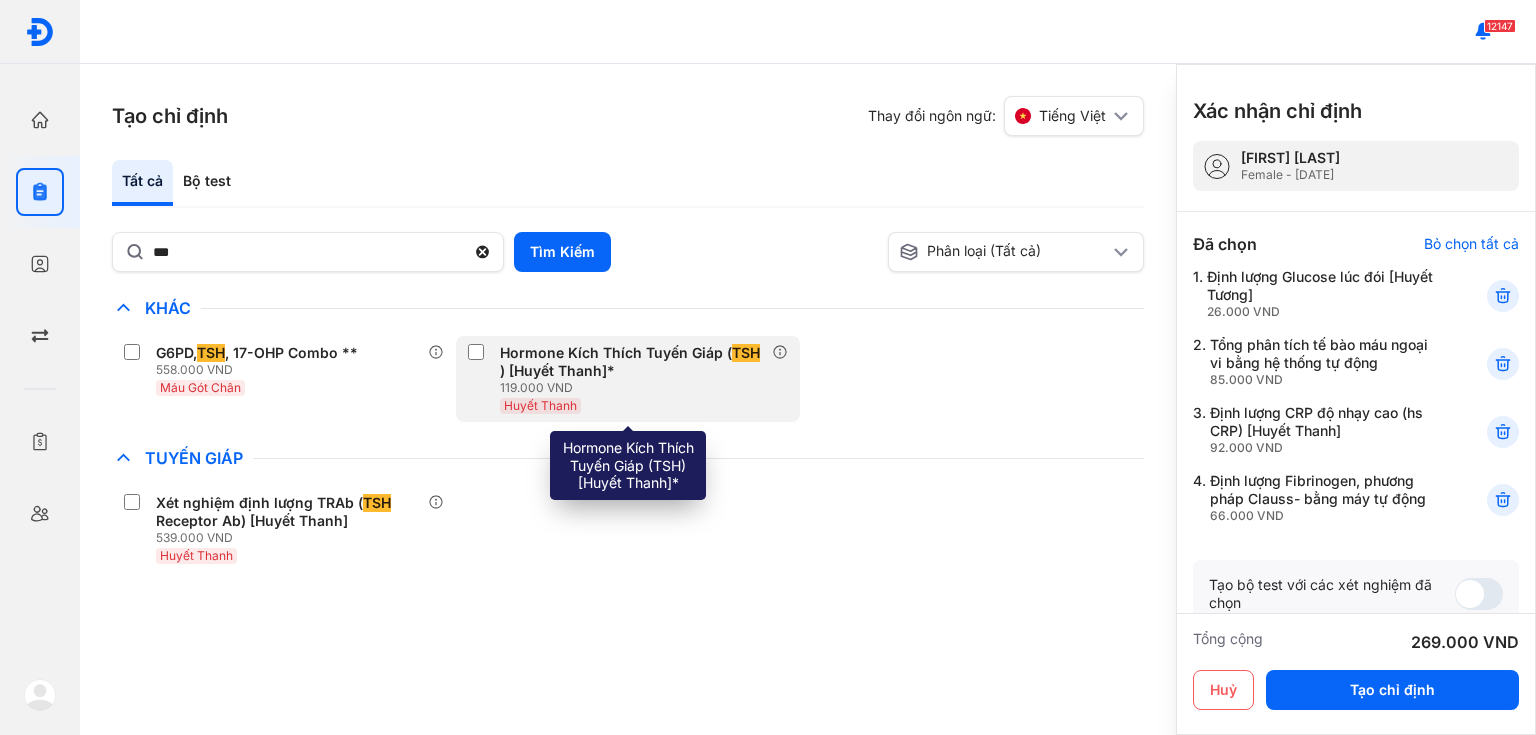 click on "Huyết Thanh" at bounding box center [636, 405] 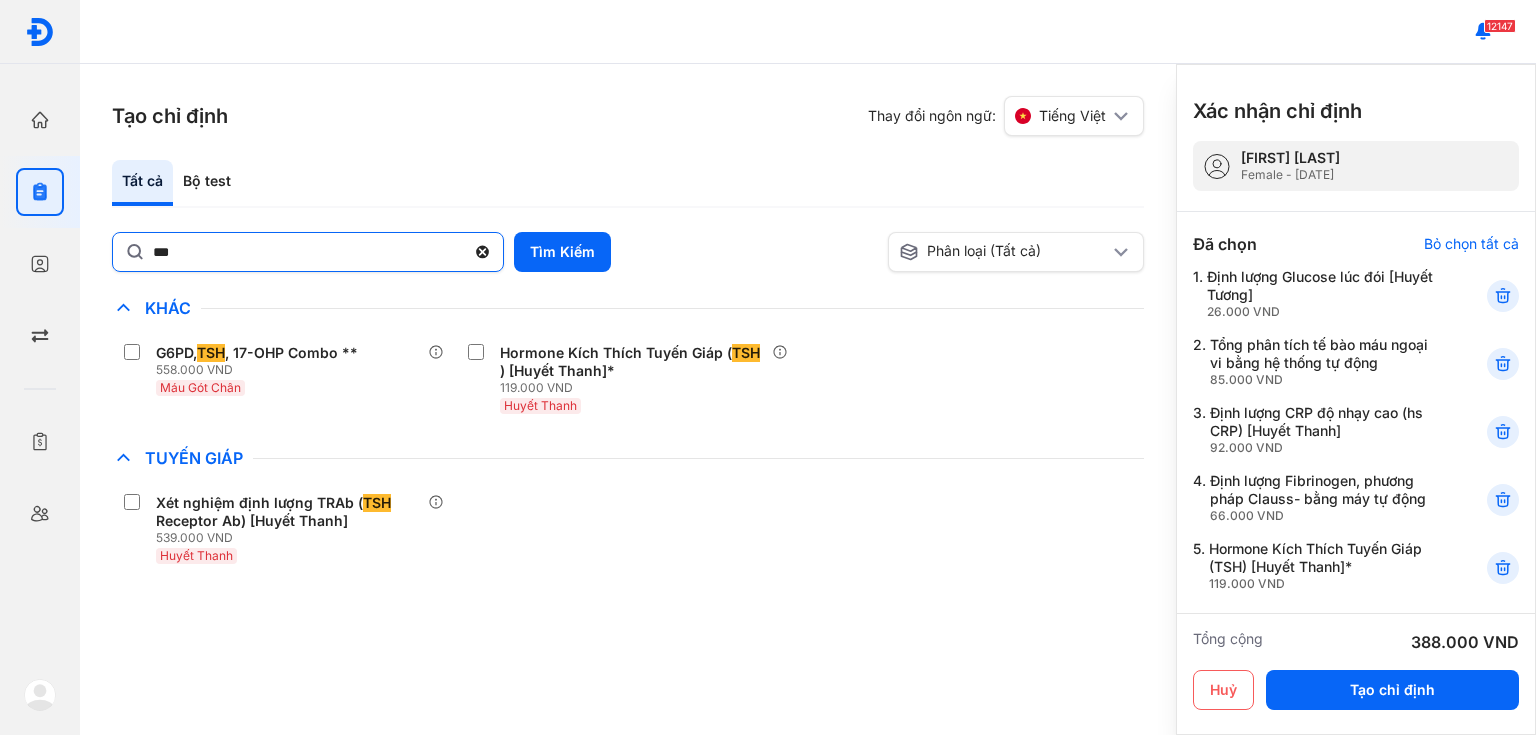 click 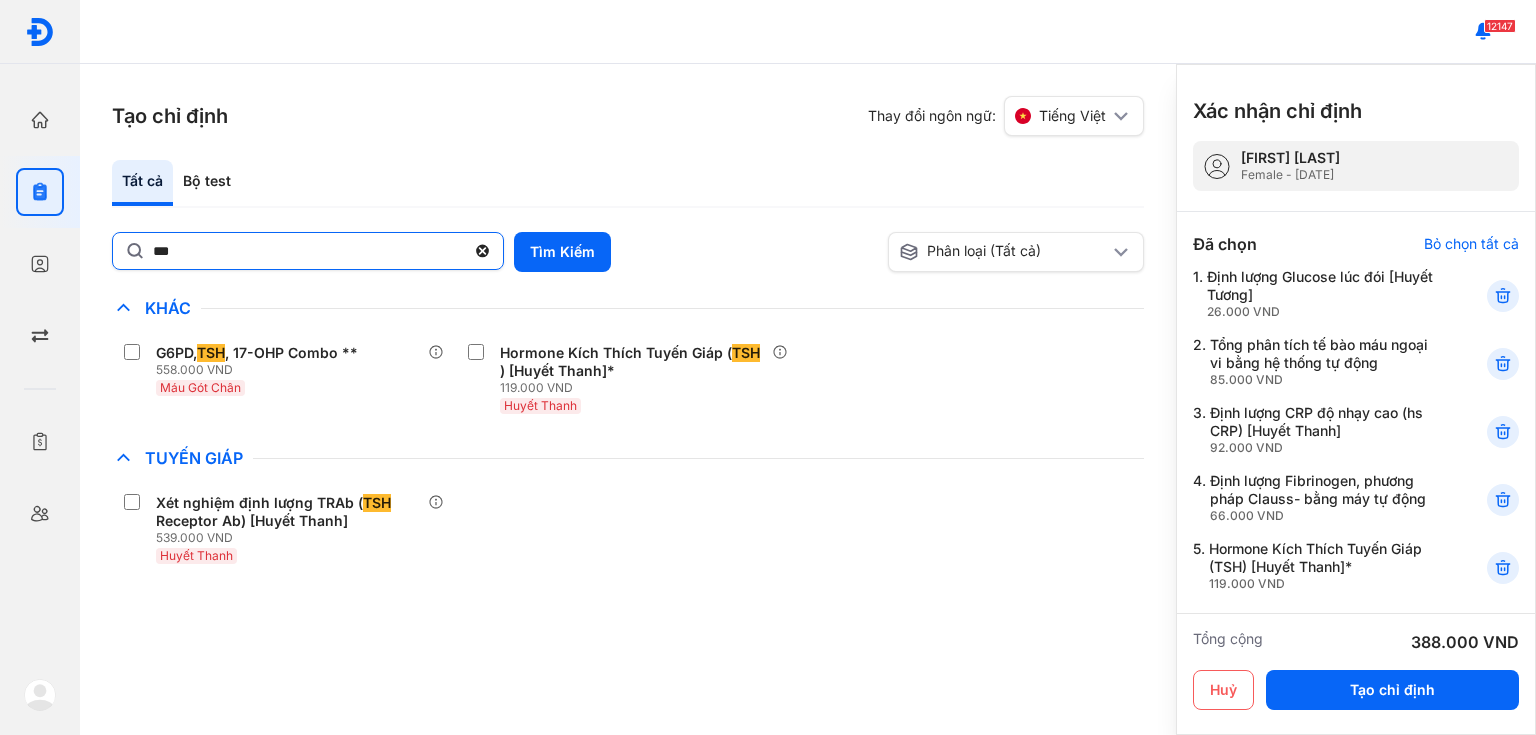 click on "***" 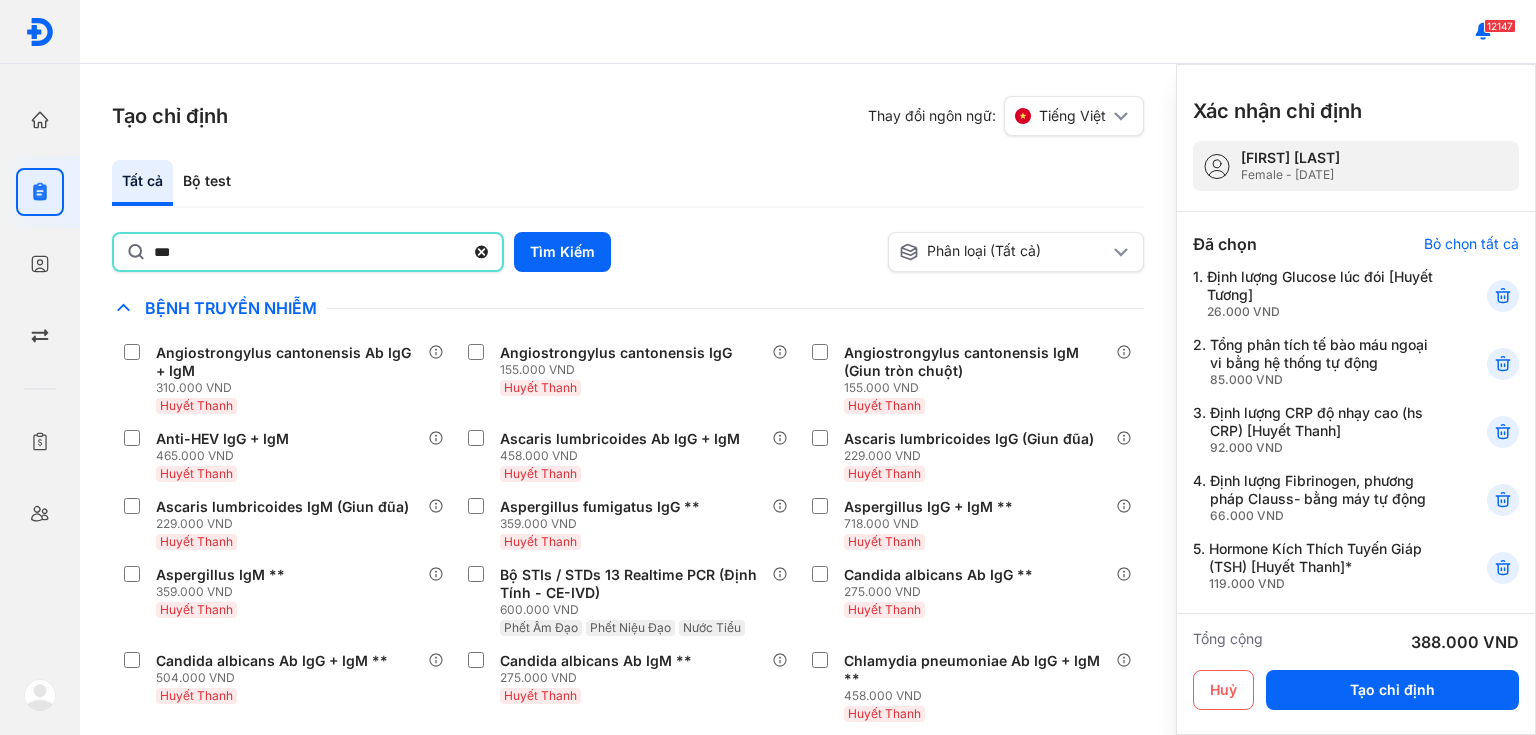 type on "***" 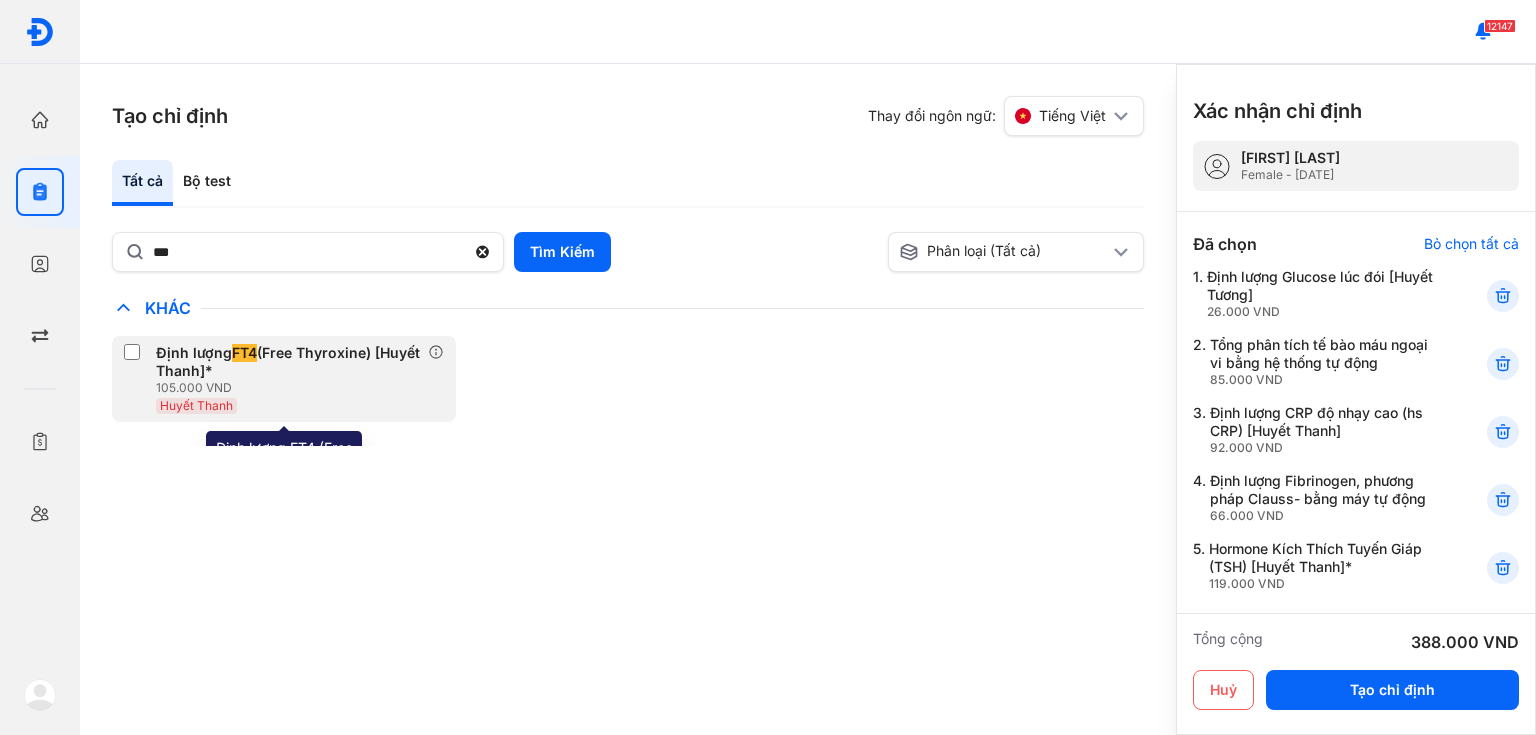 click on "Định lượng  FT4  (Free Thyroxine) [Huyết Thanh]*" at bounding box center (288, 362) 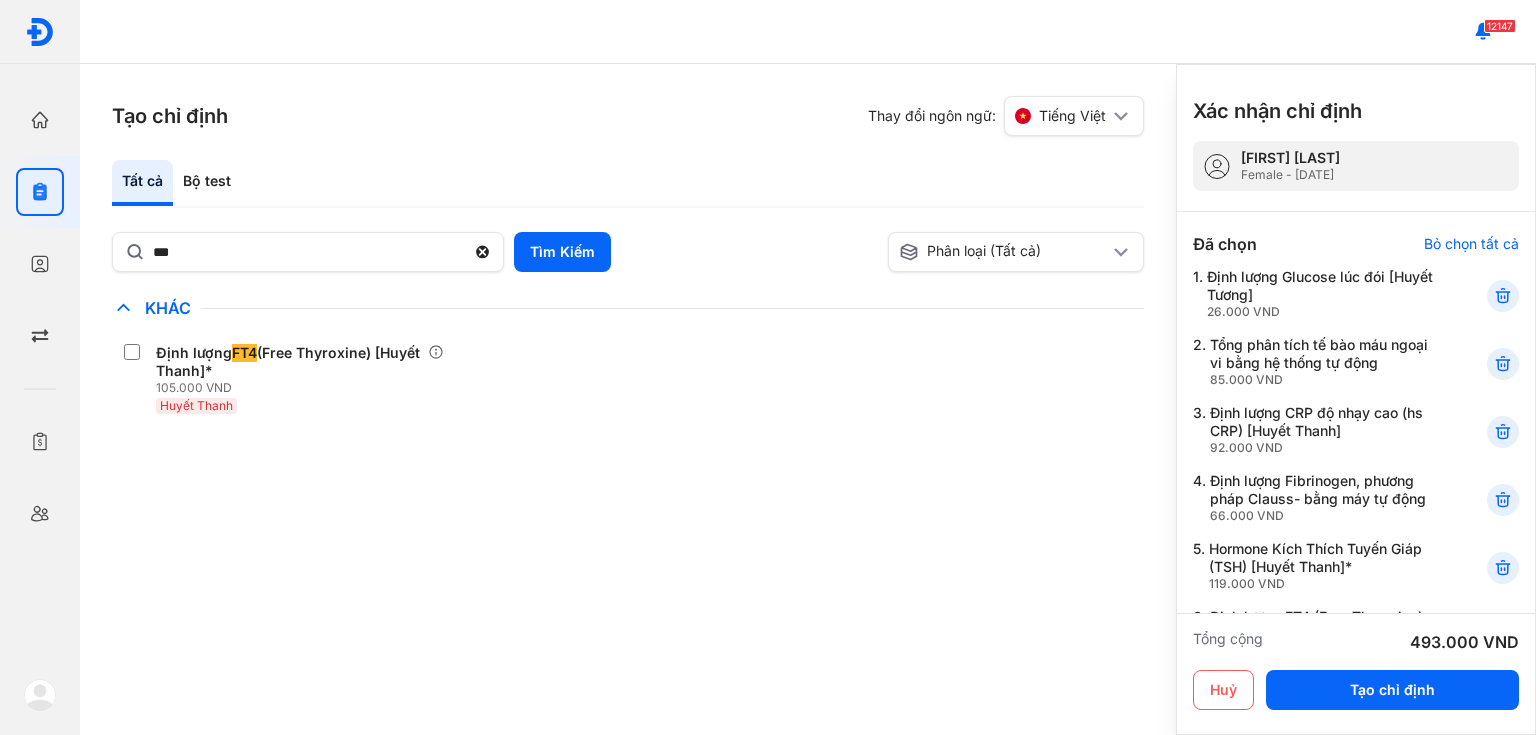 scroll, scrollTop: 80, scrollLeft: 0, axis: vertical 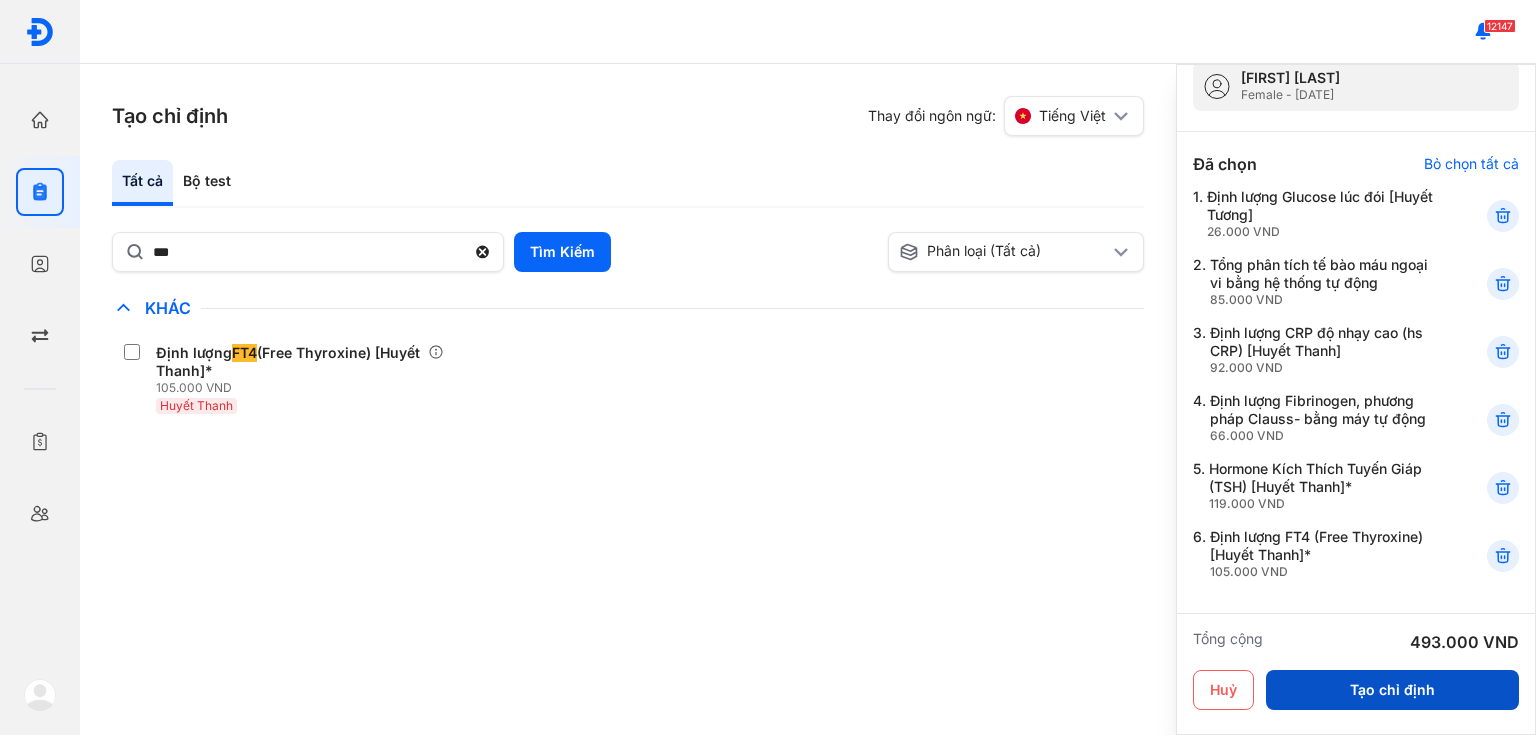 click on "Tạo chỉ định" at bounding box center [1392, 690] 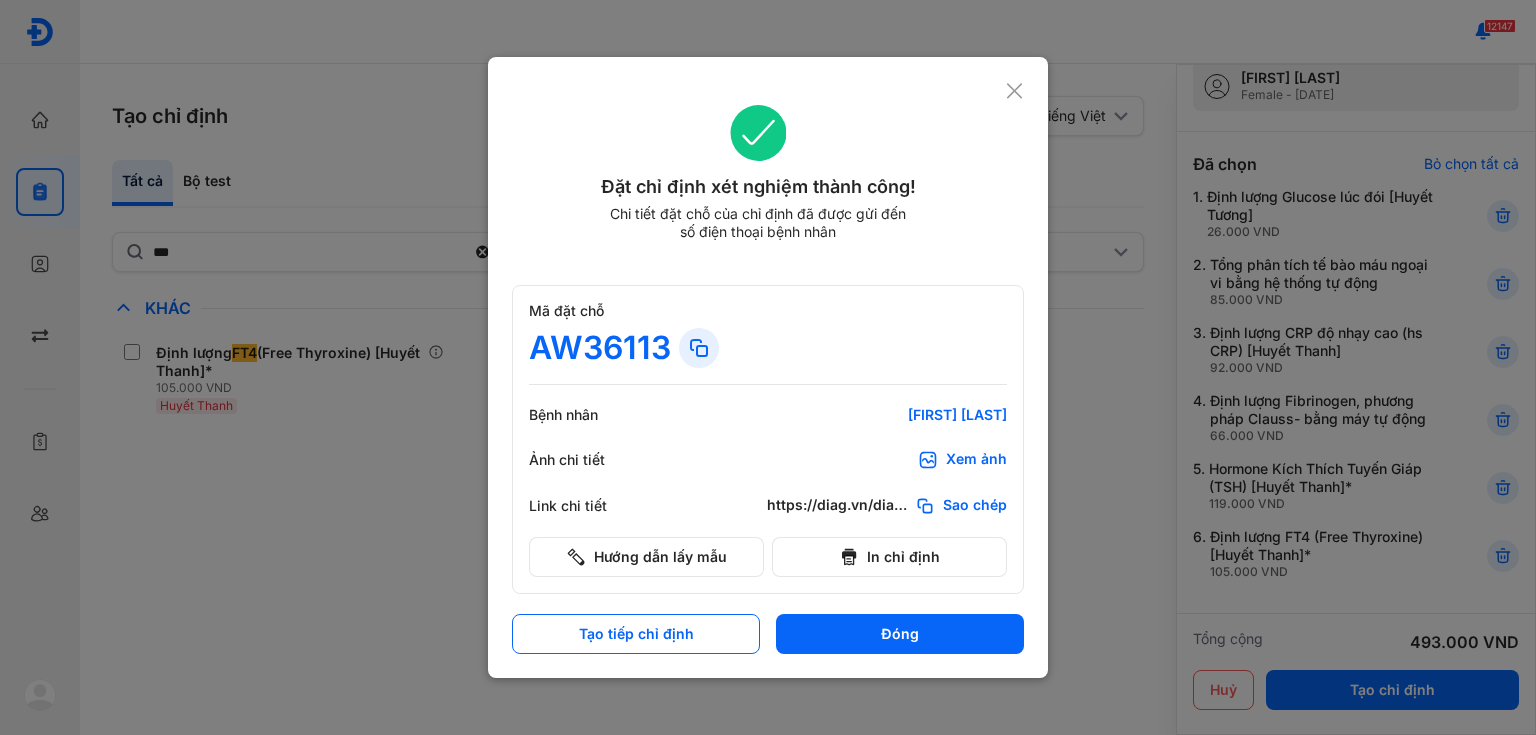 click on "Xem ảnh" at bounding box center [976, 460] 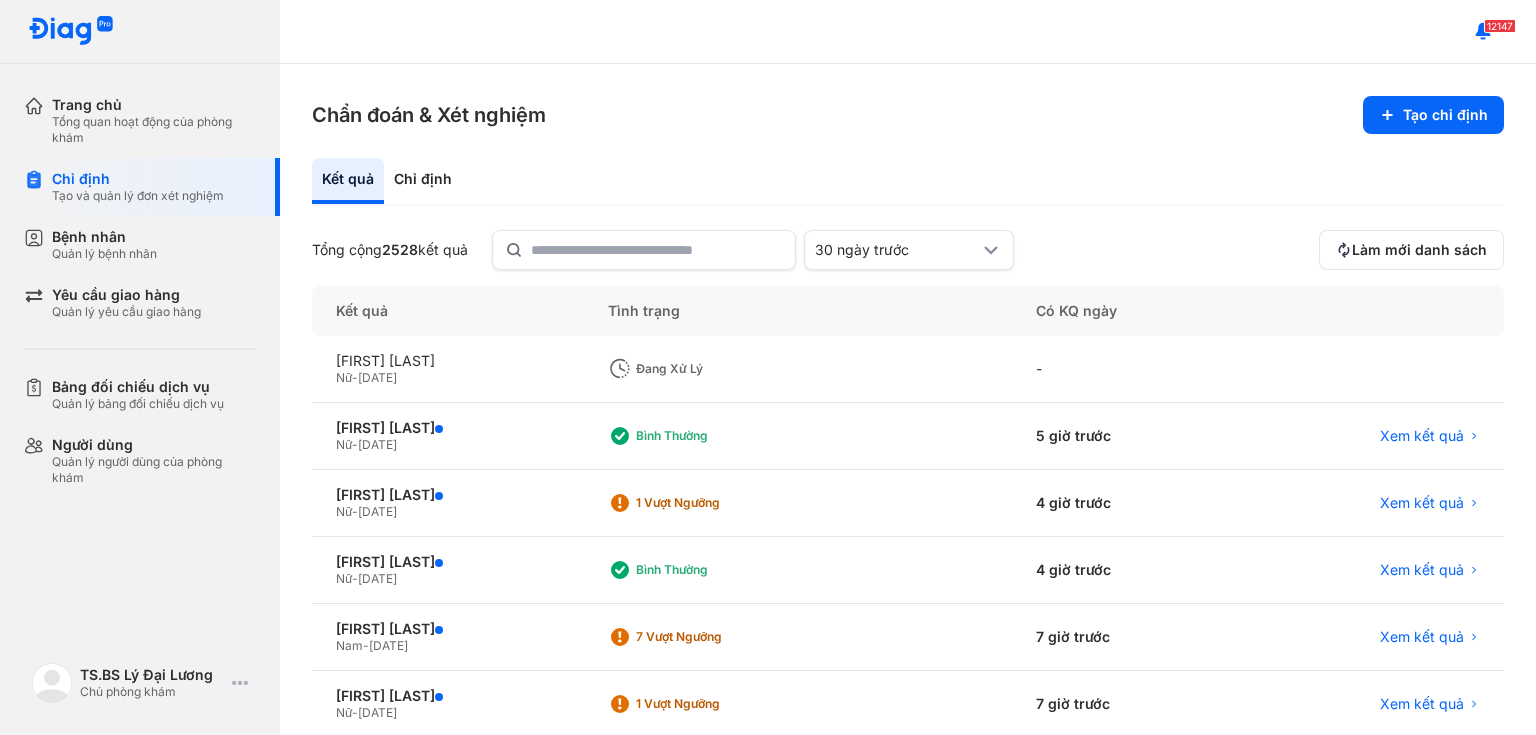 scroll, scrollTop: 0, scrollLeft: 0, axis: both 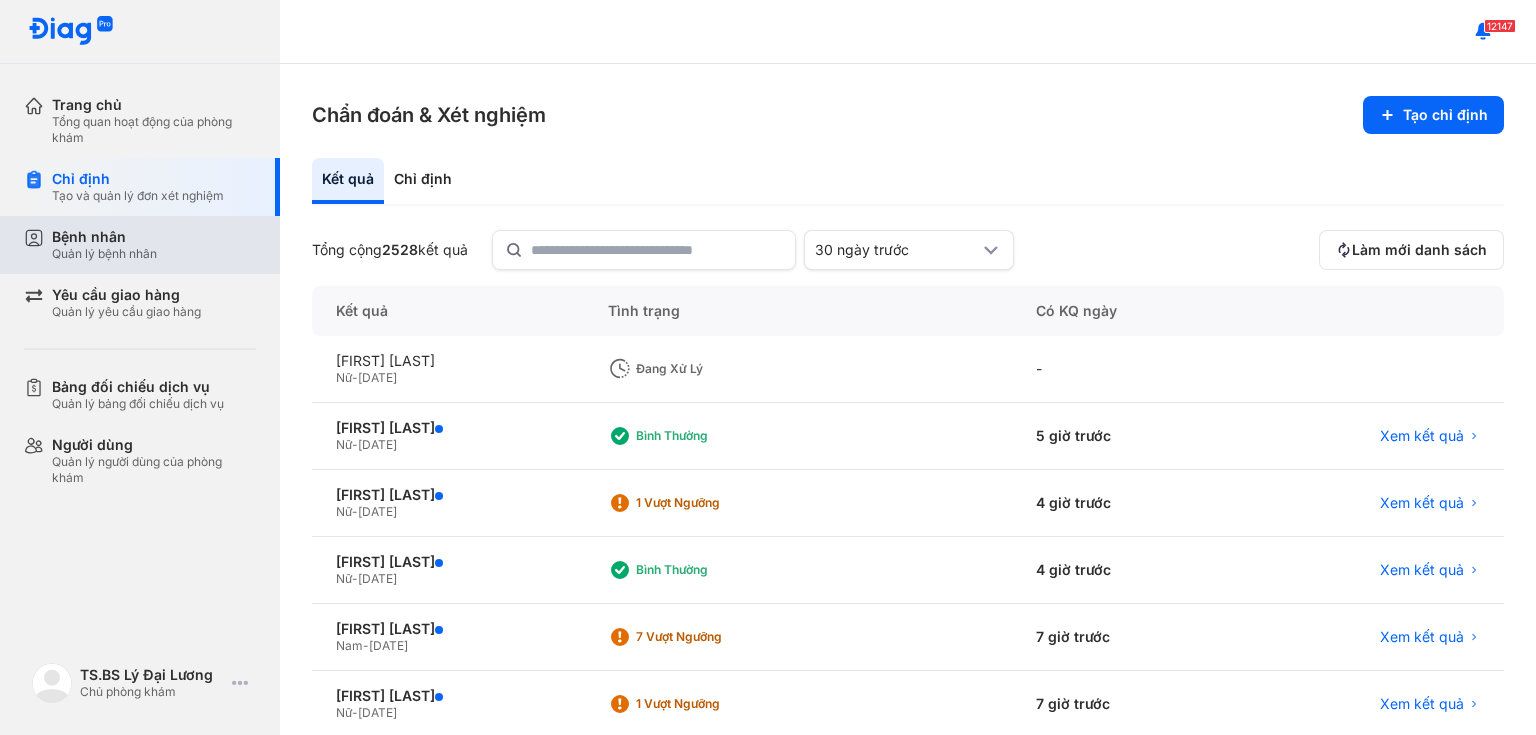 click on "Quản lý bệnh nhân" at bounding box center (104, 254) 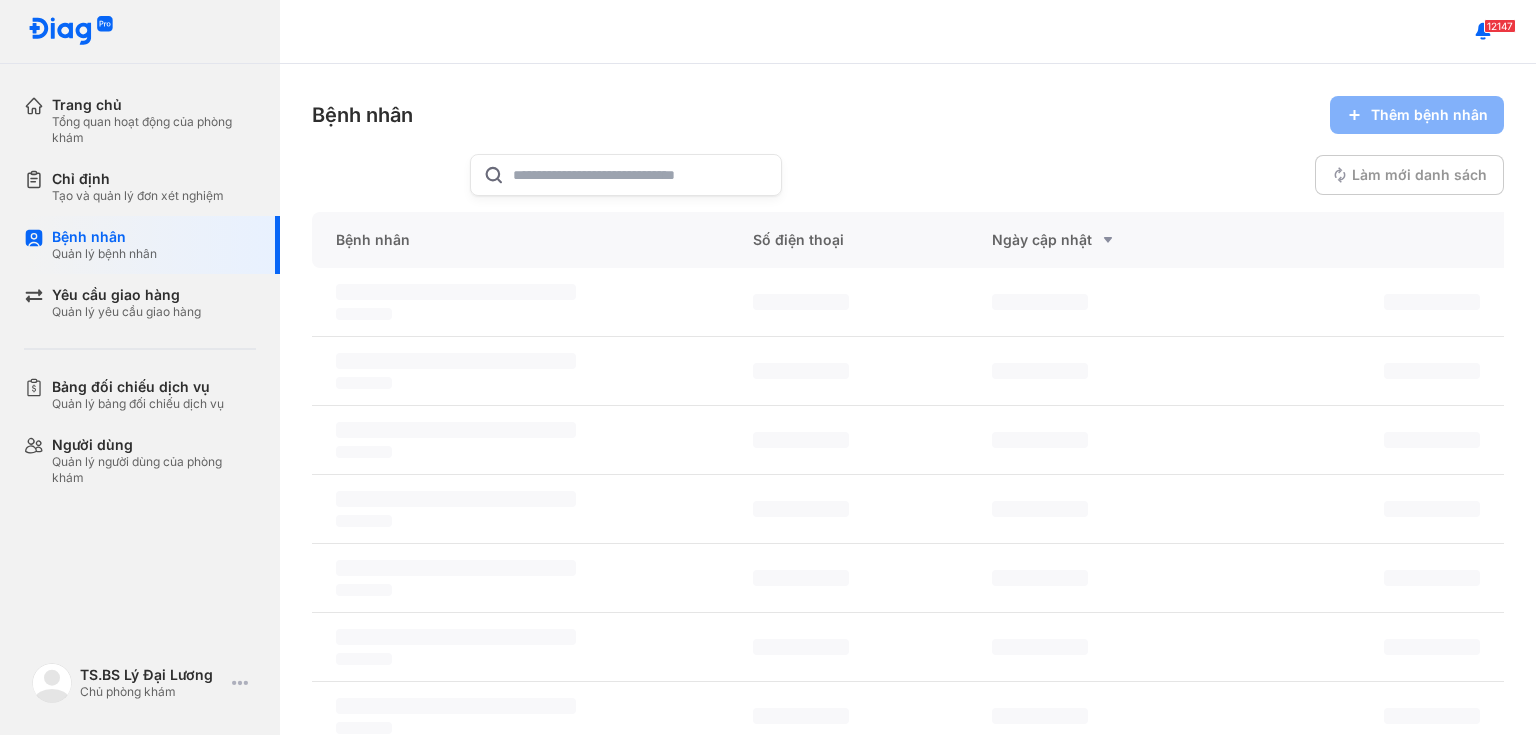click 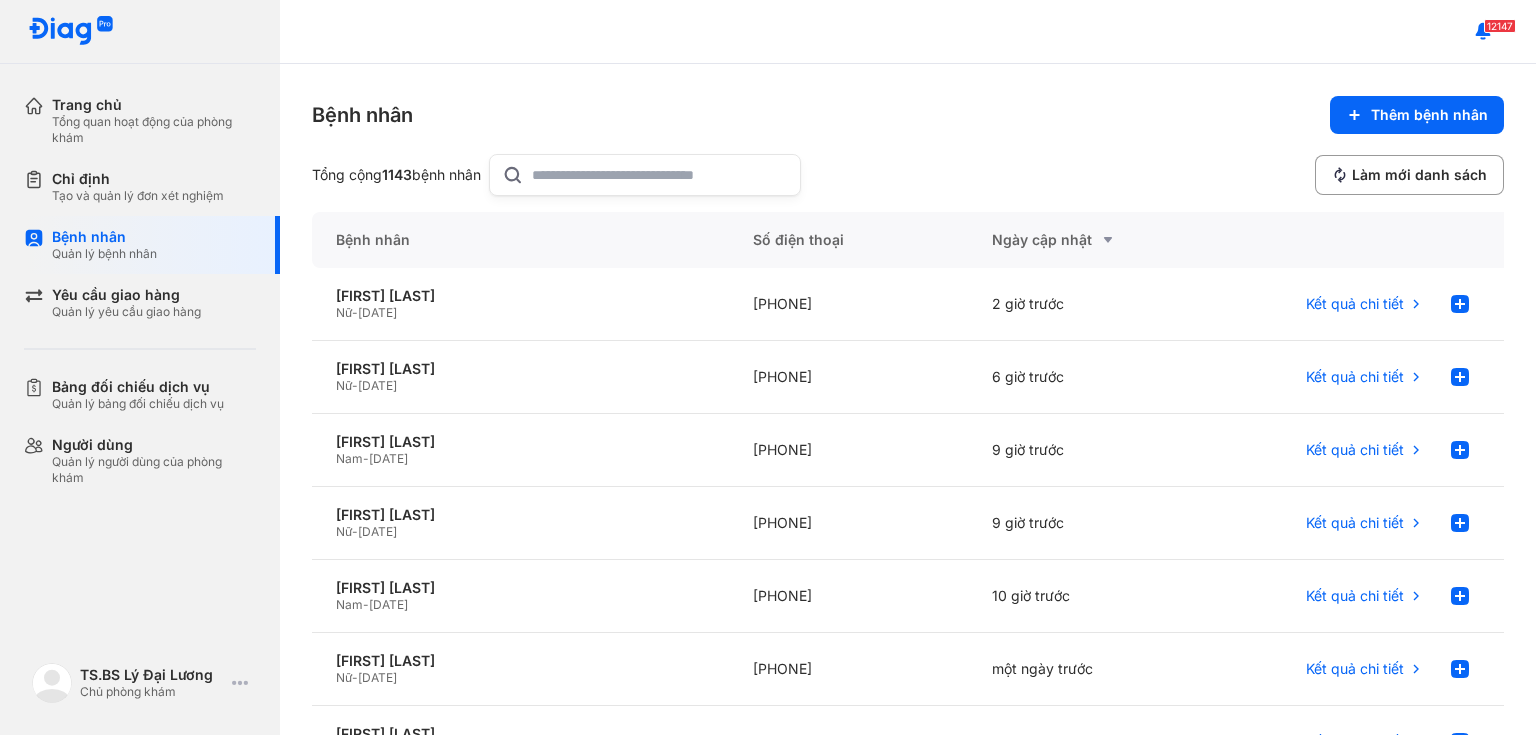 paste on "**********" 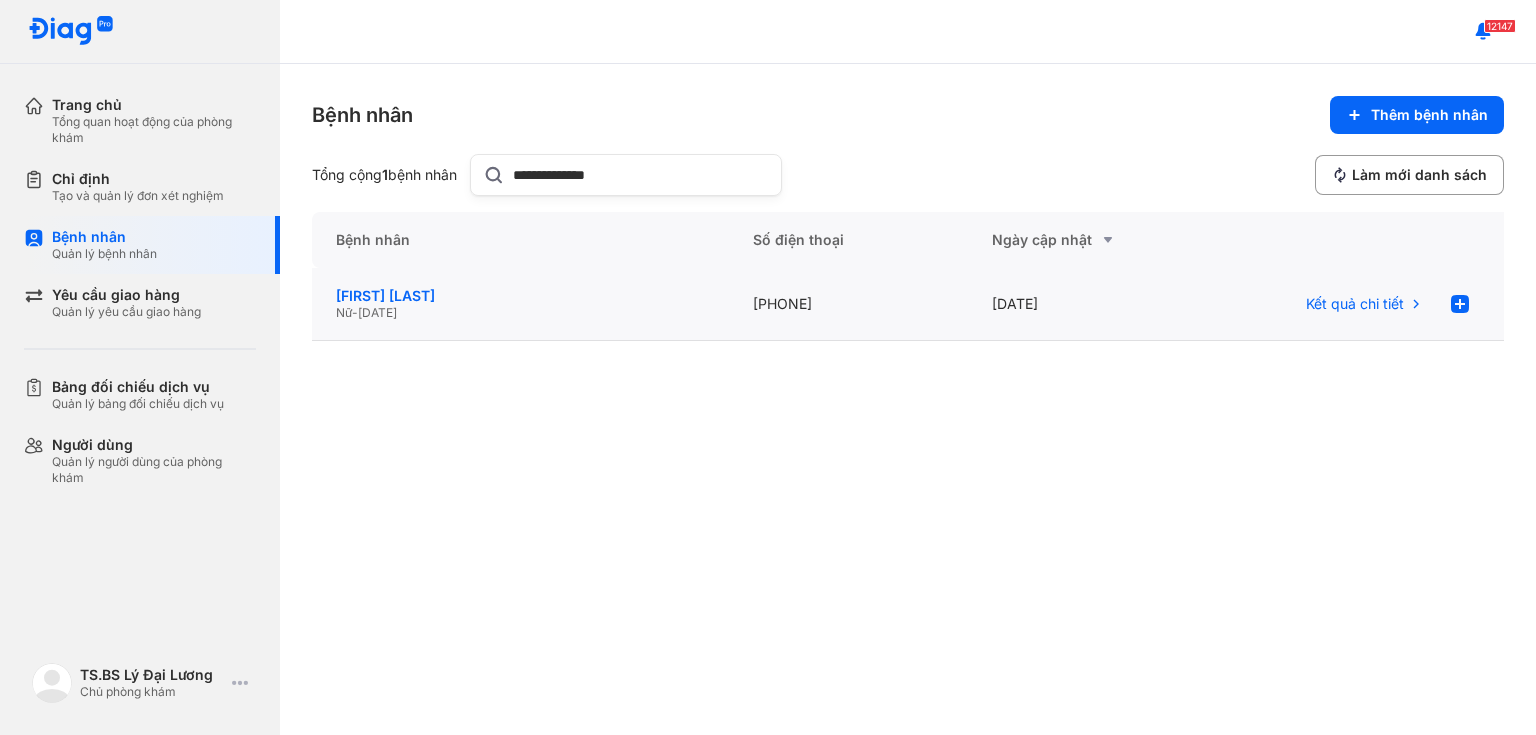 type on "**********" 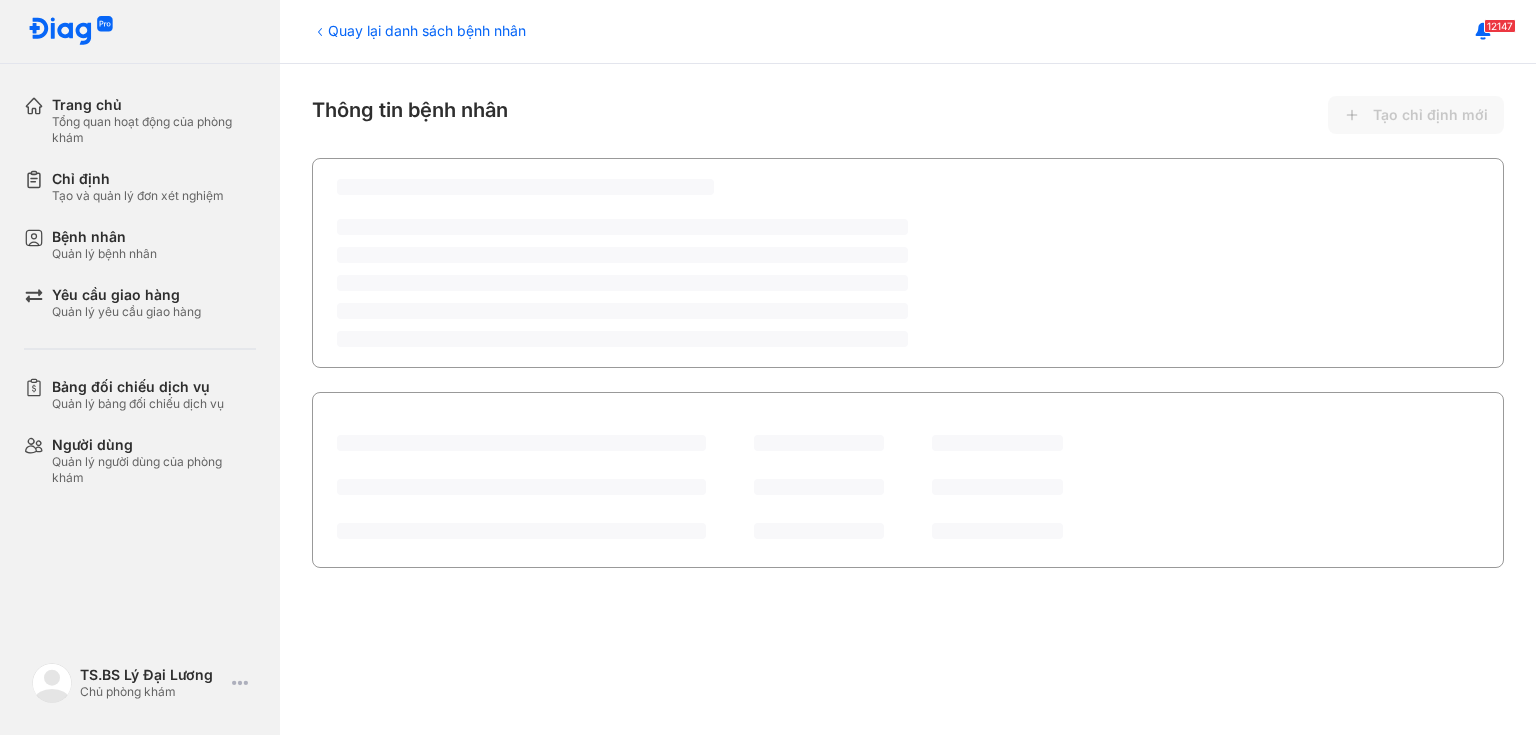 scroll, scrollTop: 0, scrollLeft: 0, axis: both 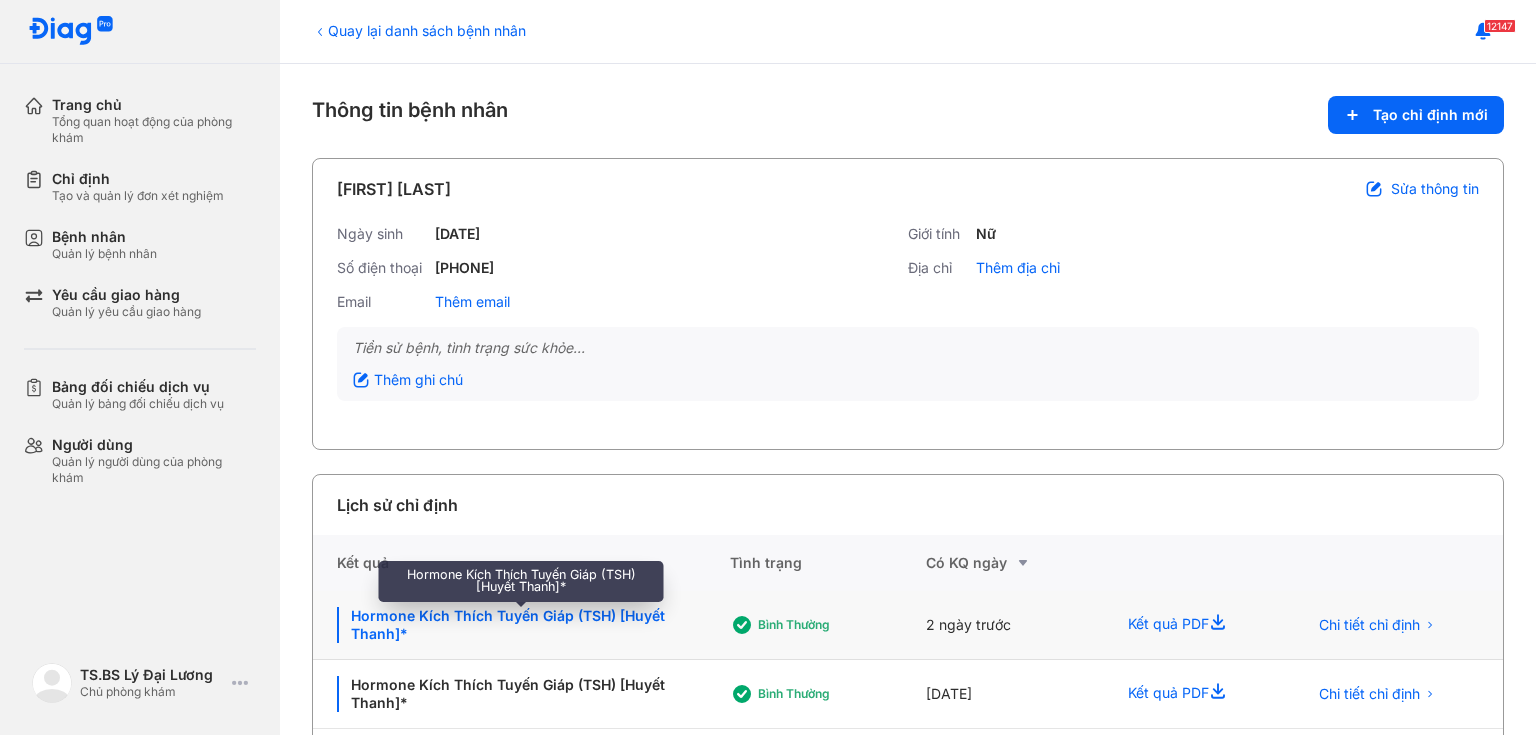 click on "Hormone Kích Thích Tuyến Giáp (TSH) [Huyết Thanh]*" 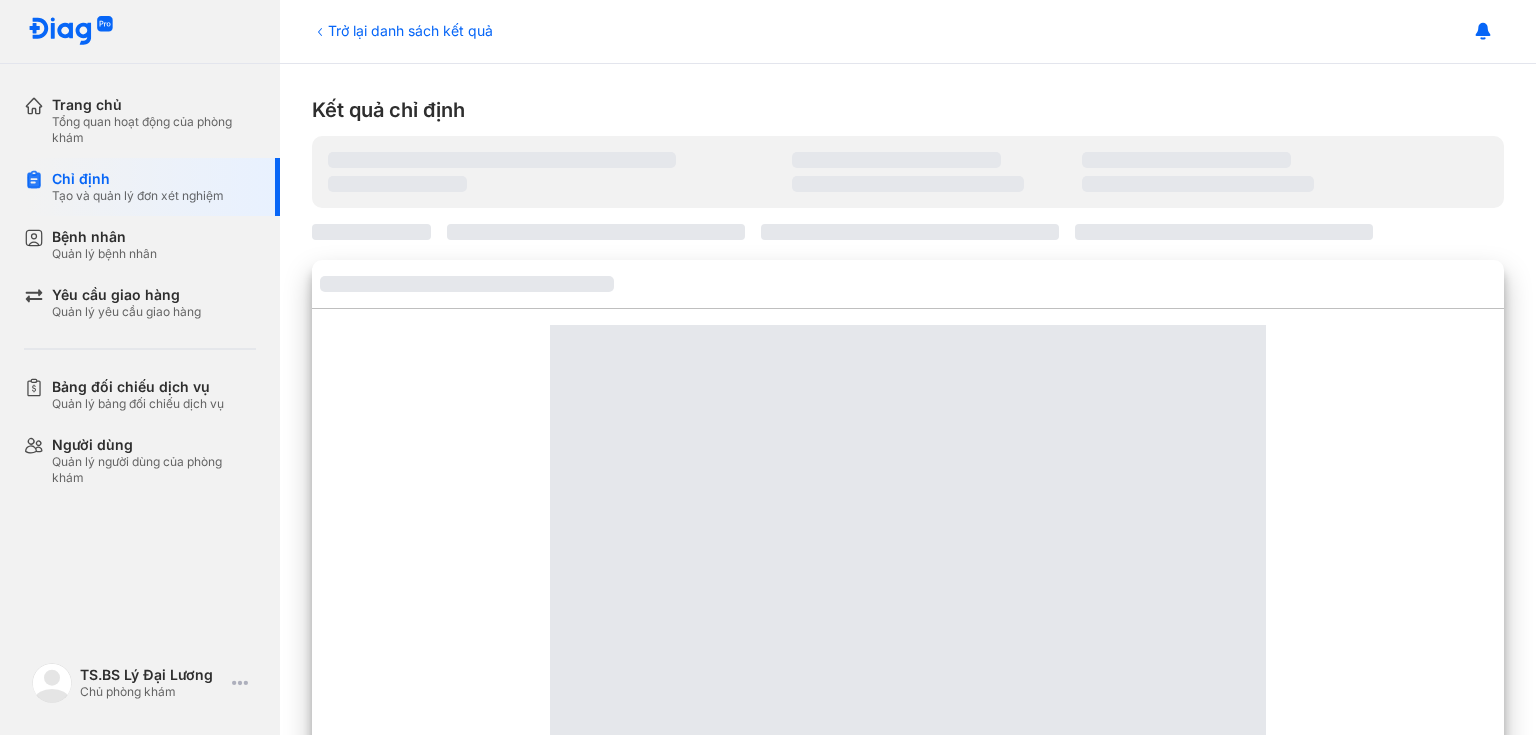 scroll, scrollTop: 0, scrollLeft: 0, axis: both 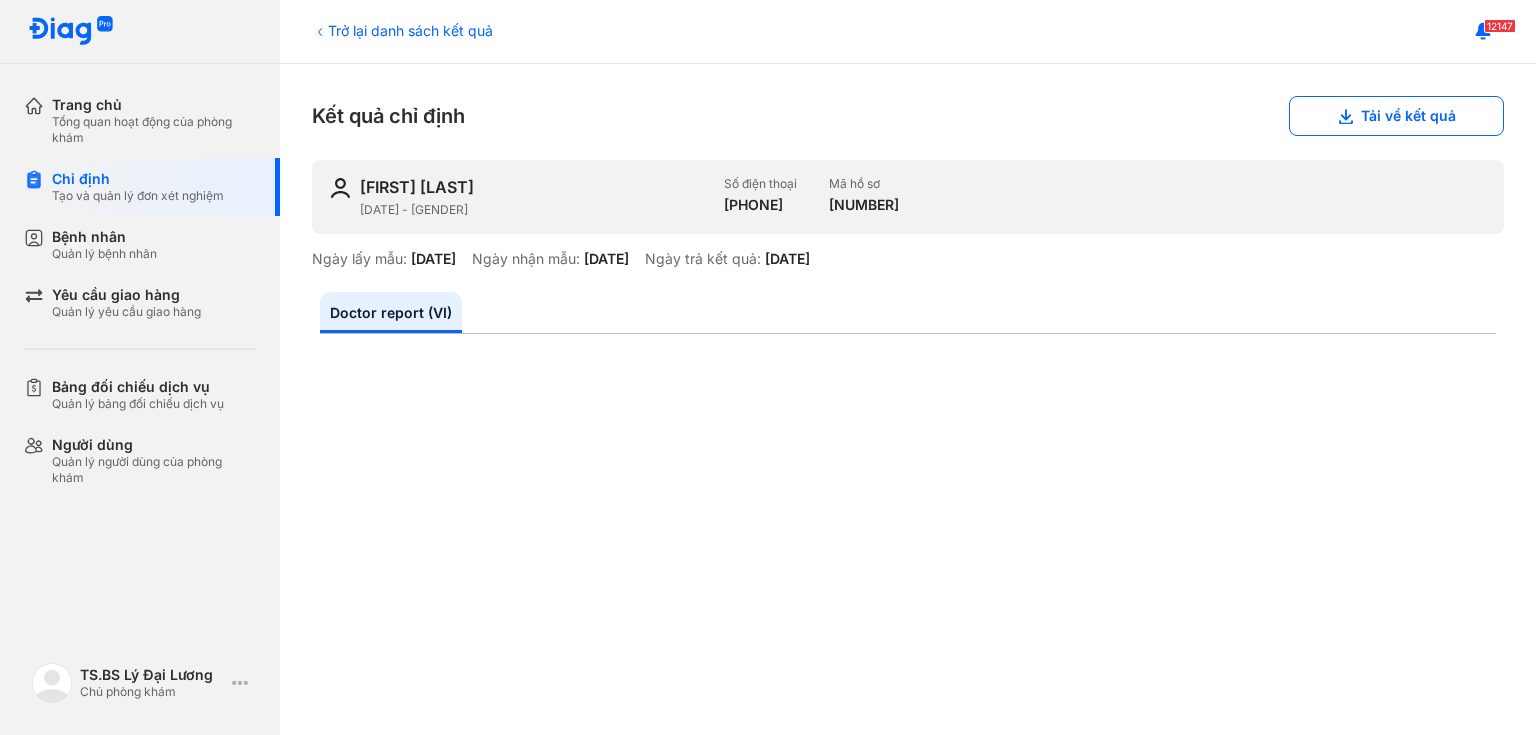 click 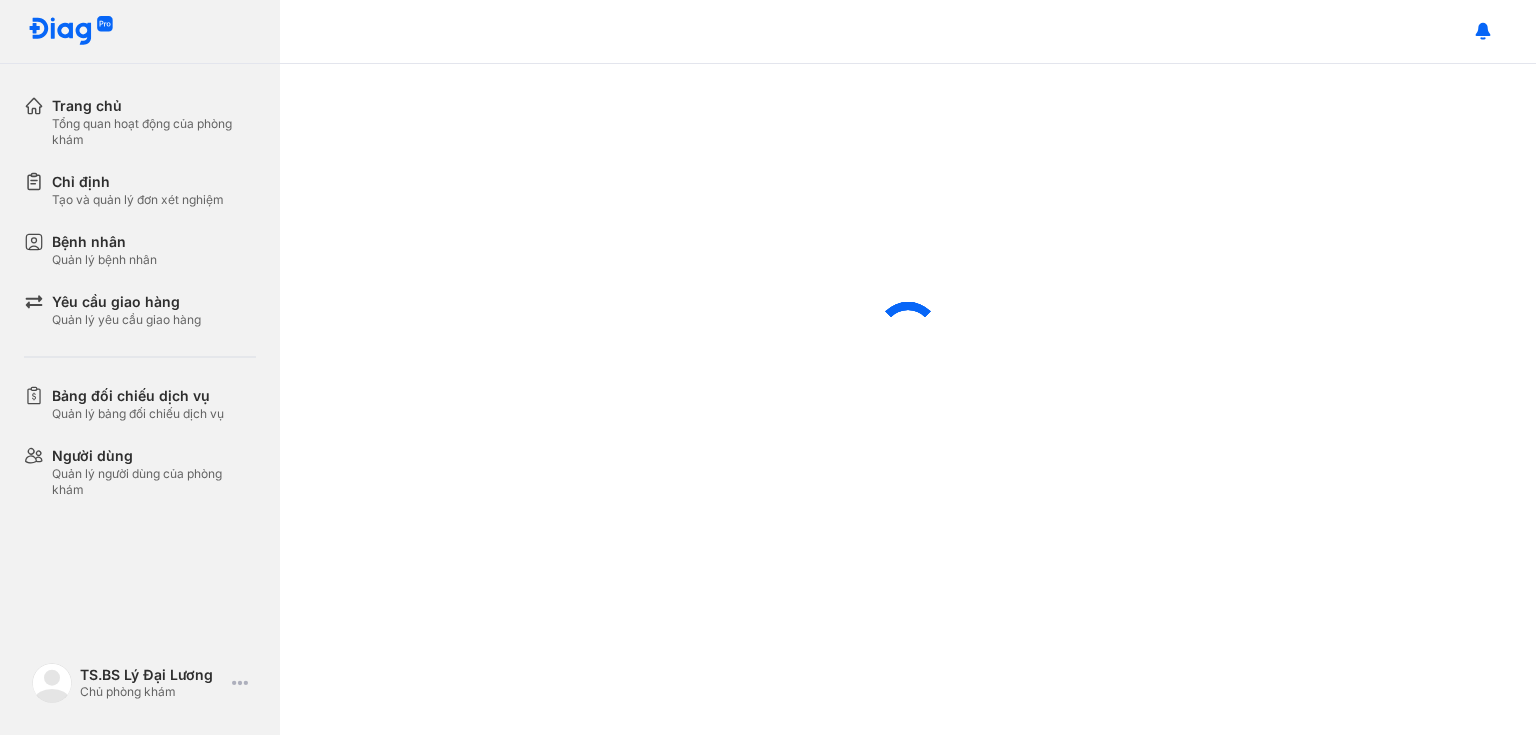scroll, scrollTop: 0, scrollLeft: 0, axis: both 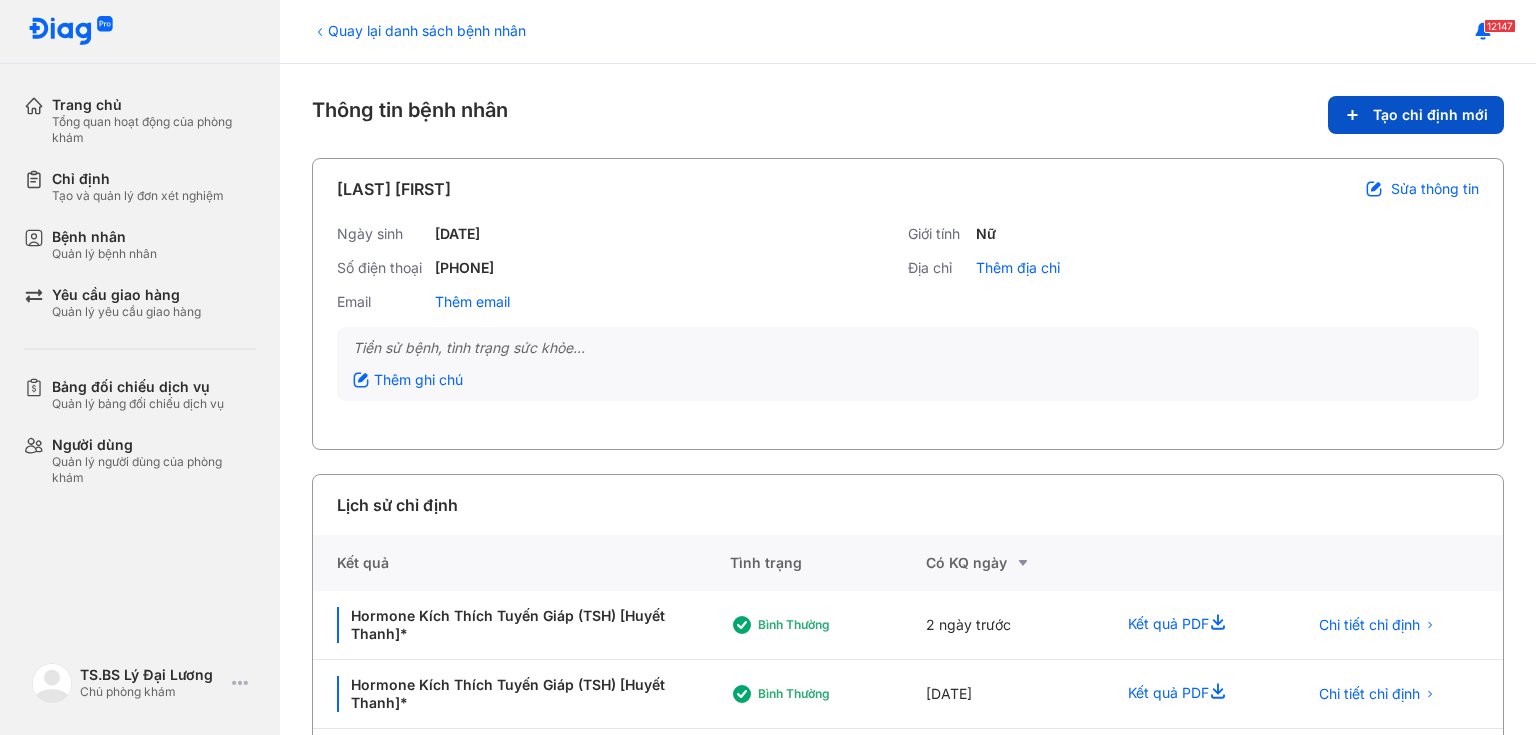 click on "Tạo chỉ định mới" 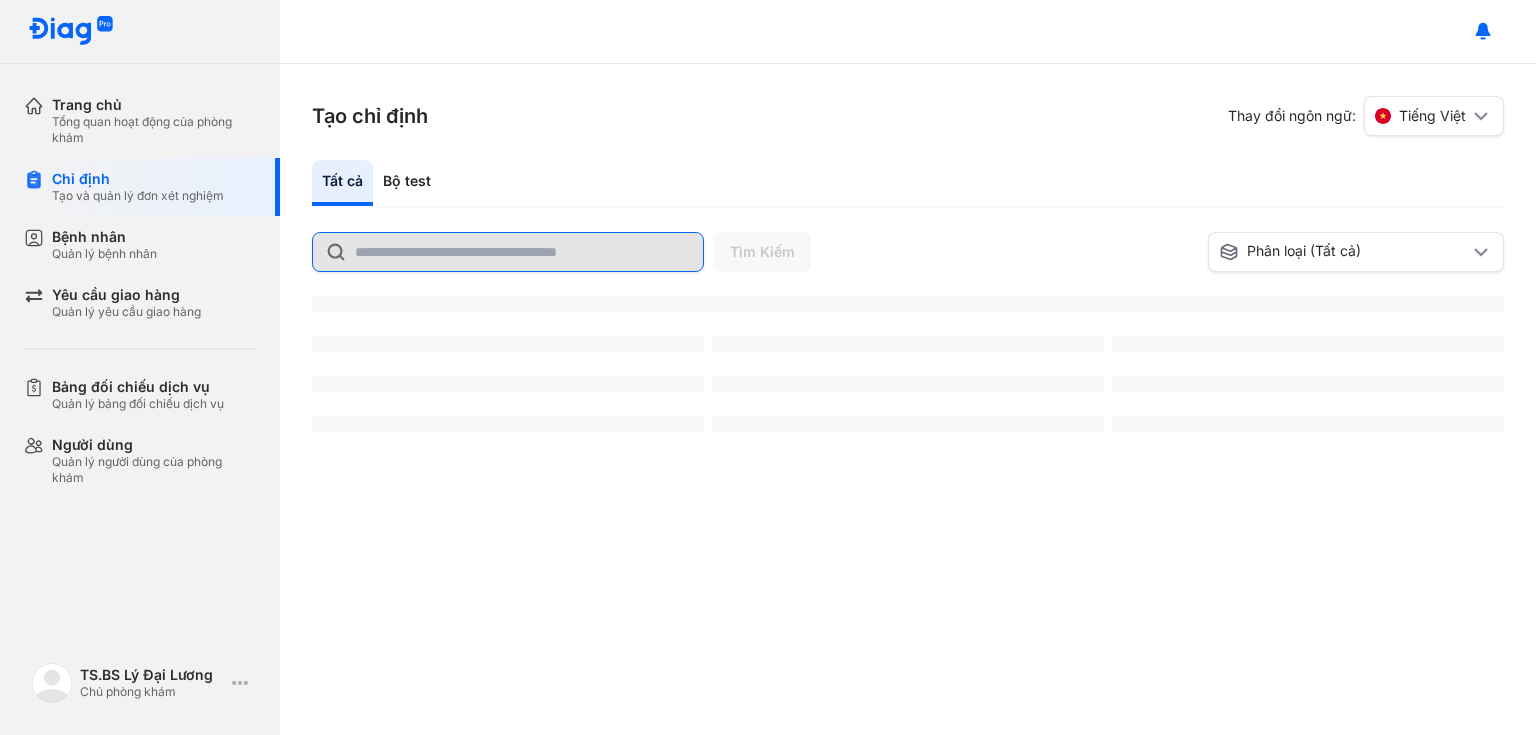 scroll, scrollTop: 0, scrollLeft: 0, axis: both 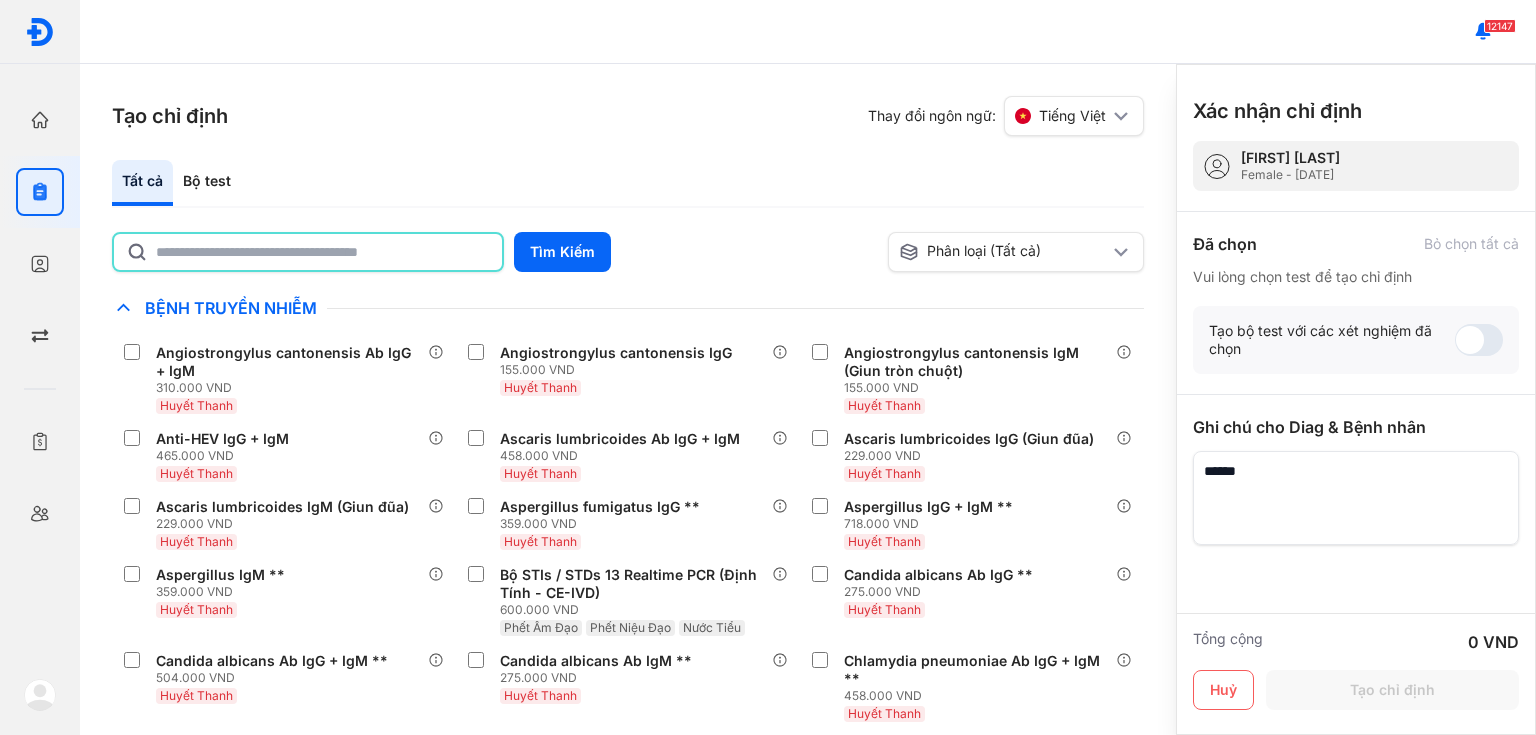 click 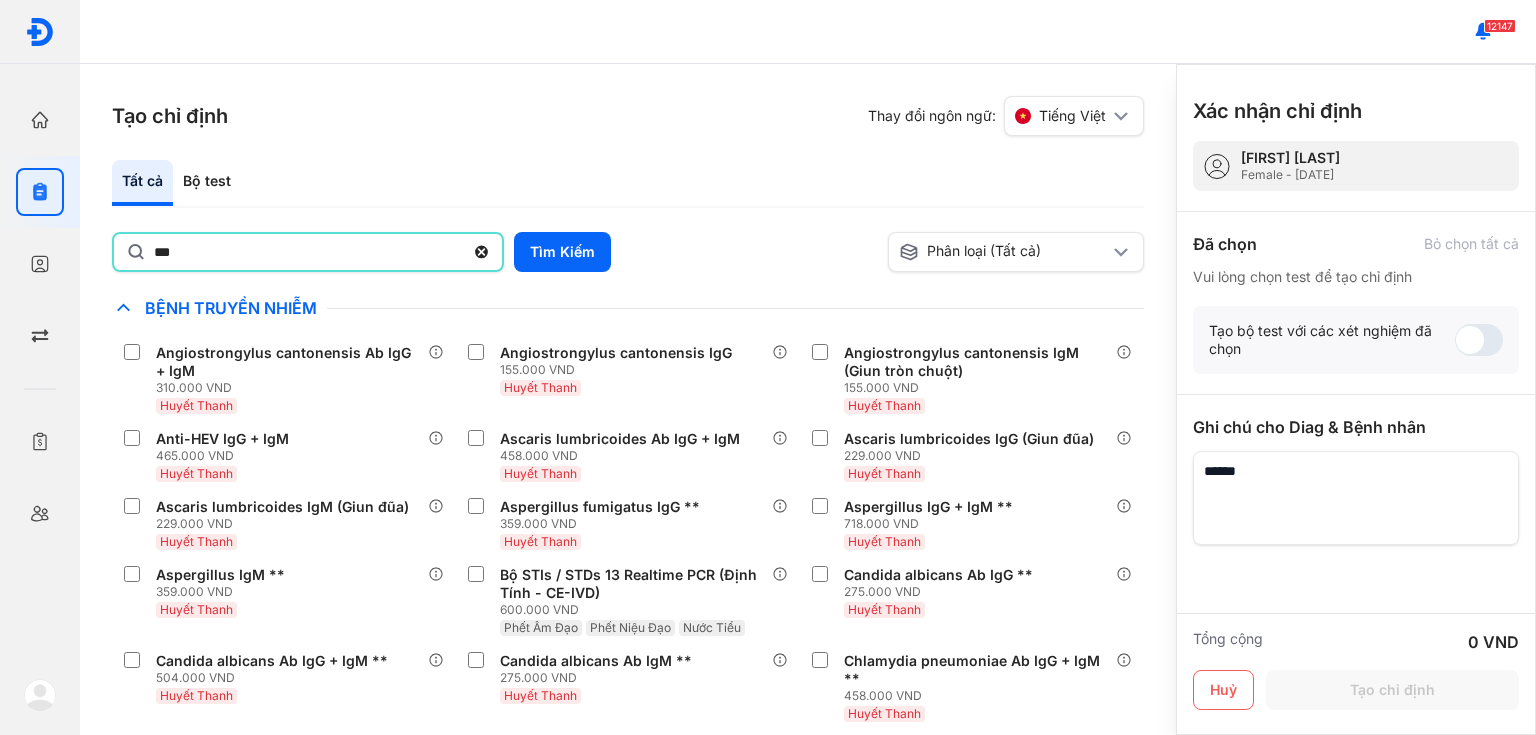 type on "***" 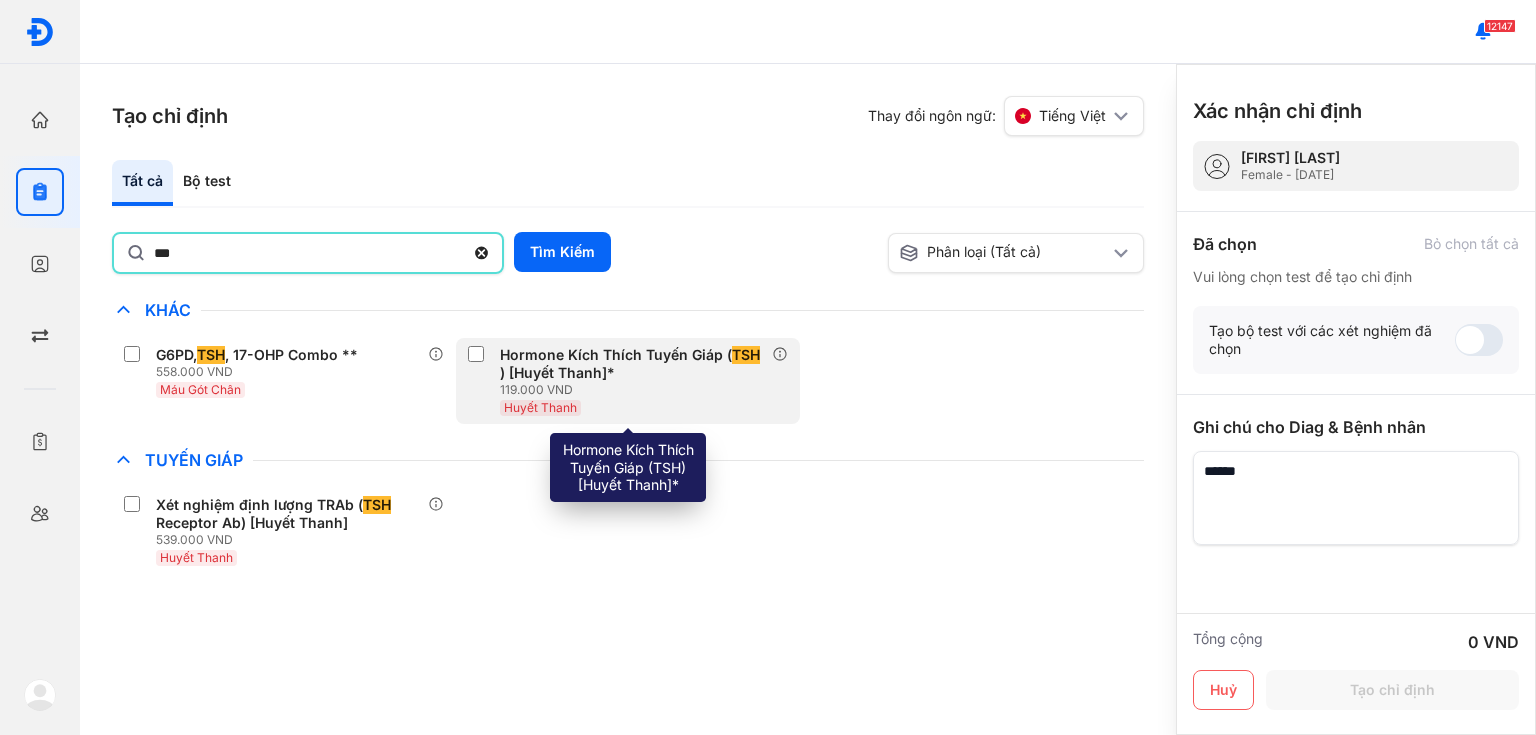 drag, startPoint x: 617, startPoint y: 376, endPoint x: 702, endPoint y: 389, distance: 85.98837 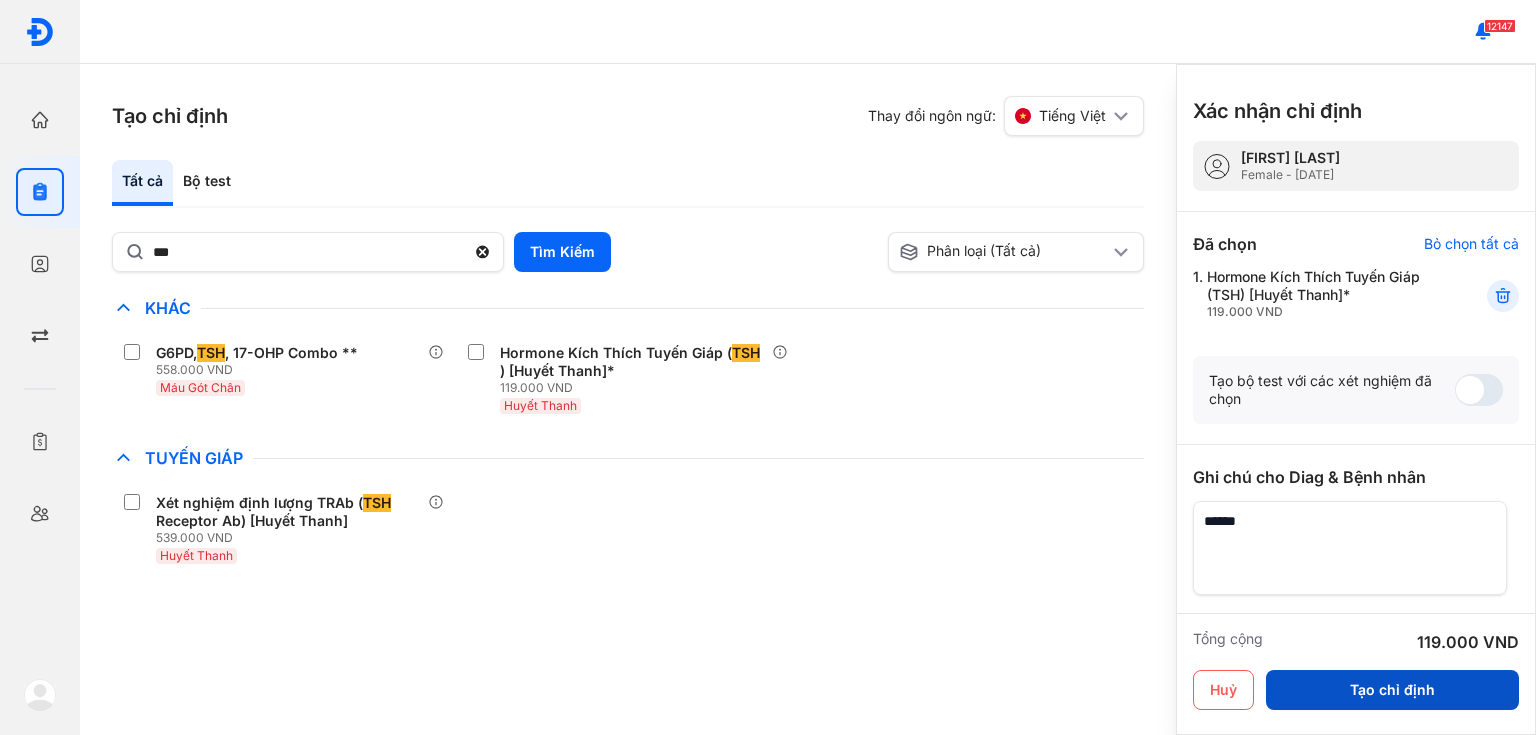 click on "Tạo chỉ định" at bounding box center (1392, 690) 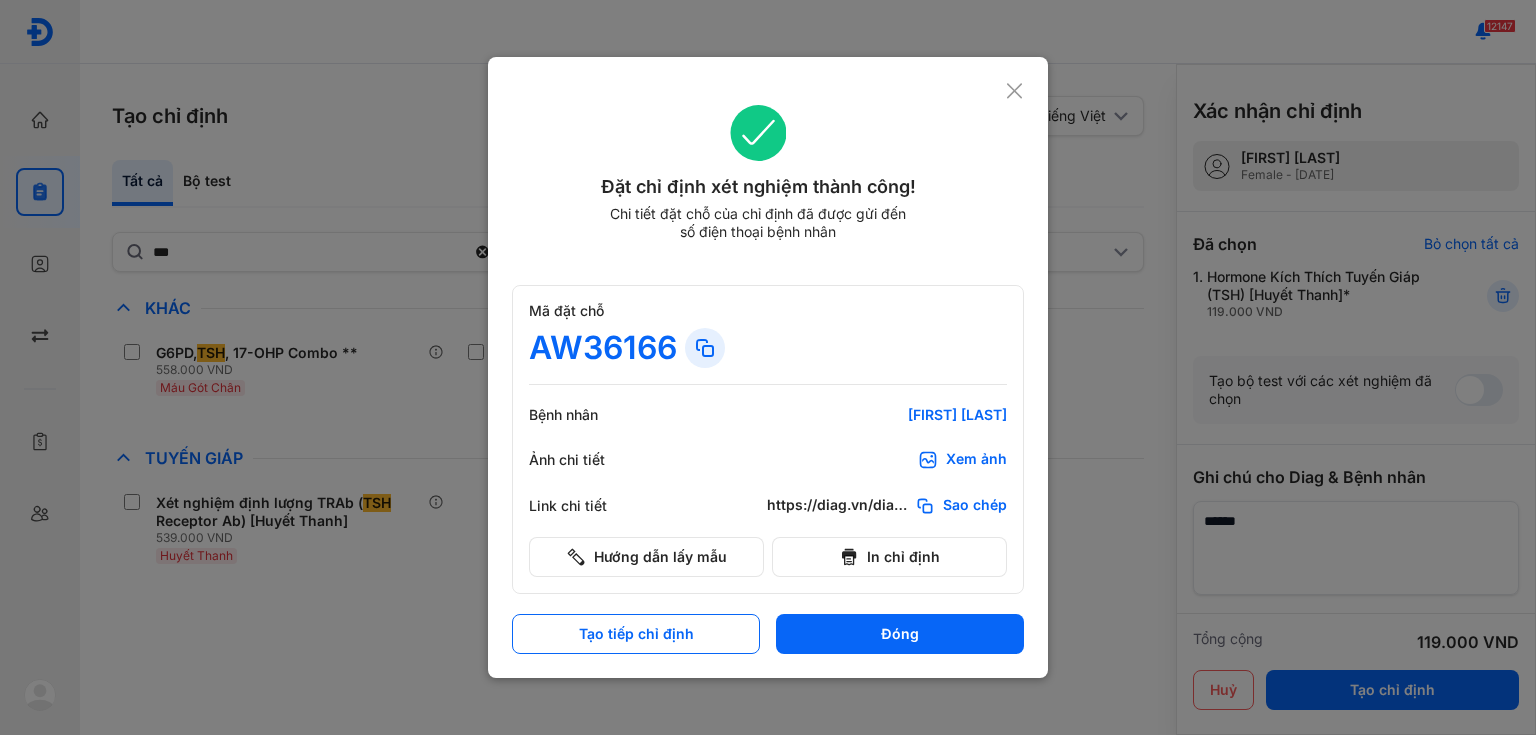 click on "Mã đặt chỗ AW36166 Bệnh nhân Đặng Ngọc Dung Ảnh chi tiết Xem ảnh Link chi tiết https://diag.vn/diagpro/booking?reference_code=AW36166 Sao chép Hướng dẫn lấy mẫu In chỉ định" 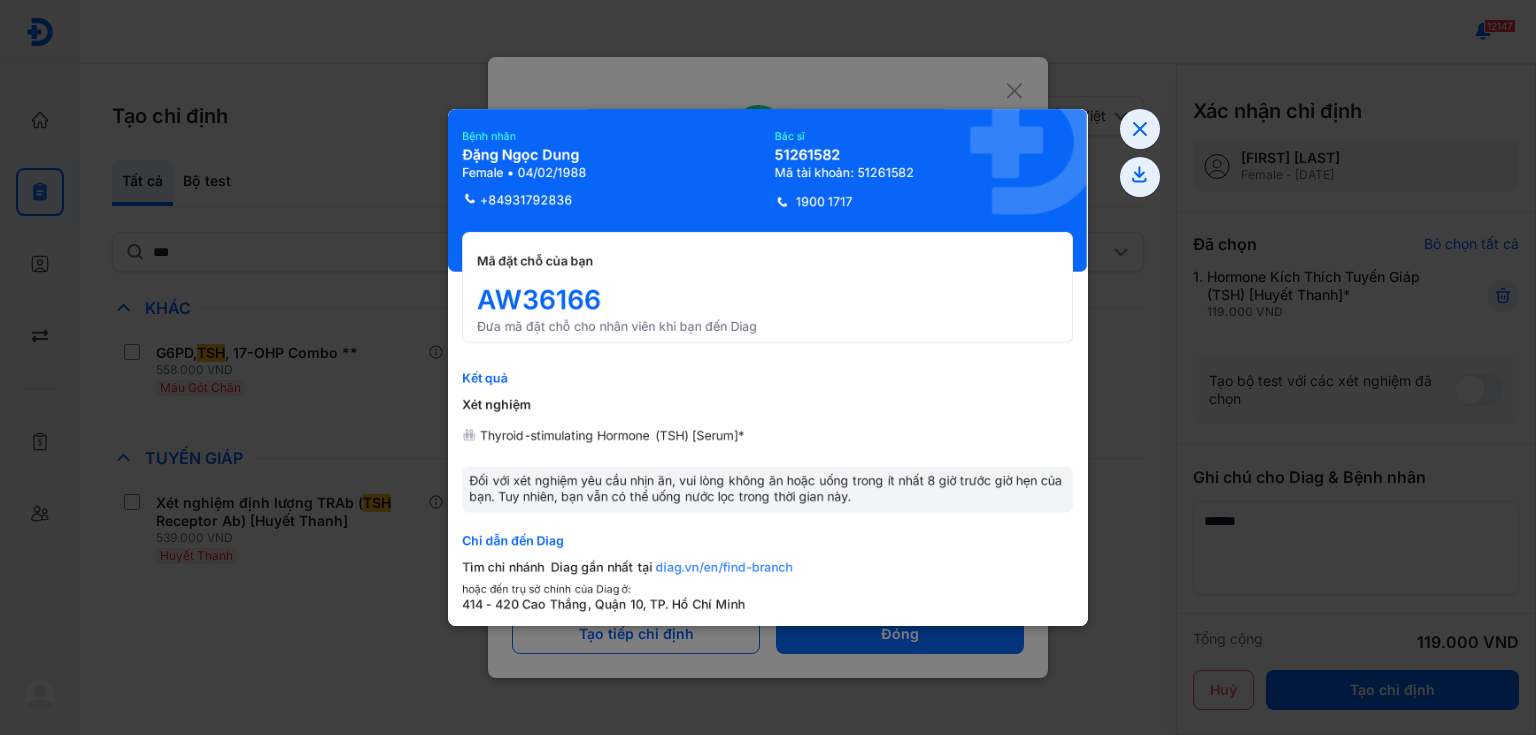 click at bounding box center (768, 367) 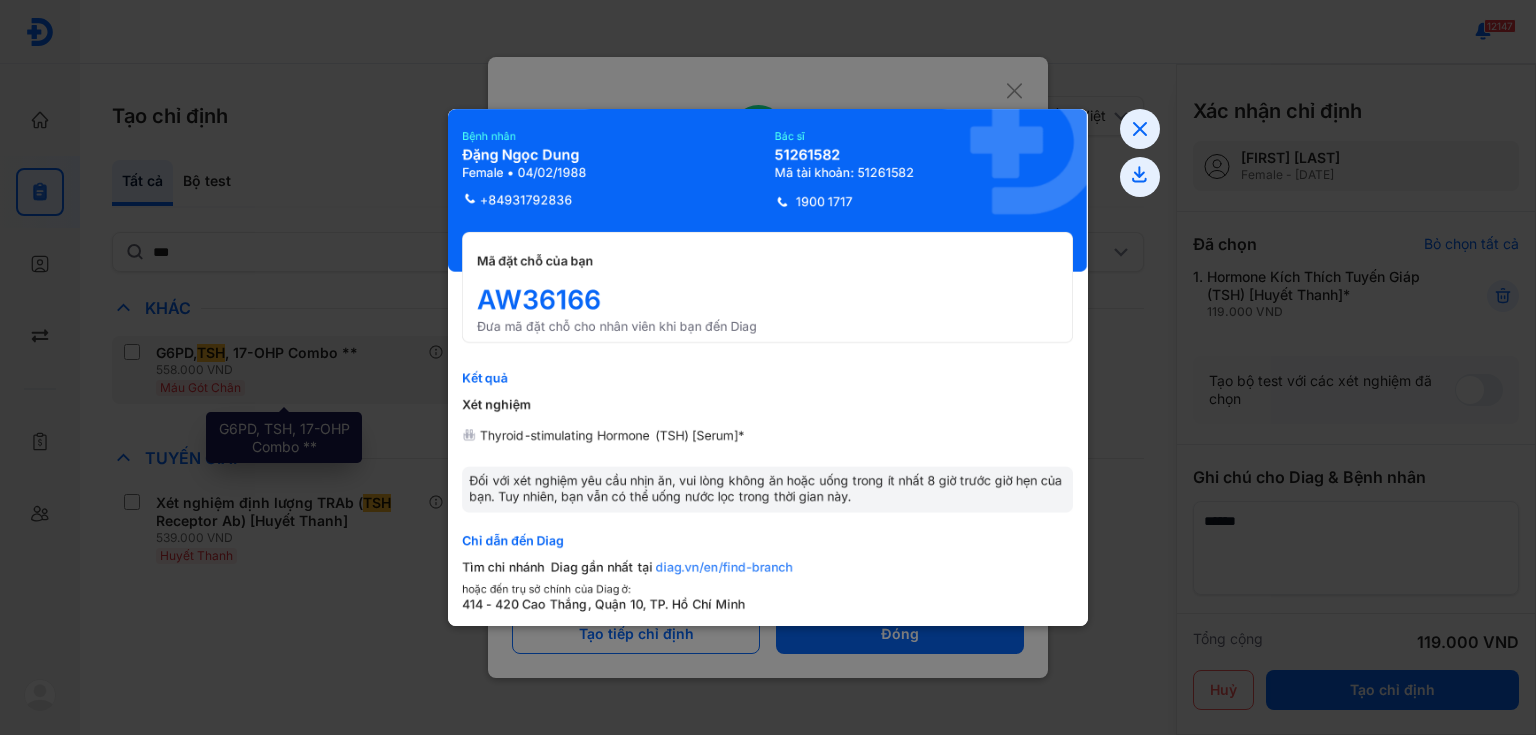 click at bounding box center (768, 367) 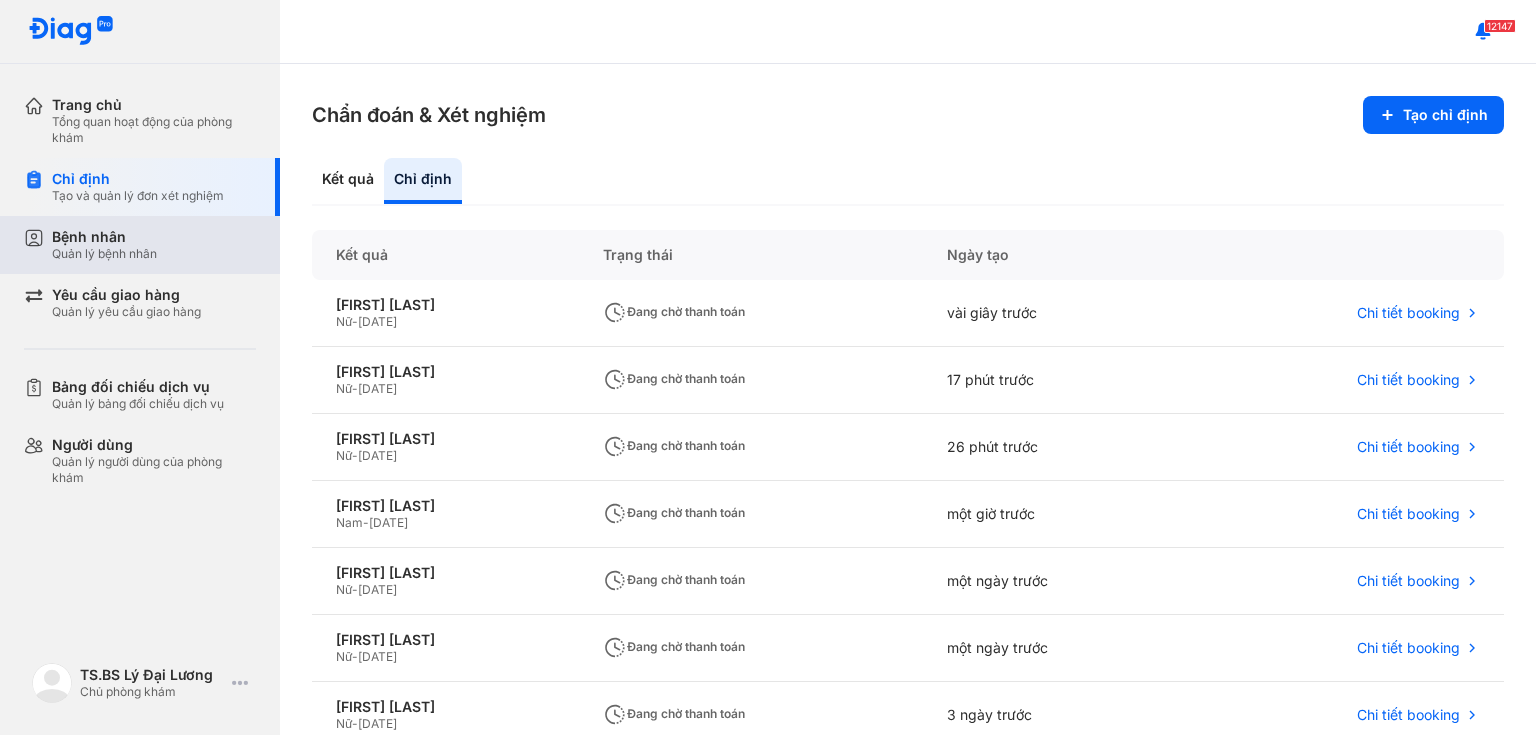 drag, startPoint x: 84, startPoint y: 237, endPoint x: 211, endPoint y: 220, distance: 128.13274 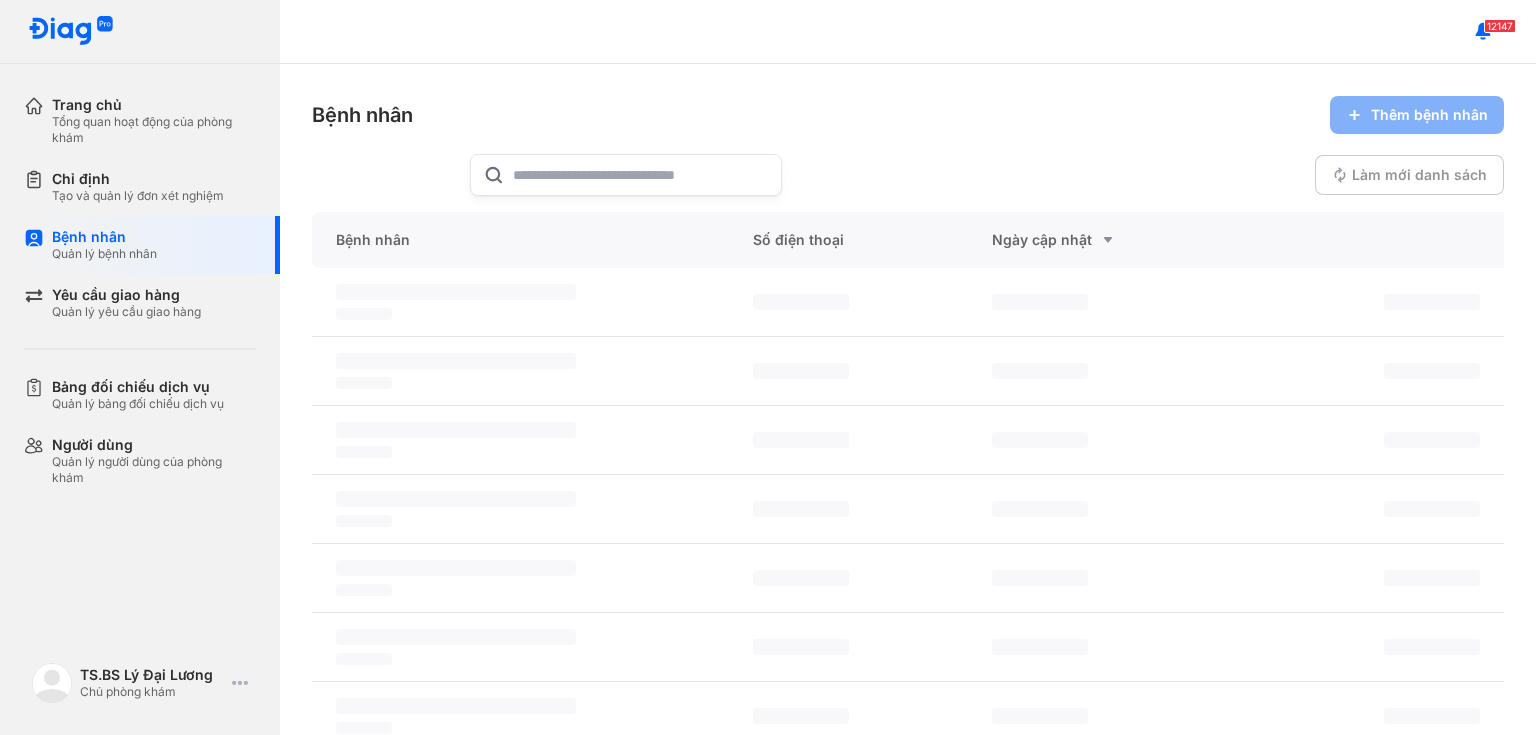 drag, startPoint x: 692, startPoint y: 174, endPoint x: 675, endPoint y: 173, distance: 17.029387 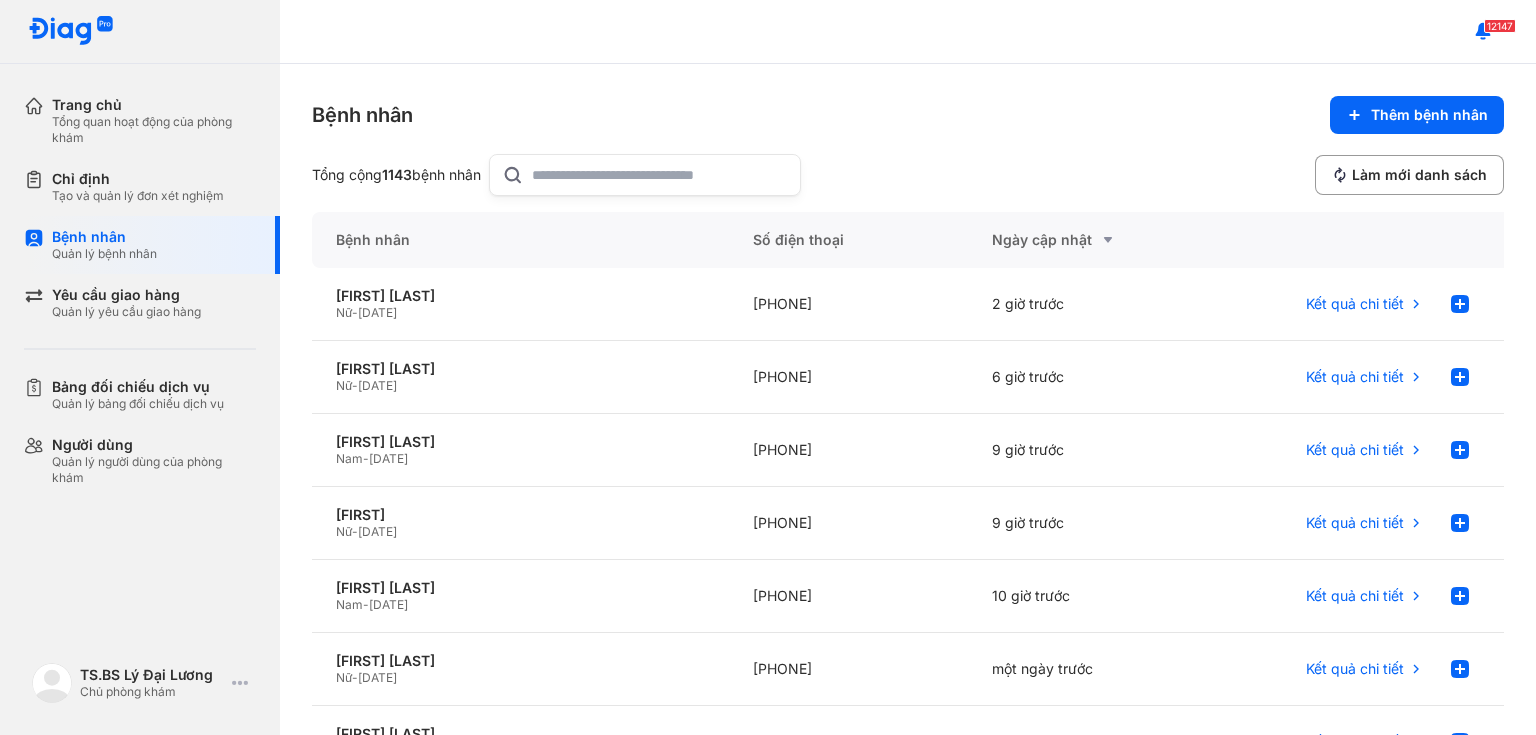 paste on "*******" 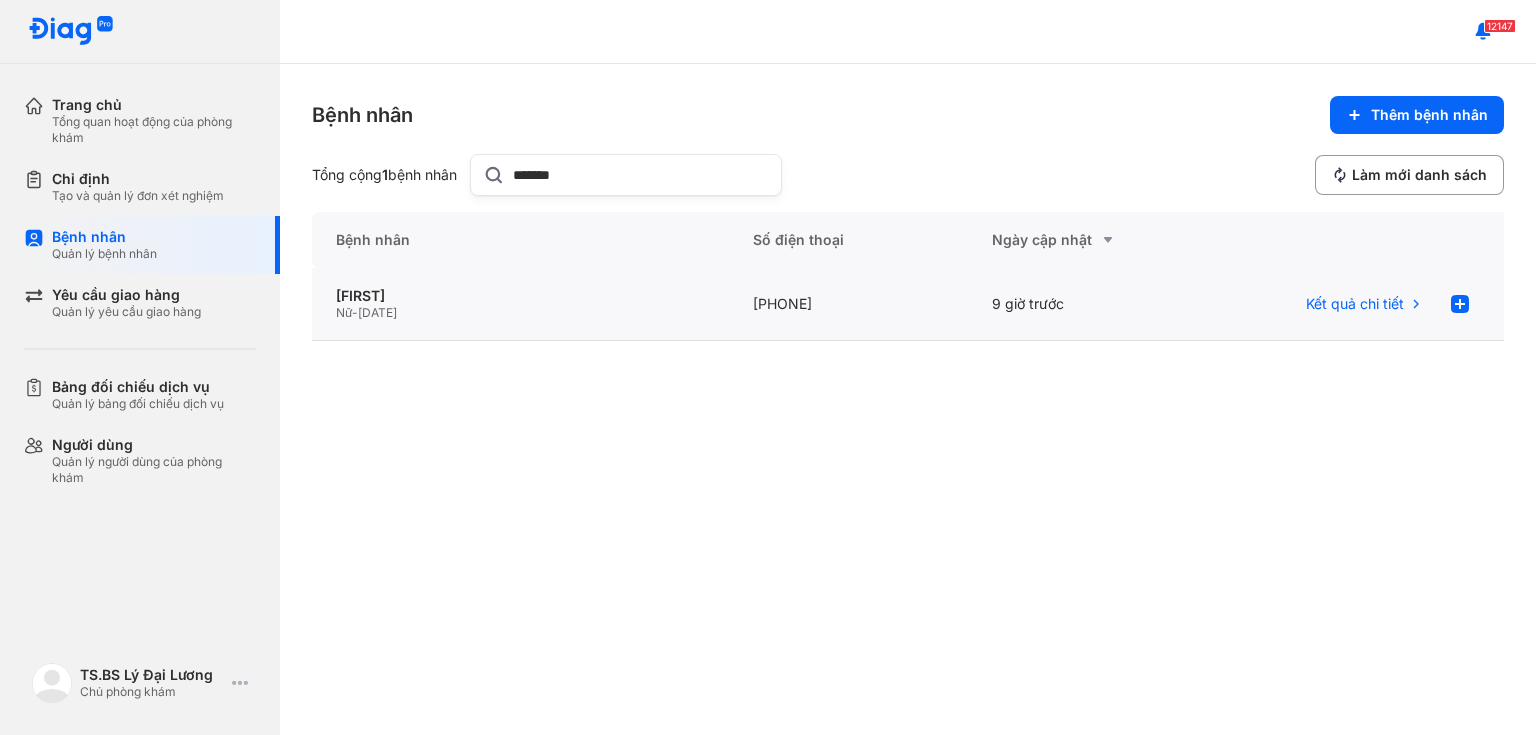 type on "*******" 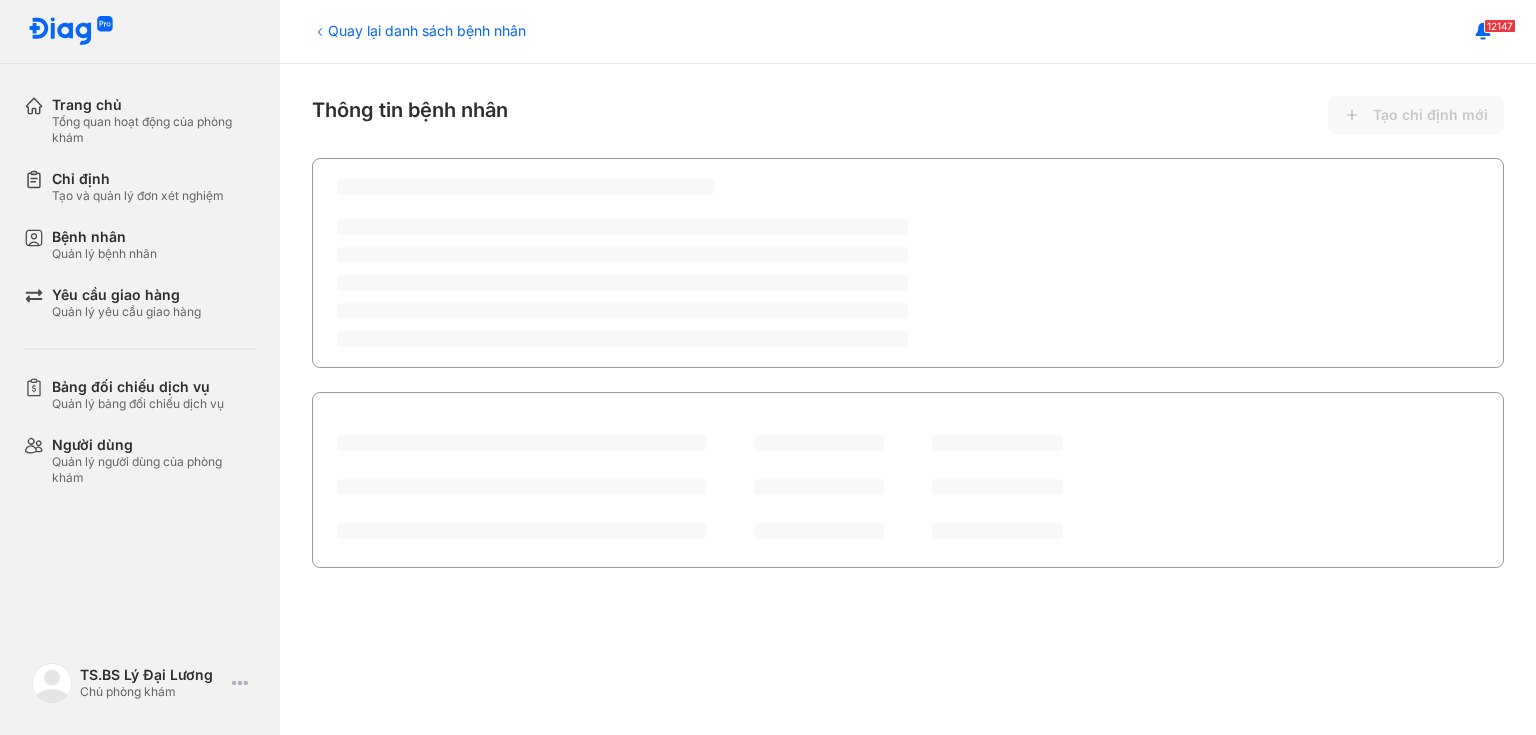 scroll, scrollTop: 0, scrollLeft: 0, axis: both 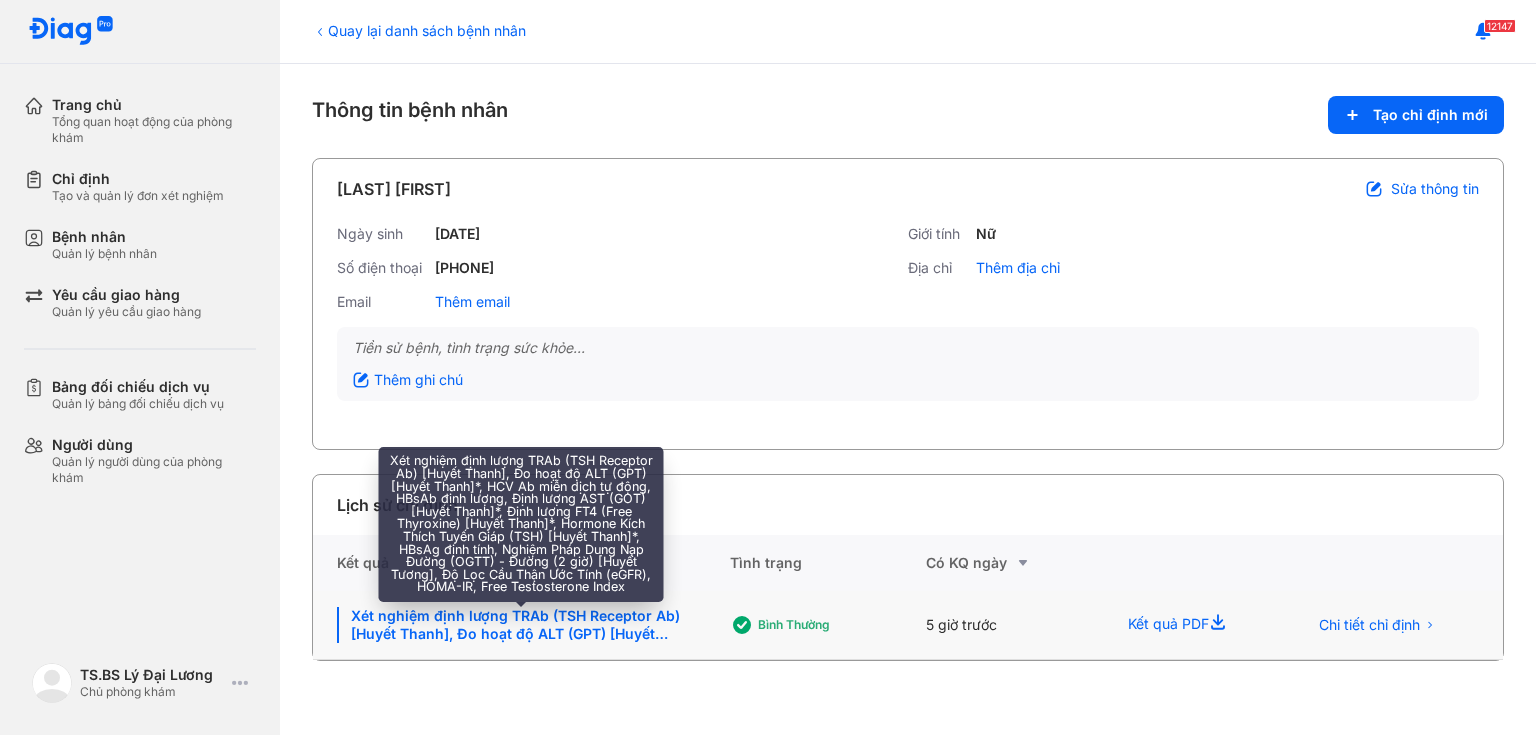 click on "Xét nghiệm định lượng TRAb (TSH Receptor Ab) [Huyết Thanh], Đo hoạt độ ALT (GPT) [Huyết Thanh]*, HCV Ab miễn dịch tự động, HBsAb định lượng, Định lượng AST (GOT) [Huyết Thanh]*, Định lượng FT4 (Free Thyroxine) [Huyết Thanh]*, Hormone Kích Thích Tuyến Giáp (TSH) [Huyết Thanh]*, HBsAg định tính, Nghiệm Pháp Dung Nạp Đường (OGTT) - Đường (2 giờ) [Huyết Tương], Độ Lọc Cầu Thận Ước Tính (eGFR), HOMA-IR, Free Testosterone Index" 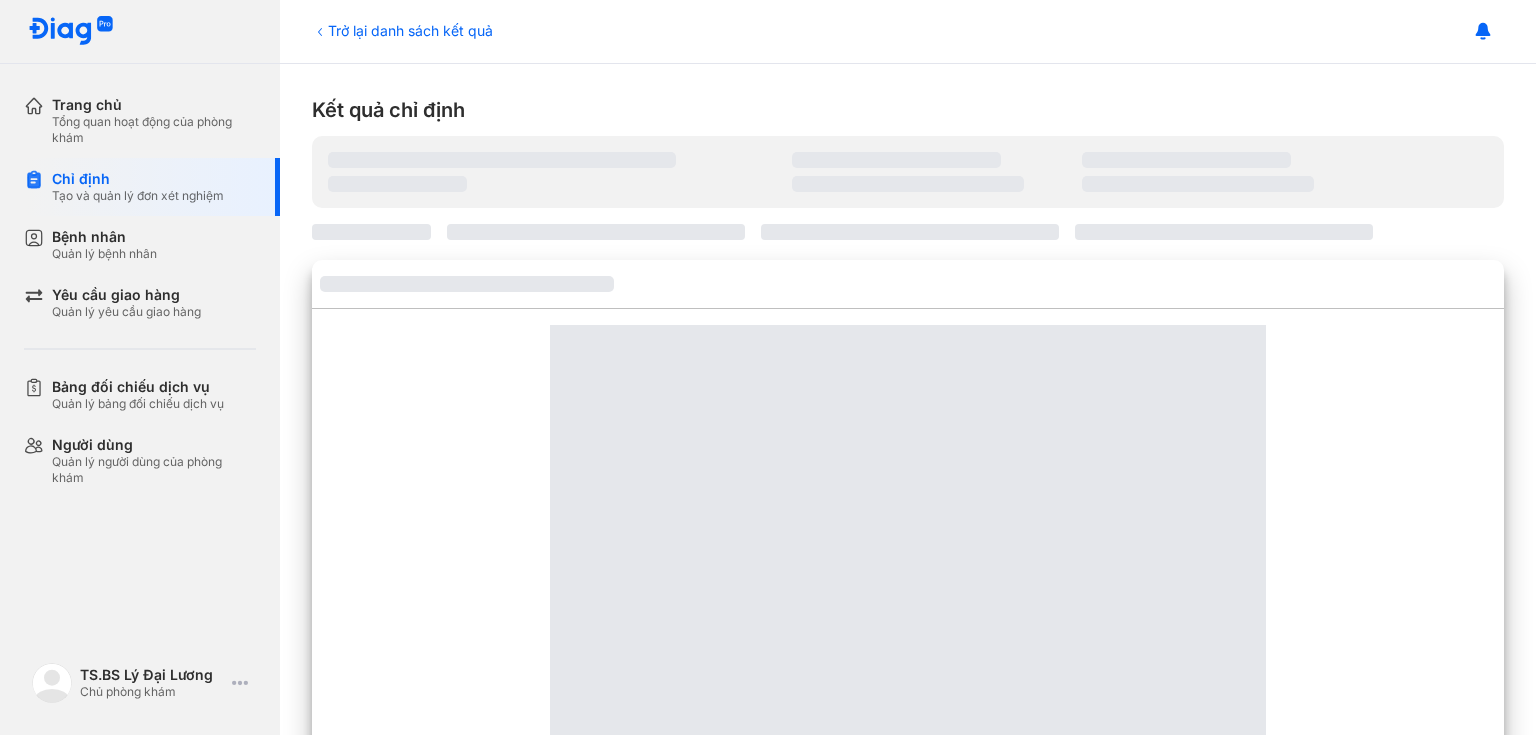 scroll, scrollTop: 0, scrollLeft: 0, axis: both 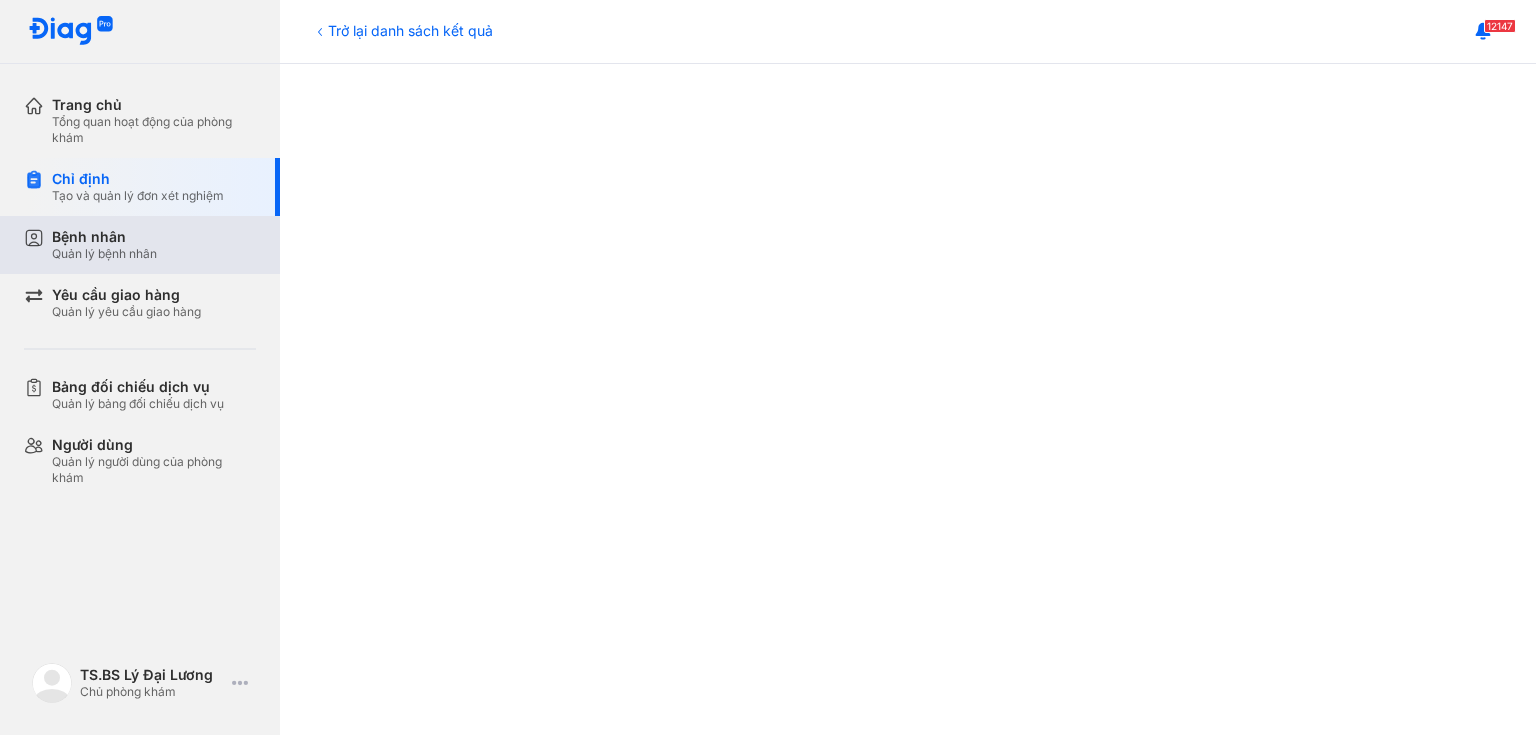 click on "Bệnh nhân" at bounding box center (104, 237) 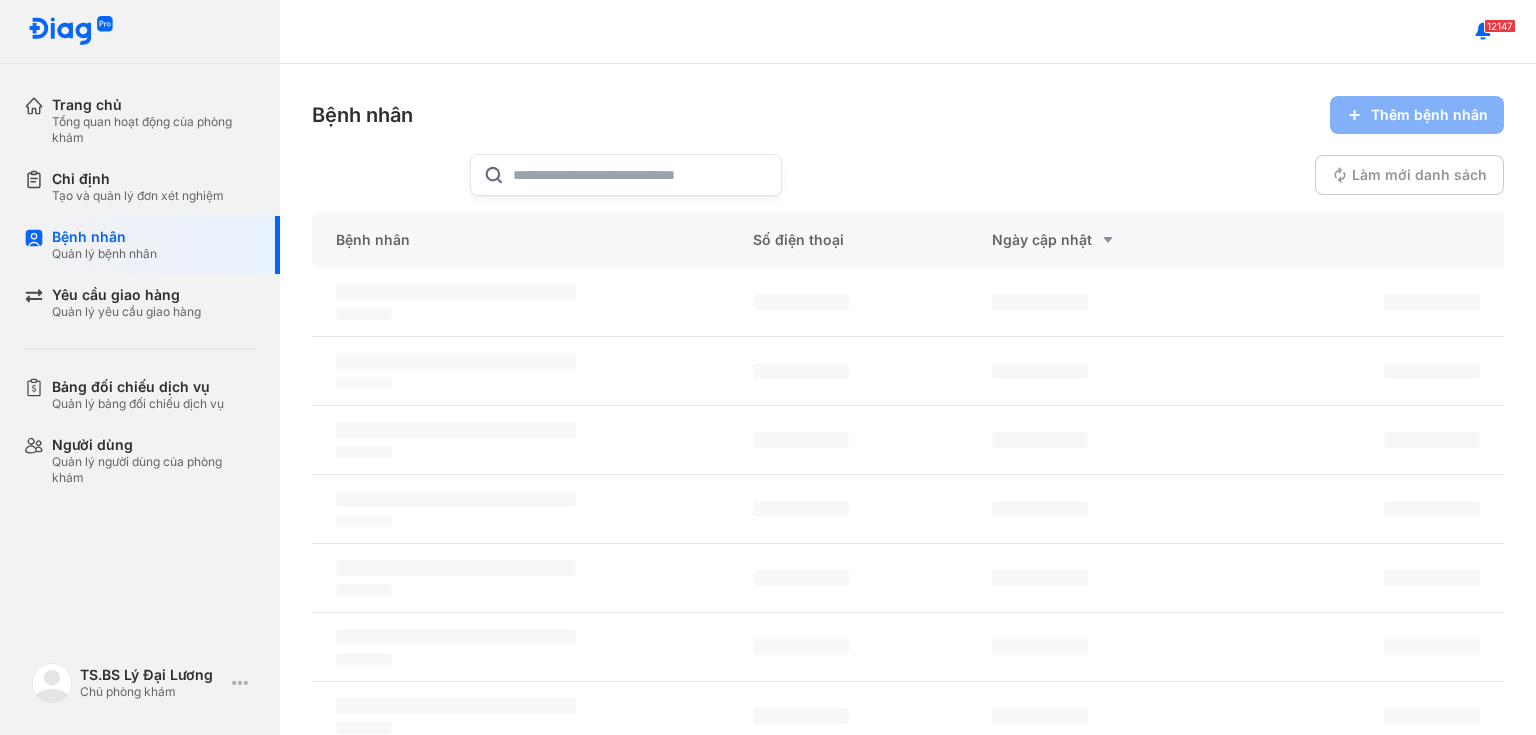 scroll, scrollTop: 0, scrollLeft: 0, axis: both 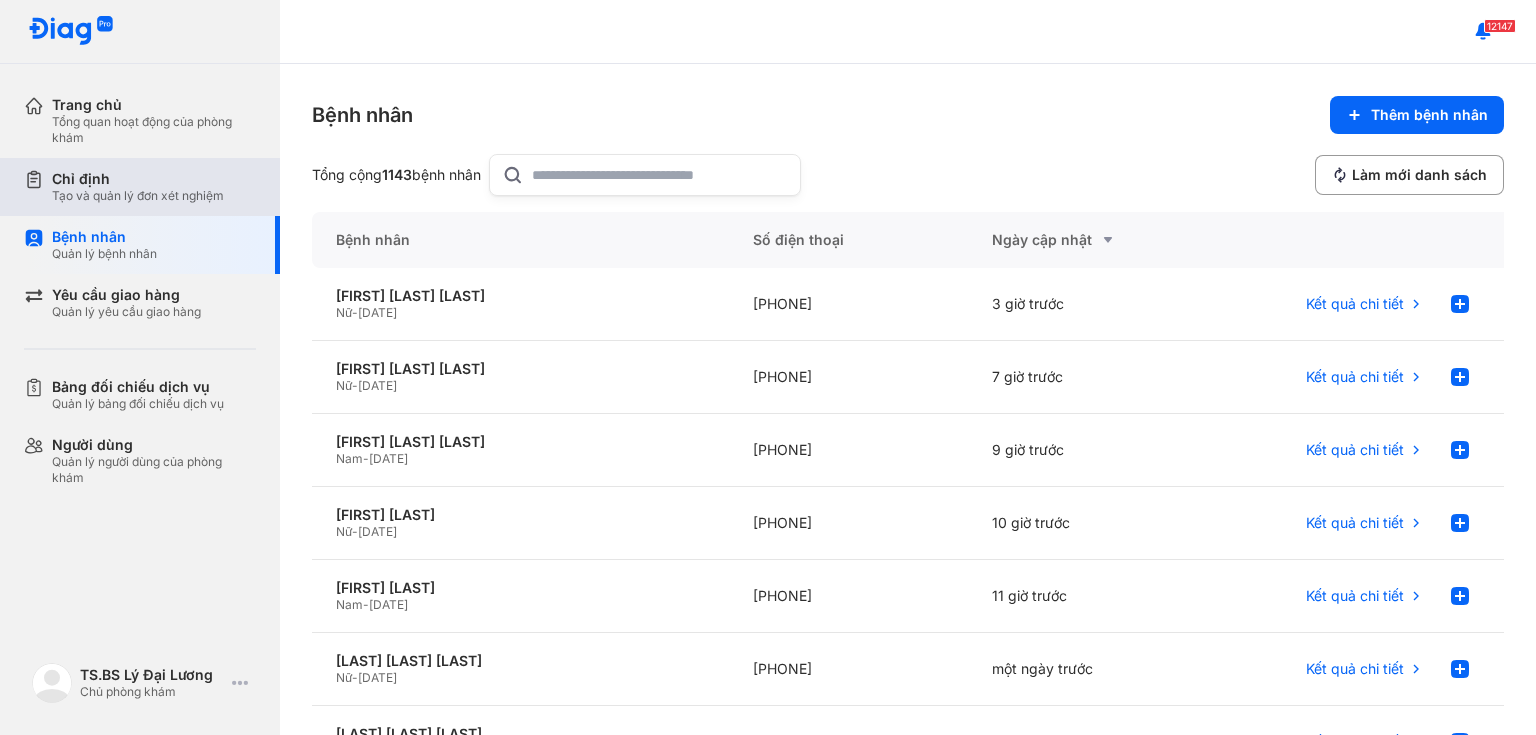 click on "Chỉ định" at bounding box center [138, 179] 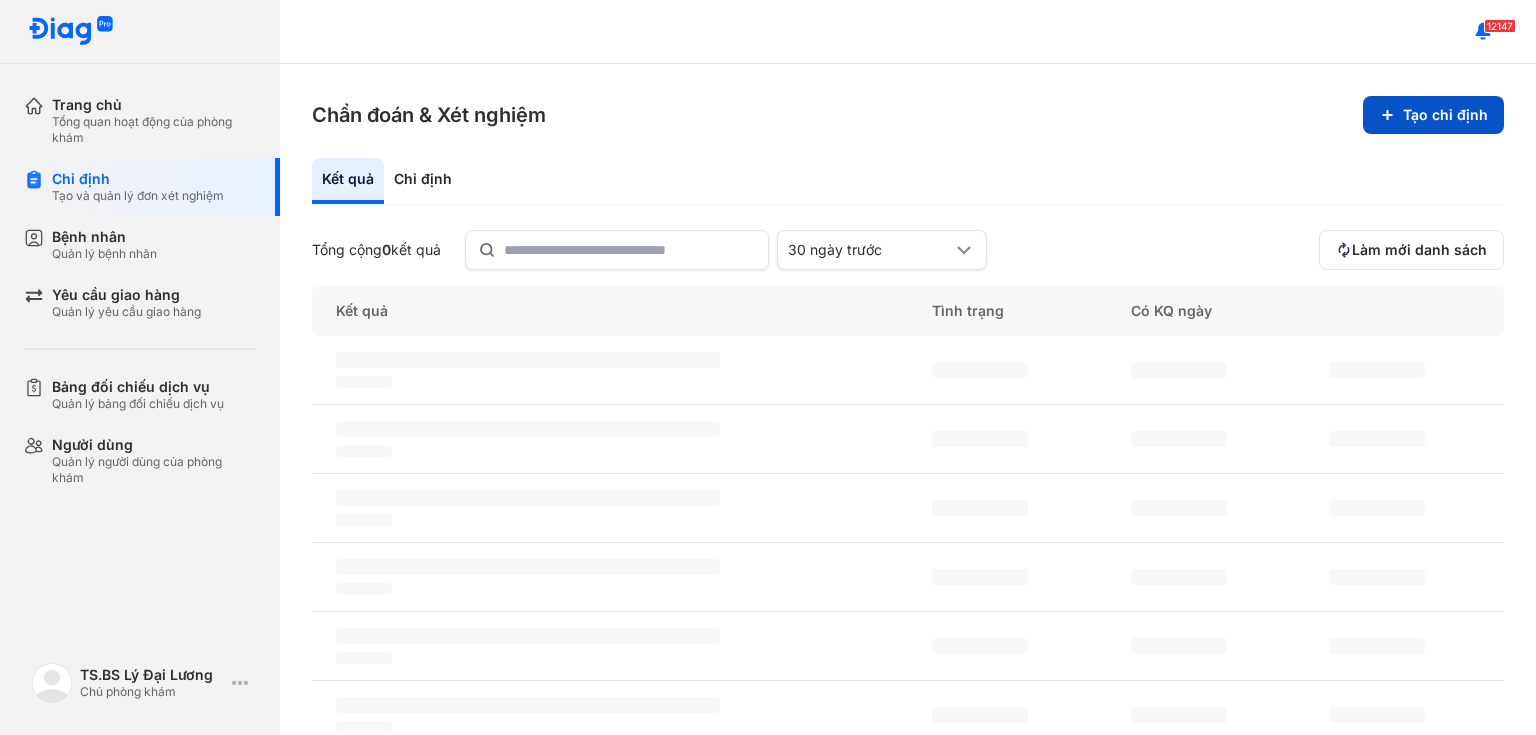 click on "Tạo chỉ định" at bounding box center (1433, 115) 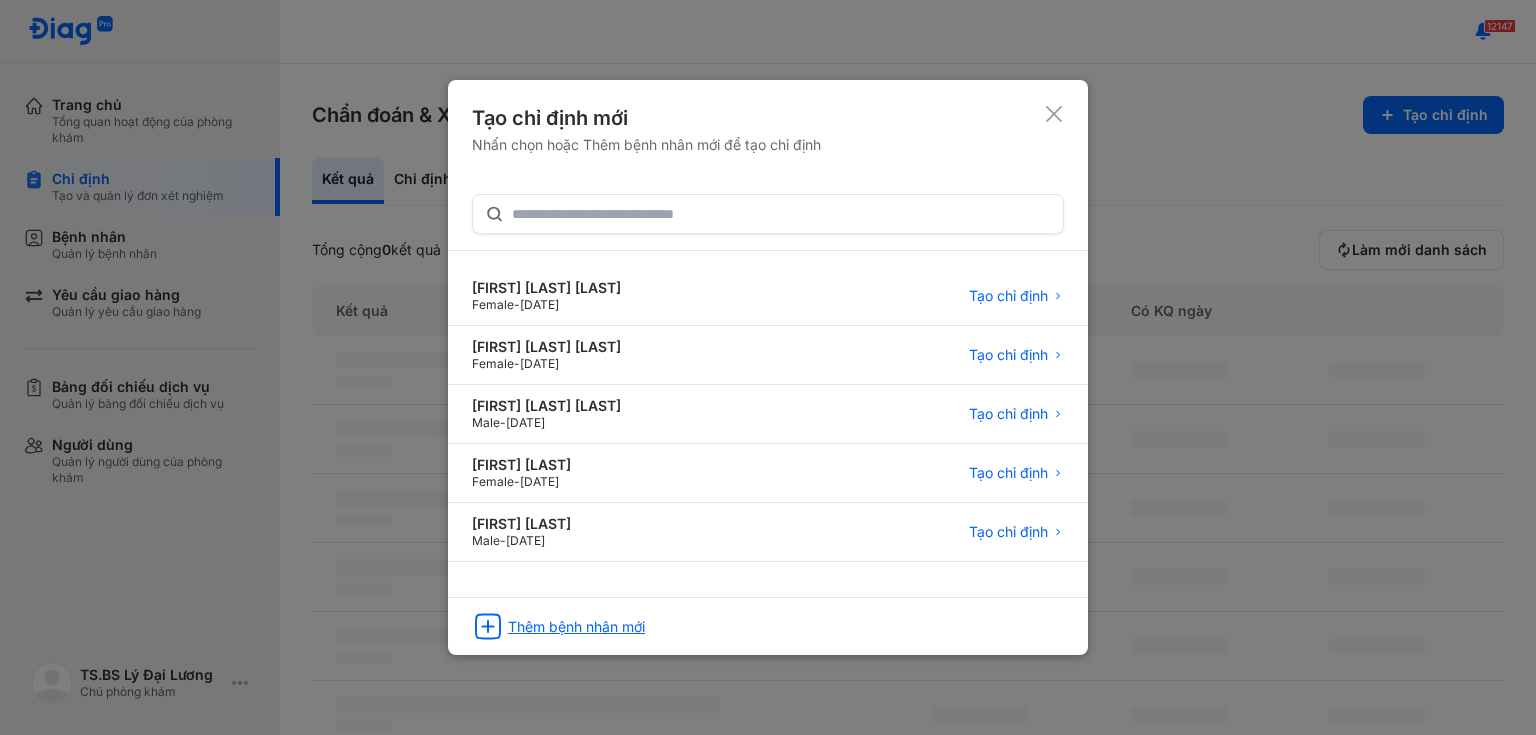 click on "Thêm bệnh nhân mới" at bounding box center (576, 627) 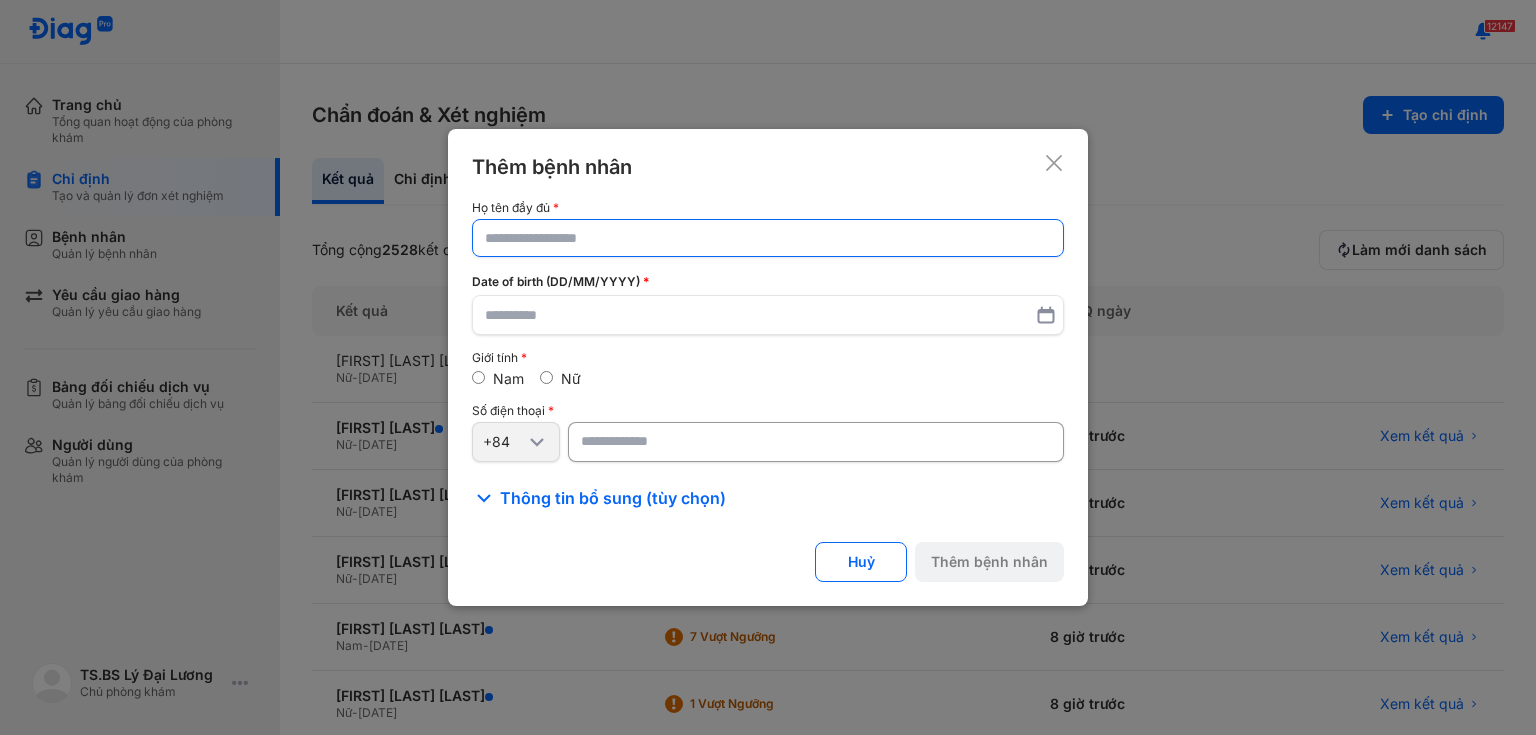 click 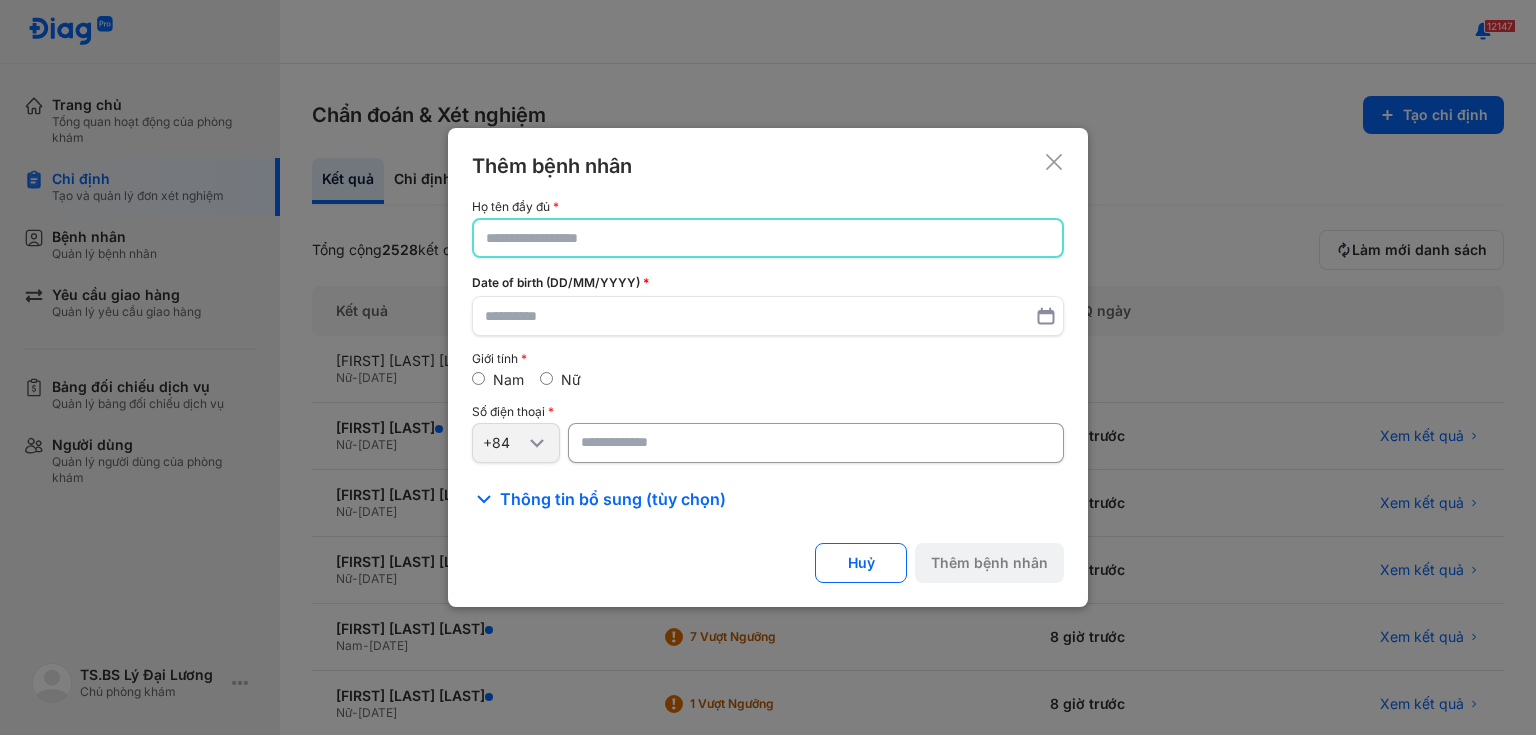 paste on "**********" 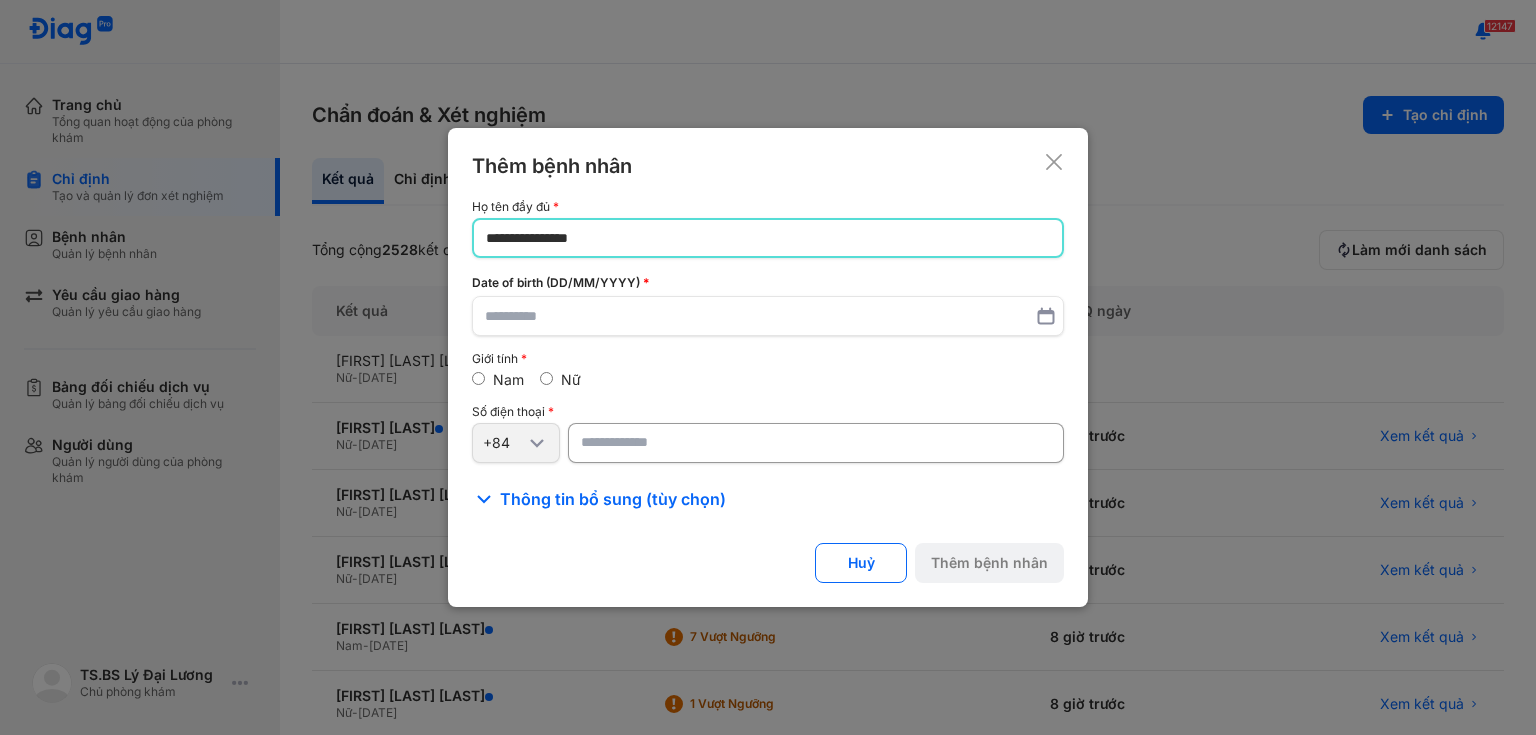 type on "**********" 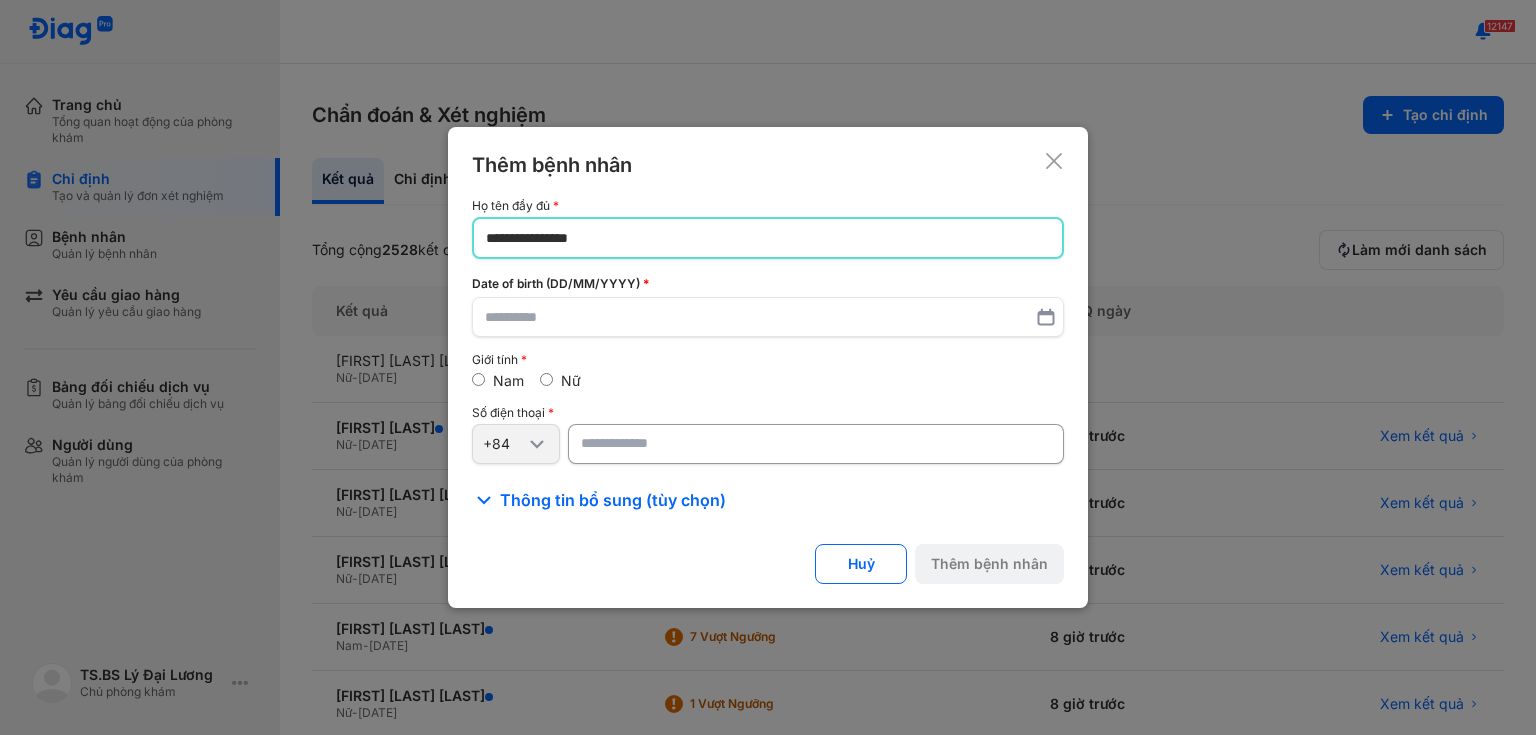 click on "Nữ" at bounding box center [560, 381] 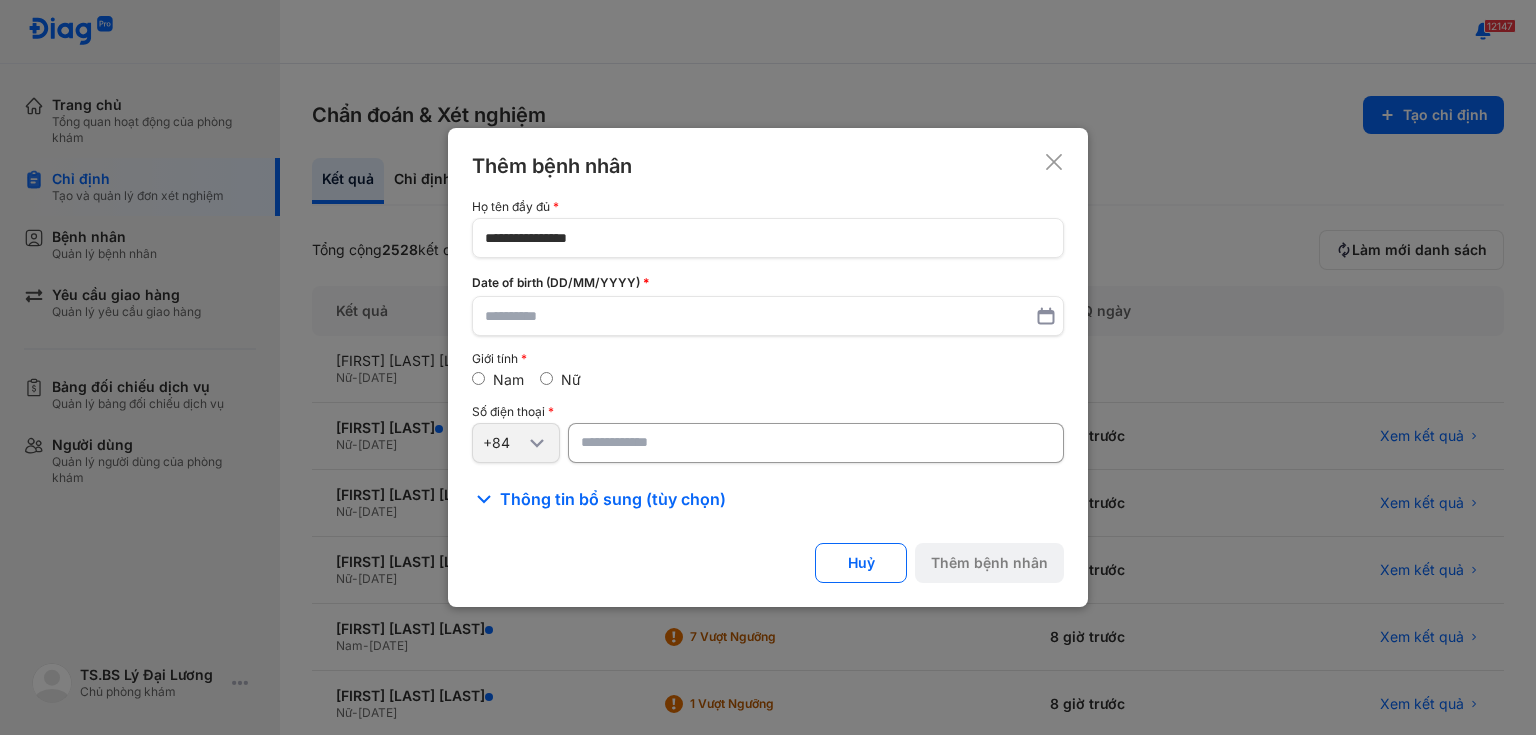 click on "Nữ" at bounding box center (560, 380) 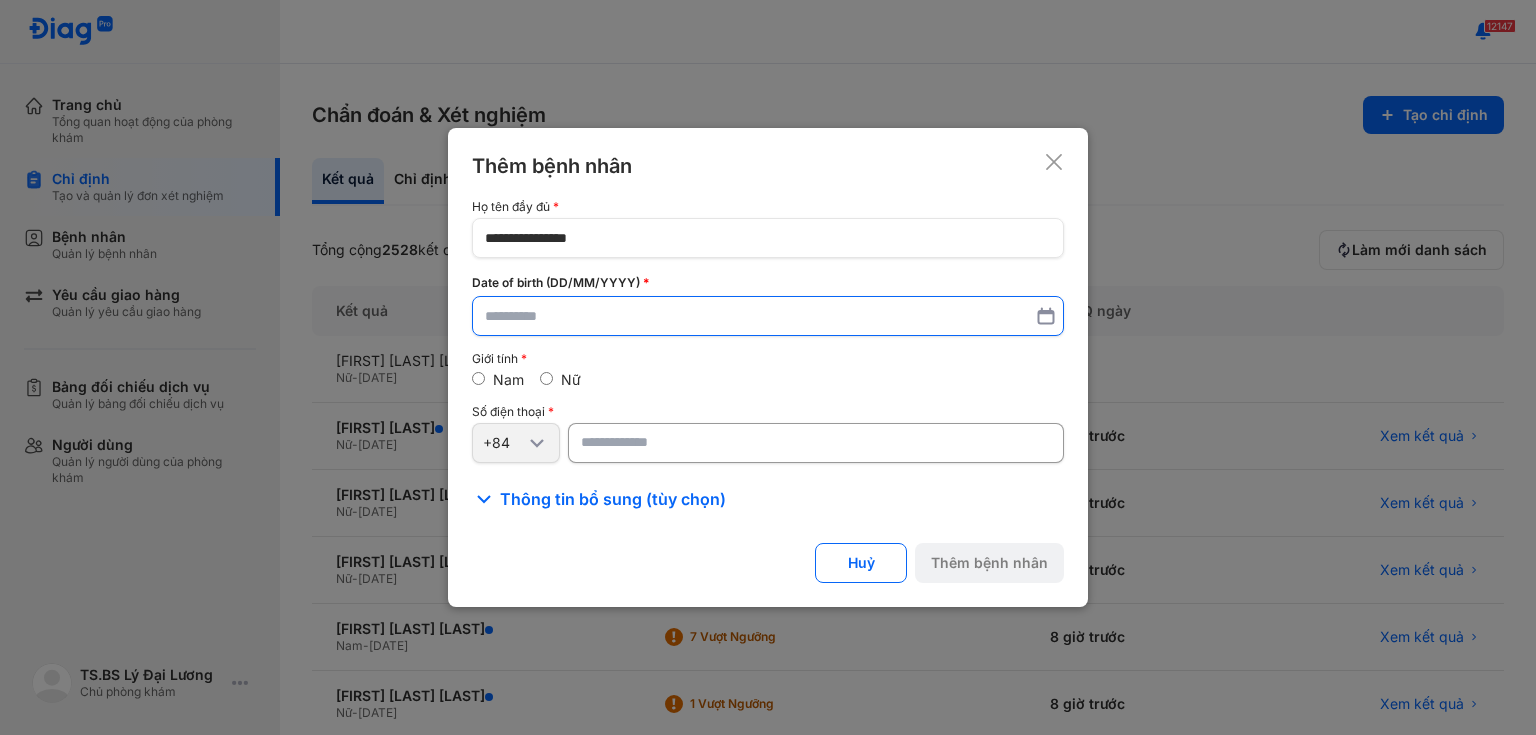 type on "**********" 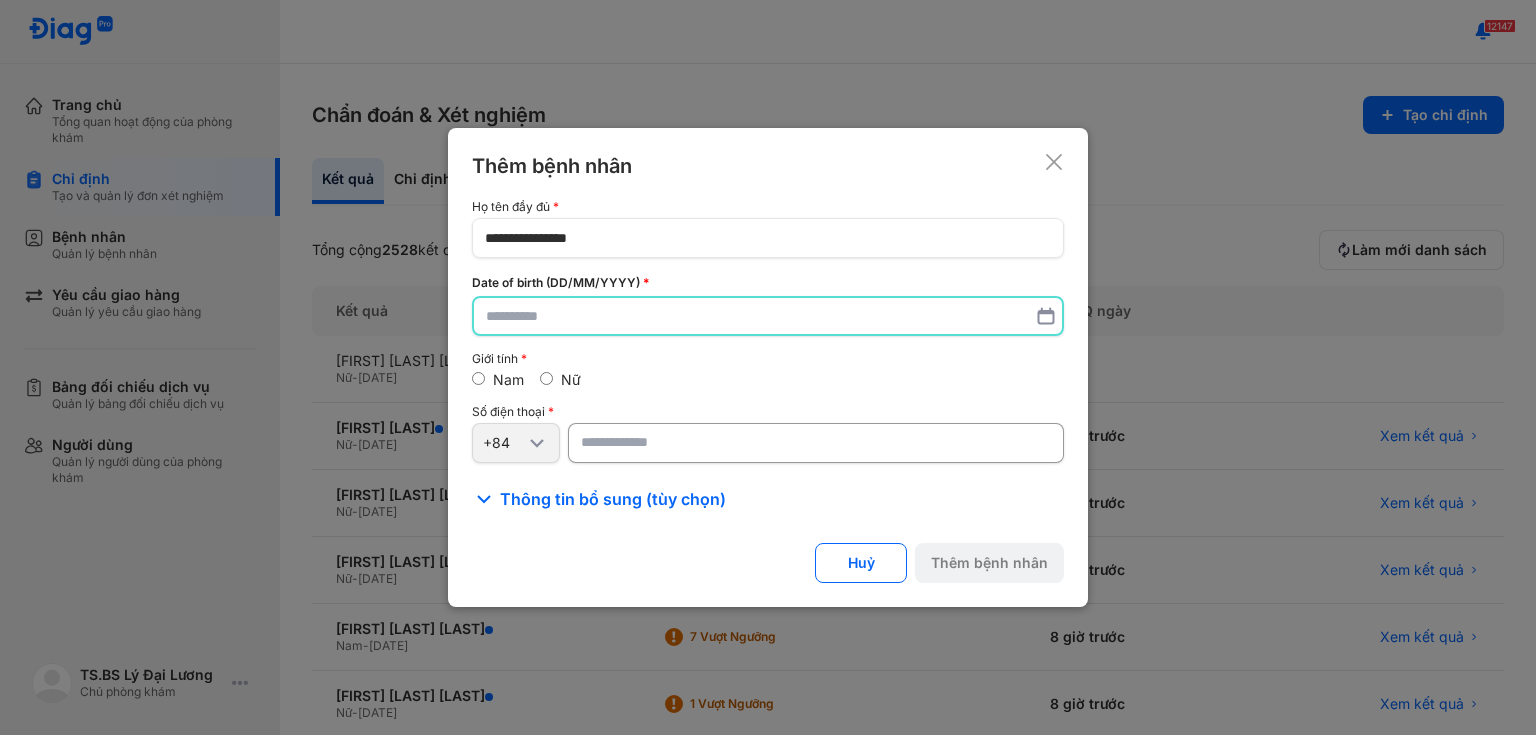 click at bounding box center [768, 316] 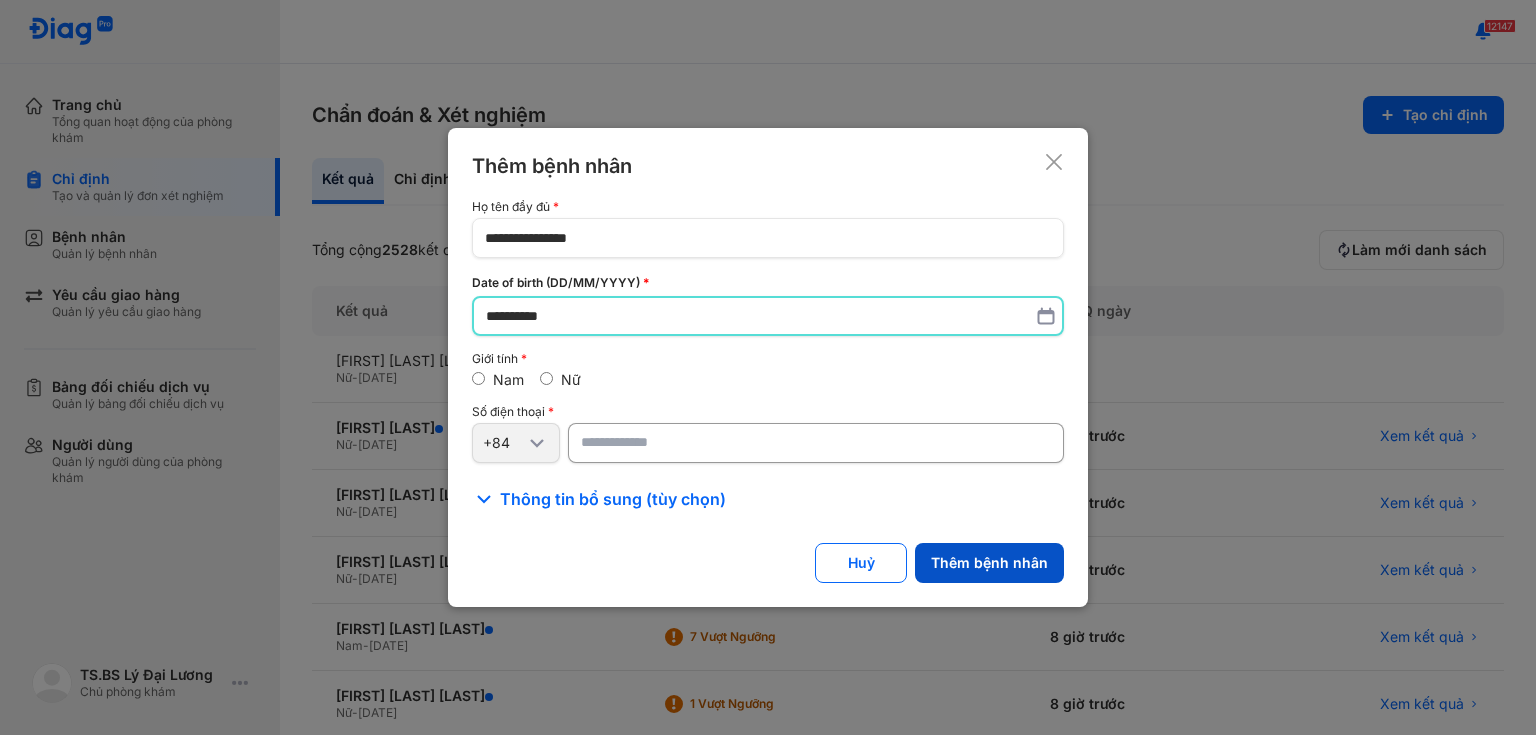 type on "**********" 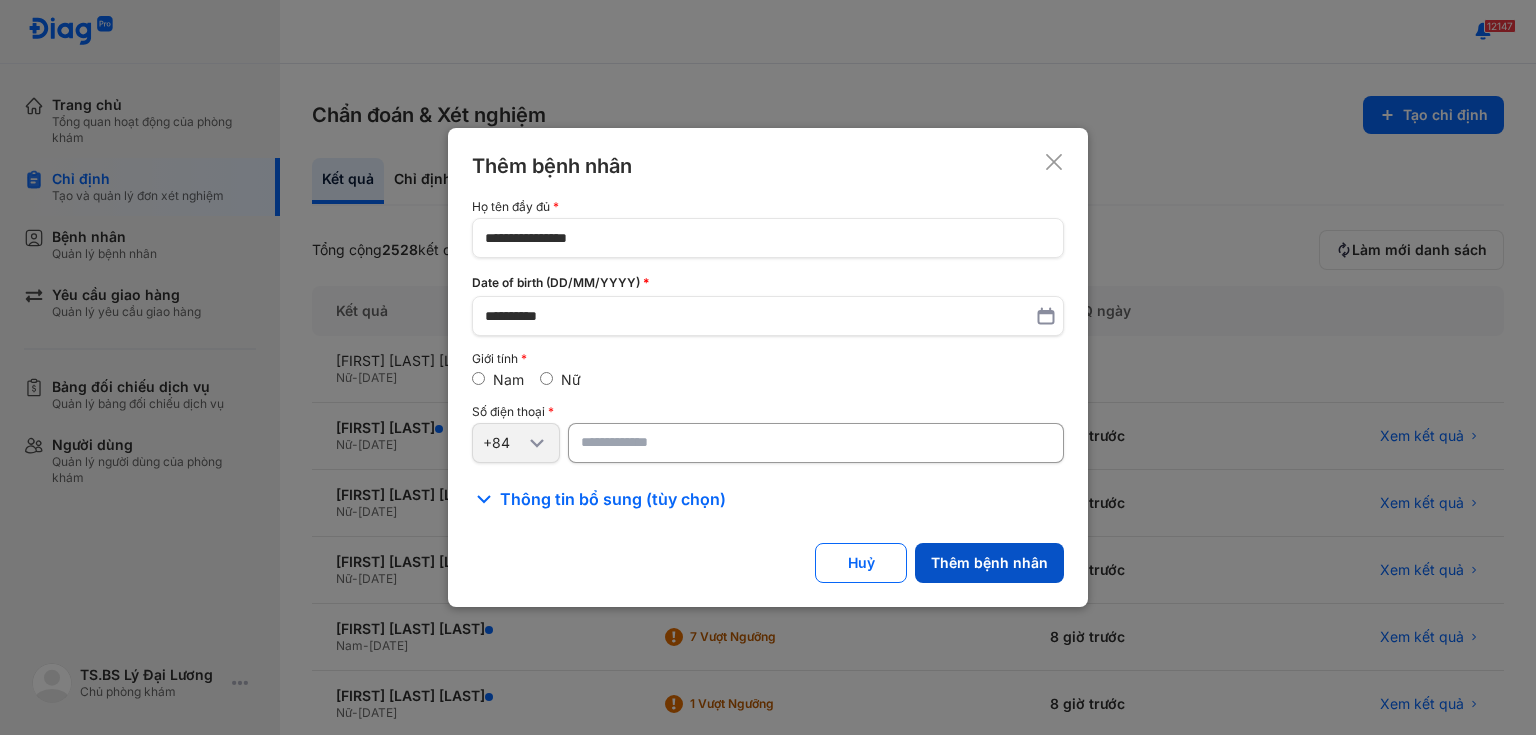 click on "Thêm bệnh nhân" at bounding box center [989, 563] 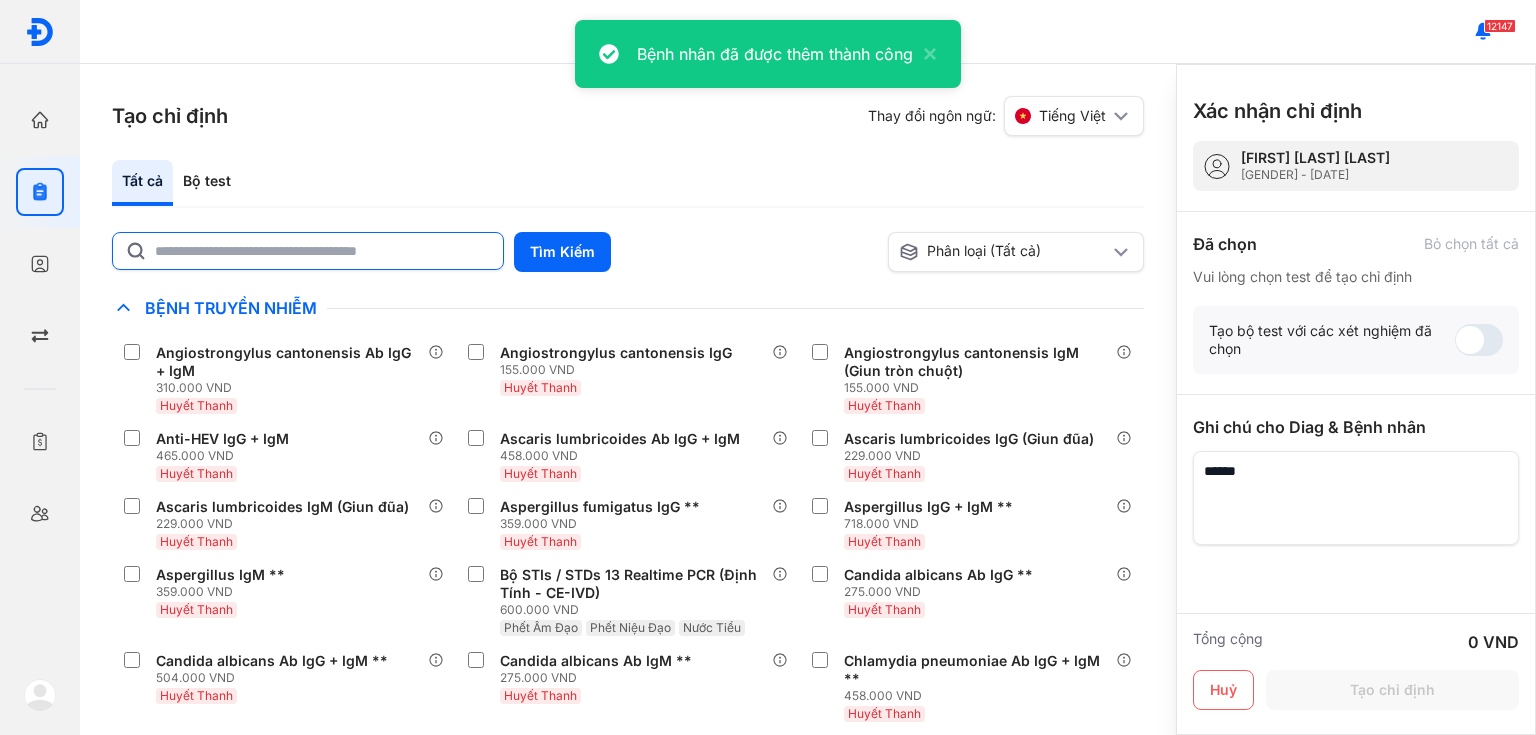 click 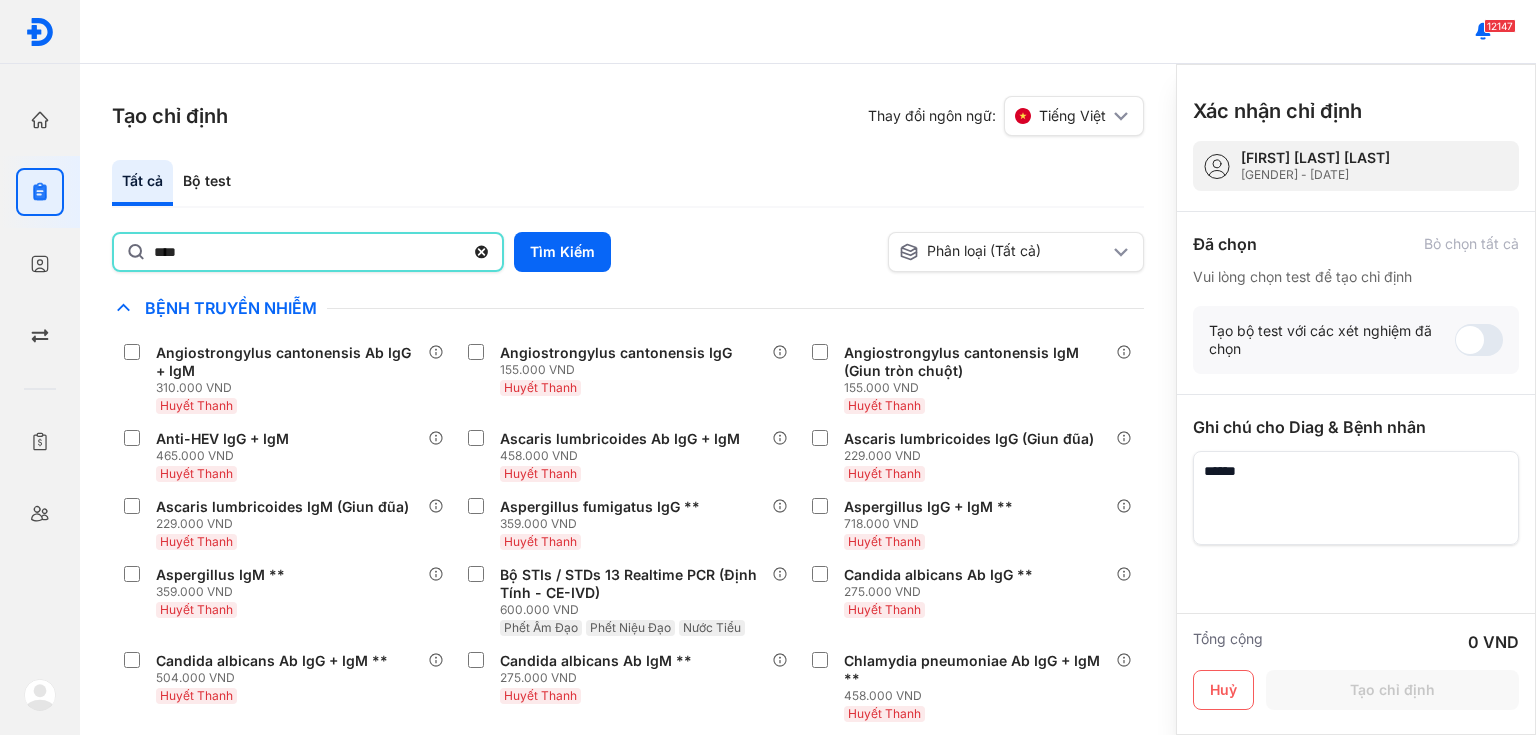 type on "****" 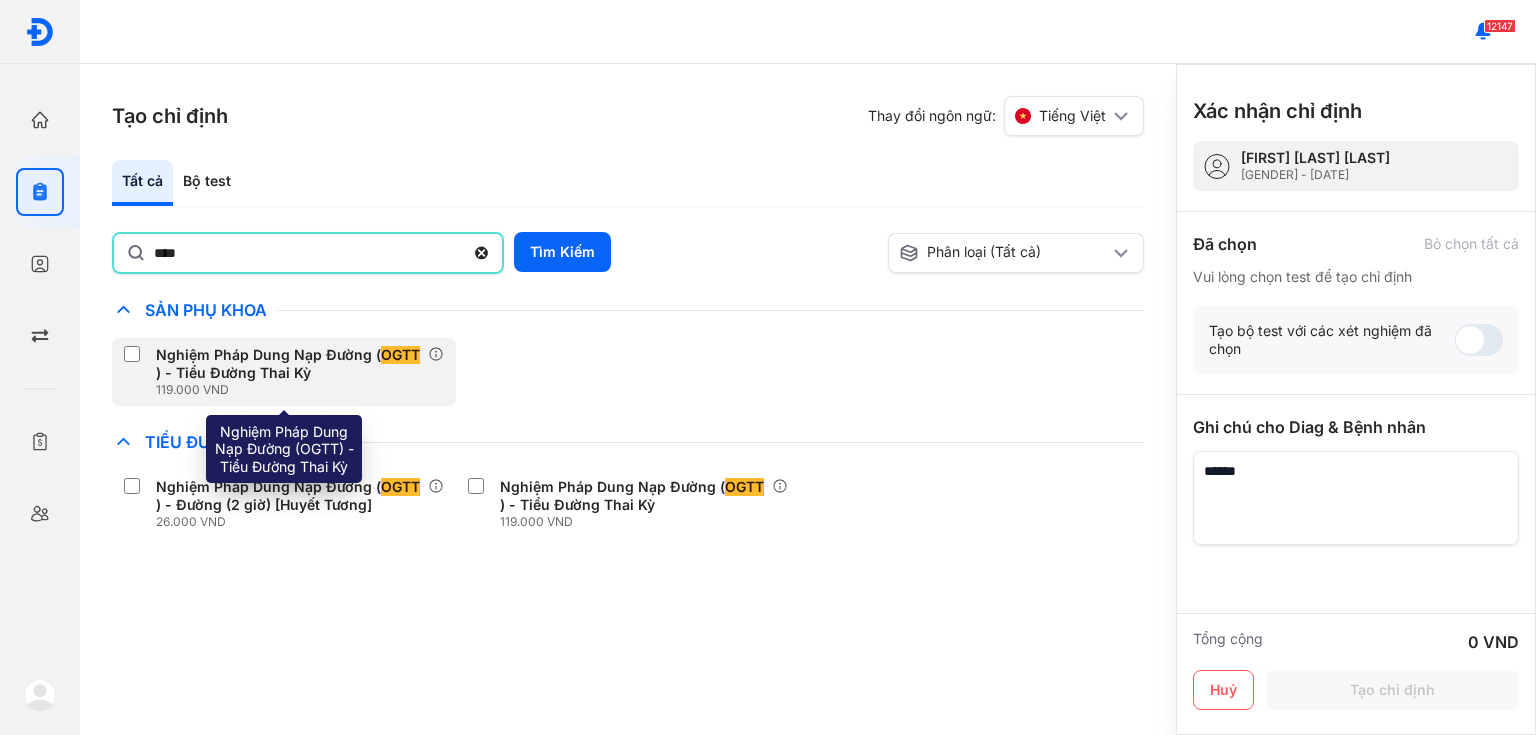 click on "119.000 VND" at bounding box center (292, 390) 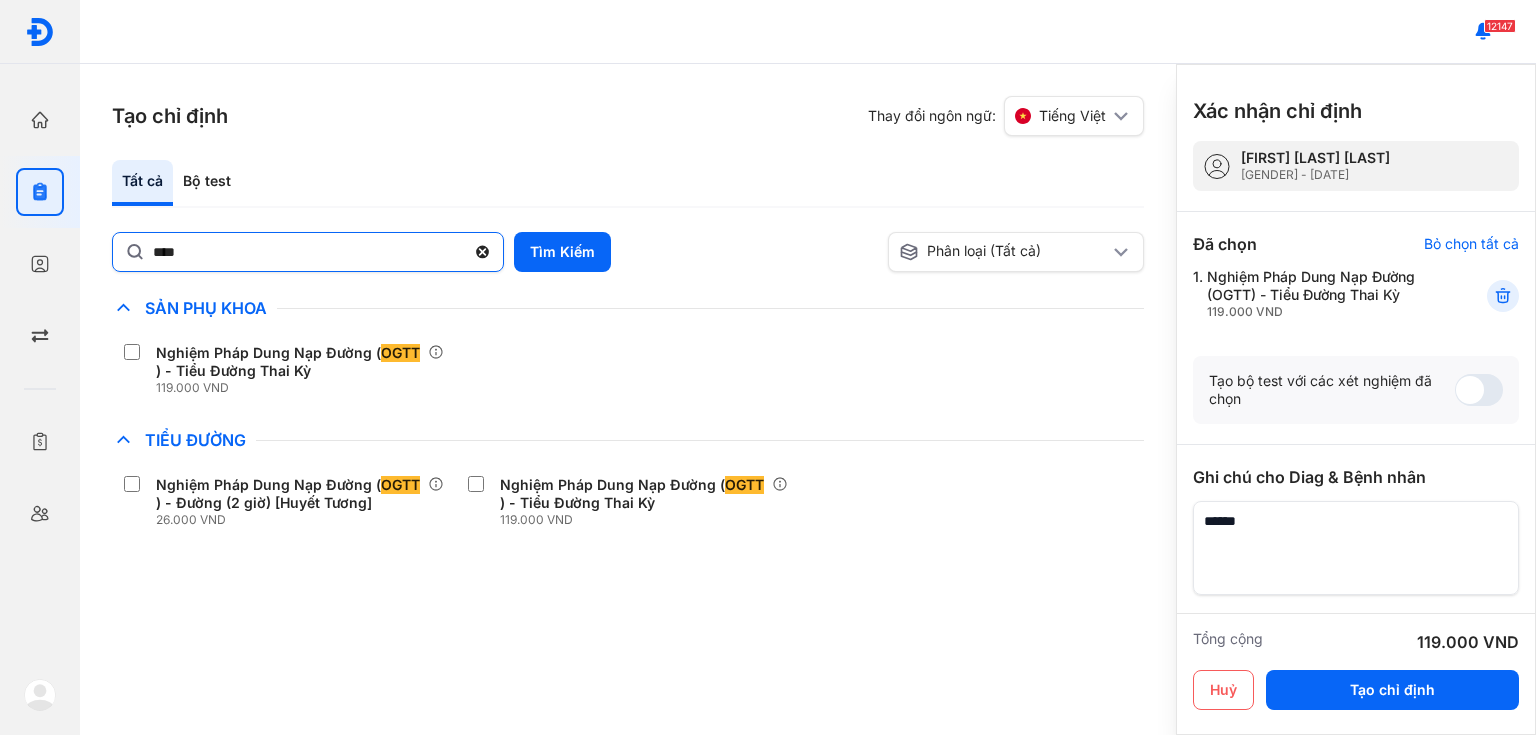 click 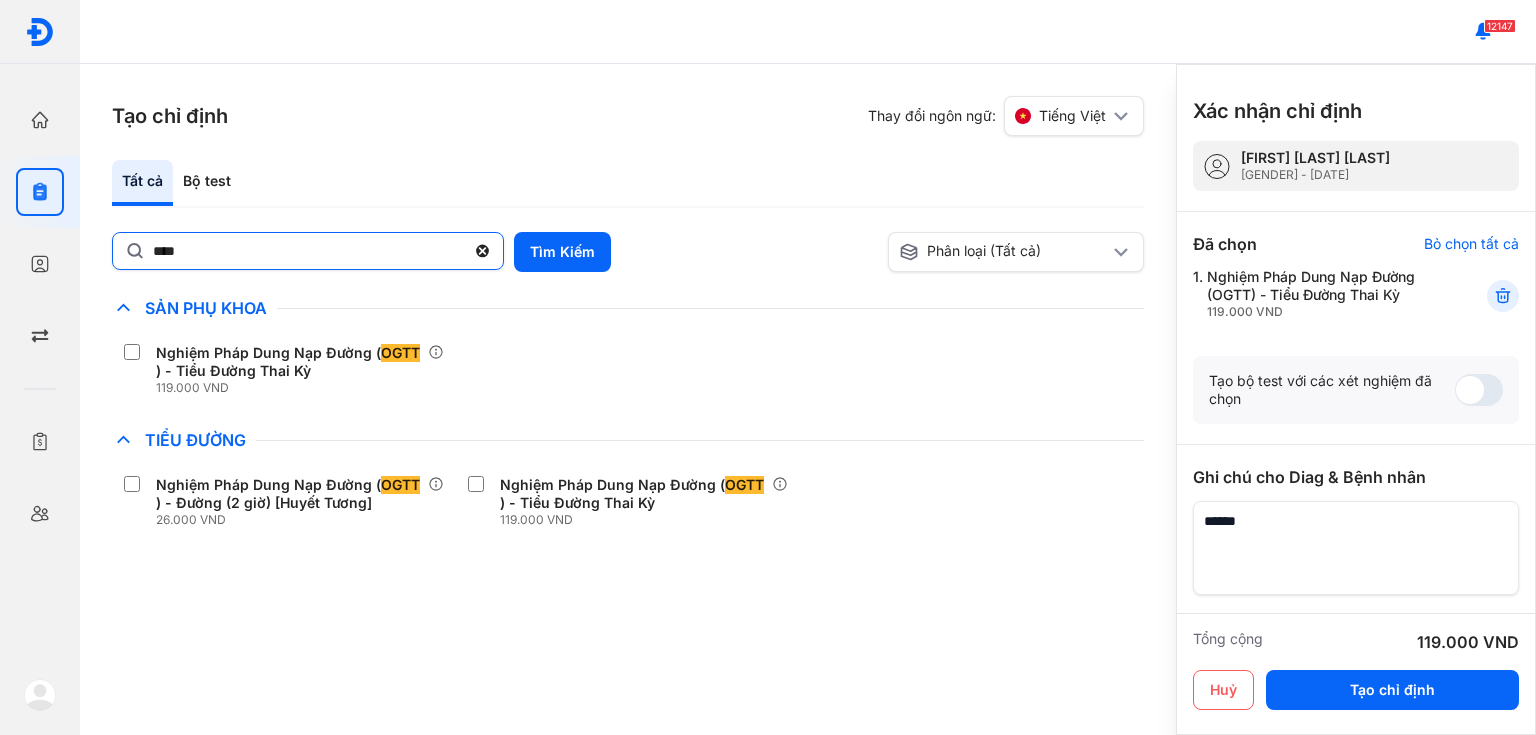 click on "****" 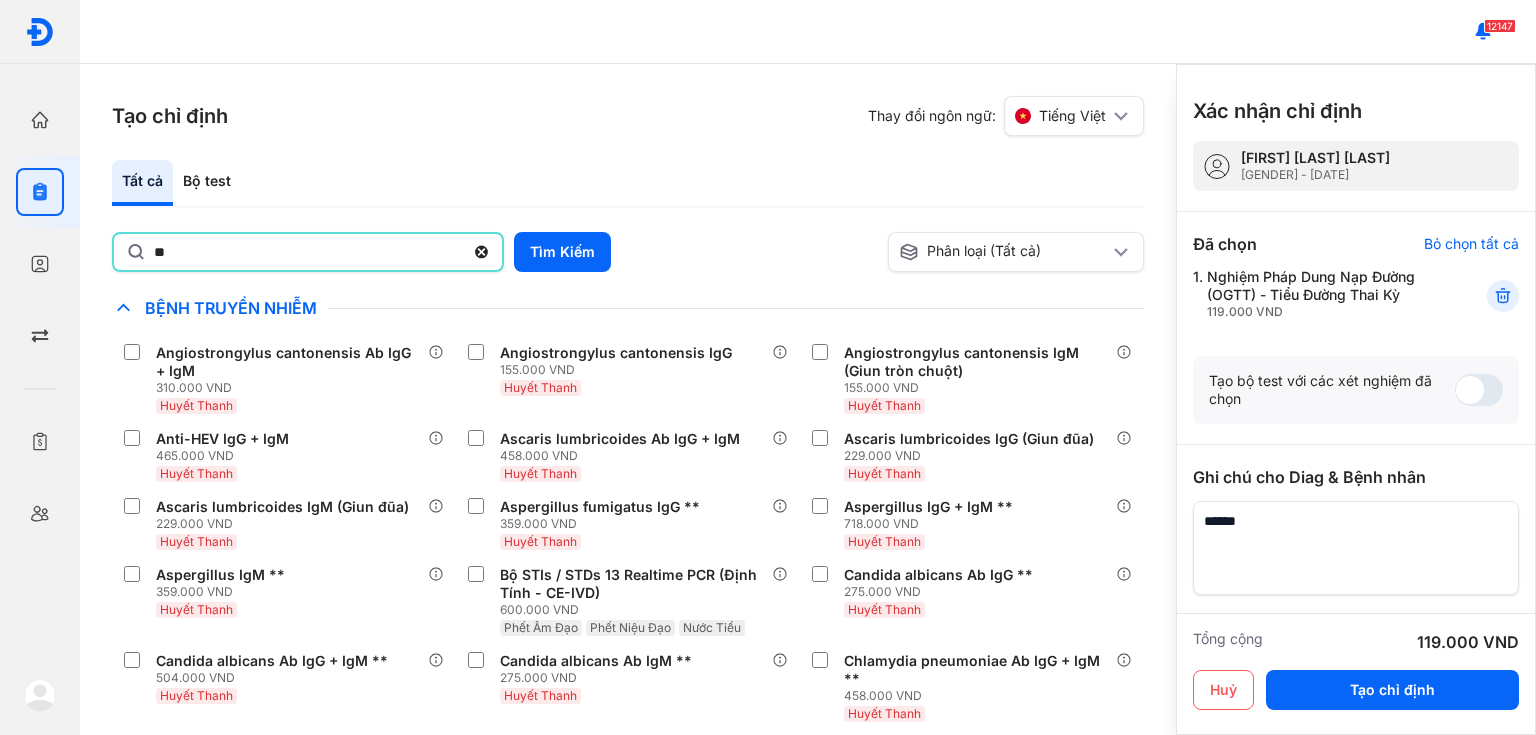 type on "*" 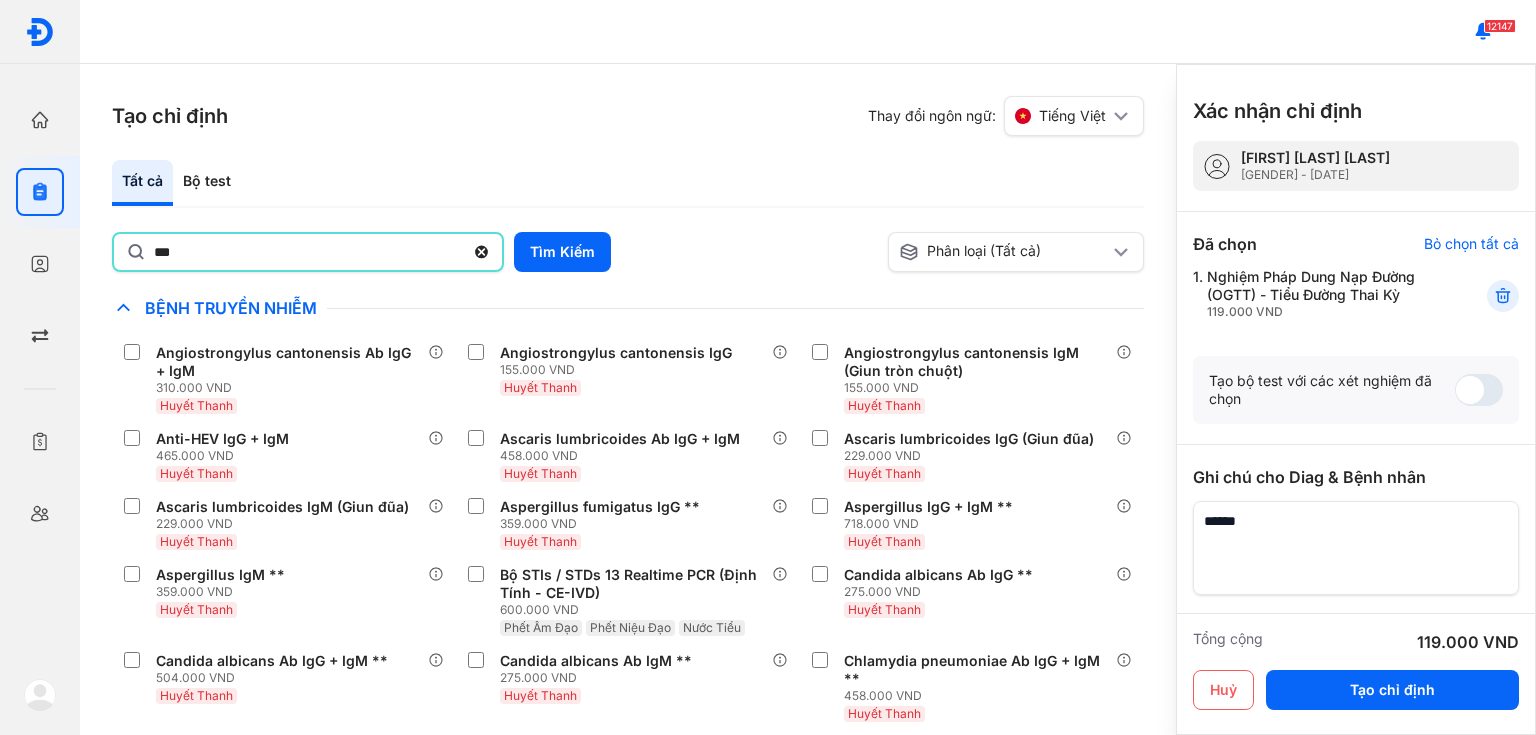 type on "***" 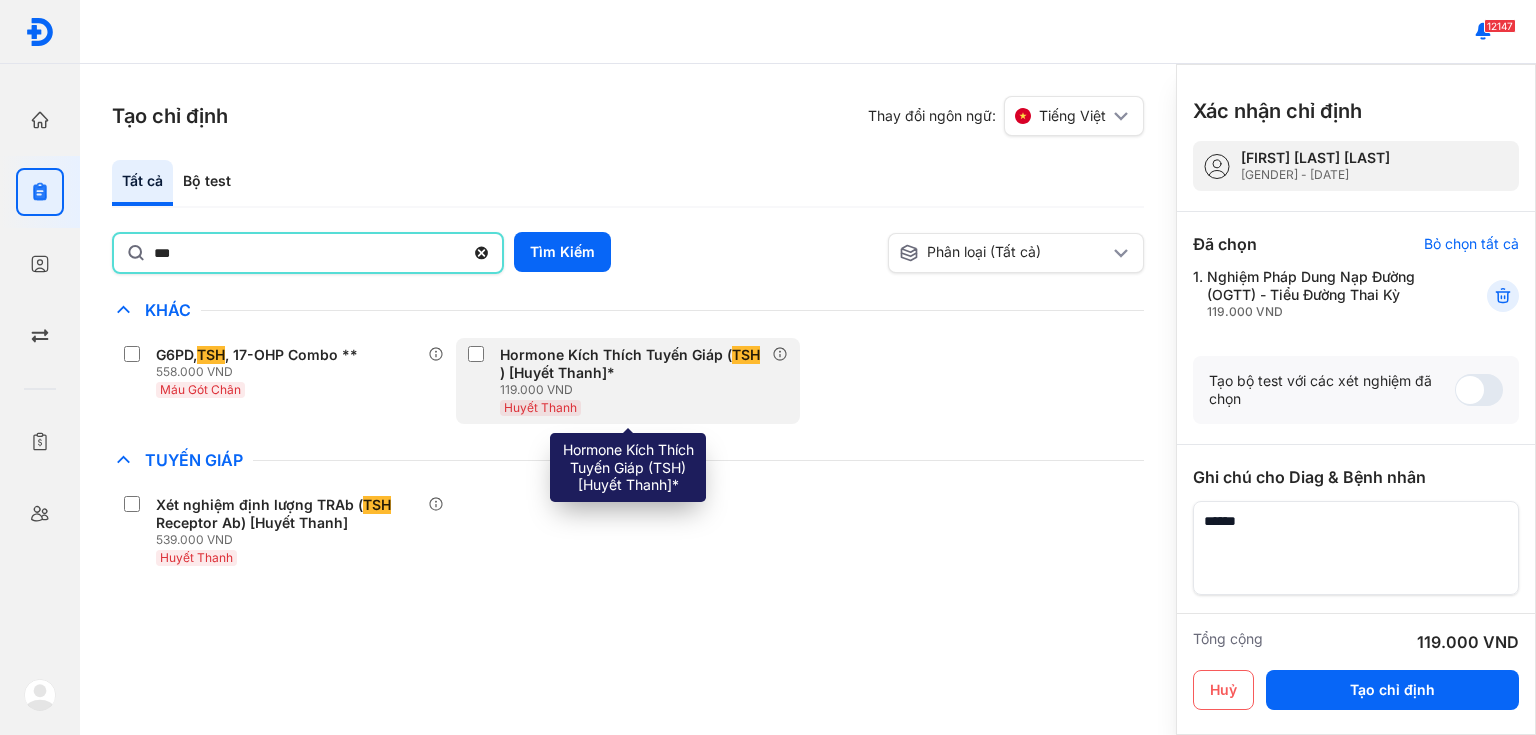 click on "119.000 VND" at bounding box center (636, 390) 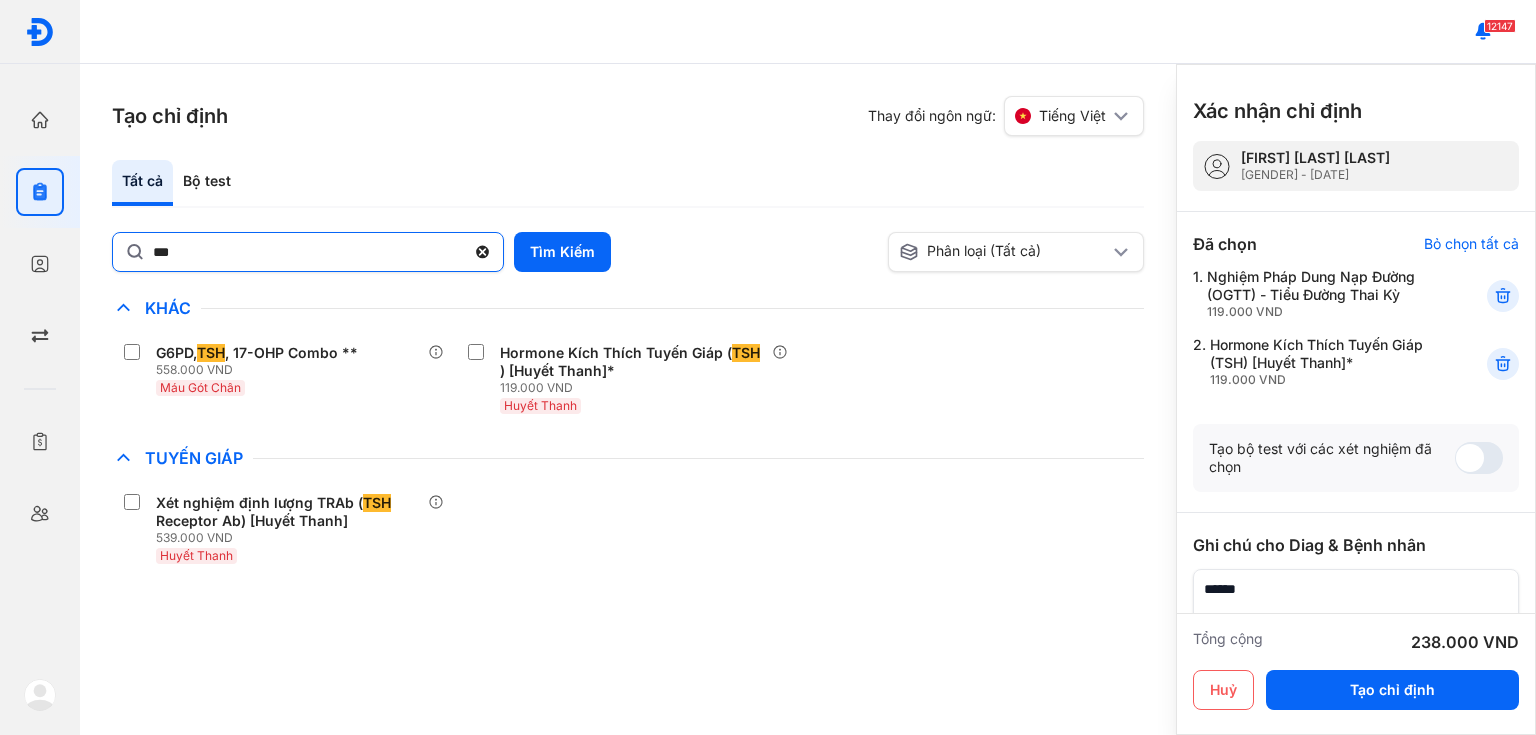 click 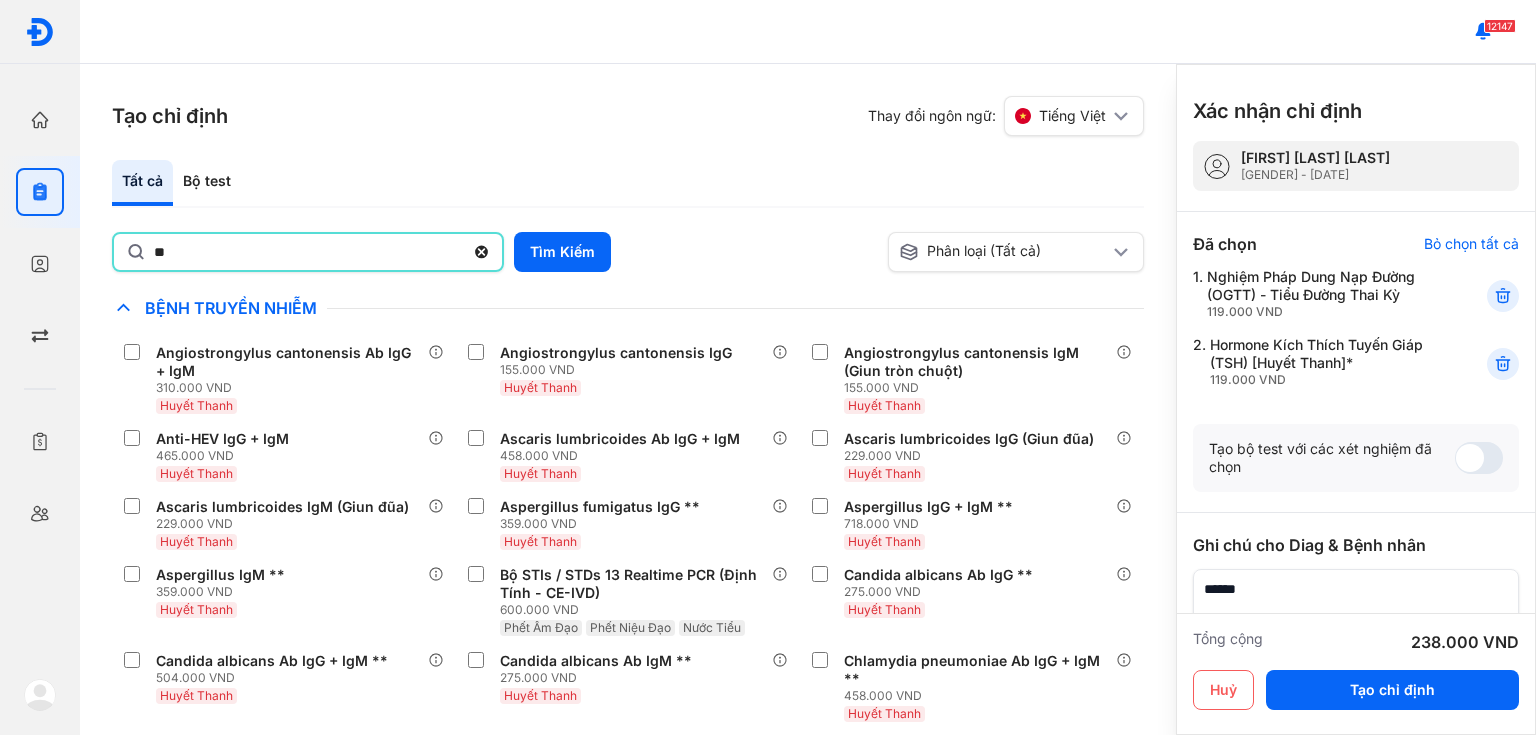 type on "*" 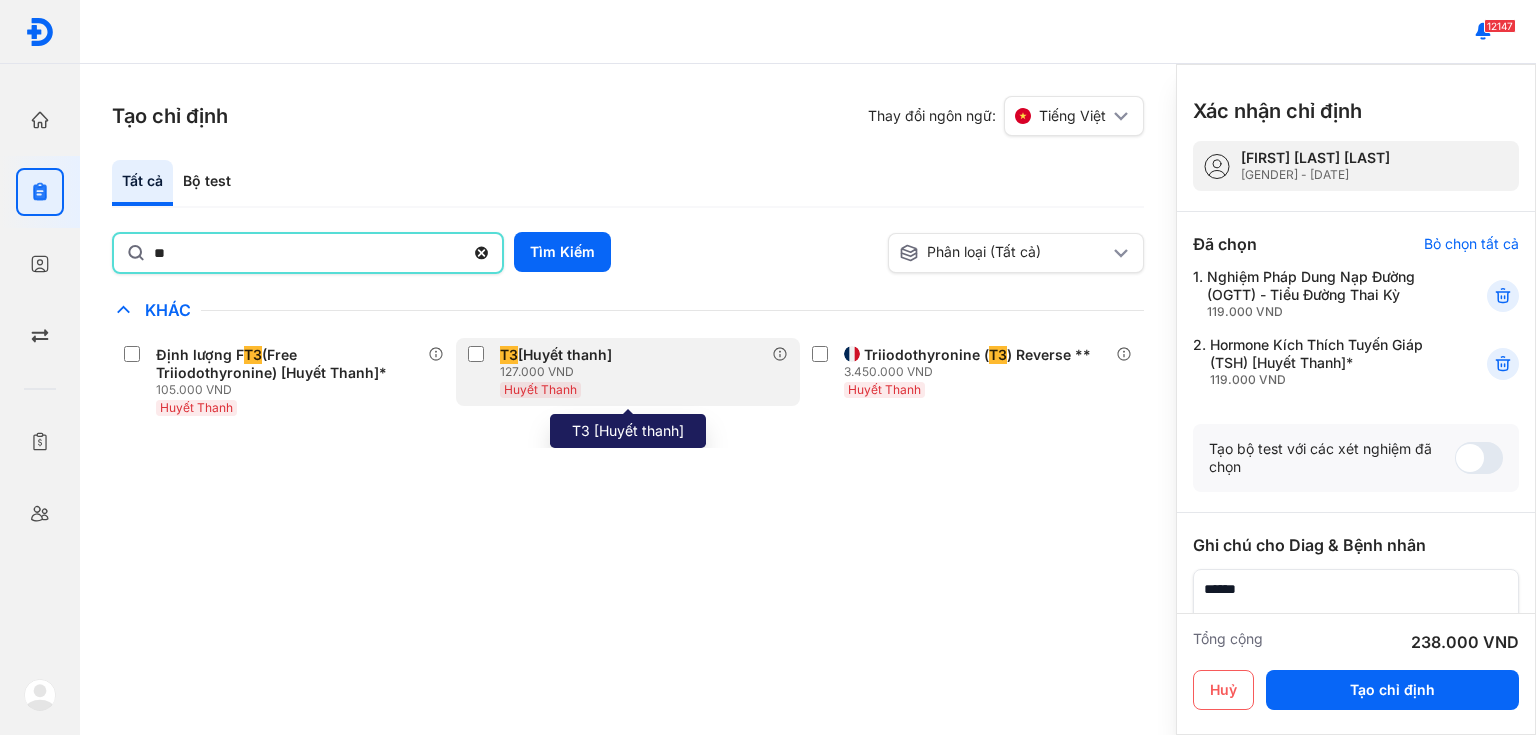 drag, startPoint x: 547, startPoint y: 365, endPoint x: 568, endPoint y: 350, distance: 25.806976 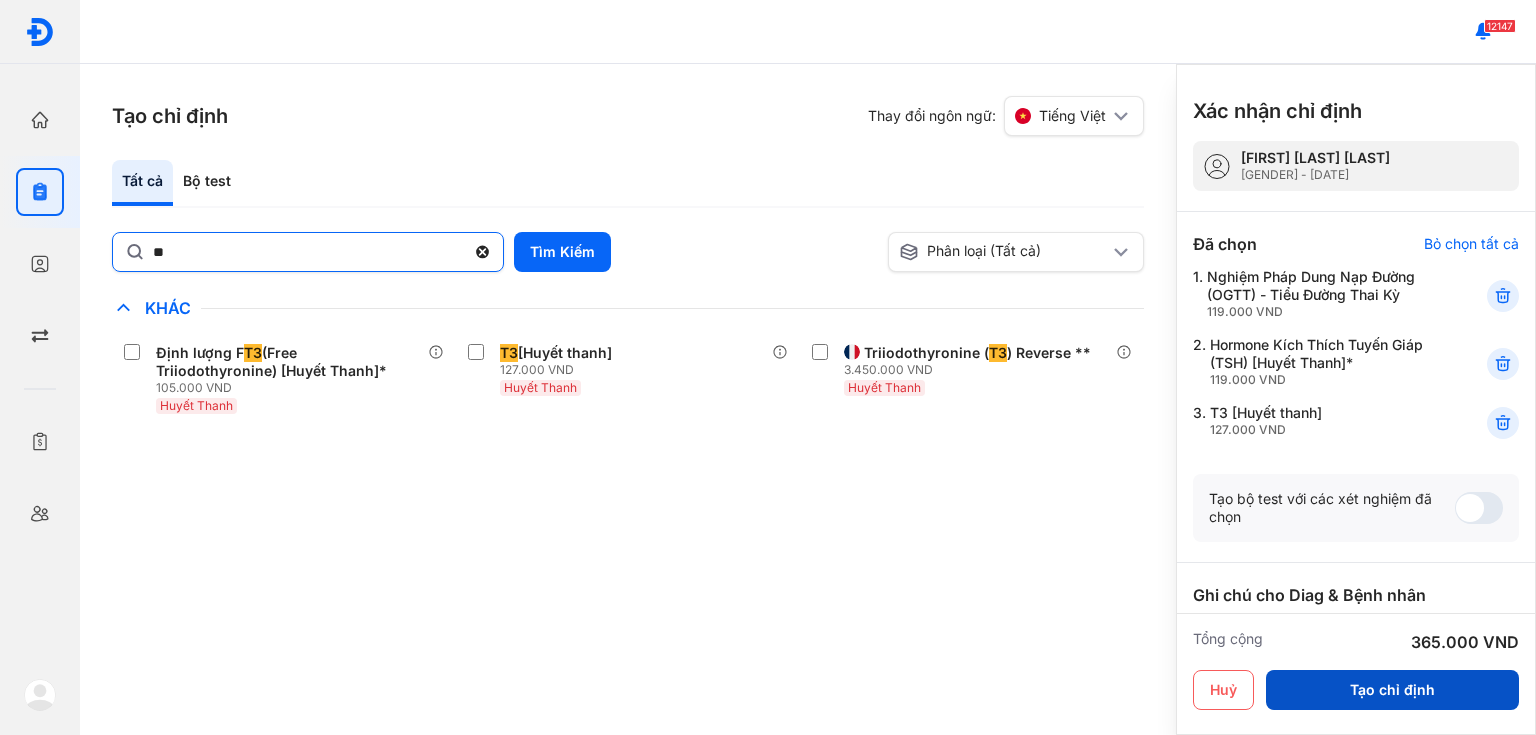 click on "Tạo chỉ định" at bounding box center (1392, 690) 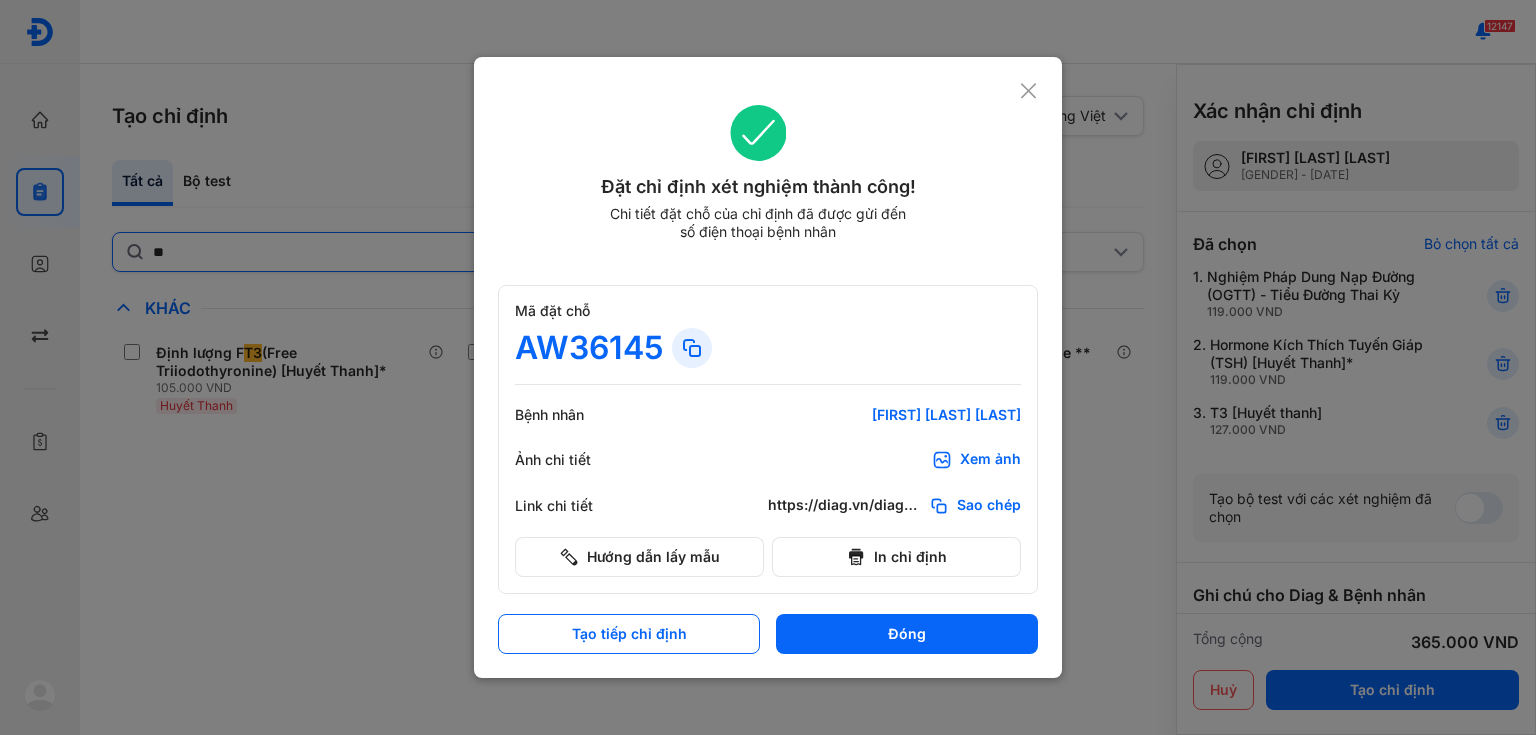 click on "Xem ảnh" at bounding box center (990, 460) 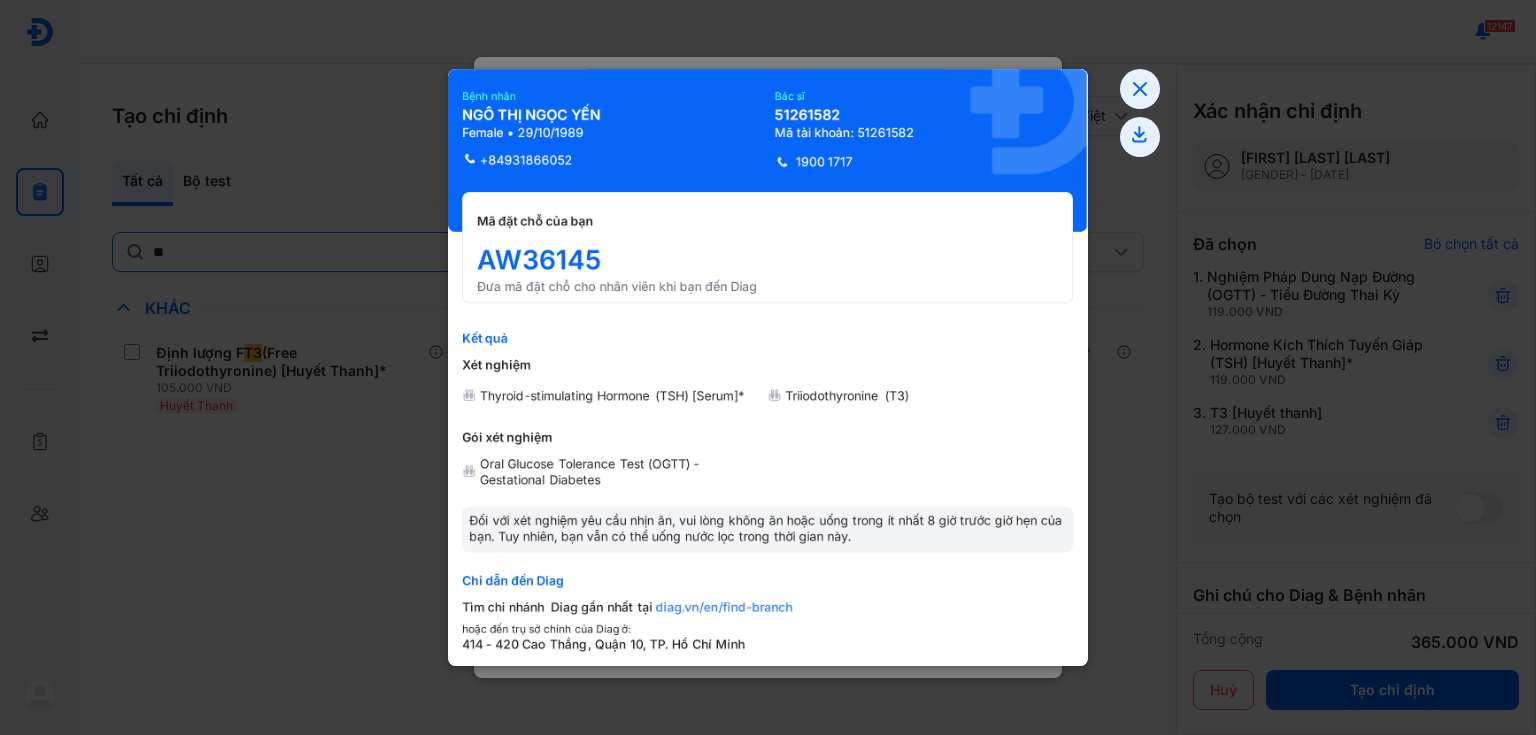 click at bounding box center [768, 367] 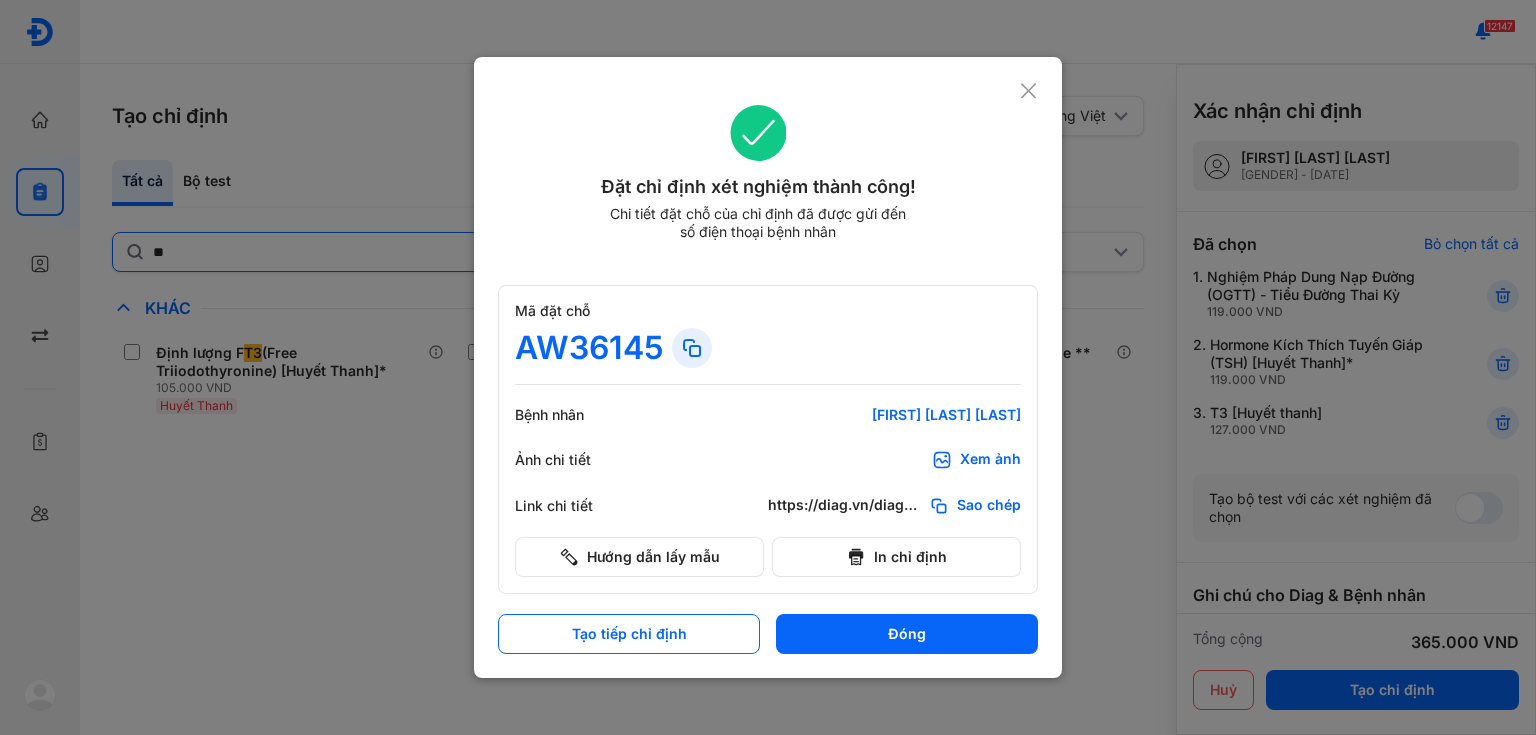 click at bounding box center [768, 367] 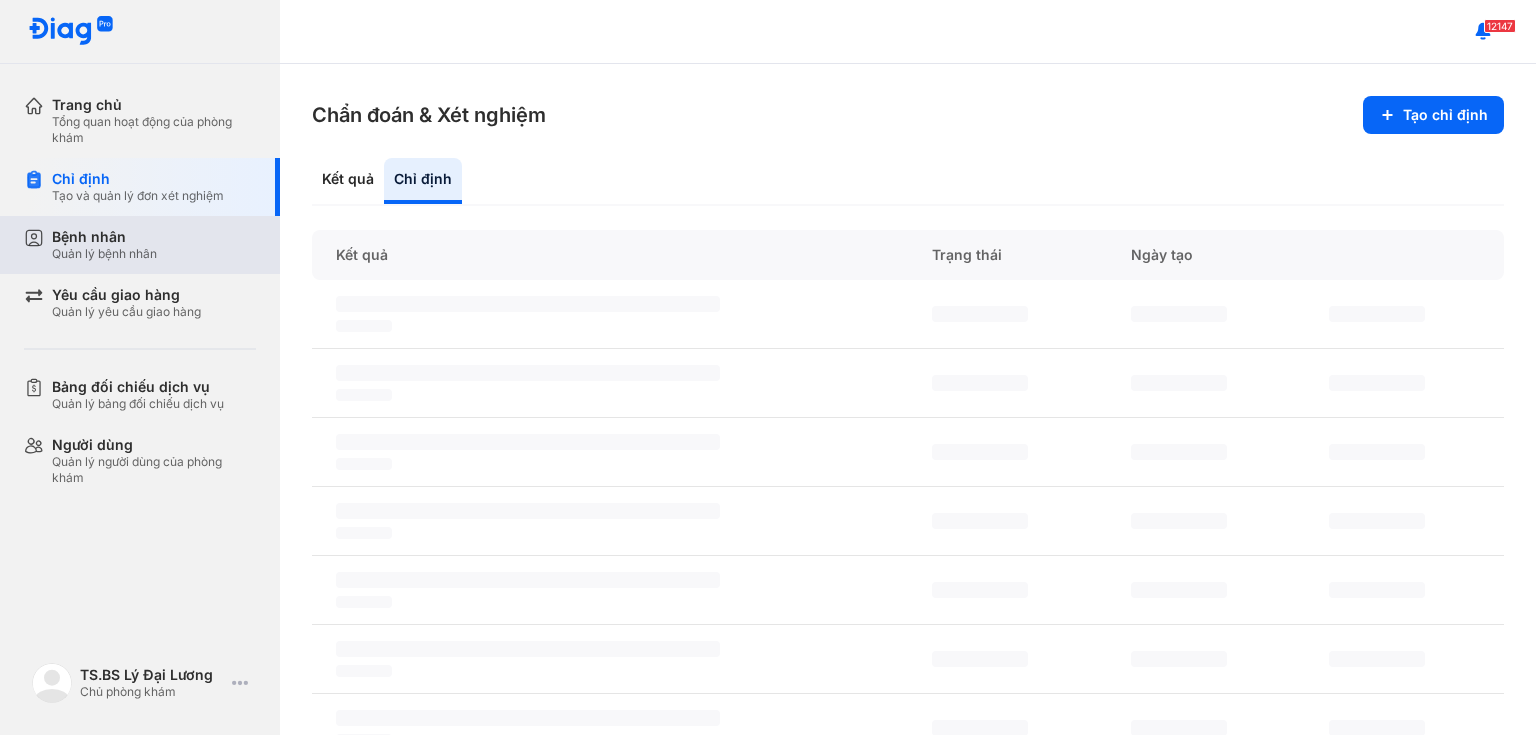 click on "Quản lý bệnh nhân" at bounding box center [104, 254] 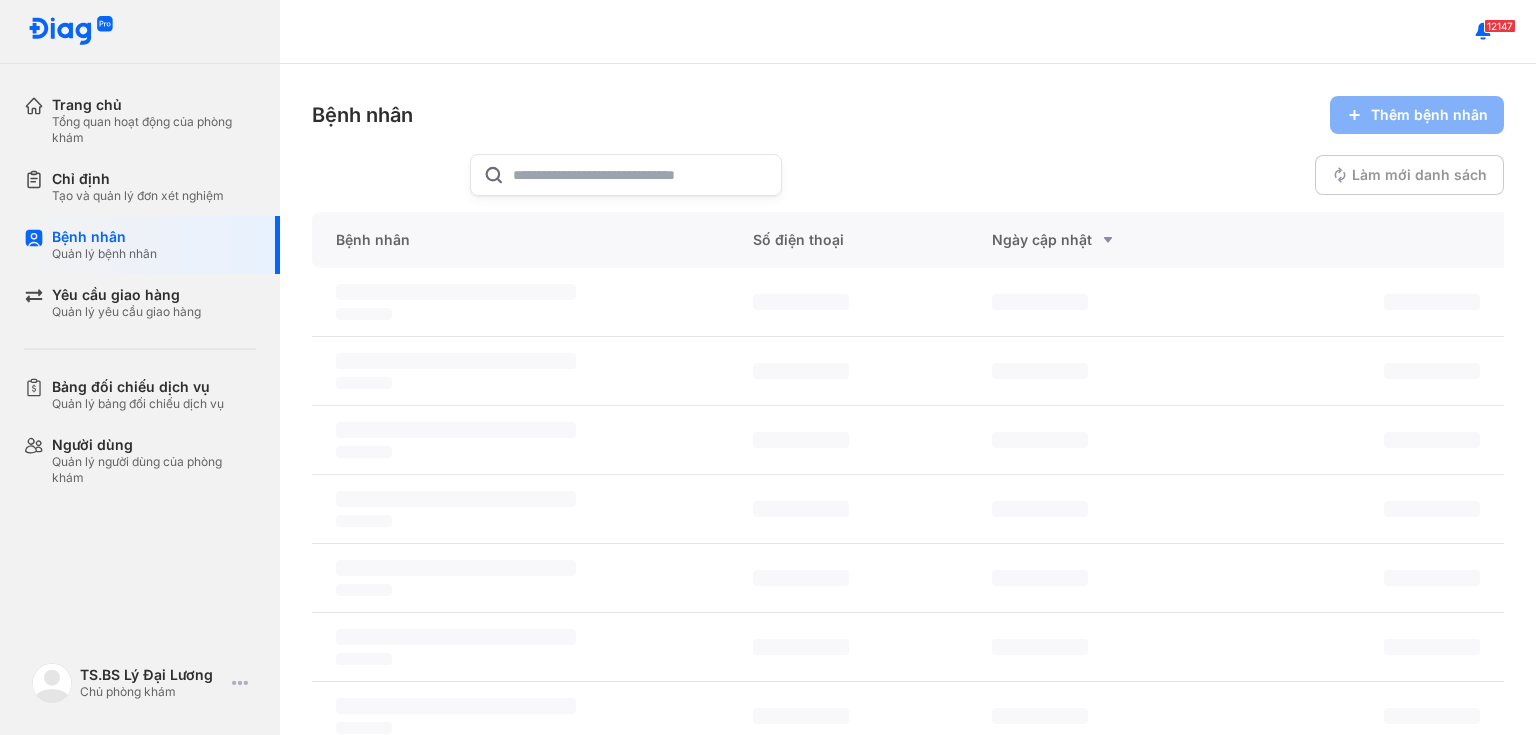 click 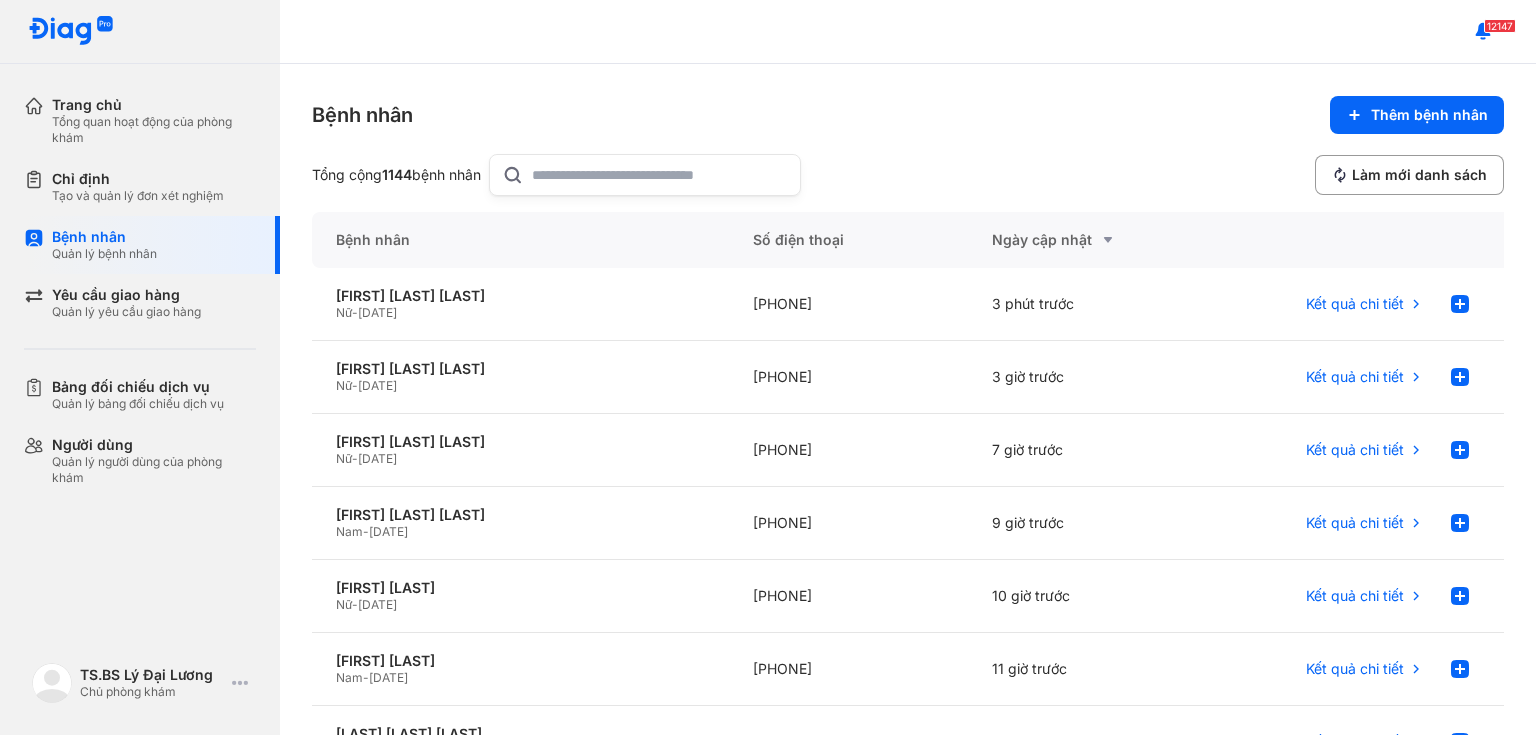 paste on "**********" 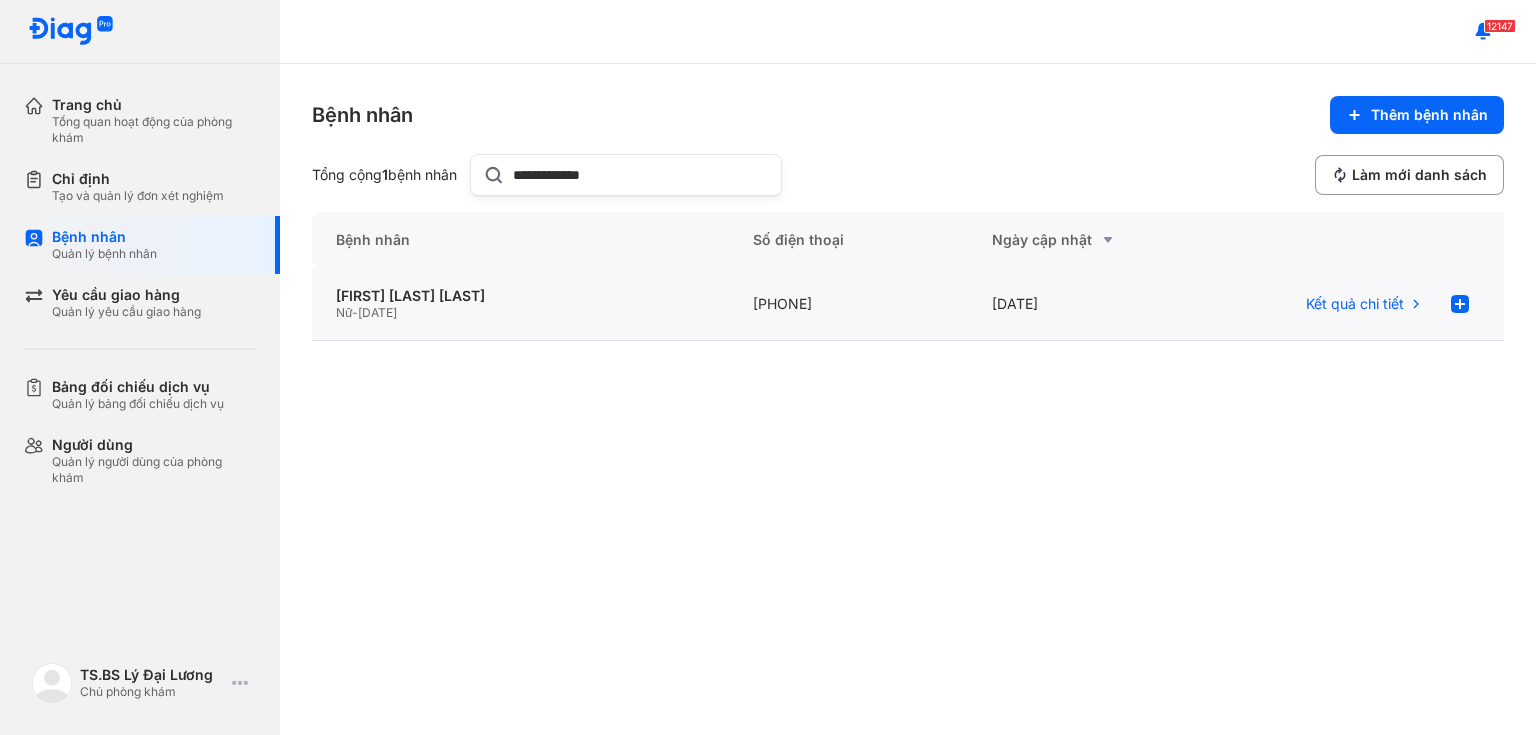 type on "**********" 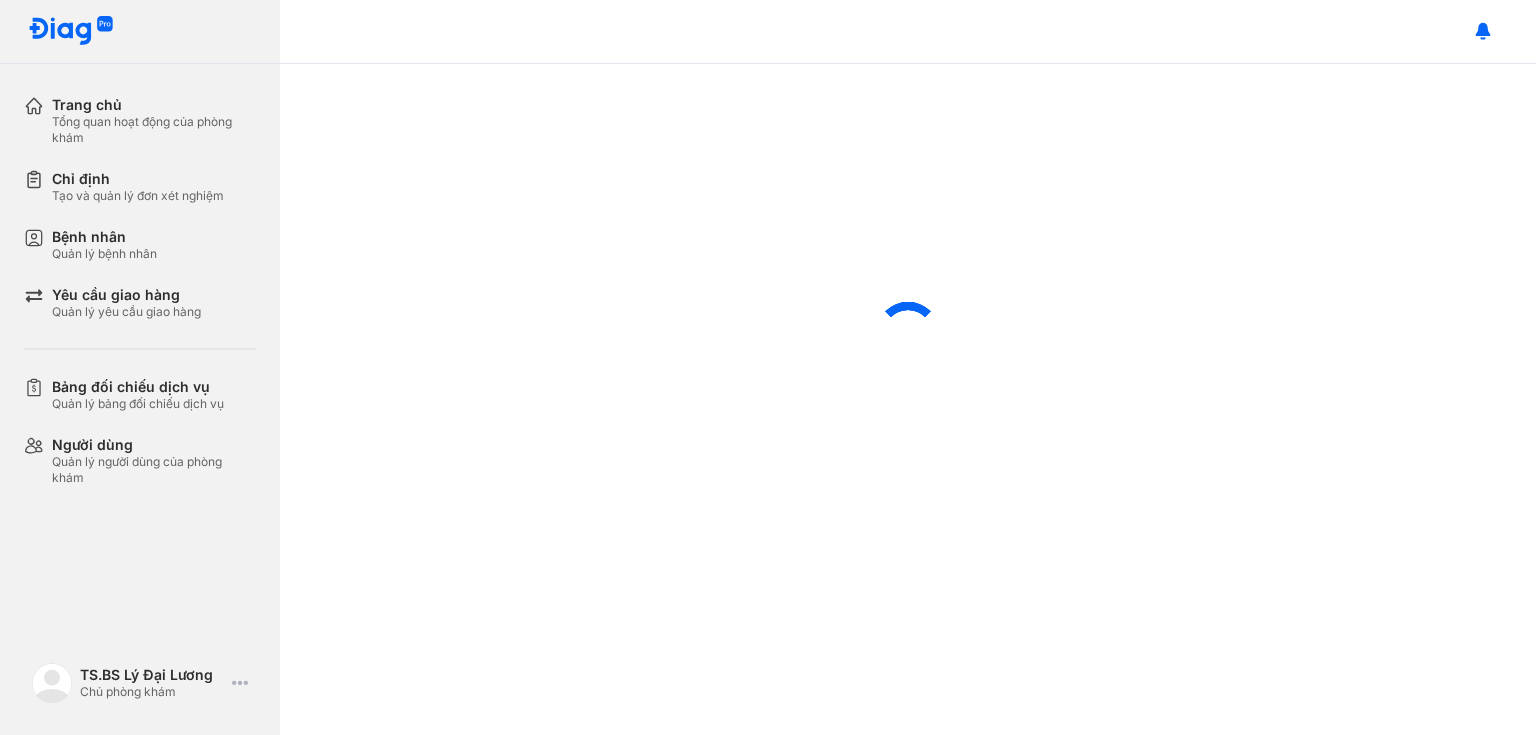 scroll, scrollTop: 0, scrollLeft: 0, axis: both 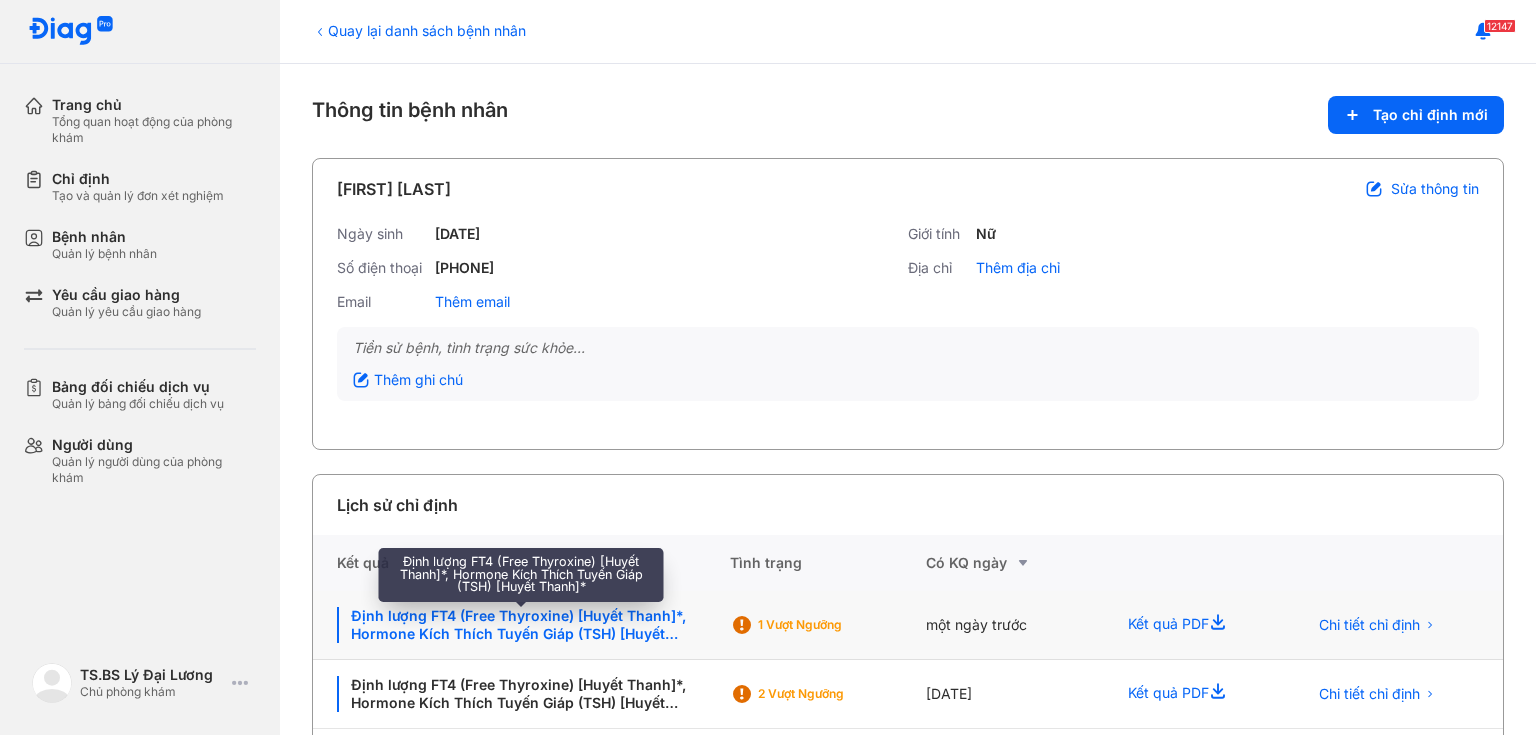 click on "Định lượng FT4 (Free Thyroxine) [Huyết Thanh]*, Hormone Kích Thích Tuyến Giáp (TSH) [Huyết Thanh]*" 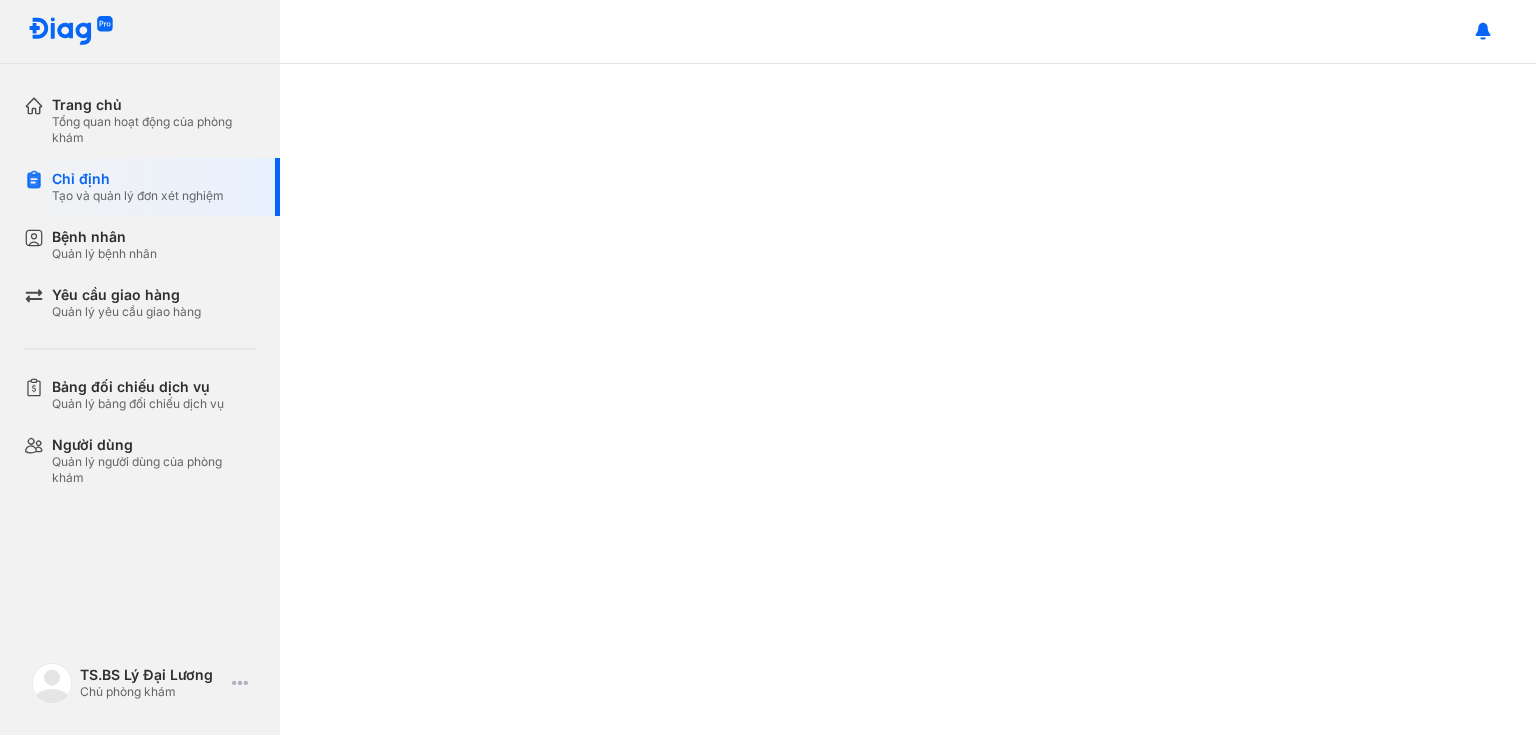 scroll, scrollTop: 0, scrollLeft: 0, axis: both 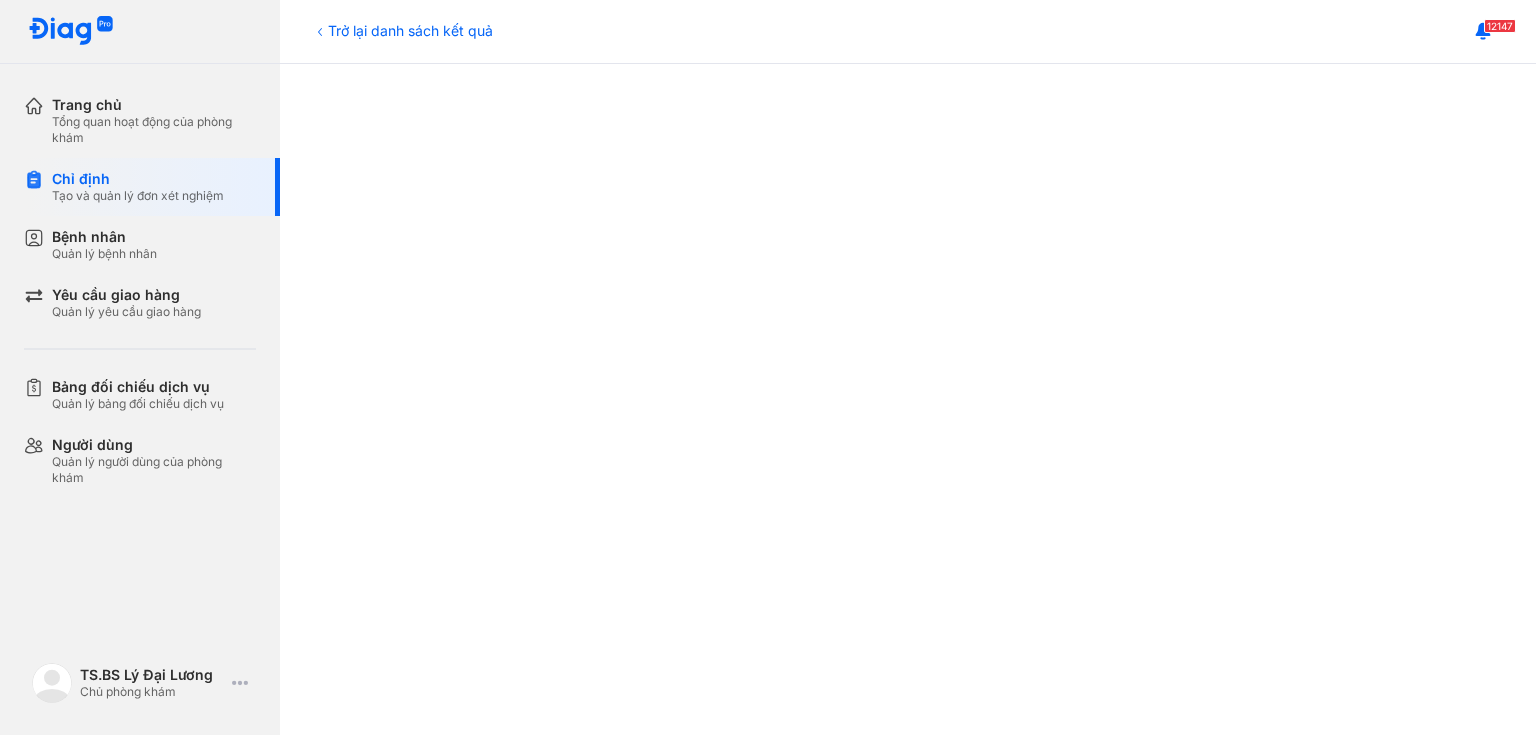 drag, startPoint x: 316, startPoint y: 33, endPoint x: 360, endPoint y: 48, distance: 46.486557 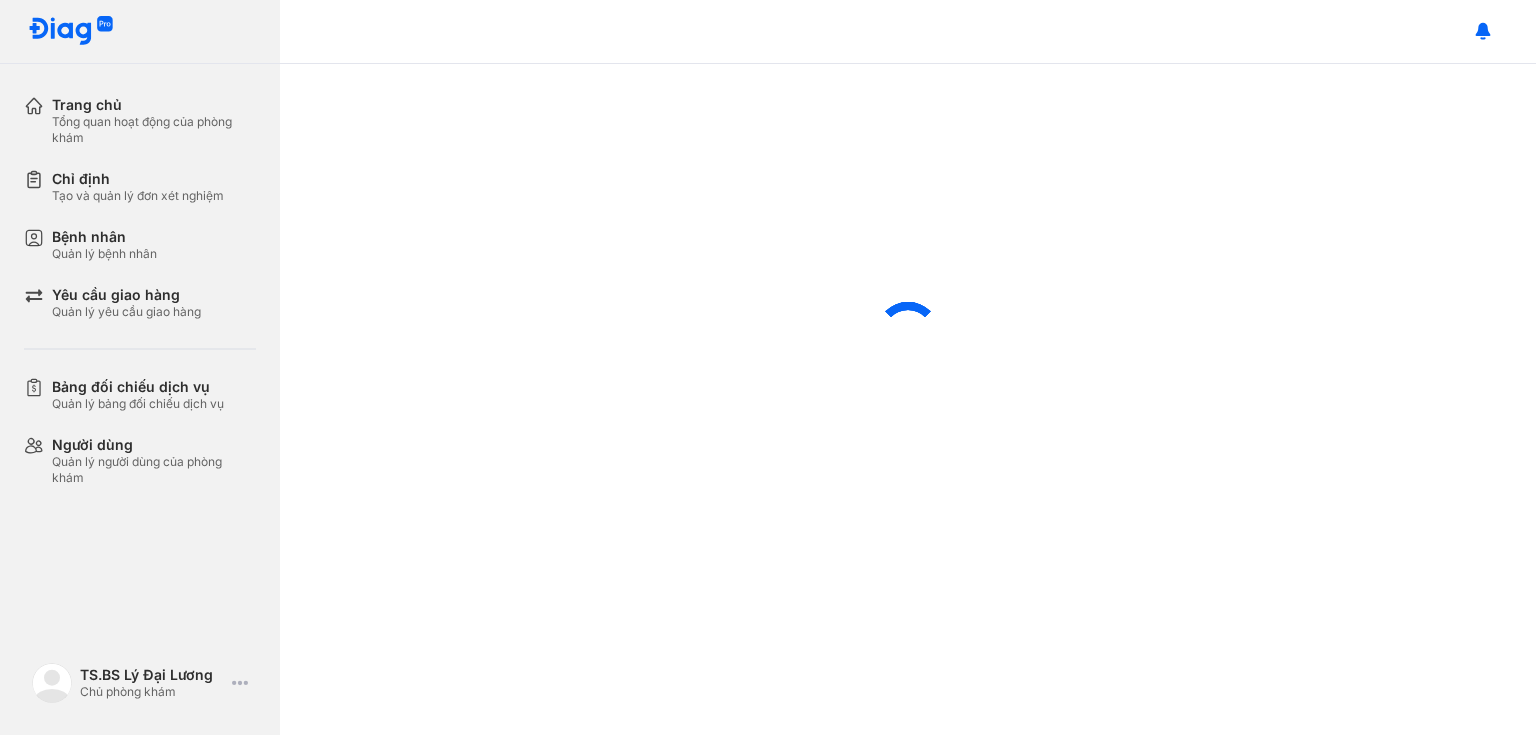 scroll, scrollTop: 0, scrollLeft: 0, axis: both 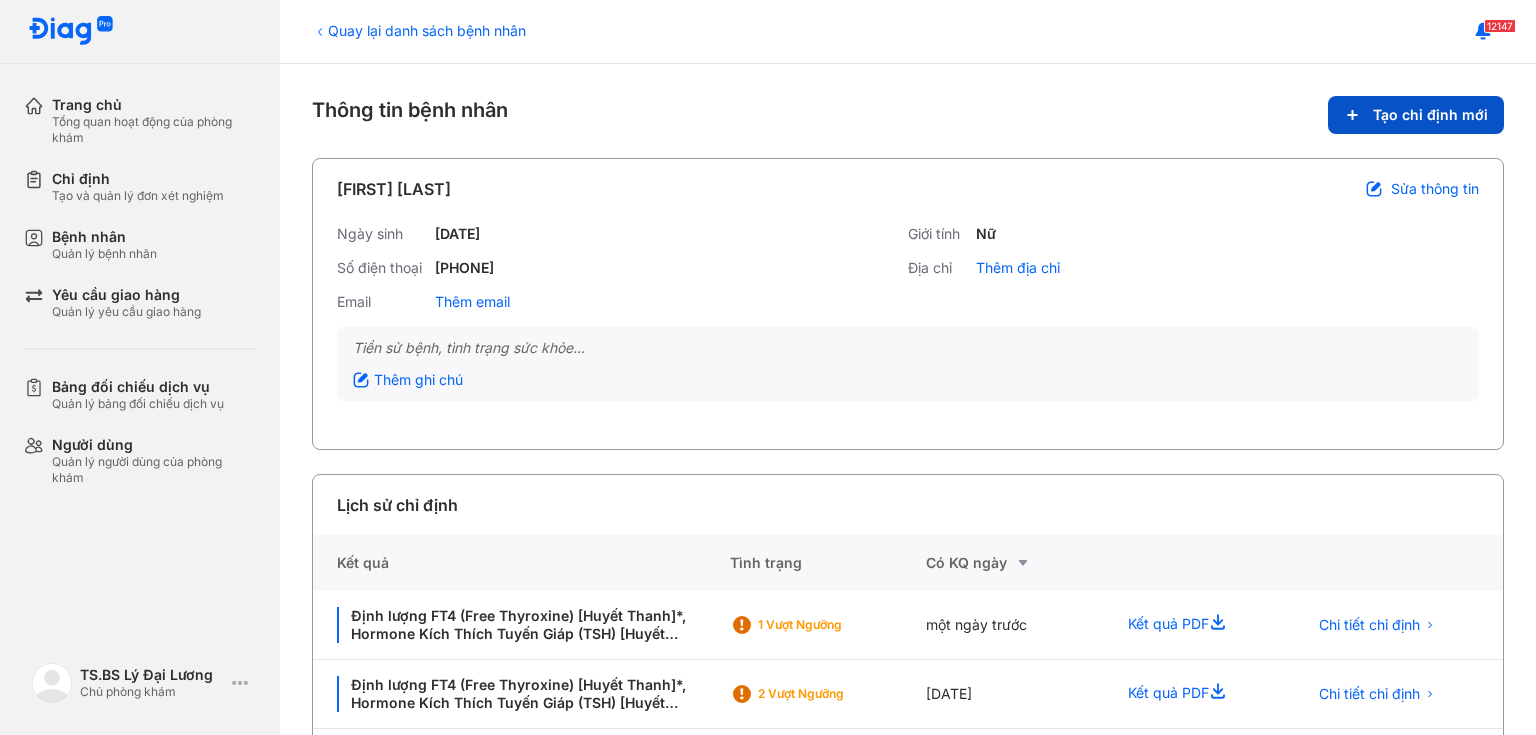 click on "Tạo chỉ định mới" 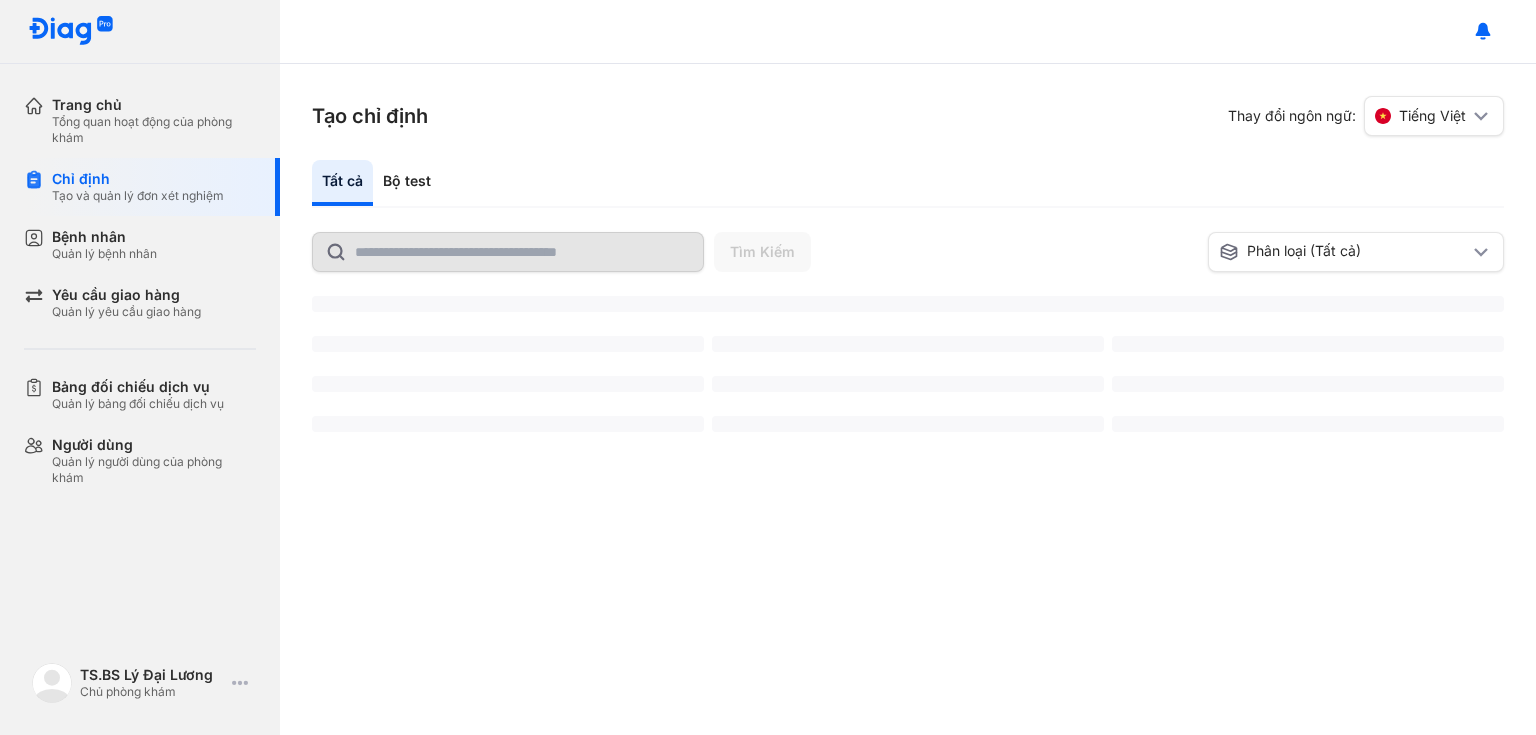 scroll, scrollTop: 0, scrollLeft: 0, axis: both 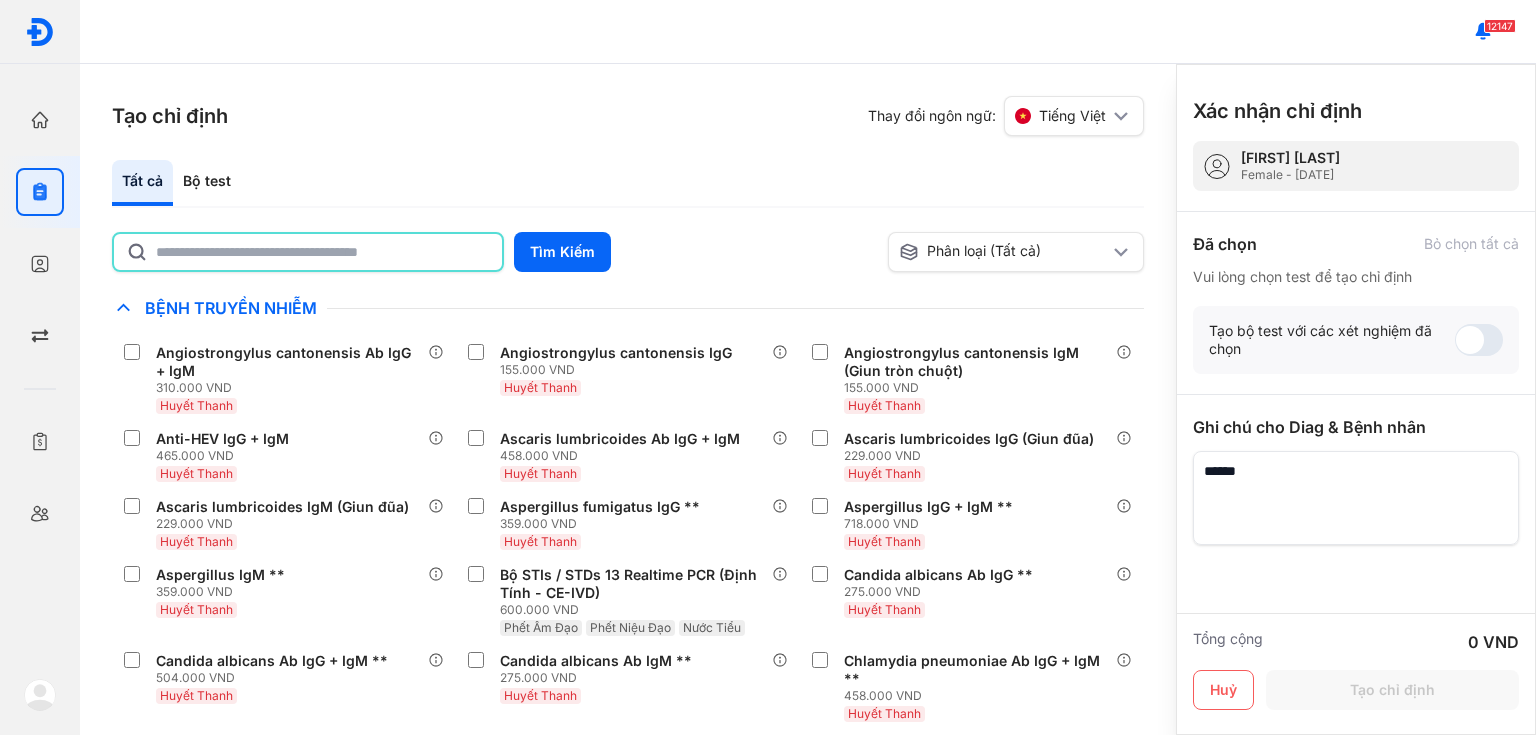 click 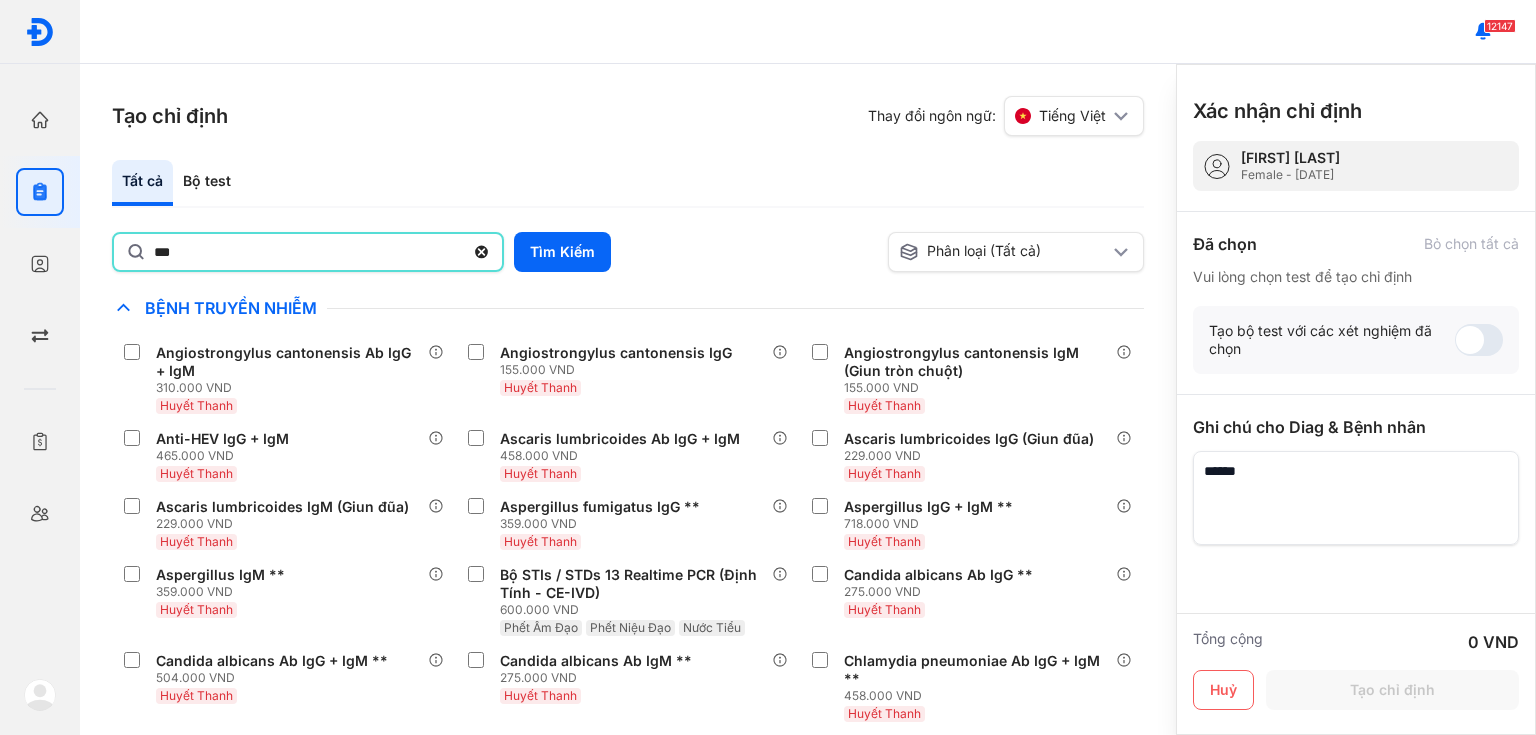 type on "***" 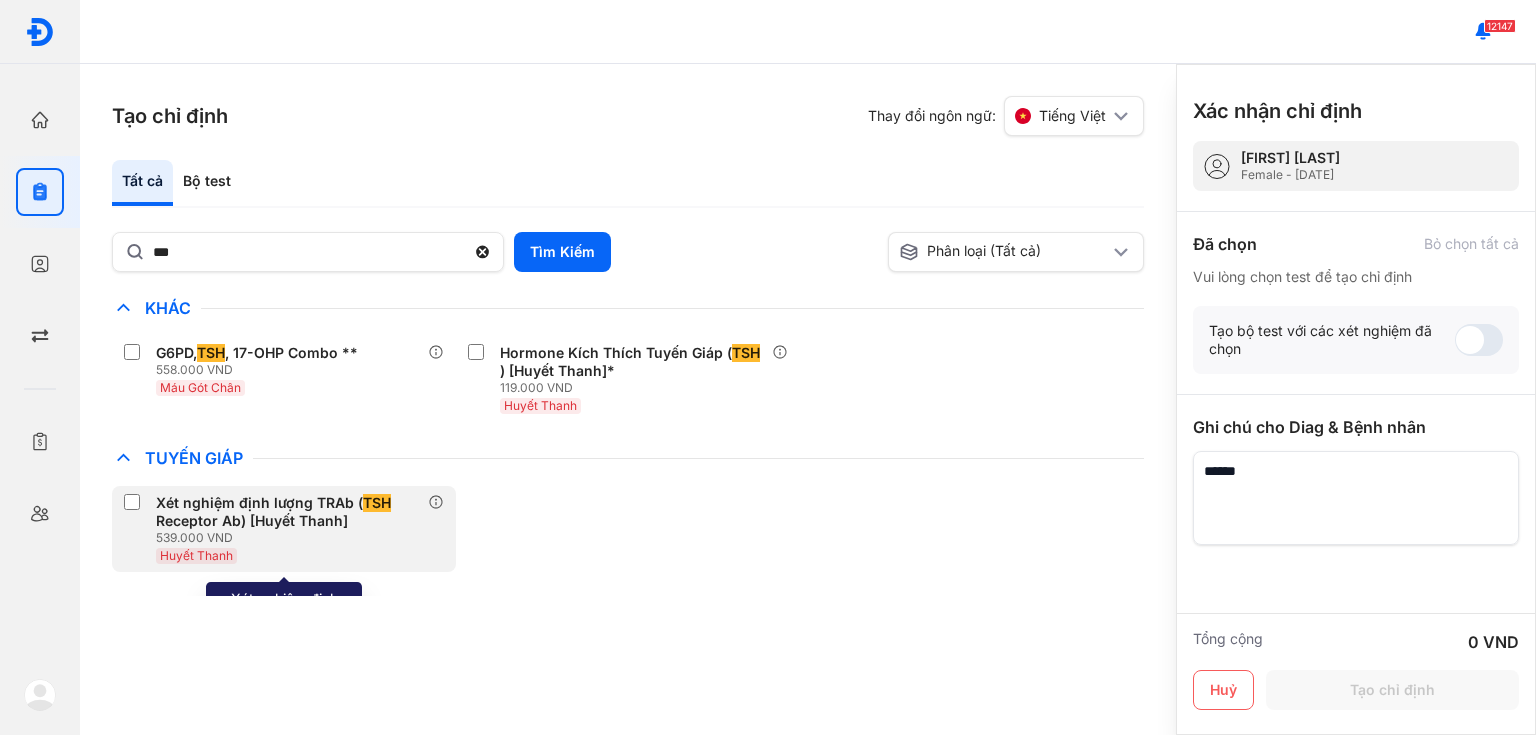 click on "Xét nghiệm định lượng TRAb ( TSH  Receptor Ab) [Huyết Thanh]" at bounding box center (288, 512) 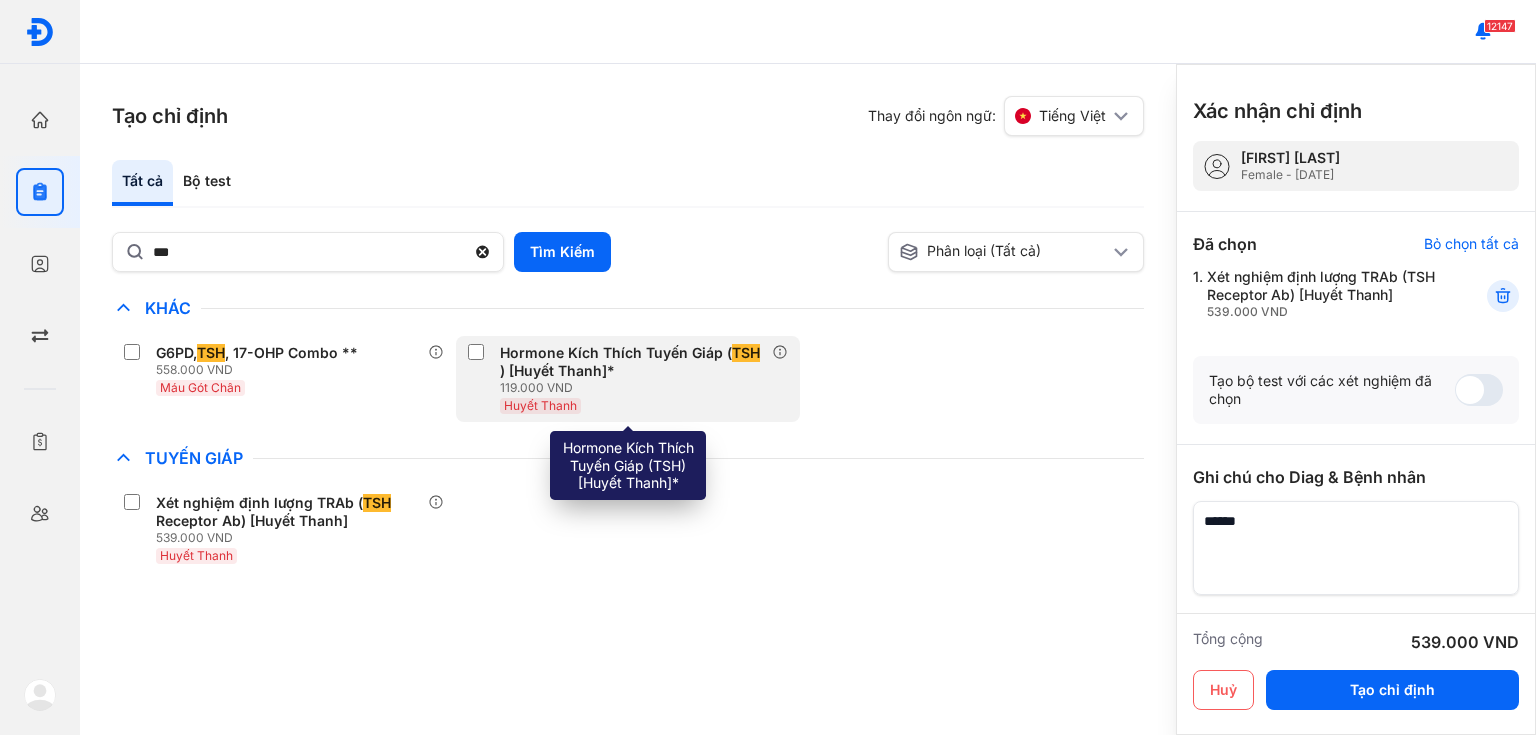 click on "119.000 VND" at bounding box center [636, 388] 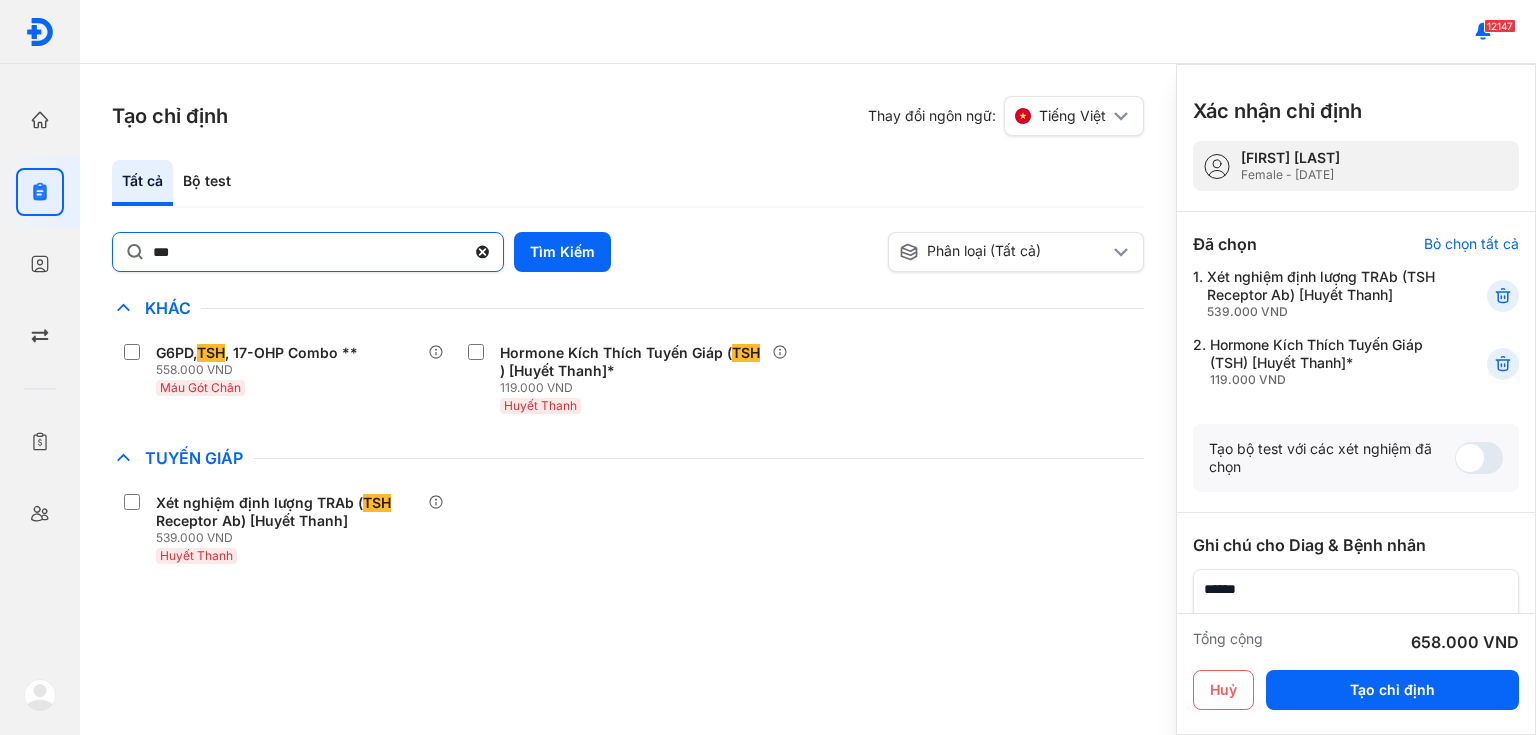 click 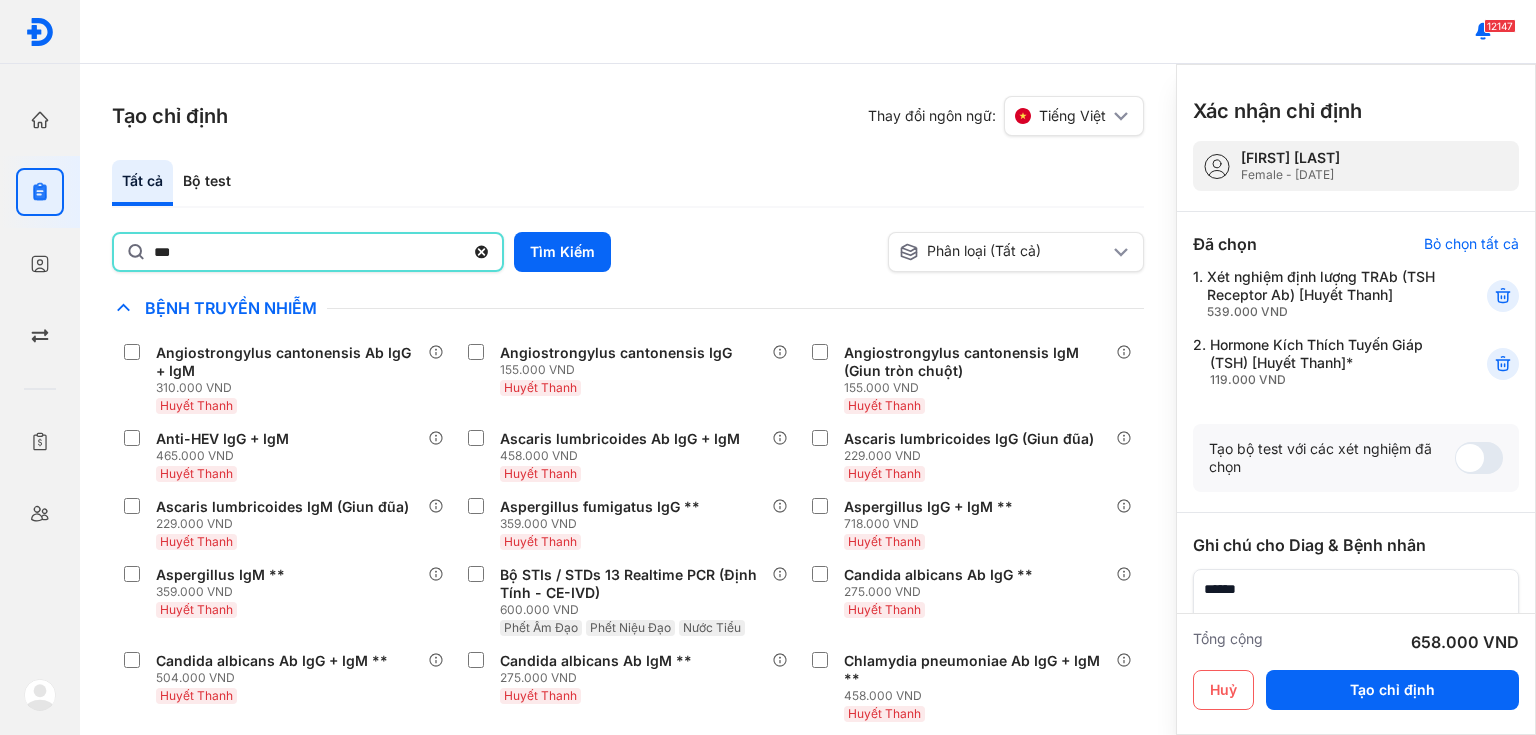 type on "***" 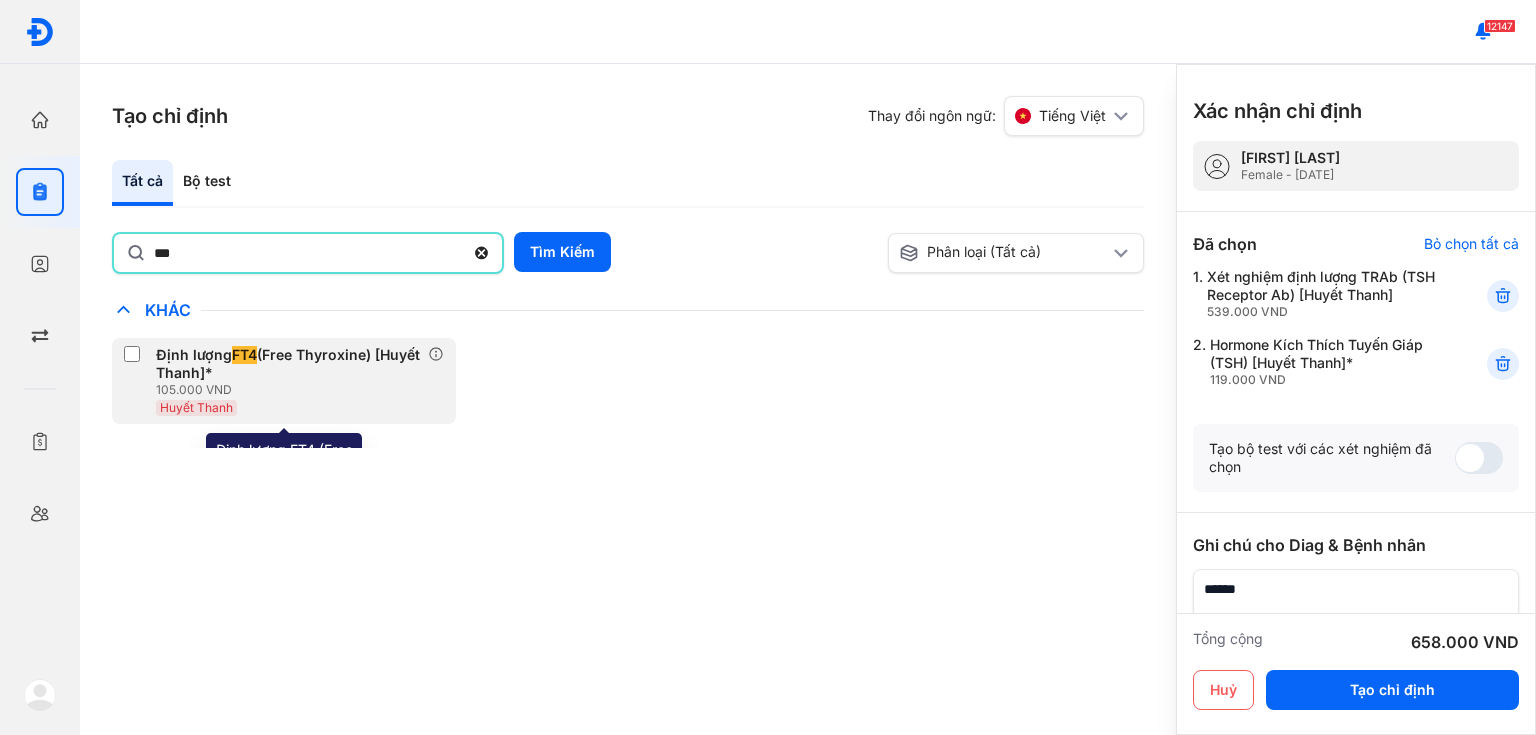 click on "Định lượng  FT4  (Free Thyroxine) [Huyết Thanh]*" at bounding box center [288, 364] 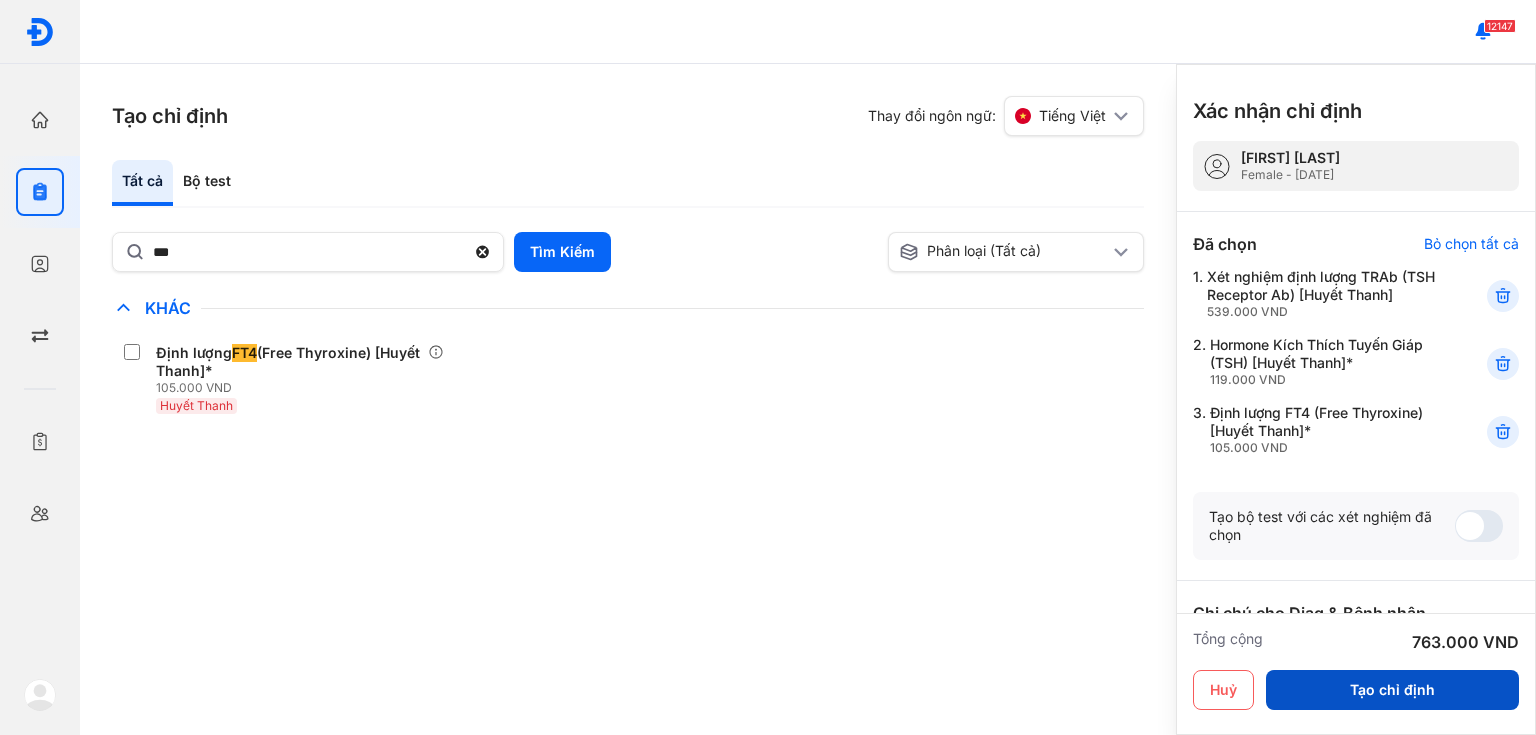 click on "Tạo chỉ định" at bounding box center (1392, 690) 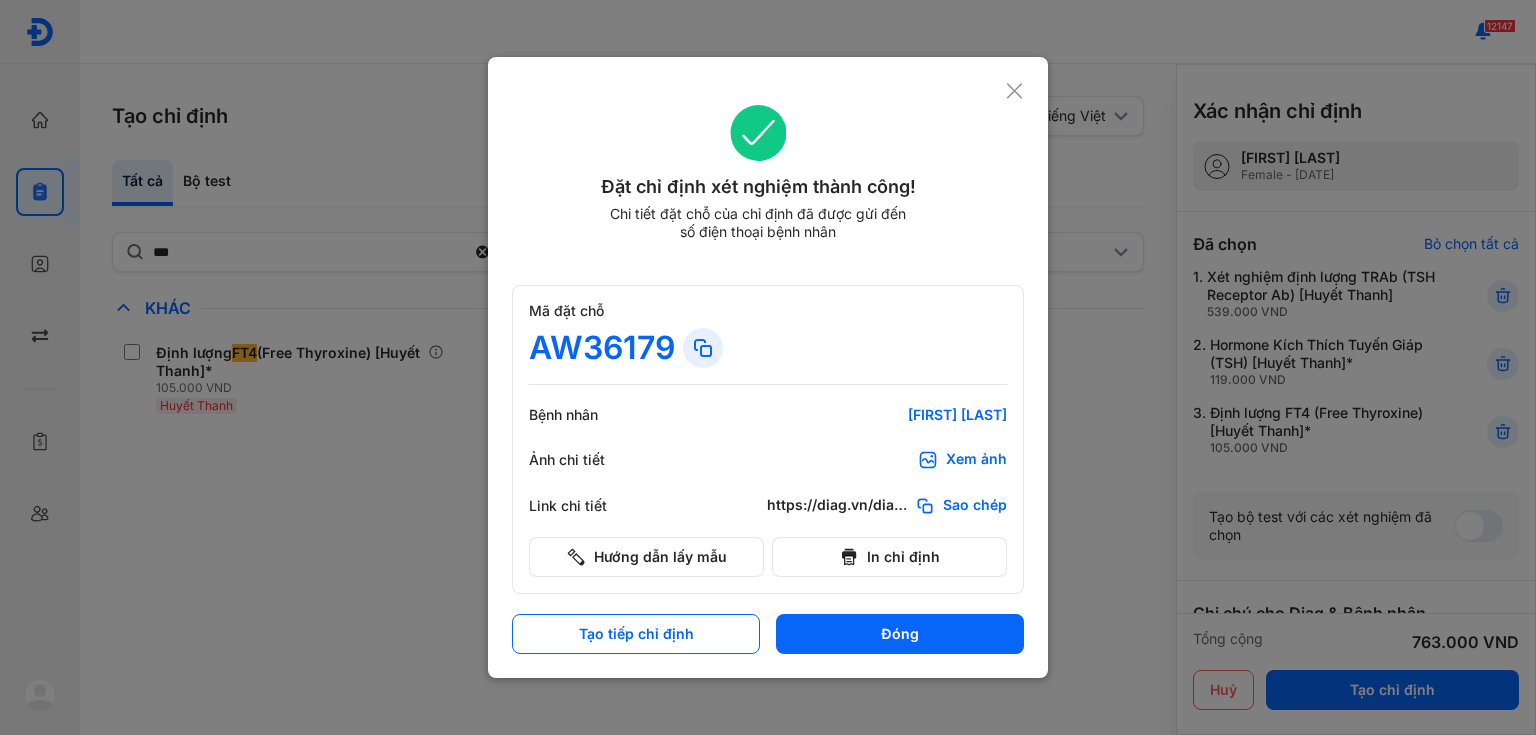 click on "Xem ảnh" at bounding box center [976, 460] 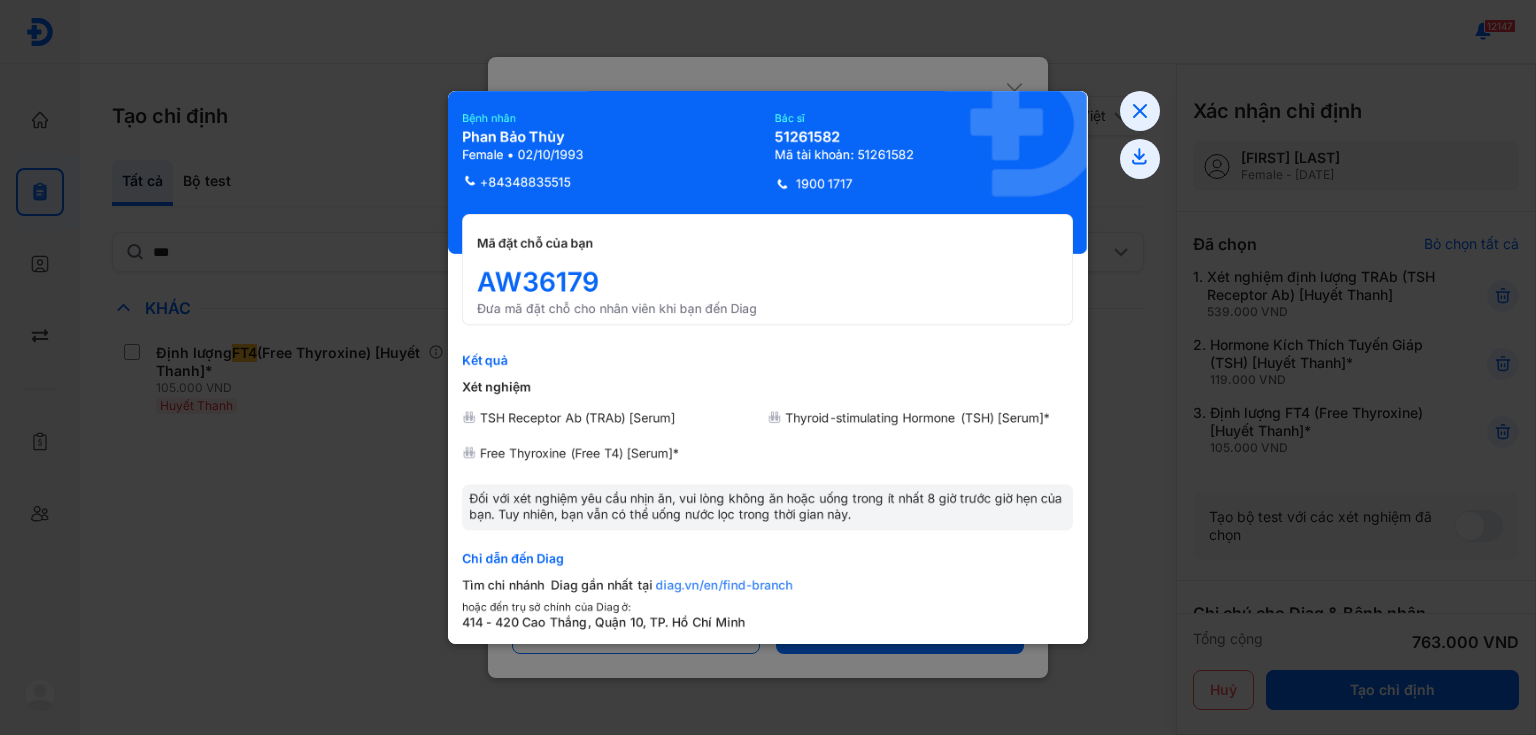 drag, startPoint x: 772, startPoint y: 467, endPoint x: 758, endPoint y: 452, distance: 20.518284 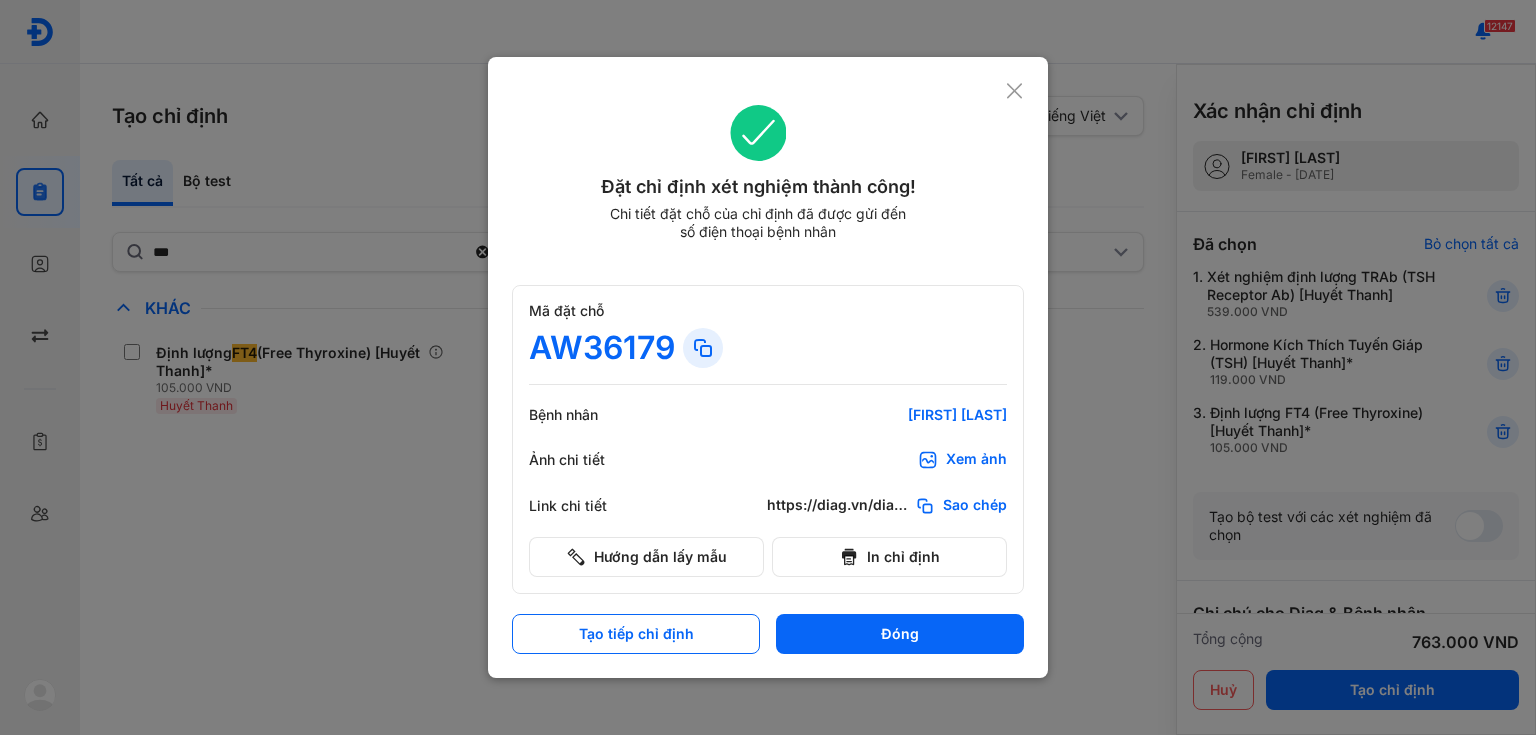 click at bounding box center (768, 367) 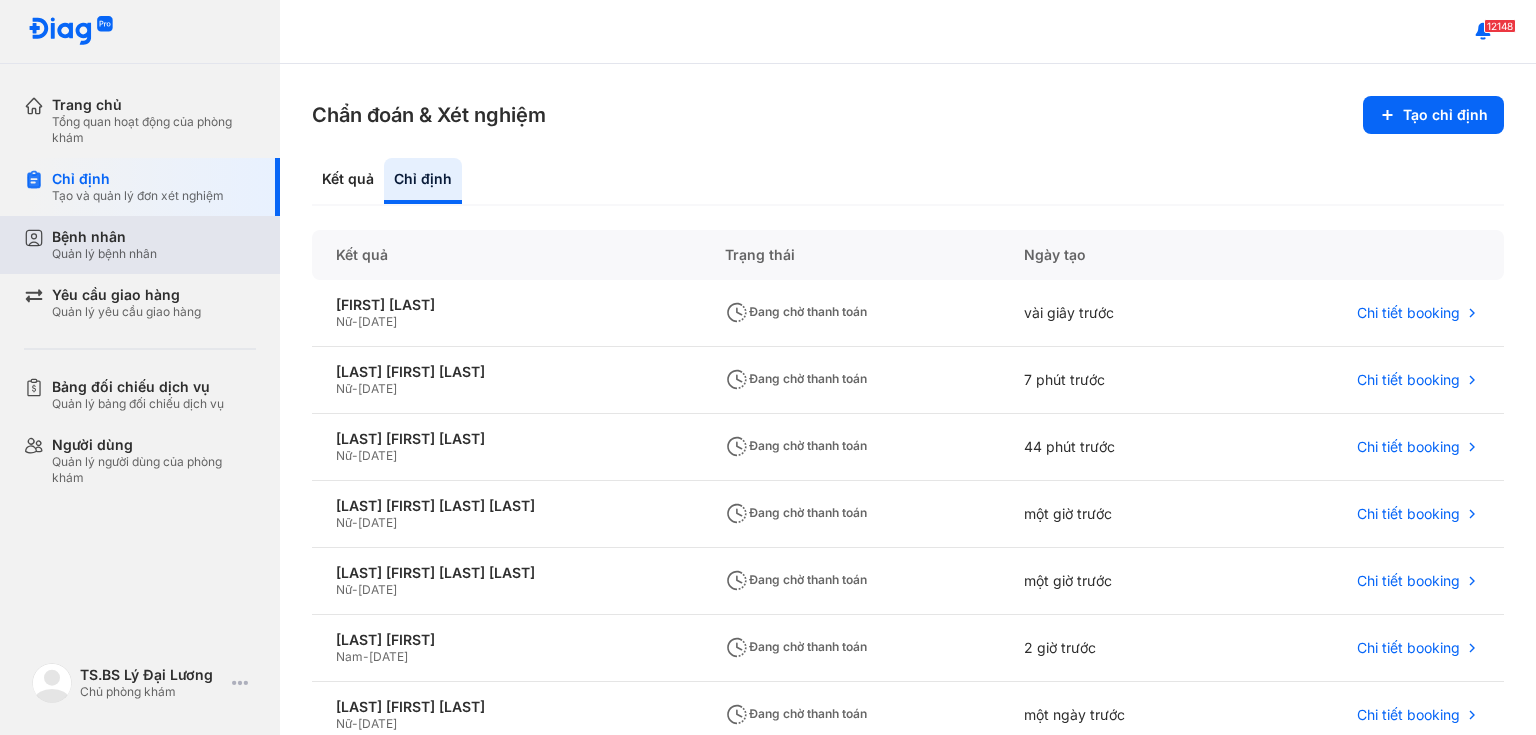 click on "Bệnh nhân" at bounding box center [104, 237] 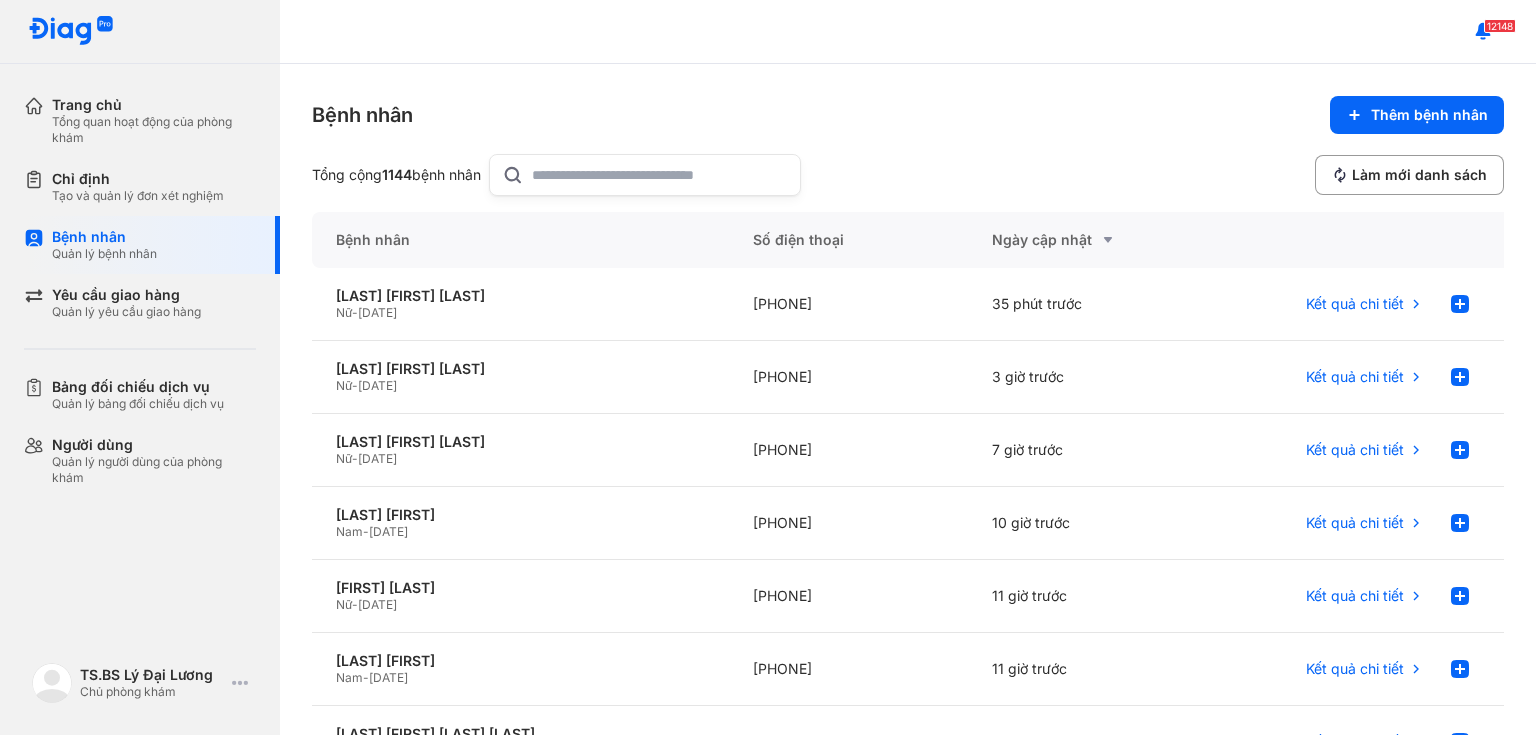 click 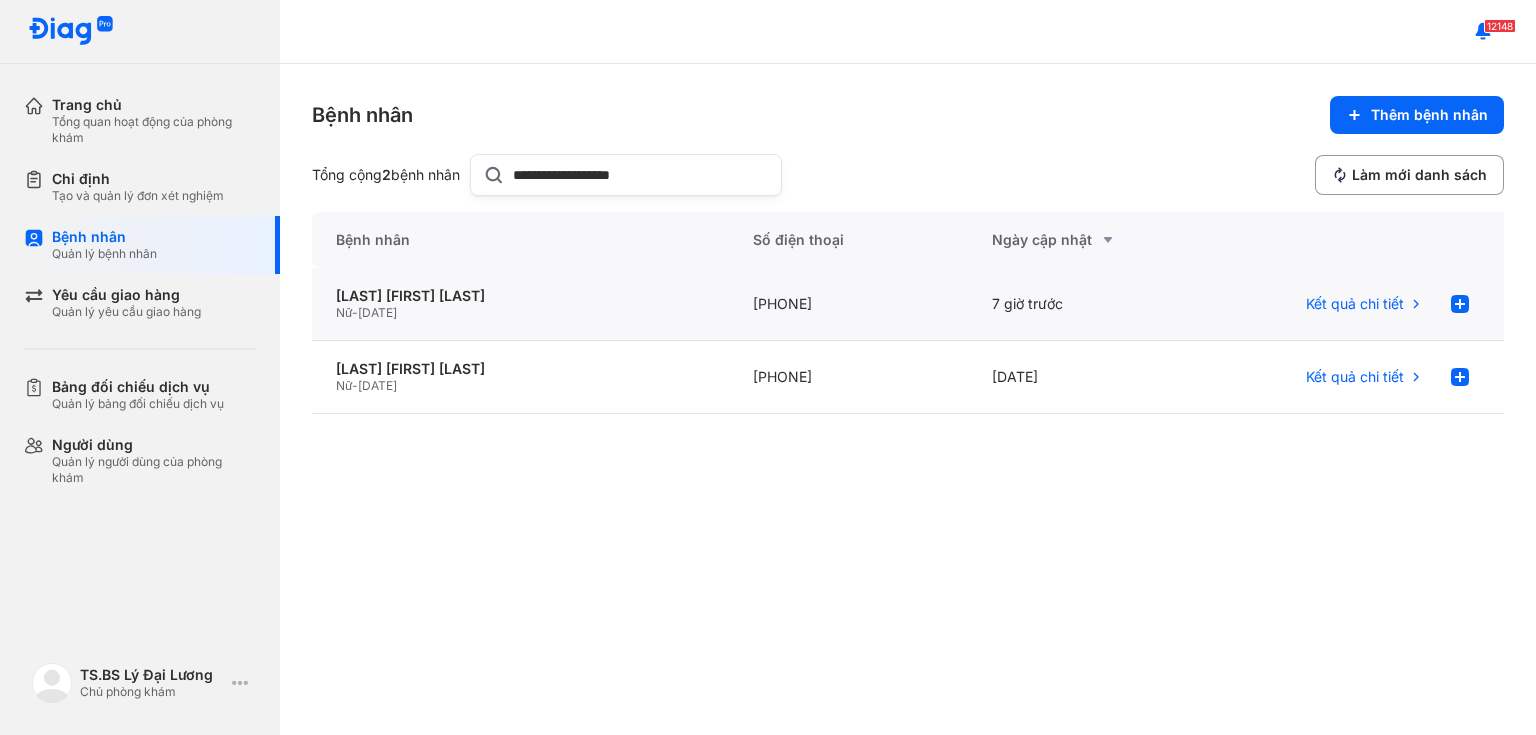 type on "**********" 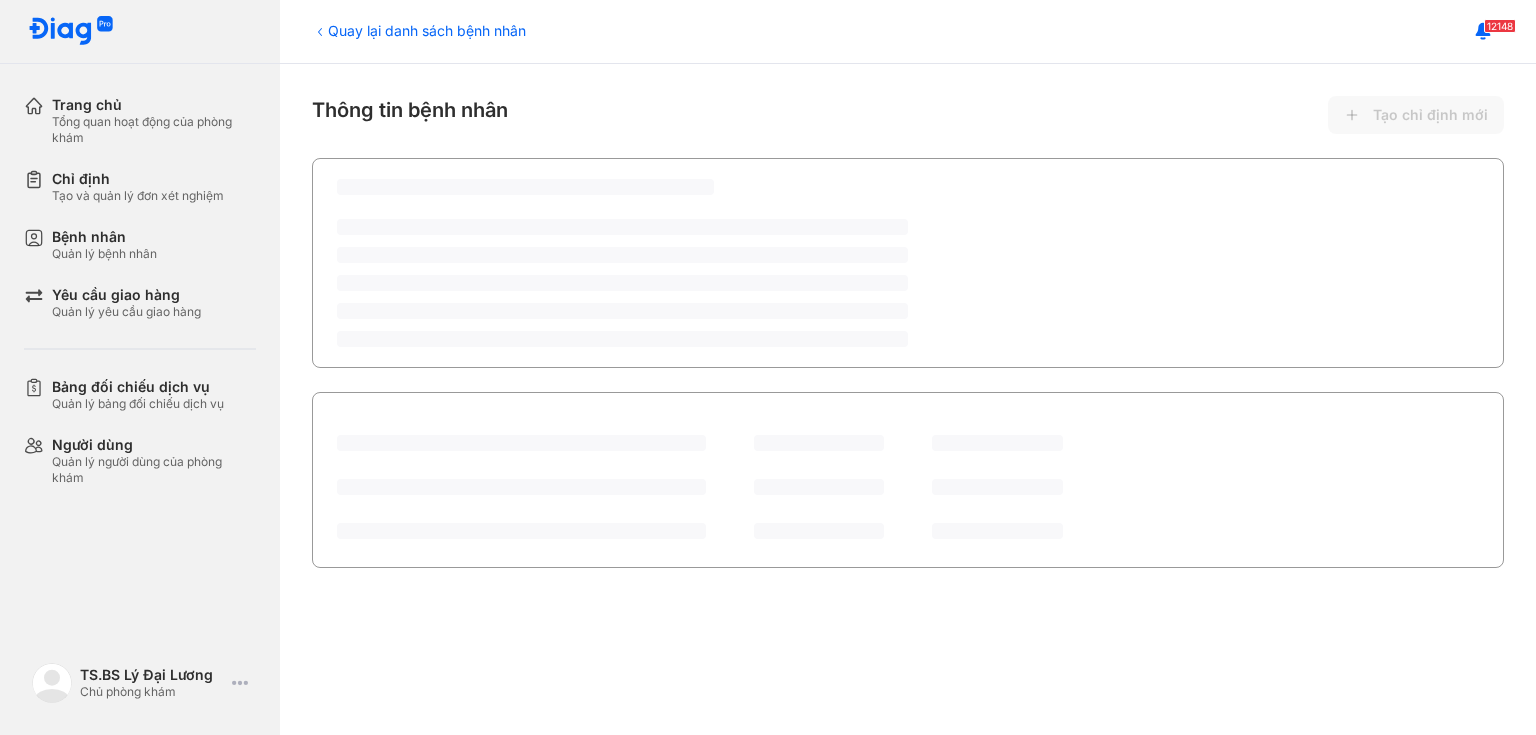 scroll, scrollTop: 0, scrollLeft: 0, axis: both 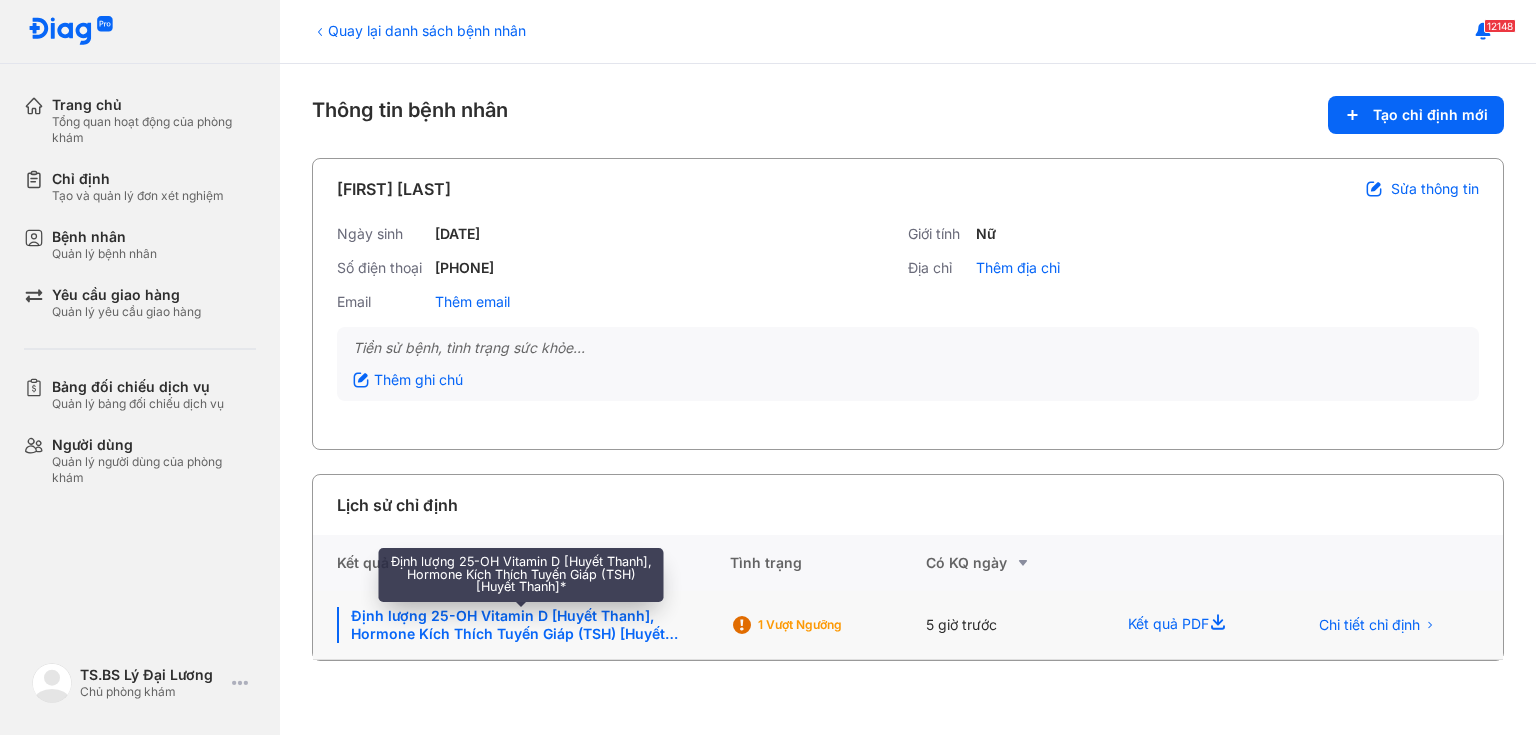 click on "Định lượng 25-OH Vitamin D [Huyết Thanh], Hormone Kích Thích Tuyến Giáp (TSH) [Huyết Thanh]*" 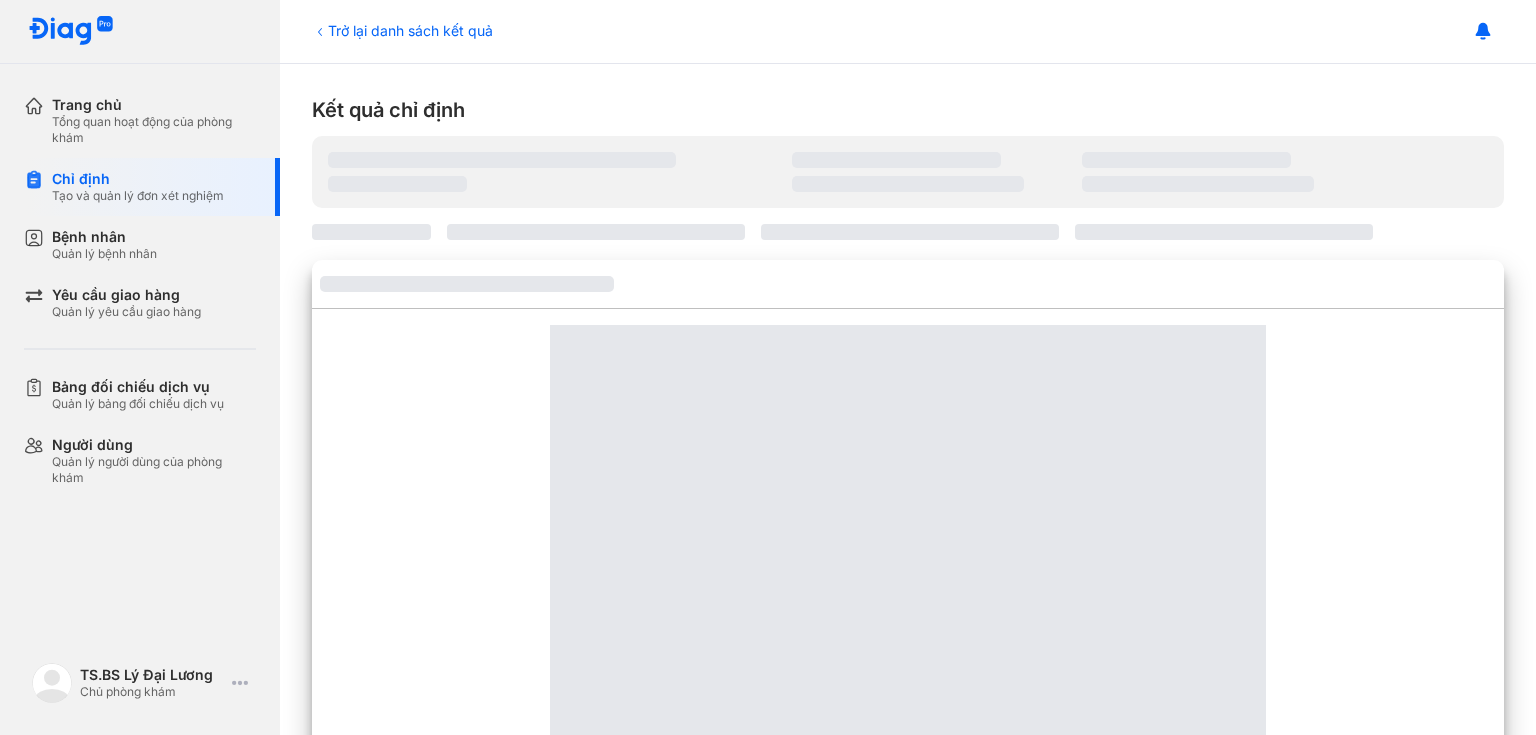 scroll, scrollTop: 0, scrollLeft: 0, axis: both 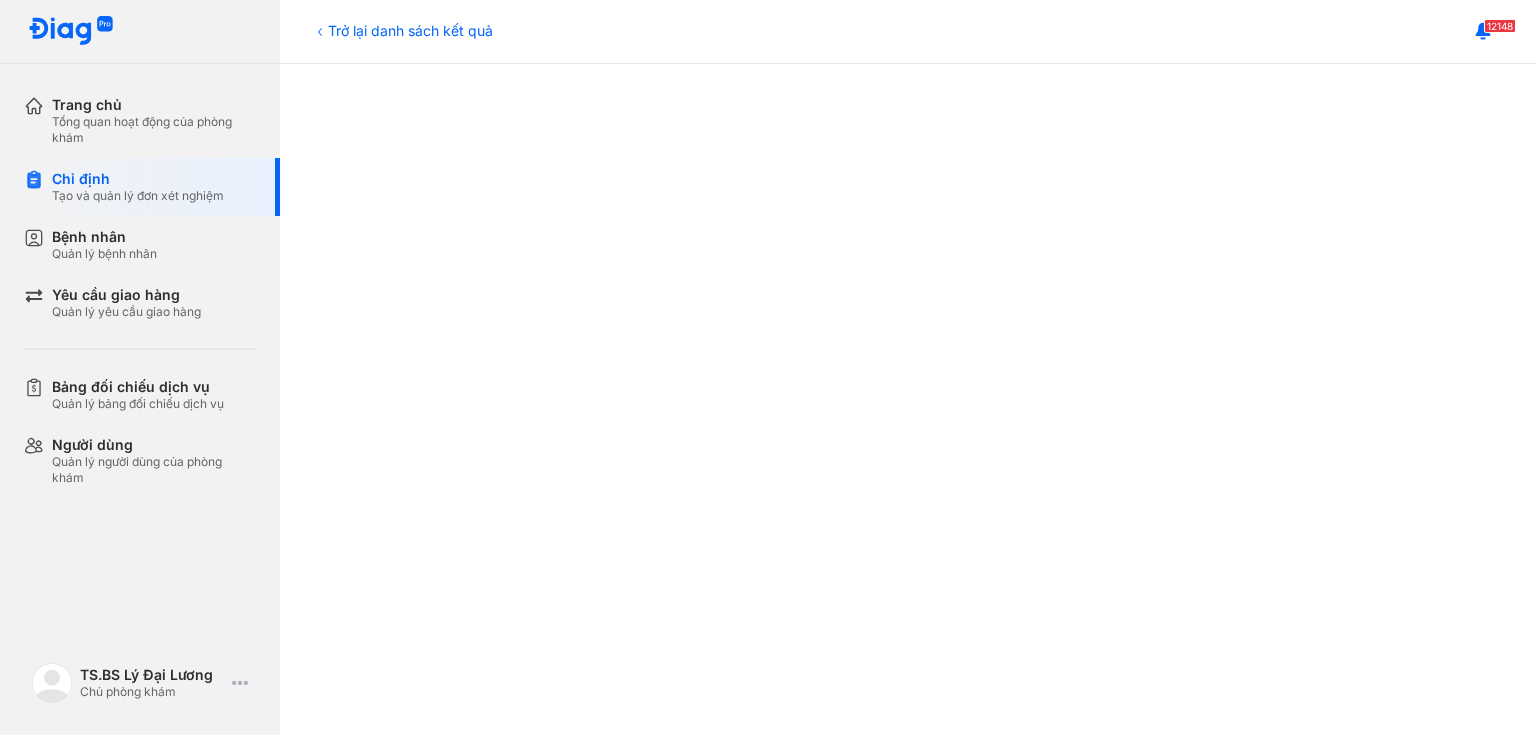 click 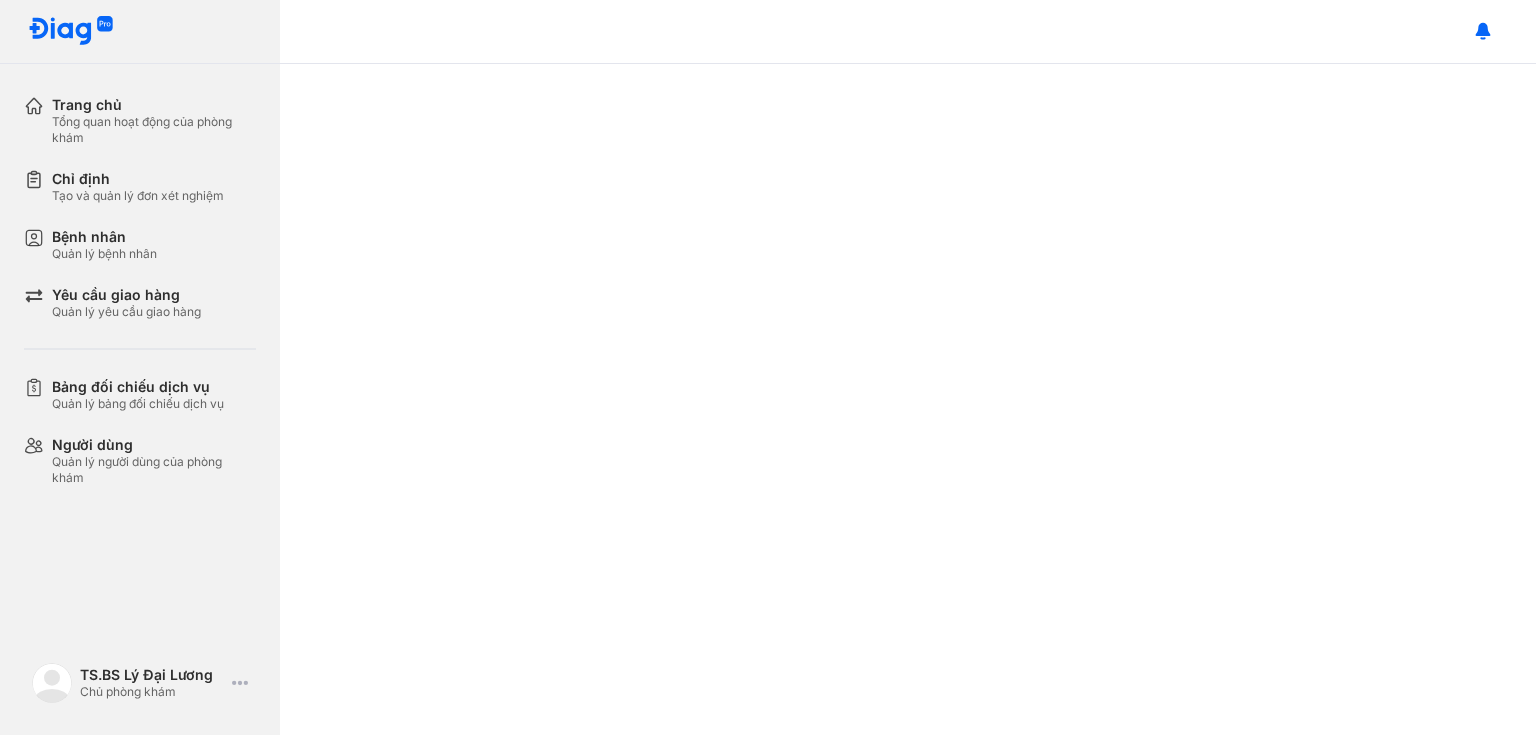 scroll, scrollTop: 0, scrollLeft: 0, axis: both 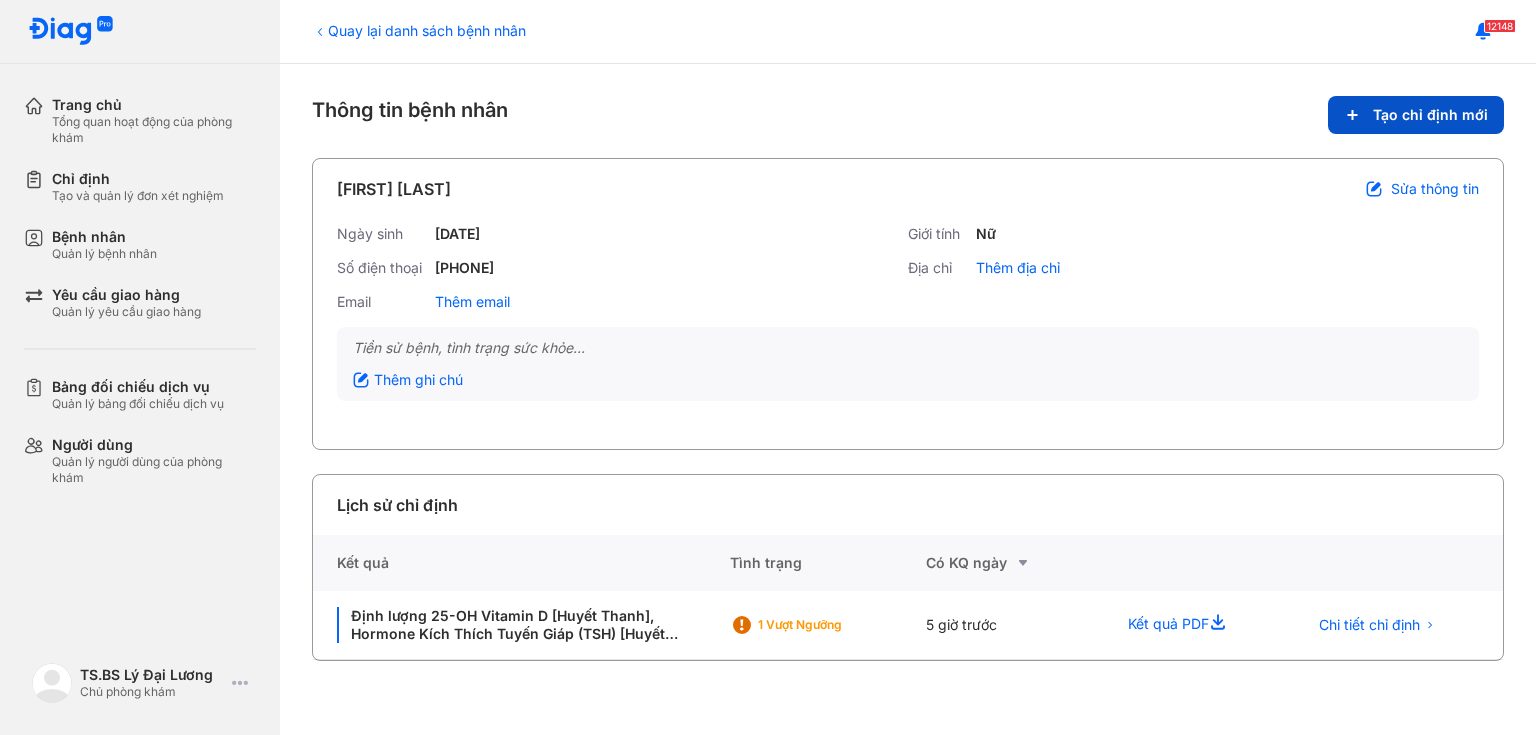 click 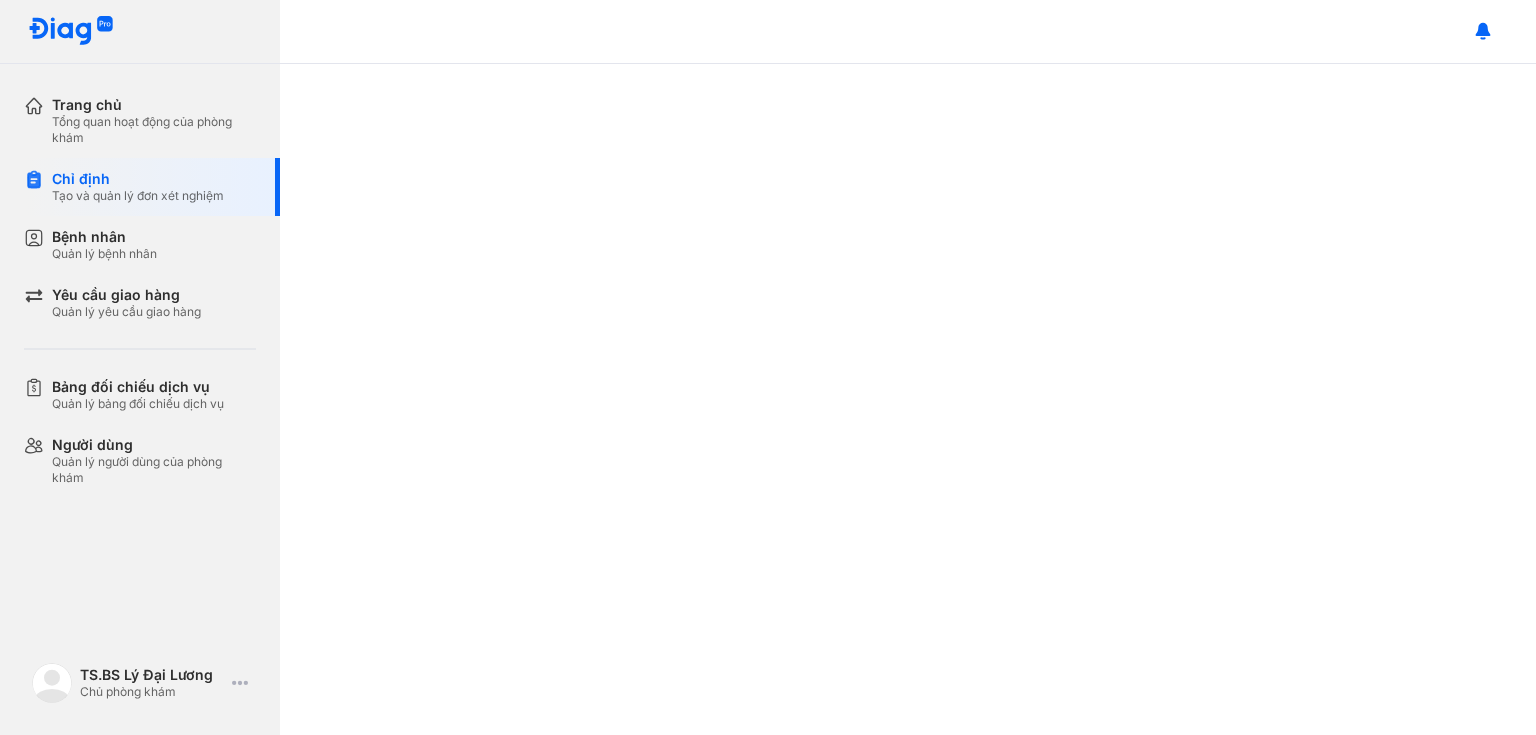 scroll, scrollTop: 0, scrollLeft: 0, axis: both 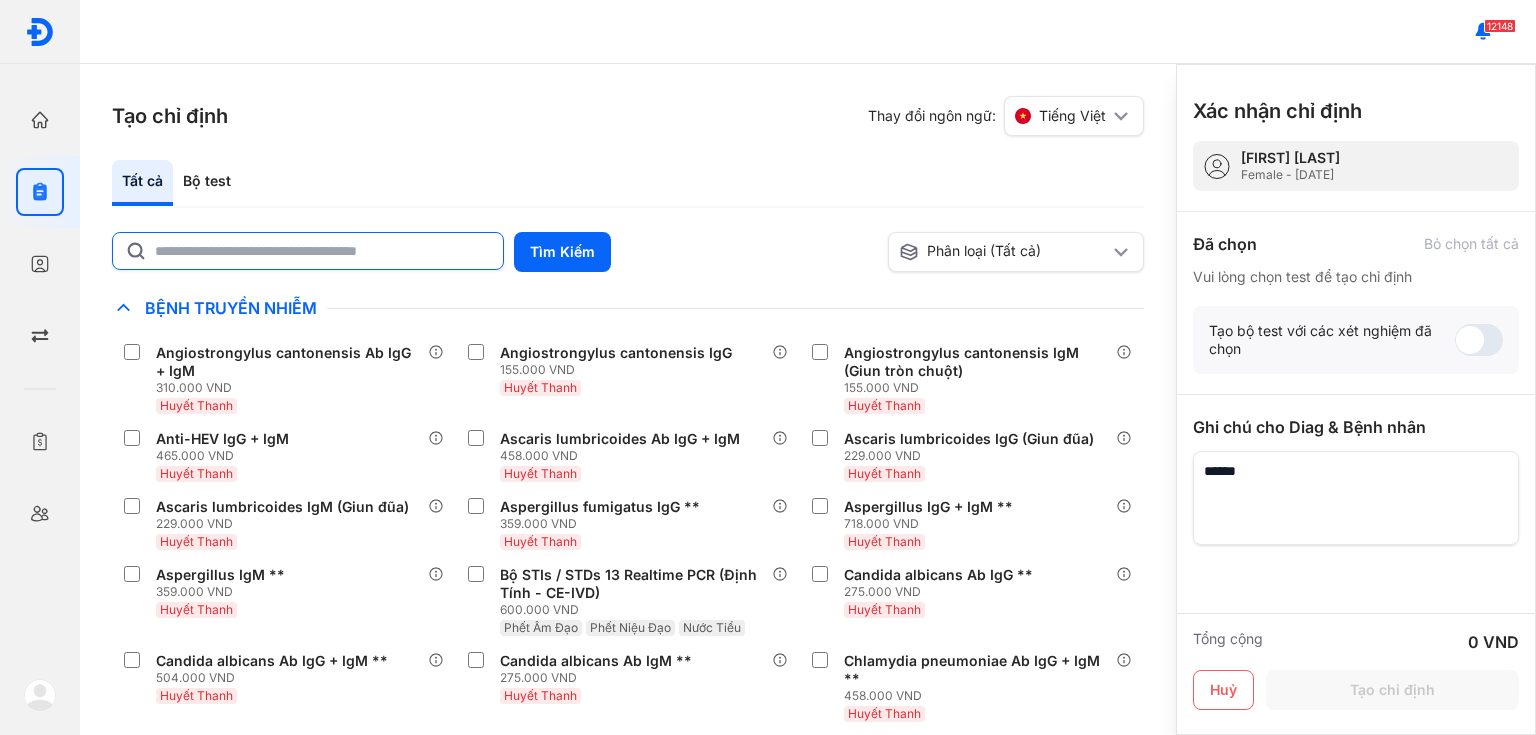 click 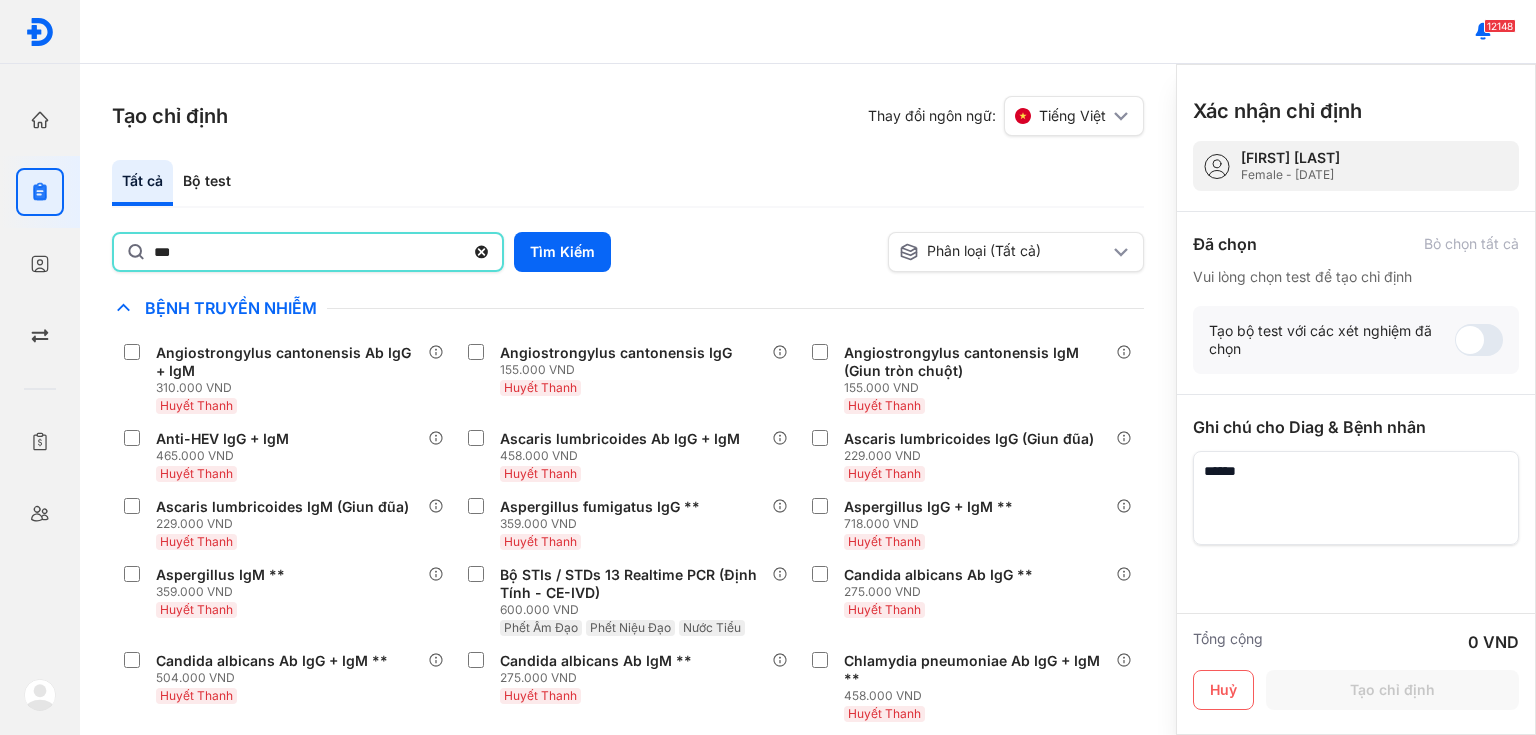 type on "***" 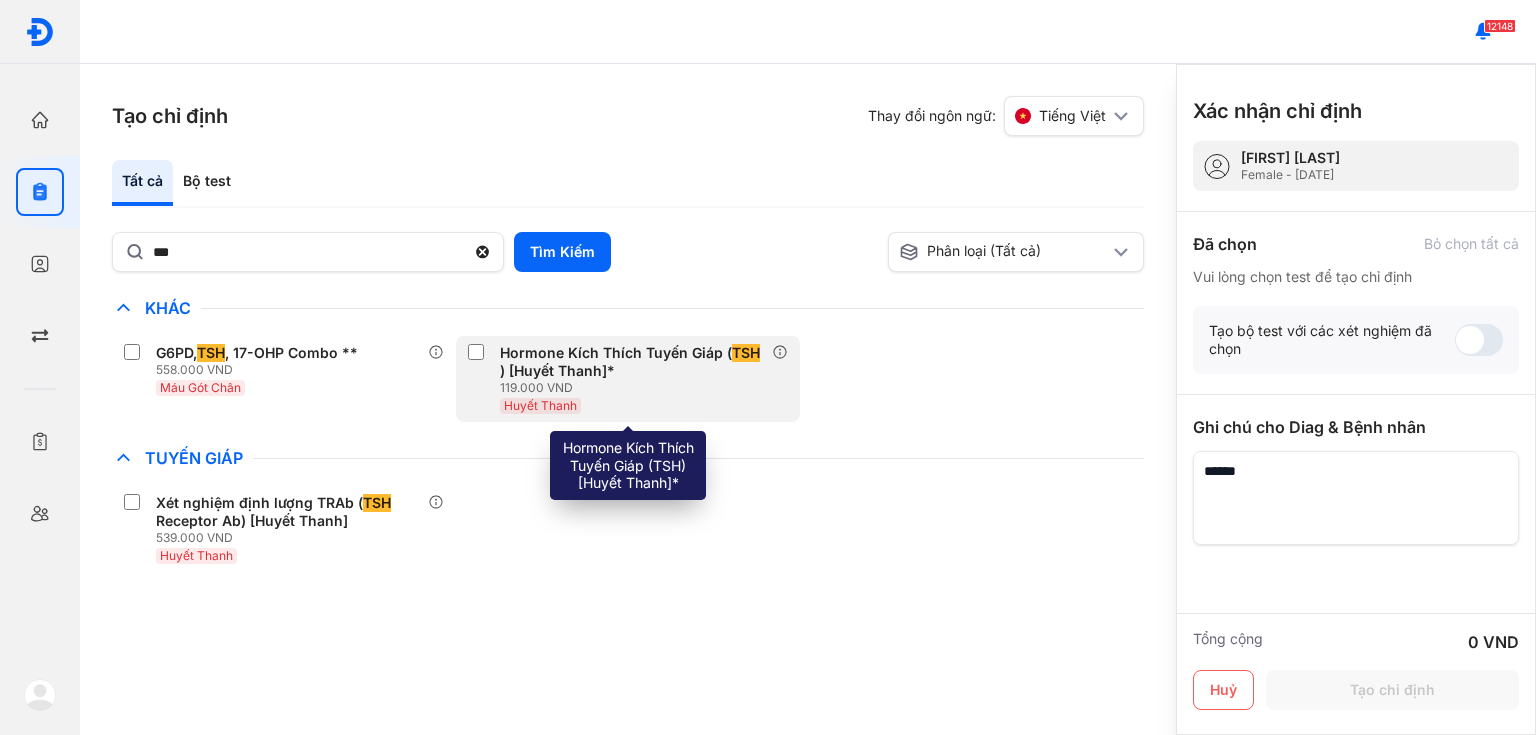 click on "Hormone Kích Thích Tuyến Giáp ( TSH ) [Huyết Thanh]*" at bounding box center (632, 362) 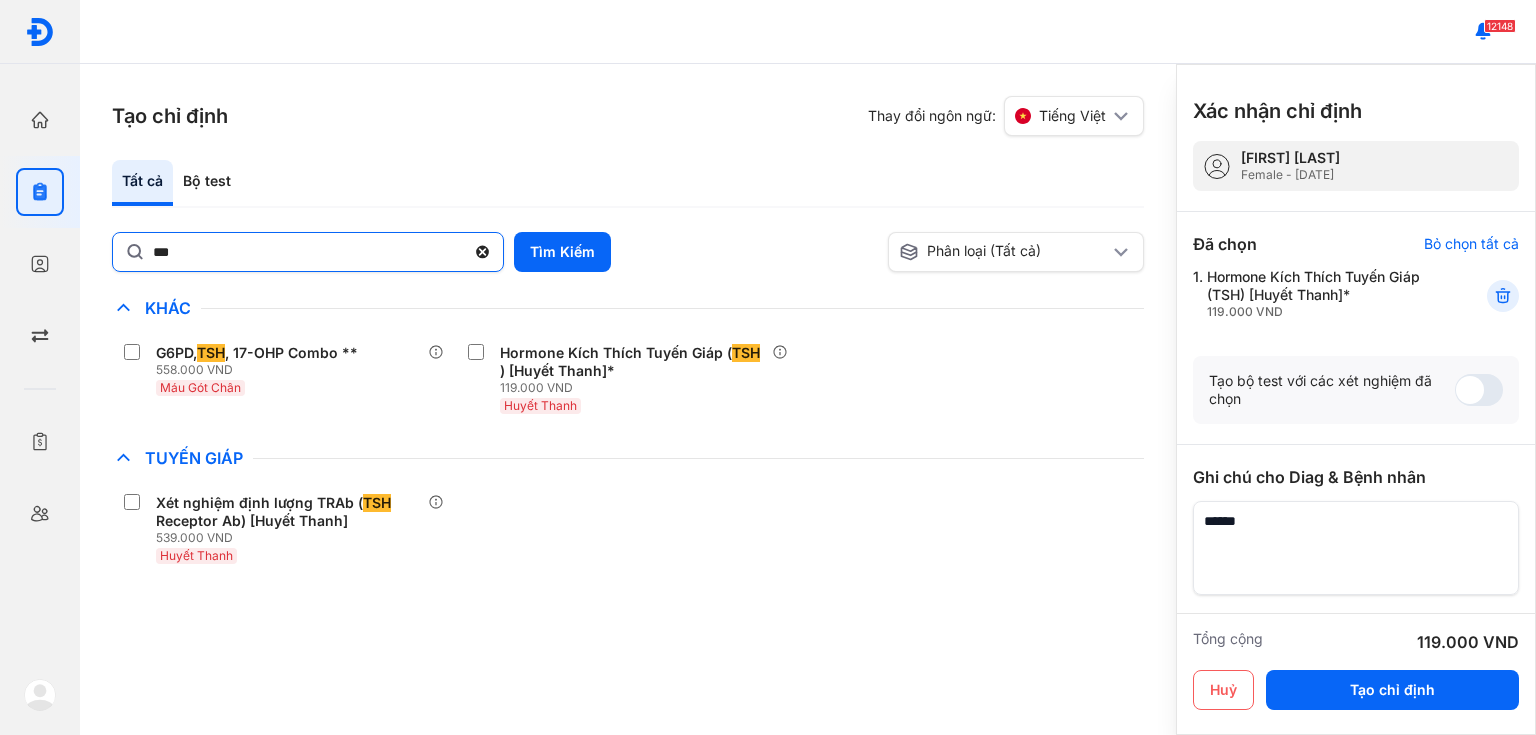 click 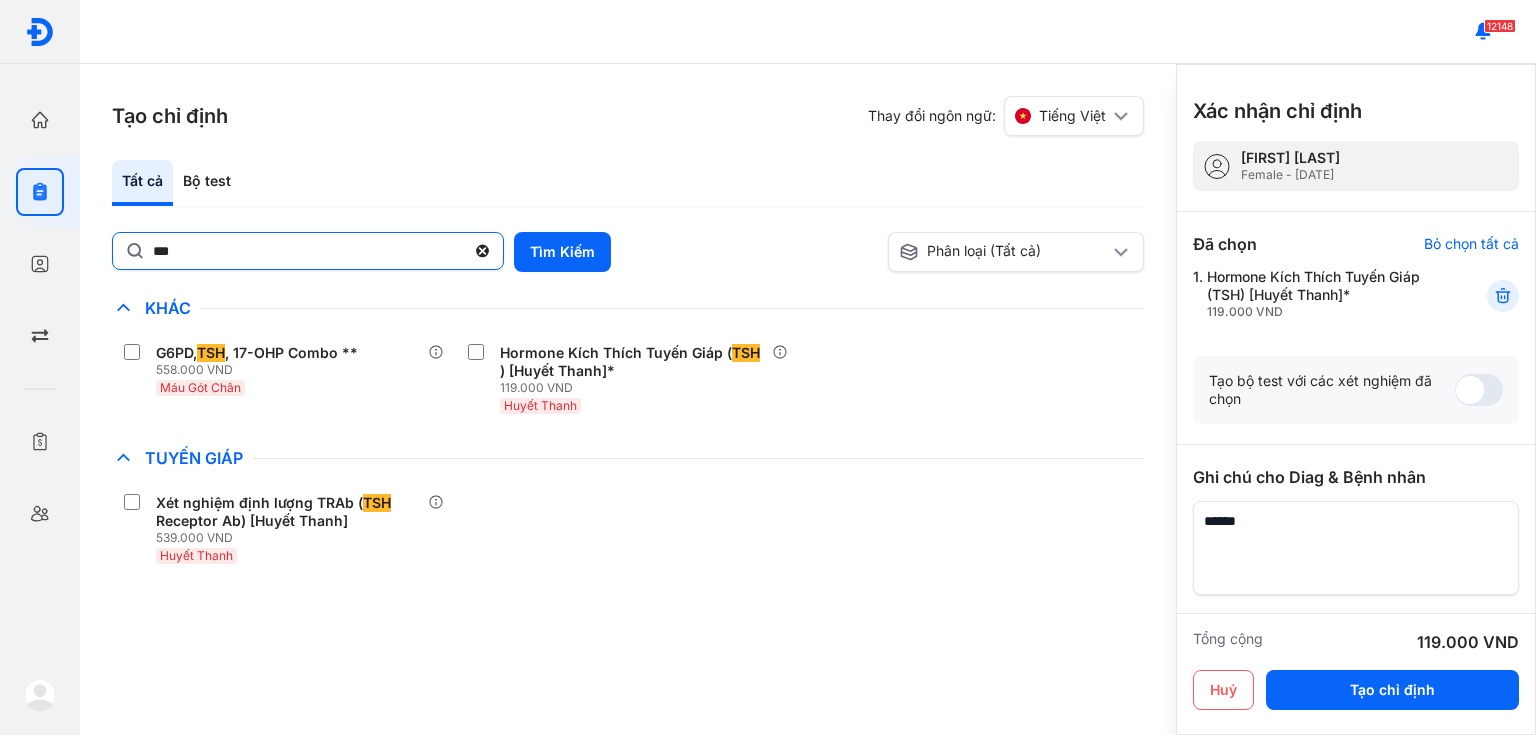 click on "***" 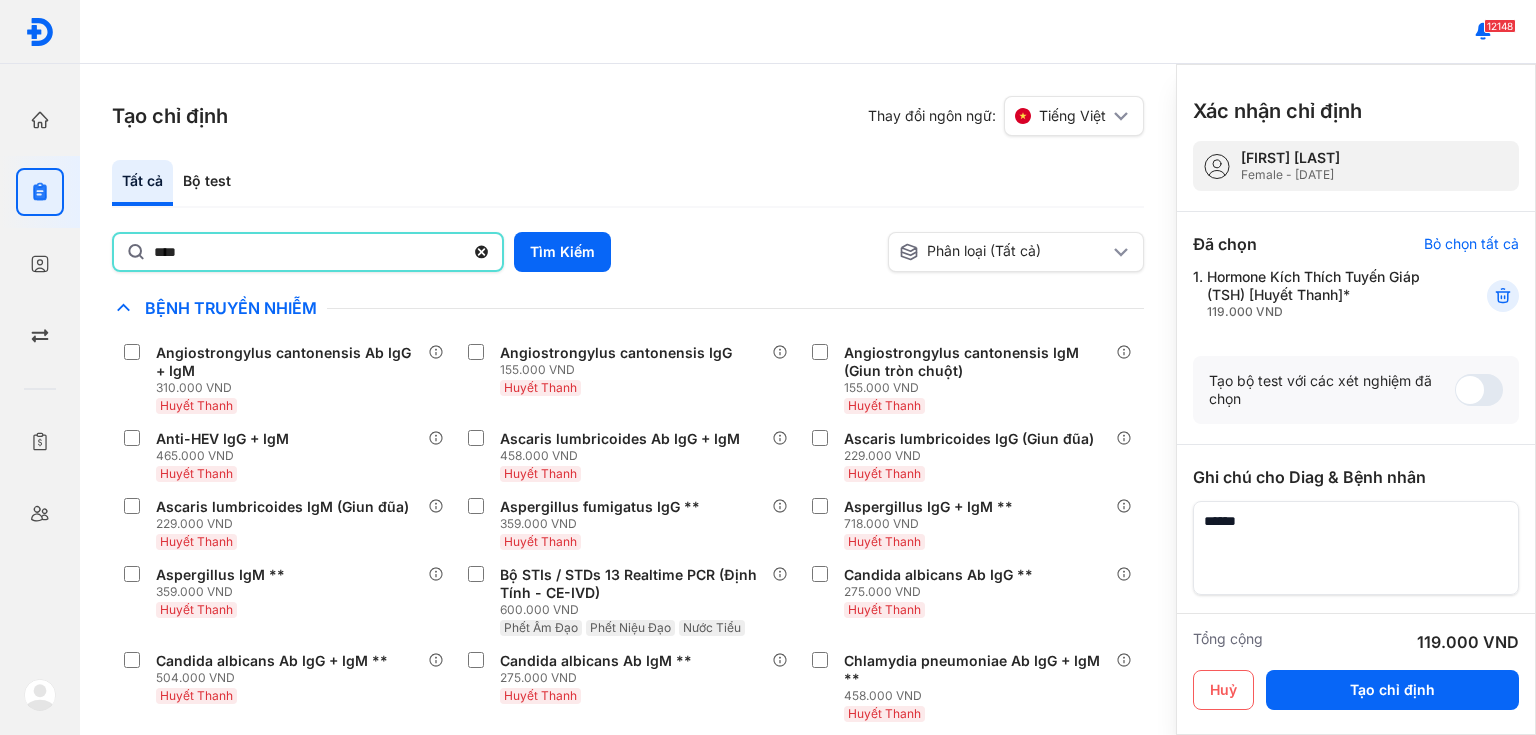 type on "*********" 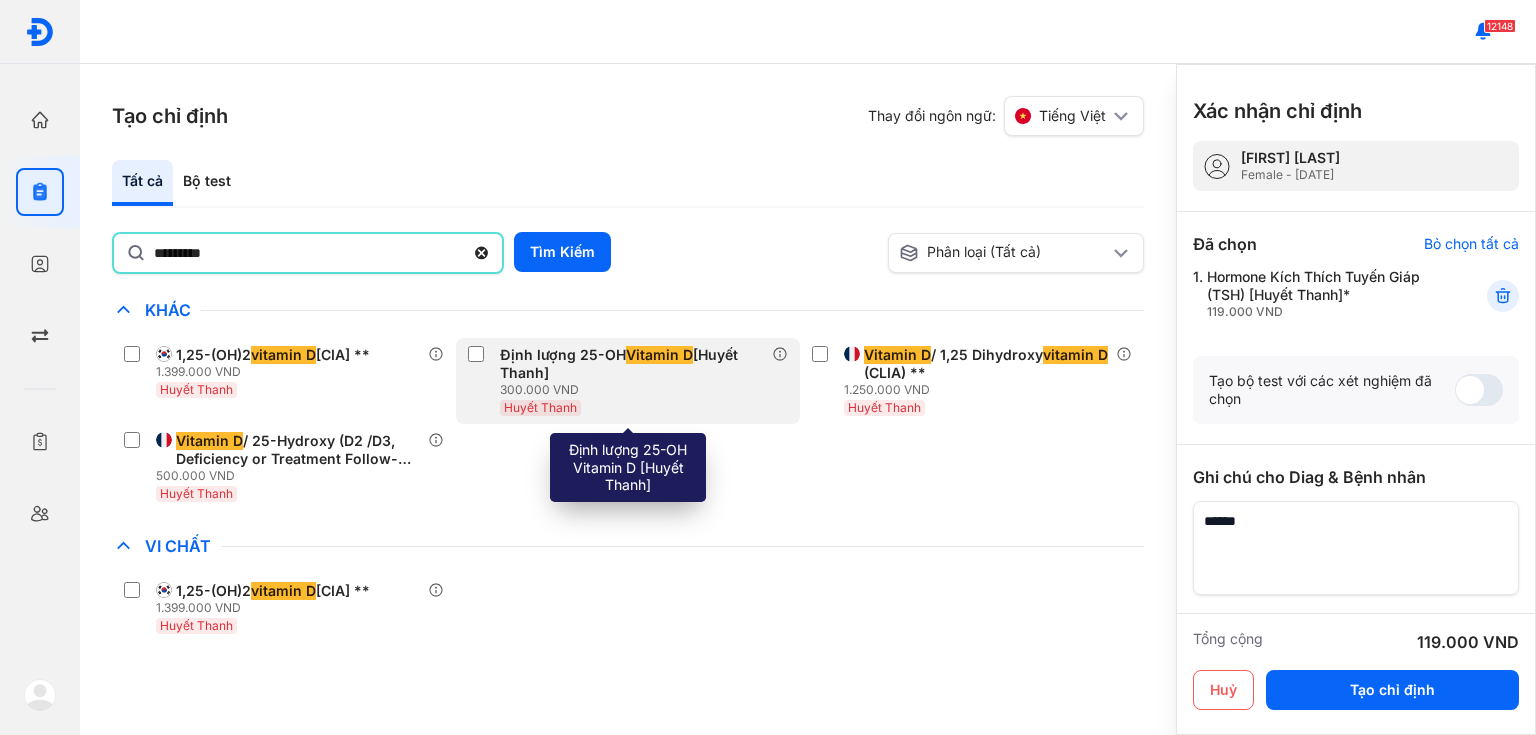 click on "Định lượng 25-OH  Vitamin D  [Huyết Thanh]" at bounding box center [632, 364] 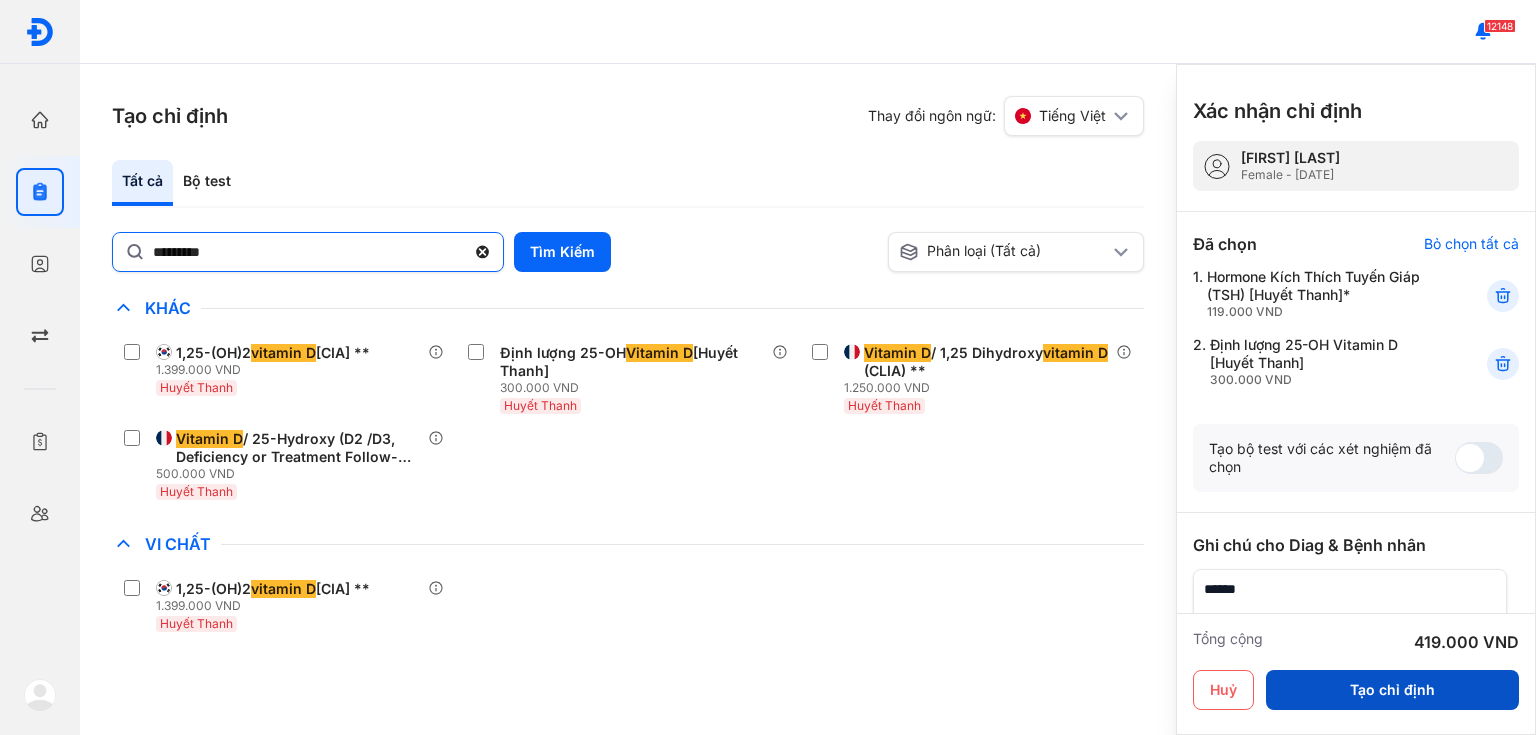 click on "Tạo chỉ định" at bounding box center (1392, 690) 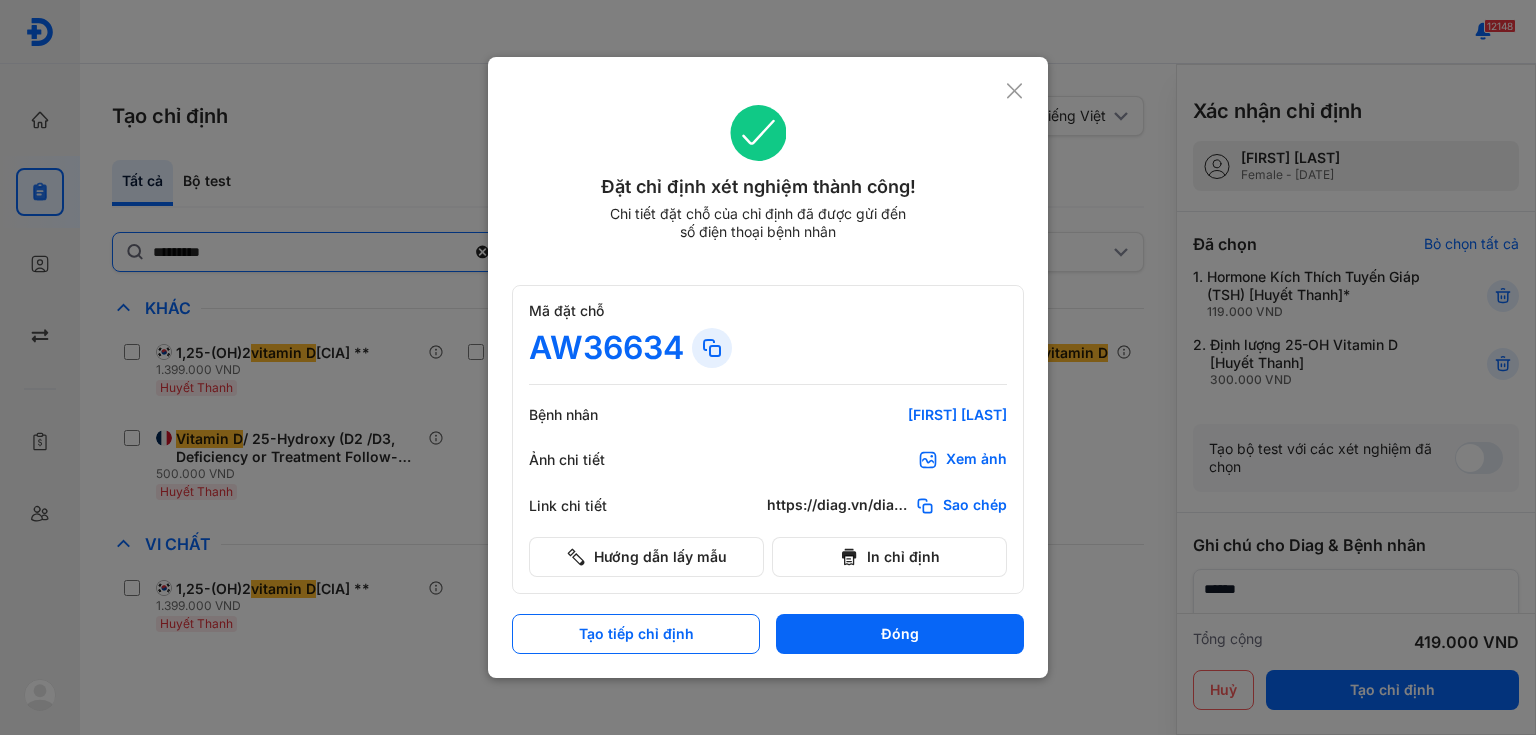 click on "Xem ảnh" at bounding box center [976, 460] 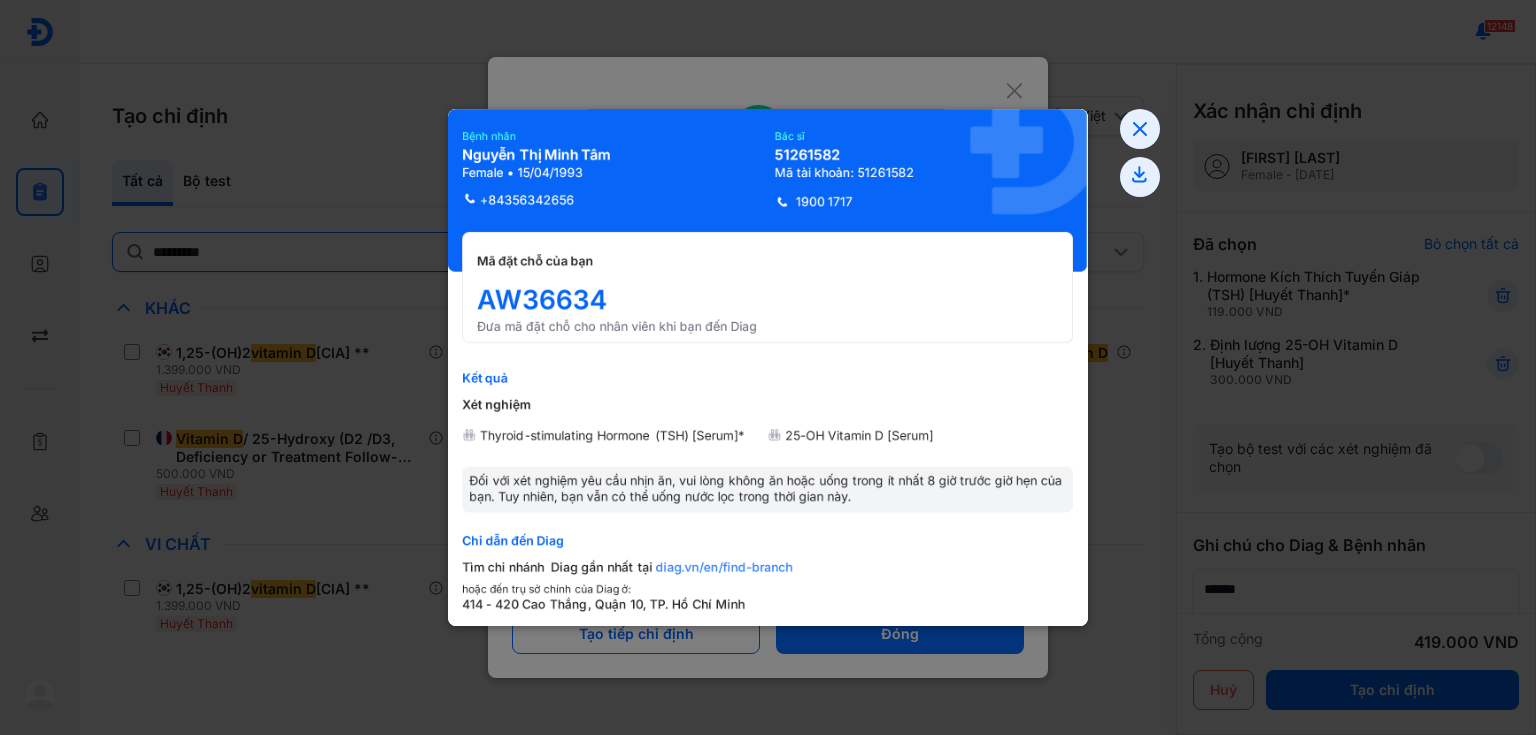 click at bounding box center [768, 367] 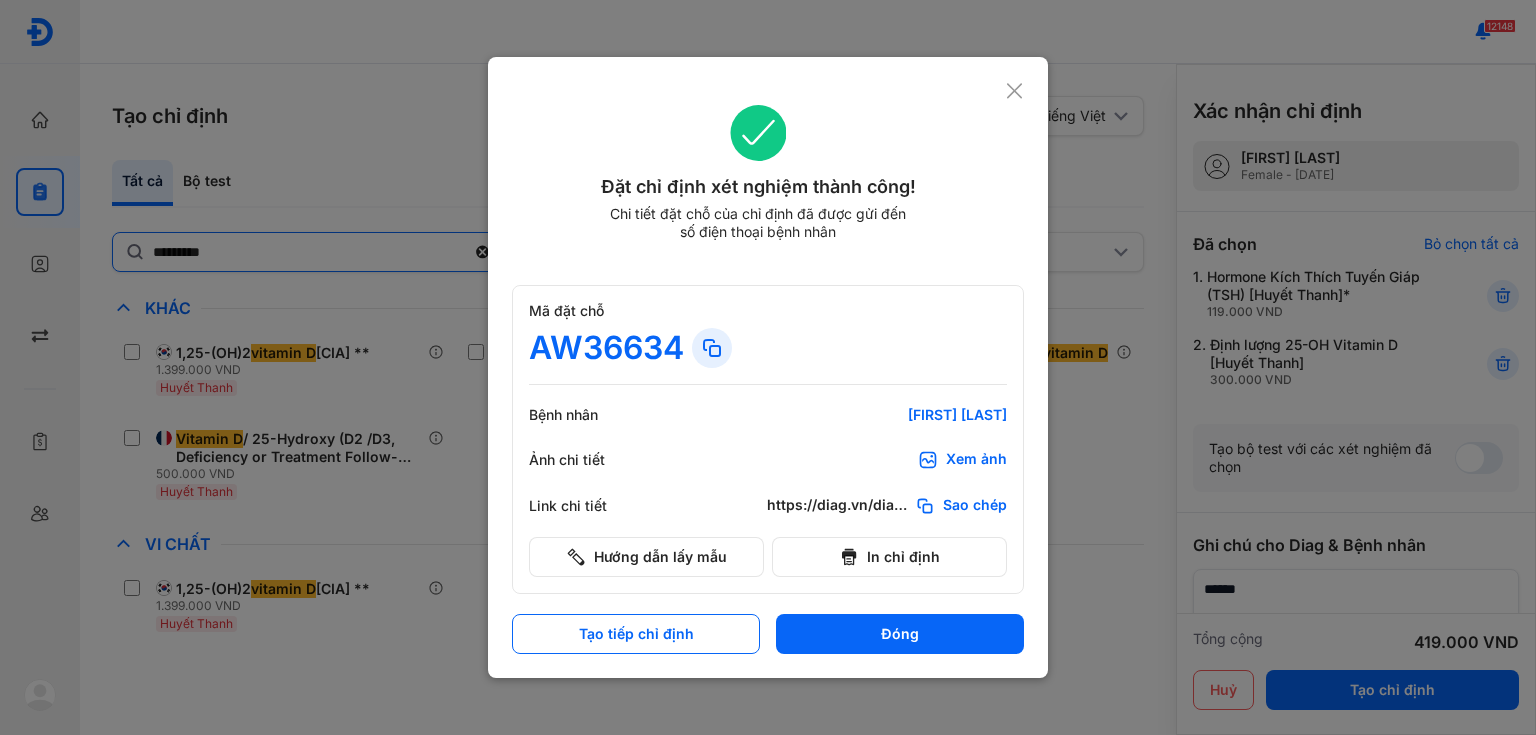 click at bounding box center [768, 367] 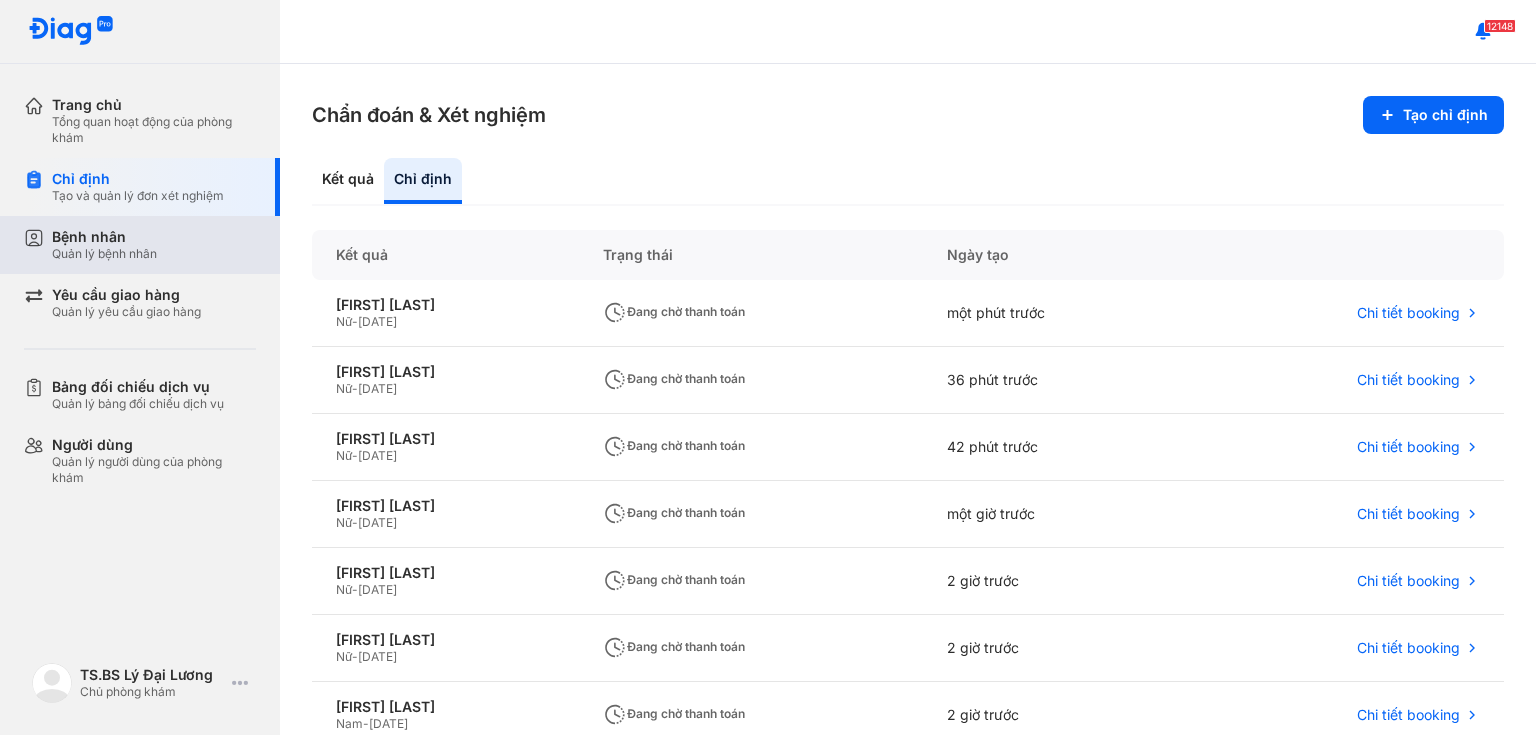 click on "Quản lý bệnh nhân" at bounding box center [104, 254] 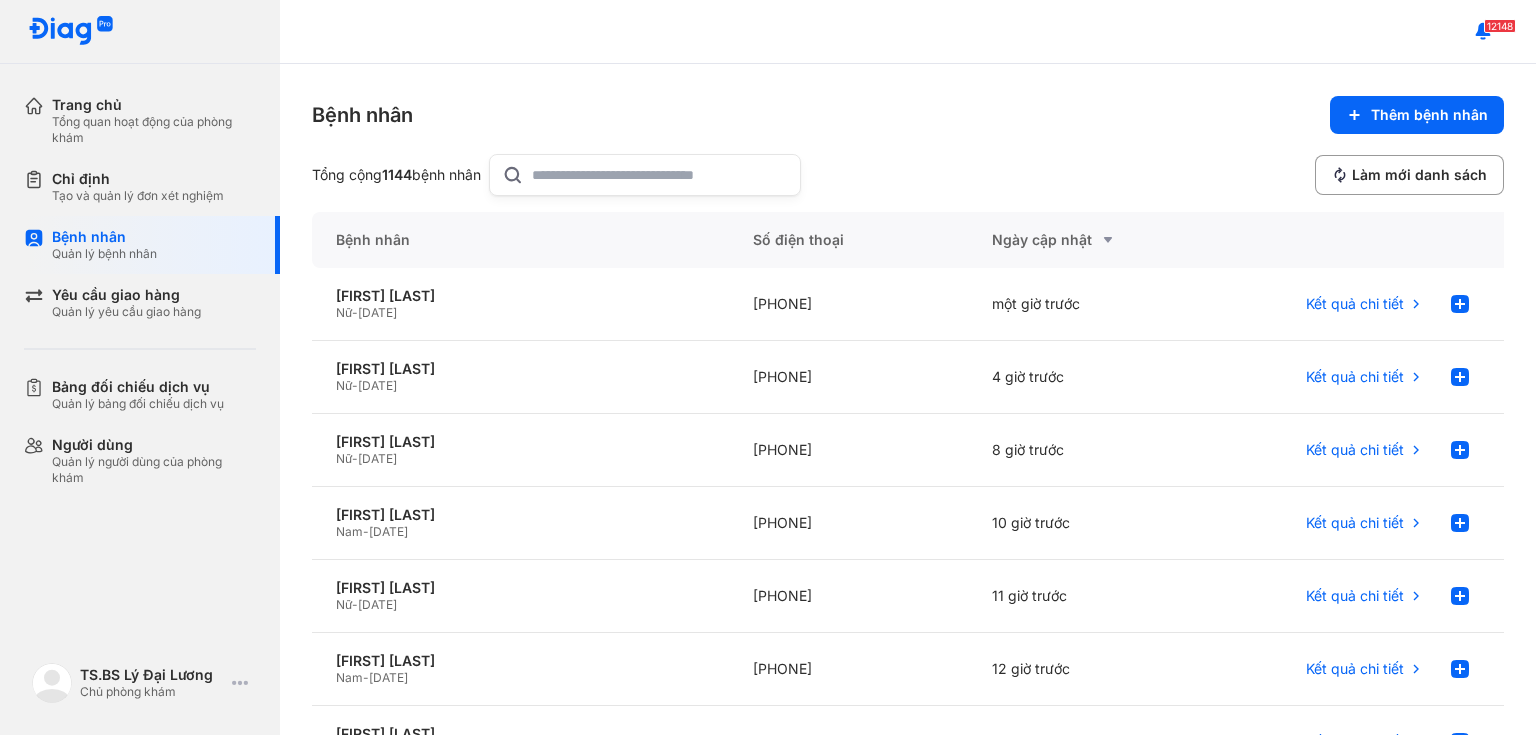 click 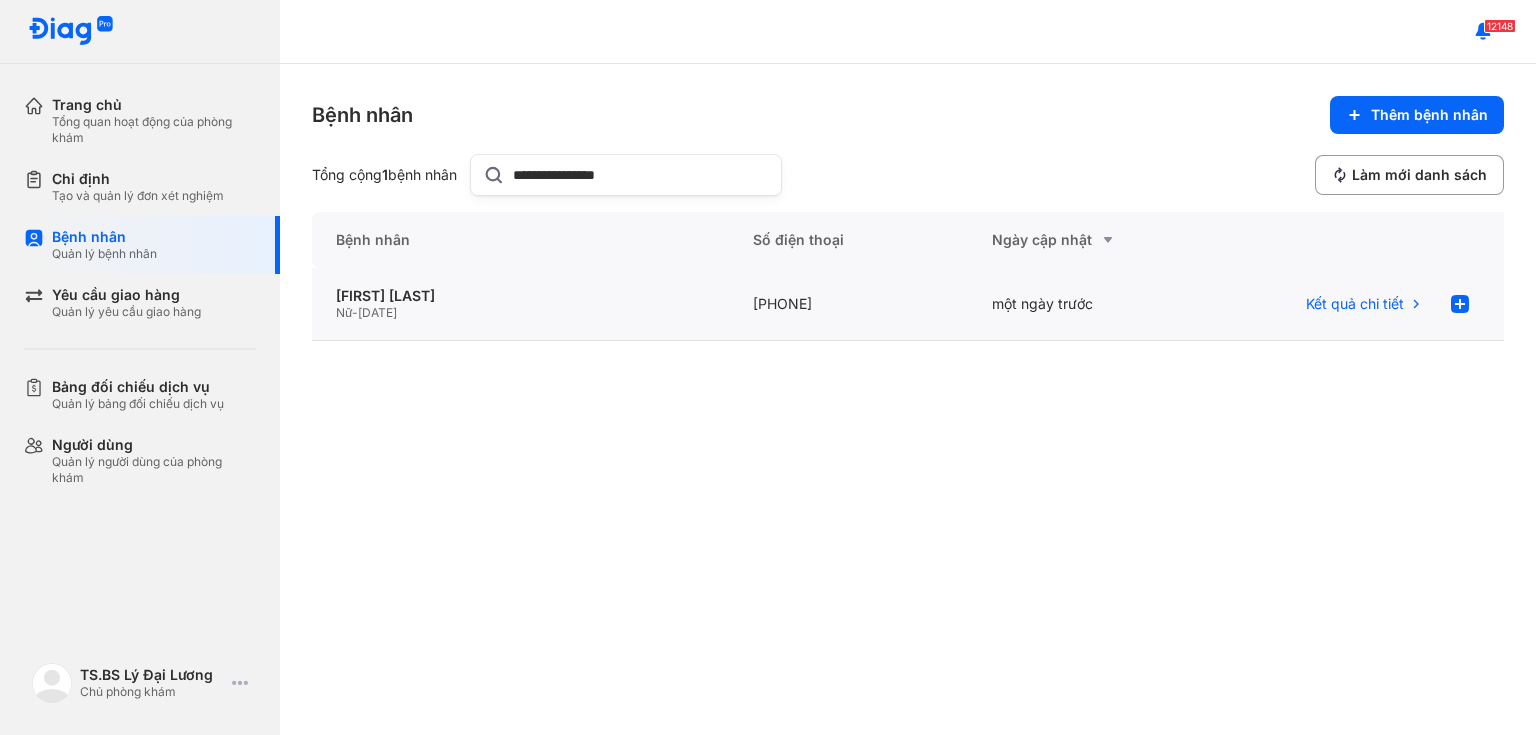 type on "**********" 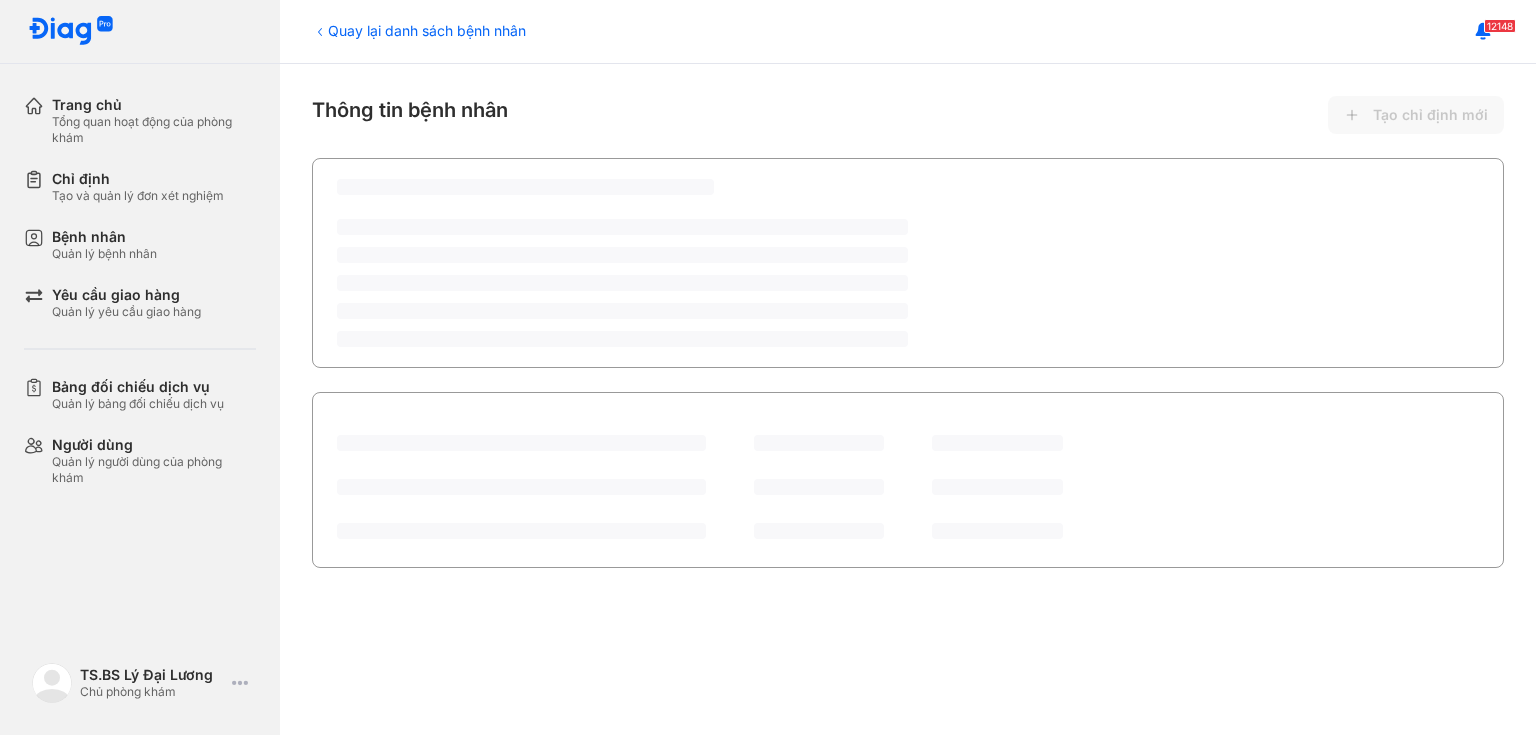 scroll, scrollTop: 0, scrollLeft: 0, axis: both 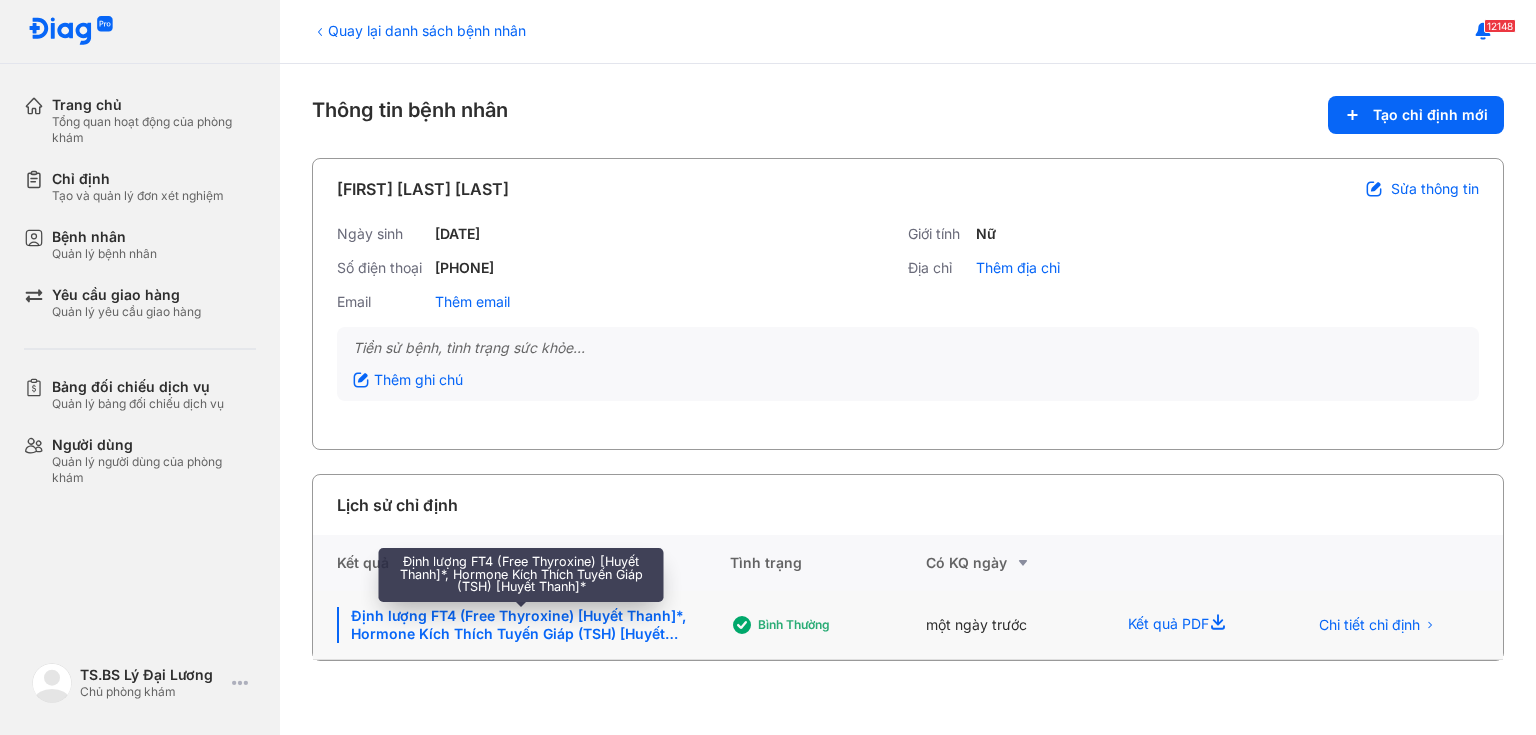 click on "Định lượng FT4 (Free Thyroxine) [Huyết Thanh]*, Hormone Kích Thích Tuyến Giáp (TSH) [Huyết Thanh]*" 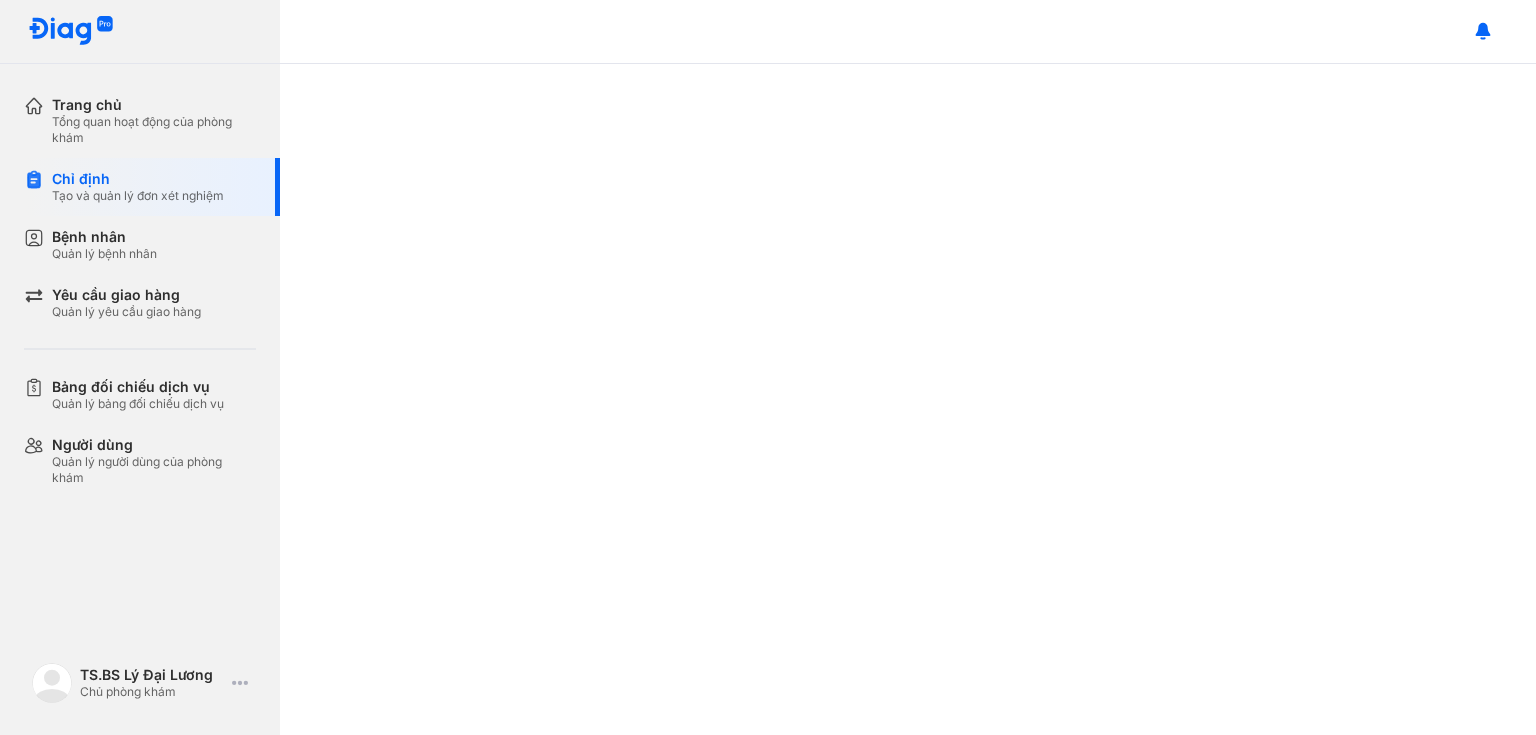 scroll, scrollTop: 0, scrollLeft: 0, axis: both 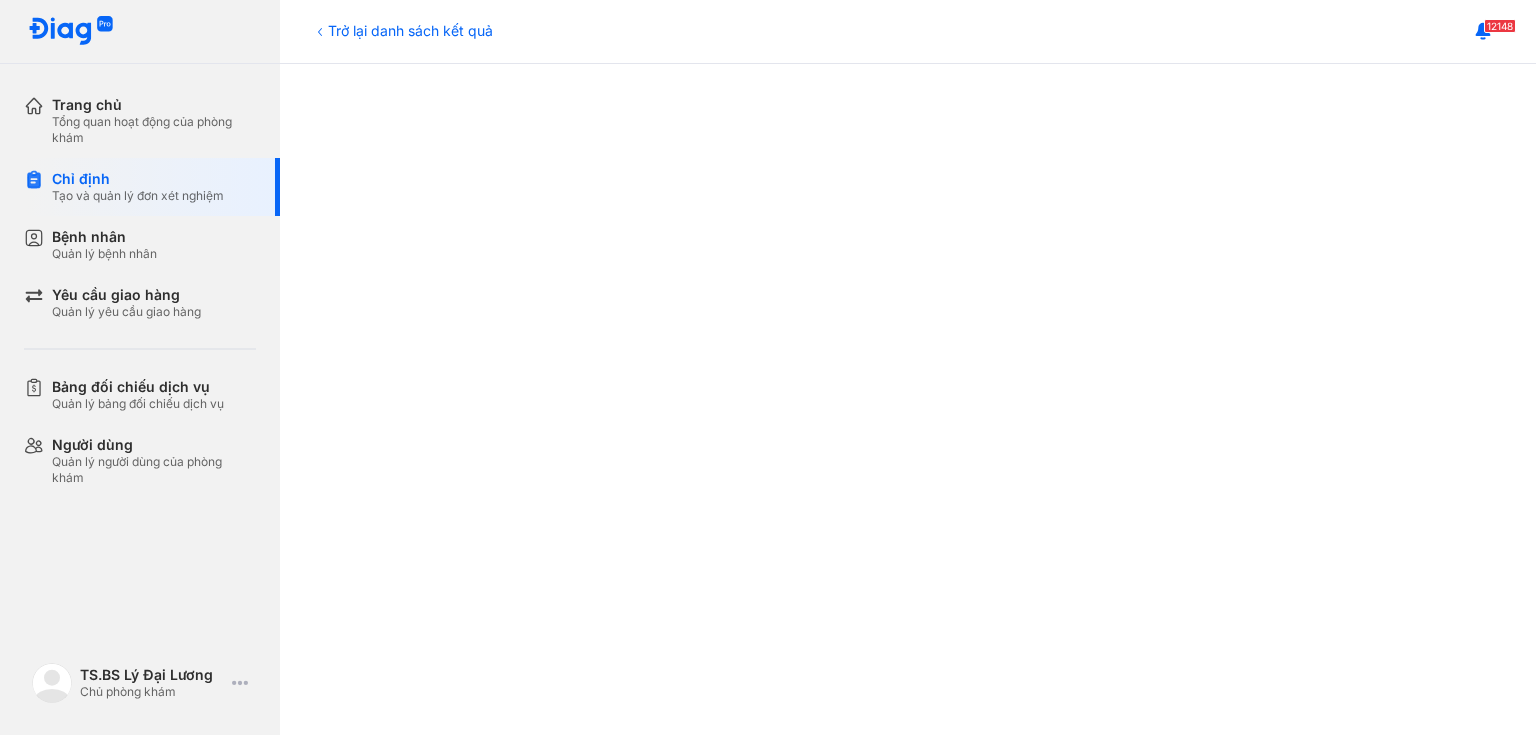 click 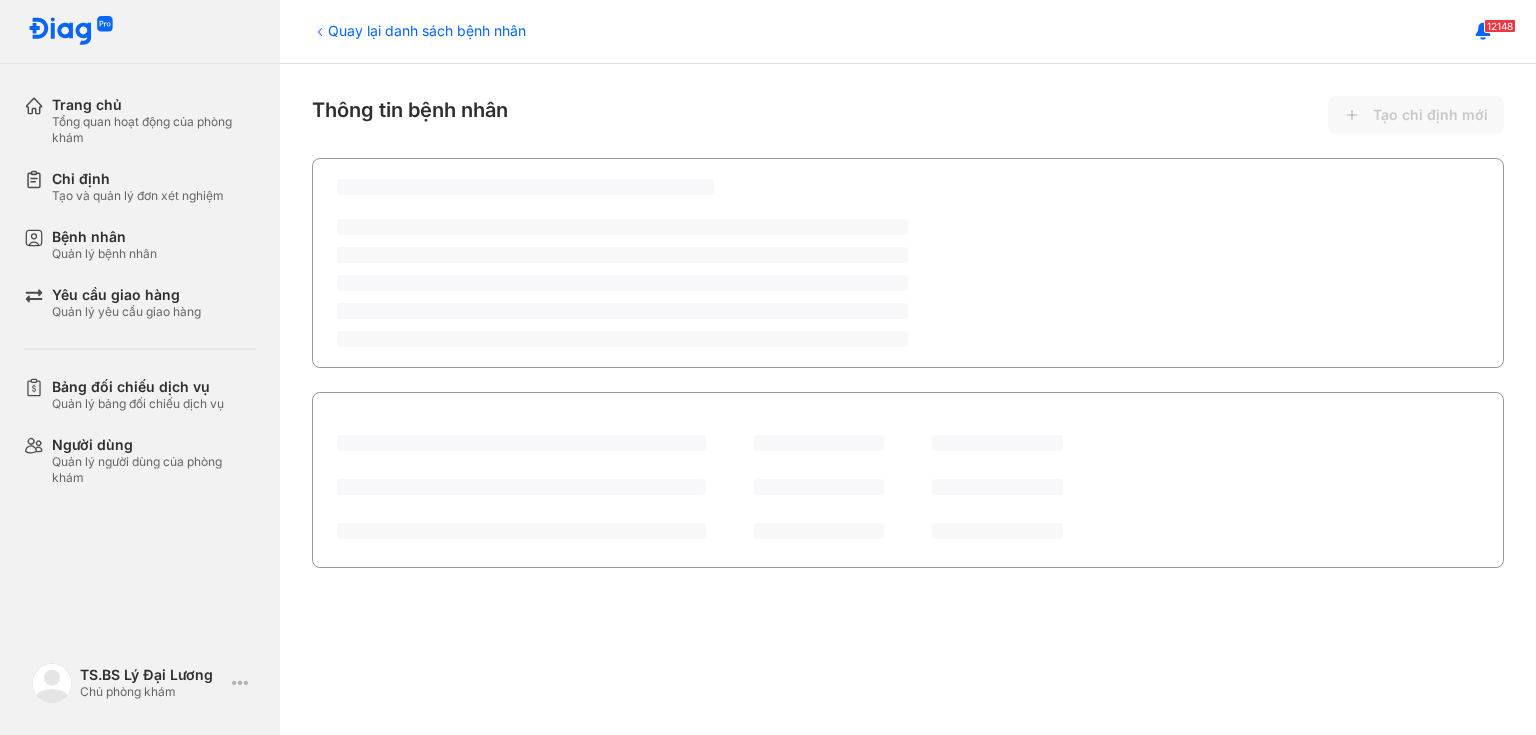 scroll, scrollTop: 0, scrollLeft: 0, axis: both 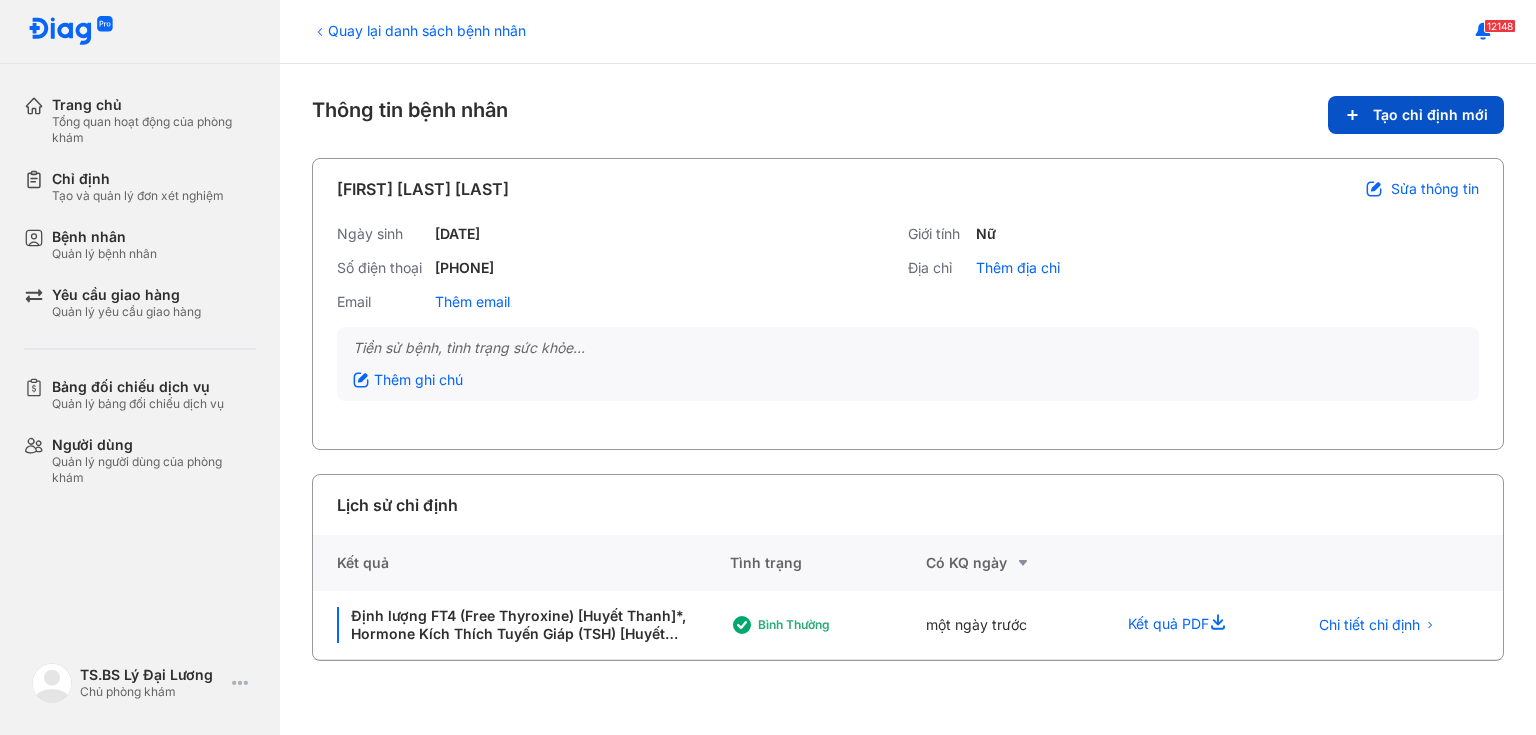 click on "Tạo chỉ định mới" 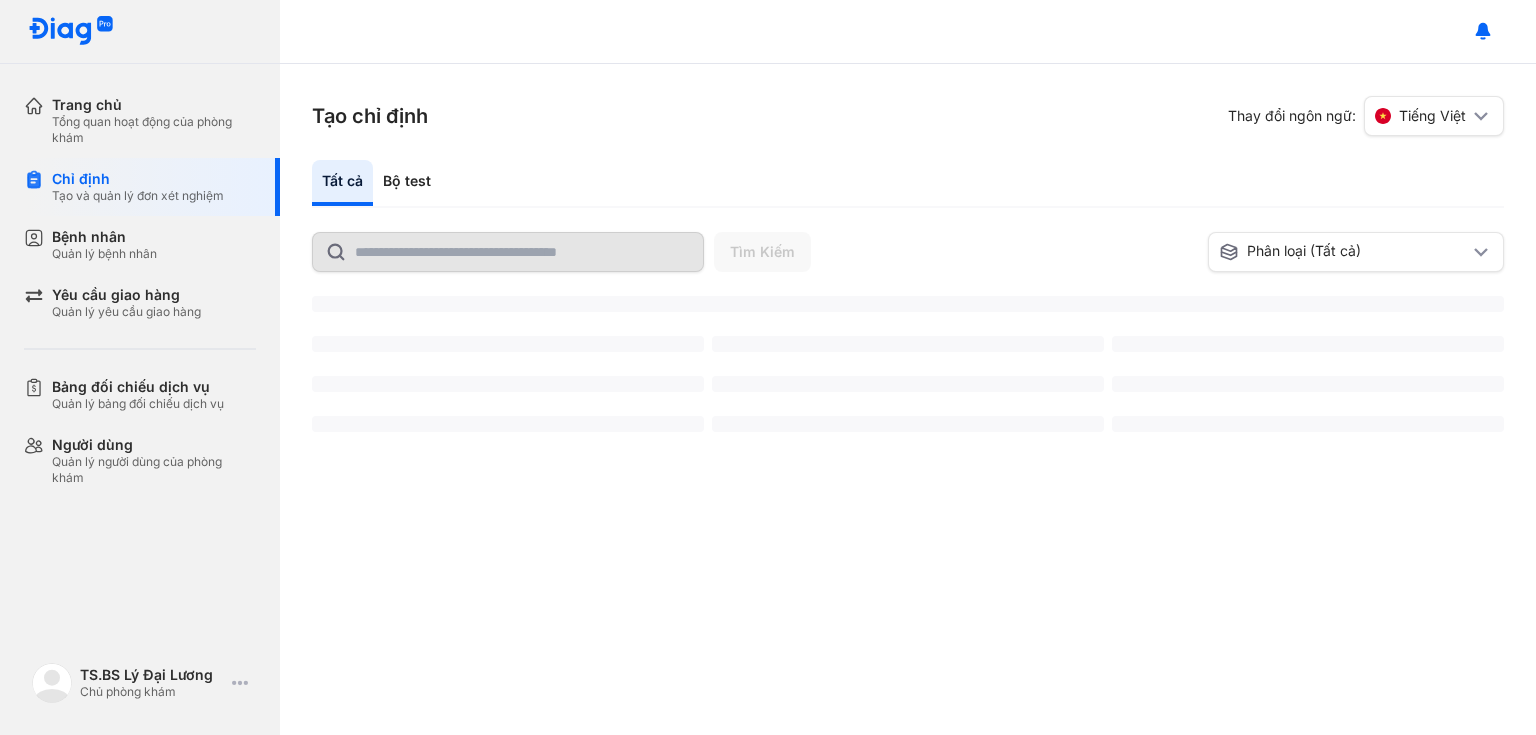 scroll, scrollTop: 0, scrollLeft: 0, axis: both 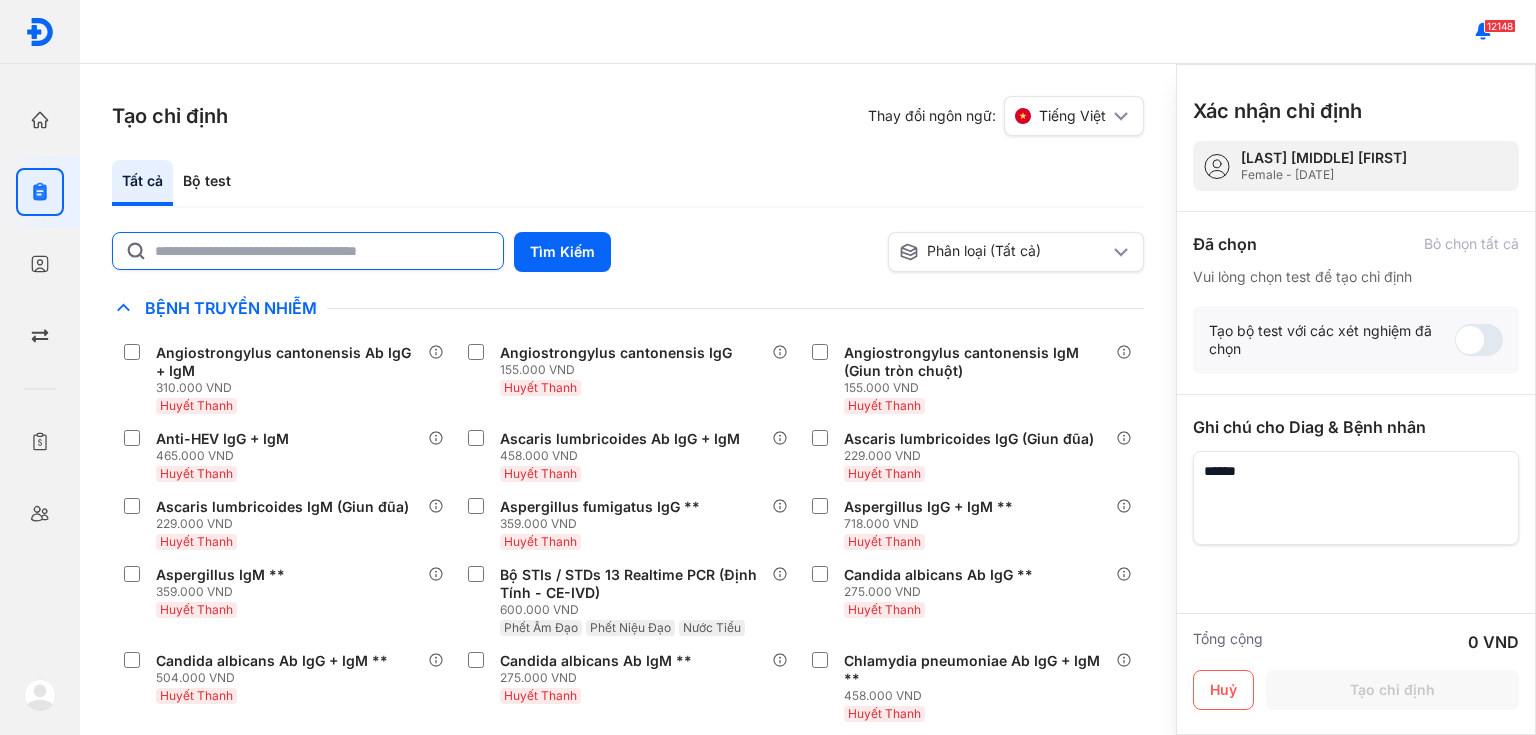 click 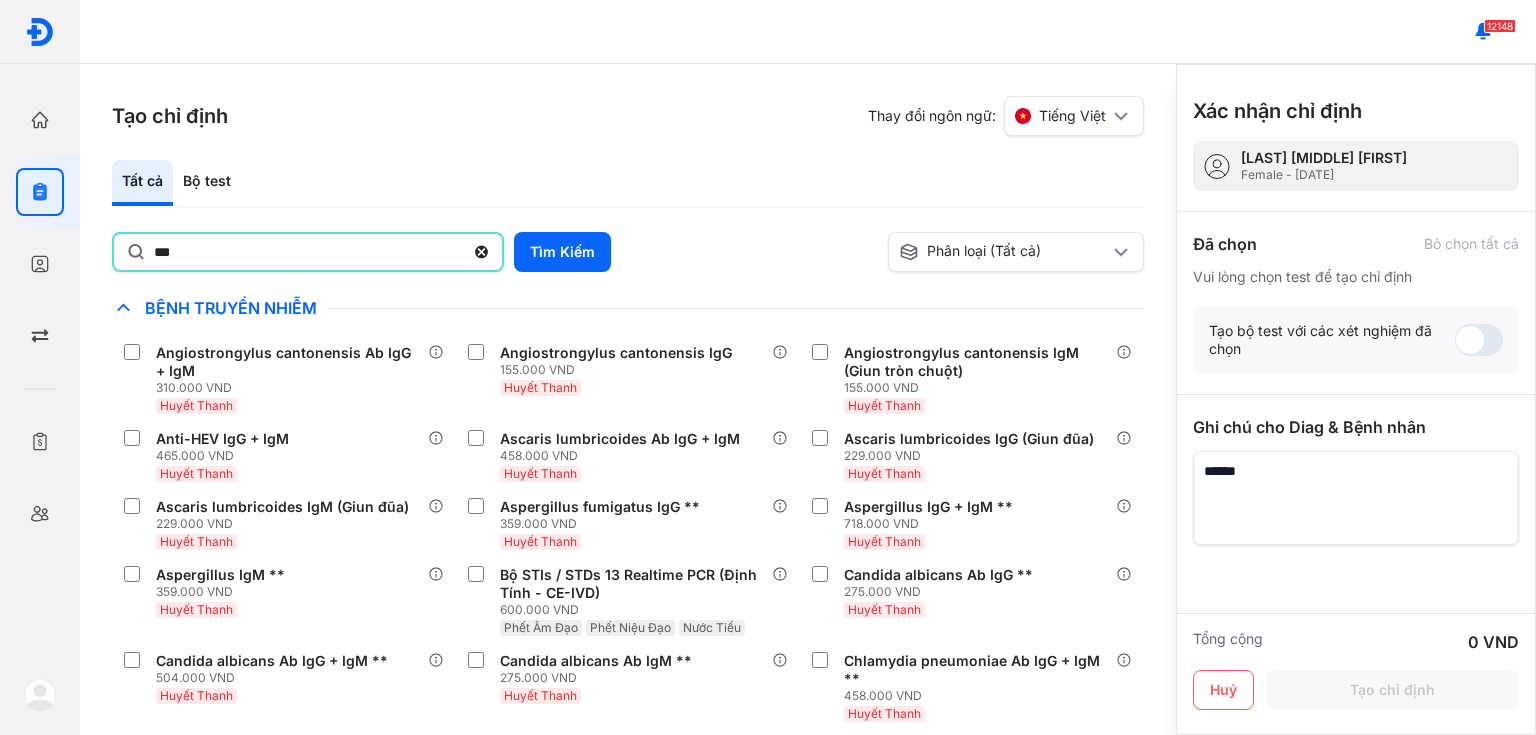 type on "***" 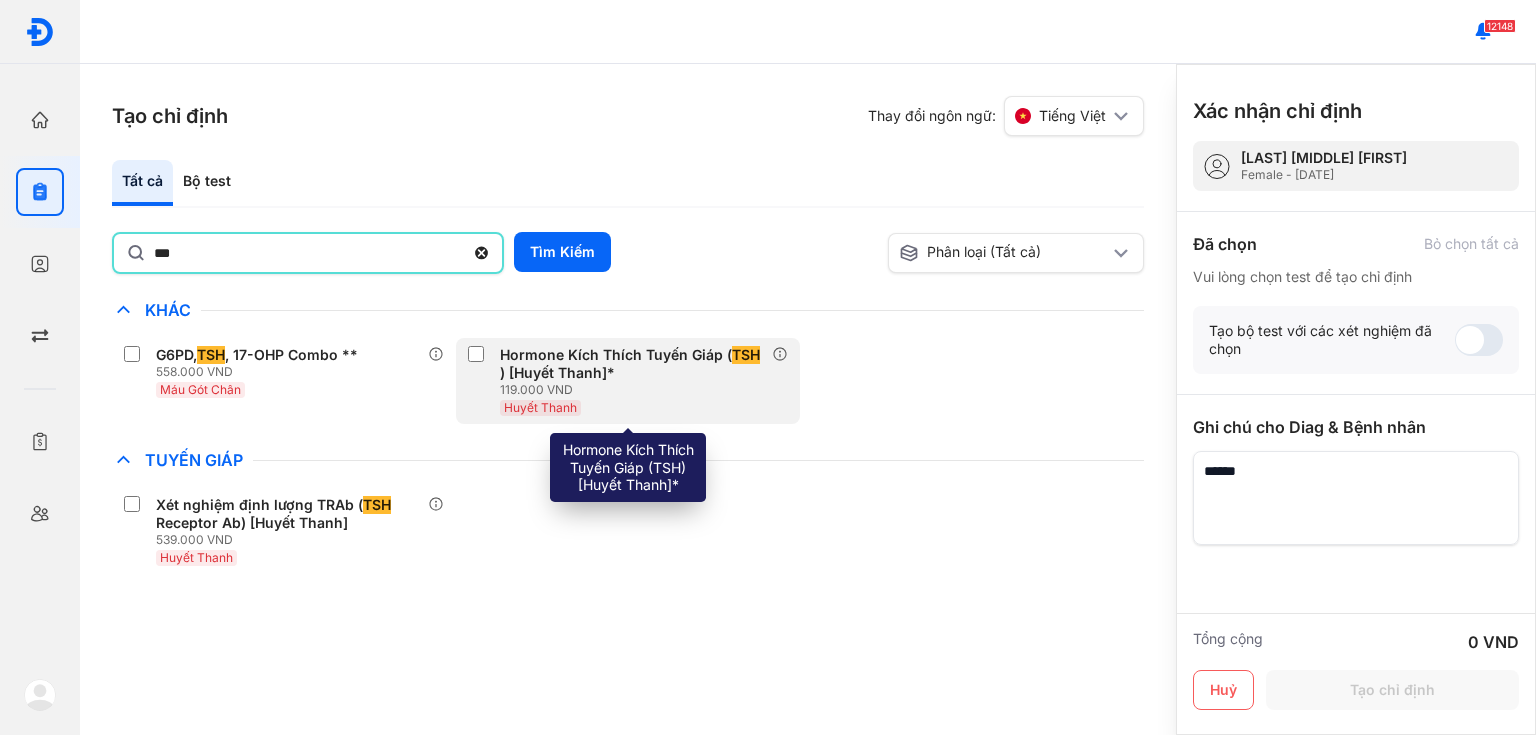 click on "Hormone Kích Thích Tuyến Giáp ( TSH ) [Huyết Thanh]*" at bounding box center (632, 364) 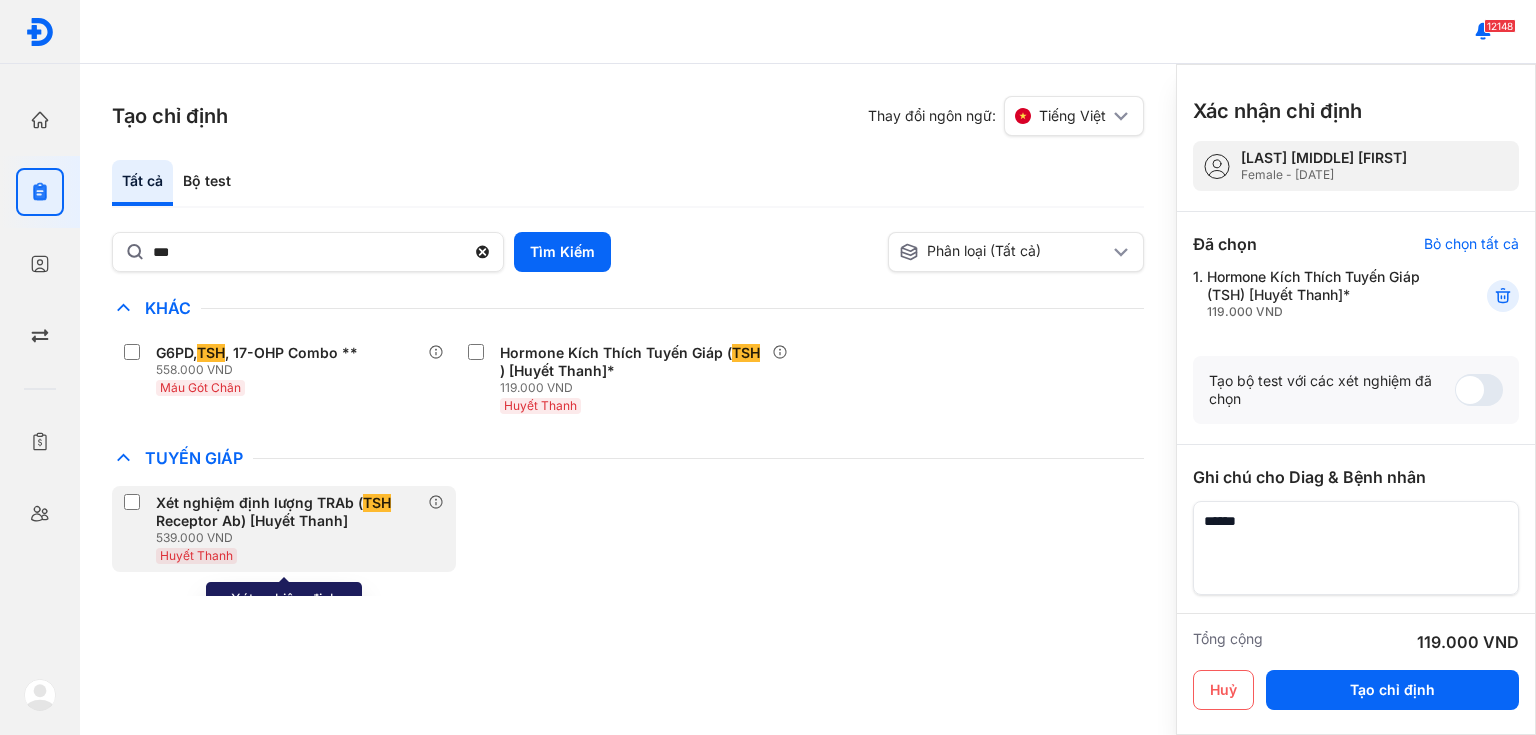 click on "Xét nghiệm định lượng TRAb ( TSH  Receptor Ab) [Huyết Thanh]" at bounding box center [288, 512] 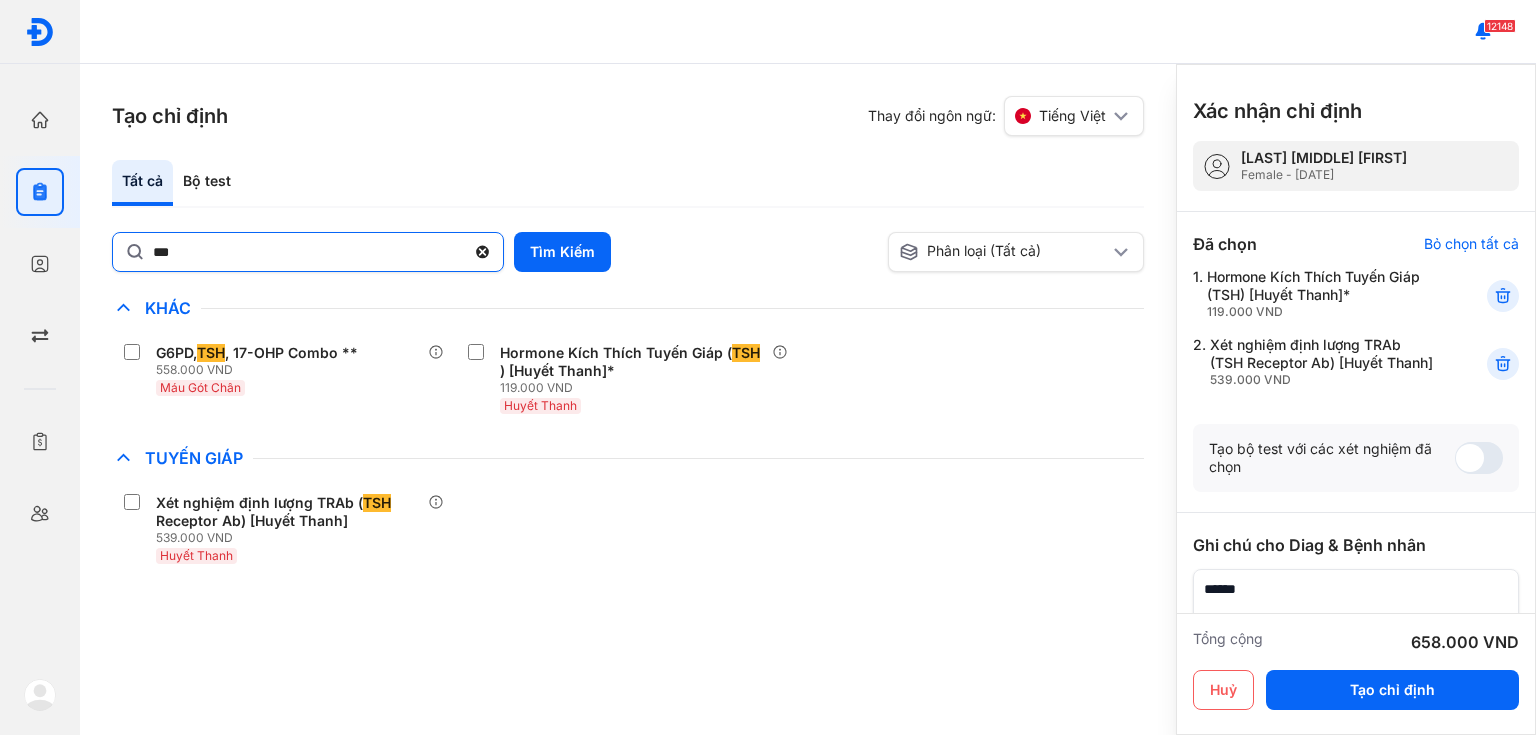 click 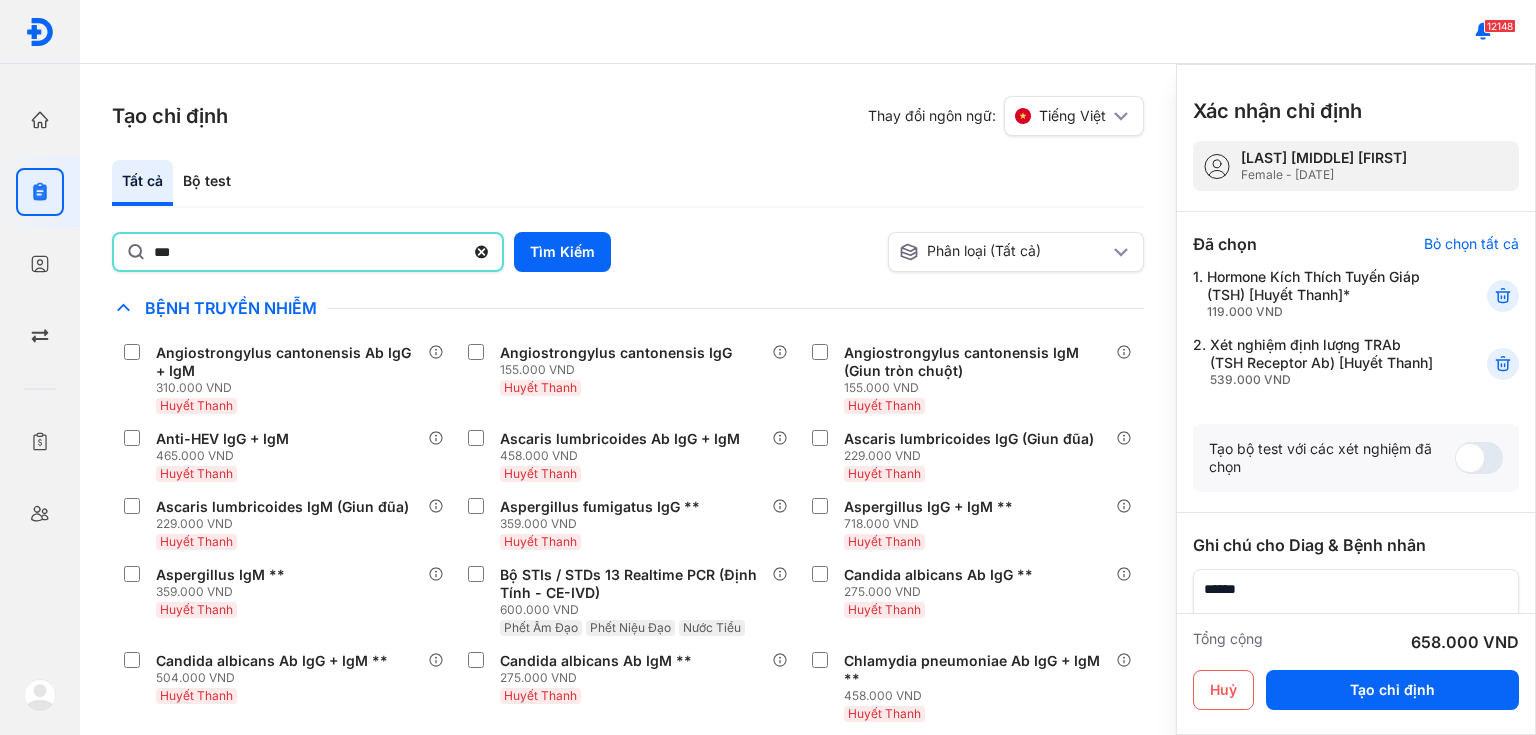 type on "***" 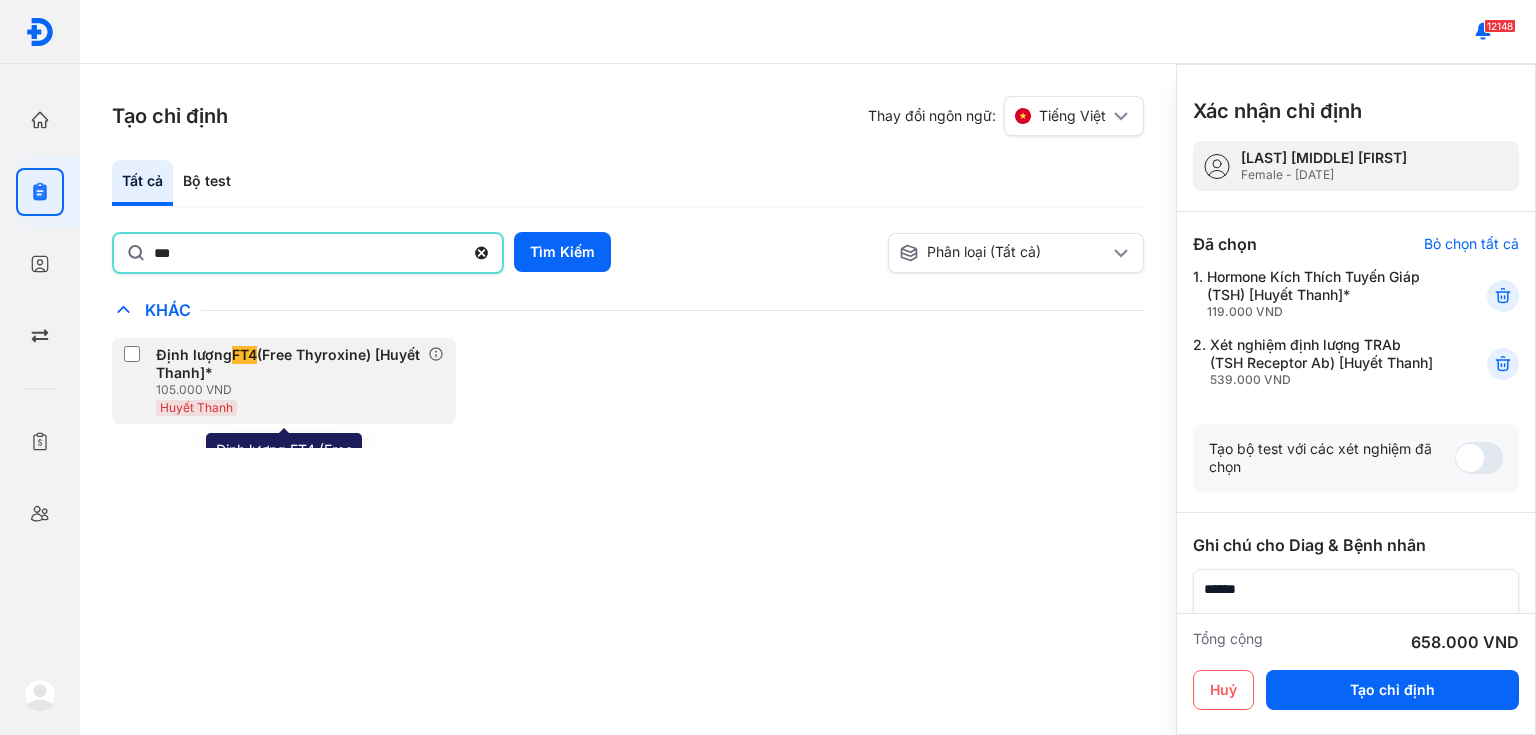 click on "105.000 VND" at bounding box center (292, 390) 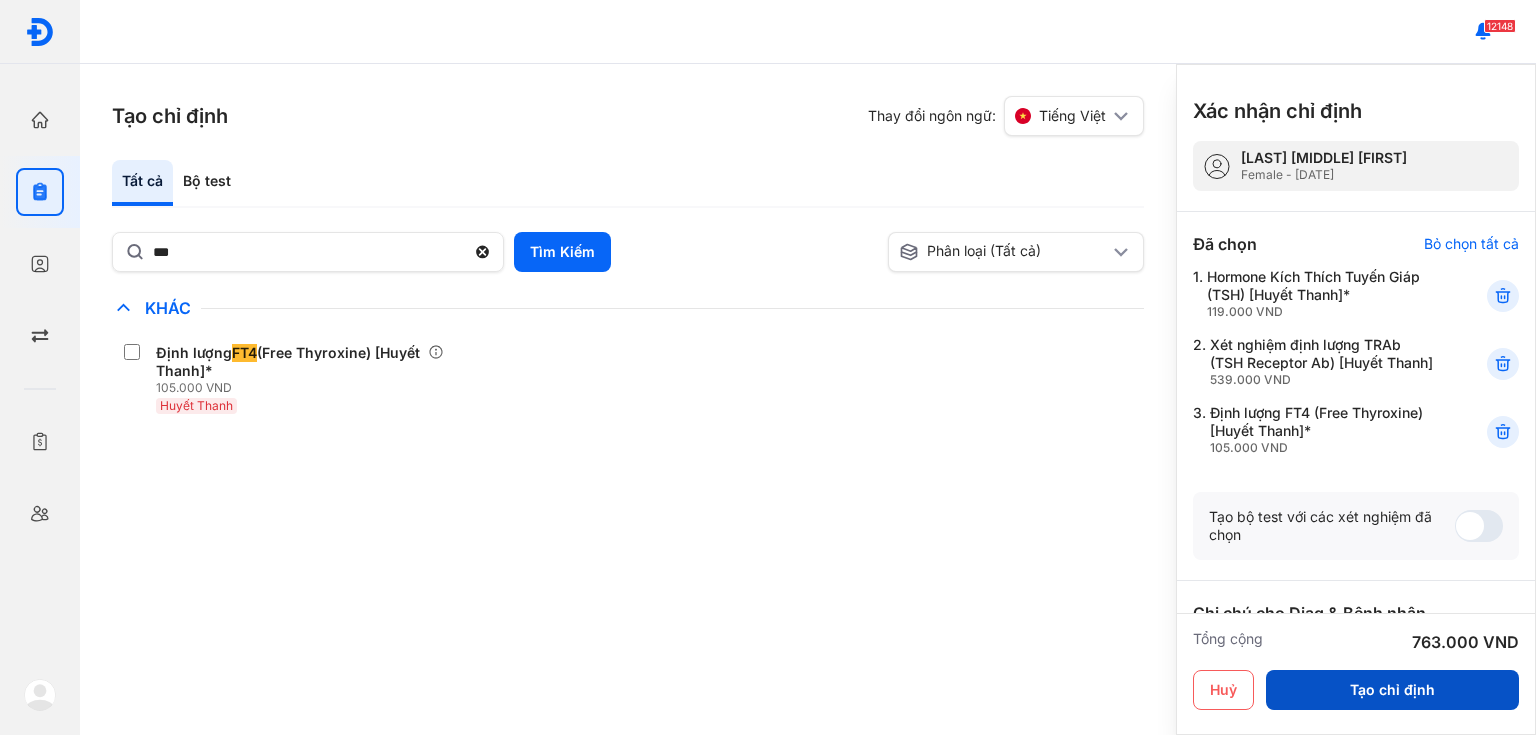 click on "Tạo chỉ định" at bounding box center [1392, 690] 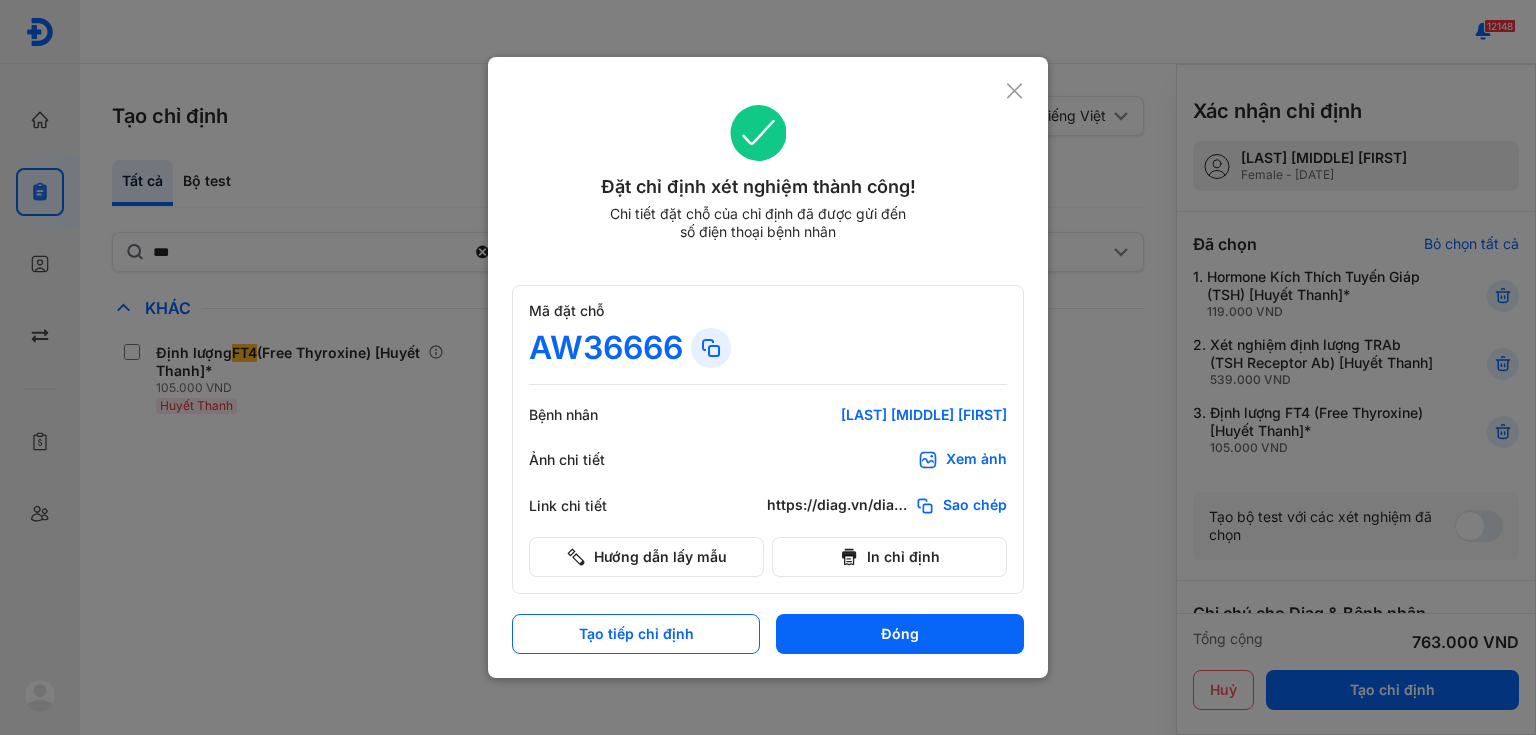 click on "Xem ảnh" at bounding box center (976, 460) 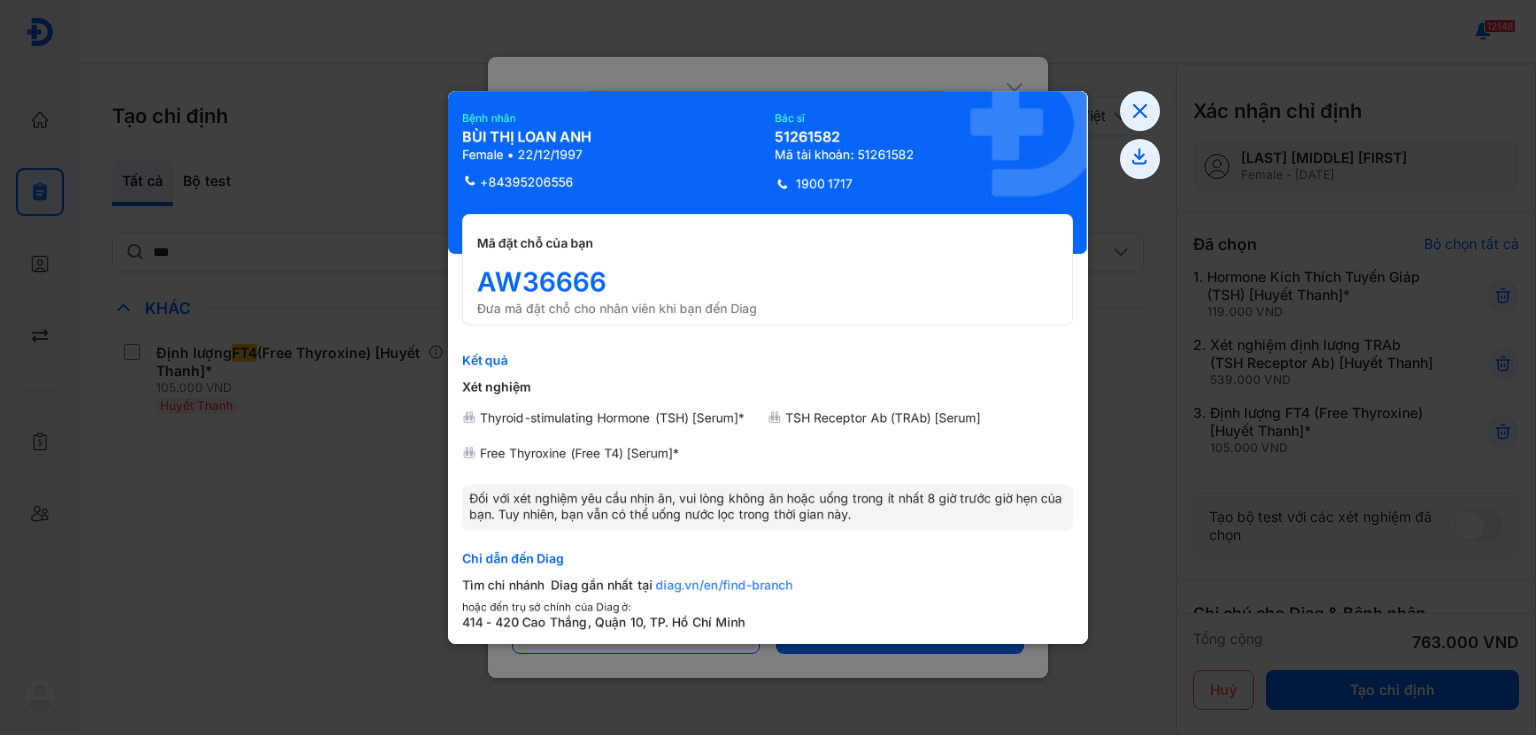 click at bounding box center (768, 367) 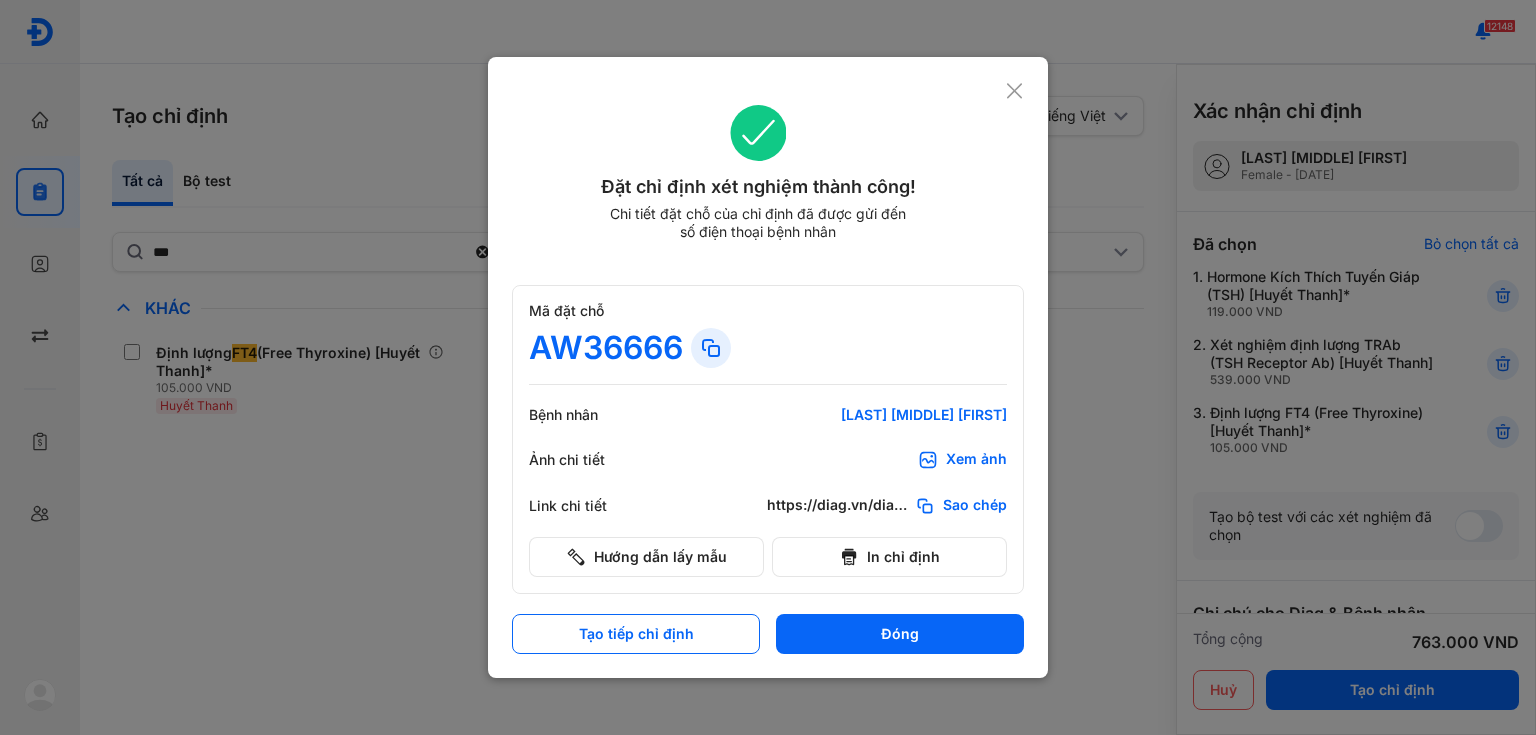 click at bounding box center (768, 367) 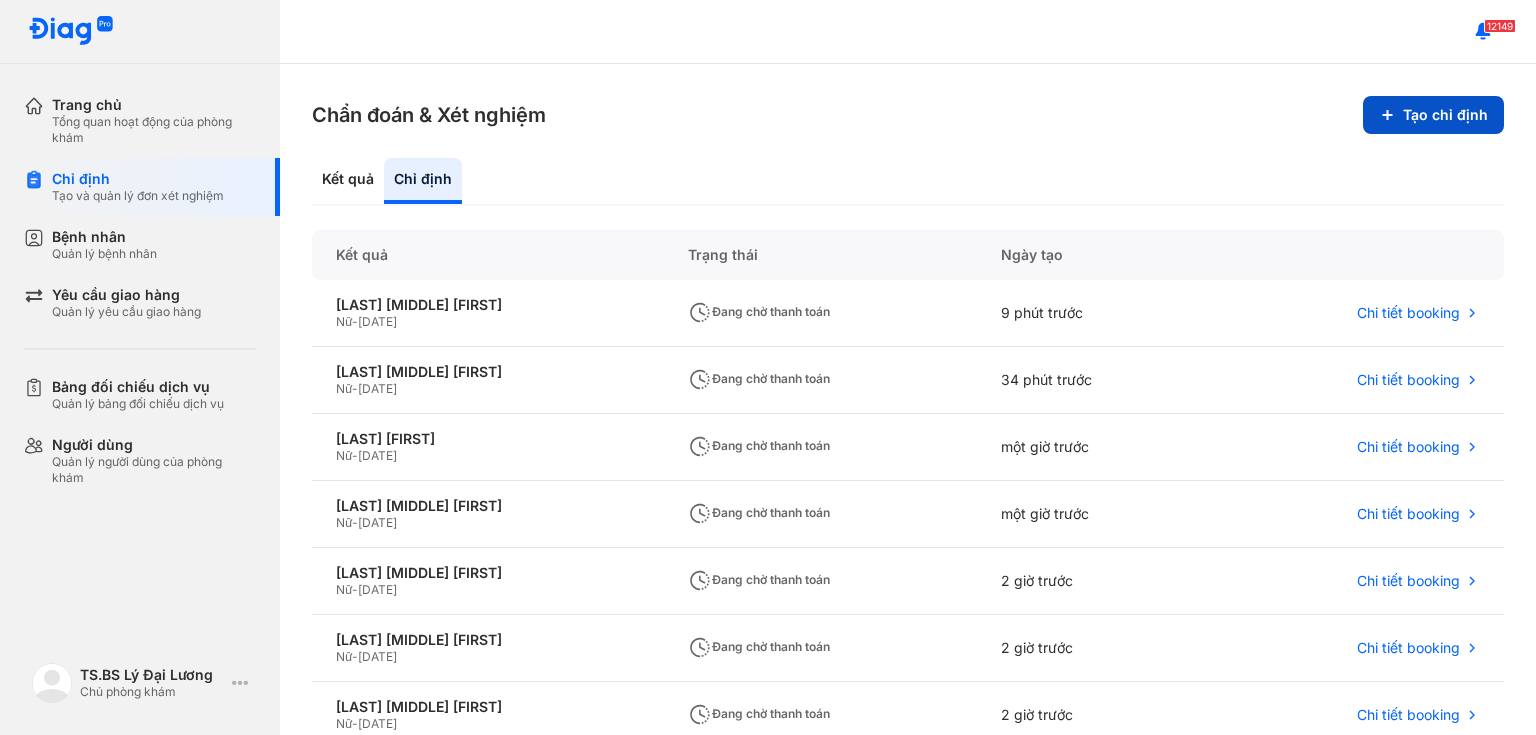 click on "Tạo chỉ định" at bounding box center (1433, 115) 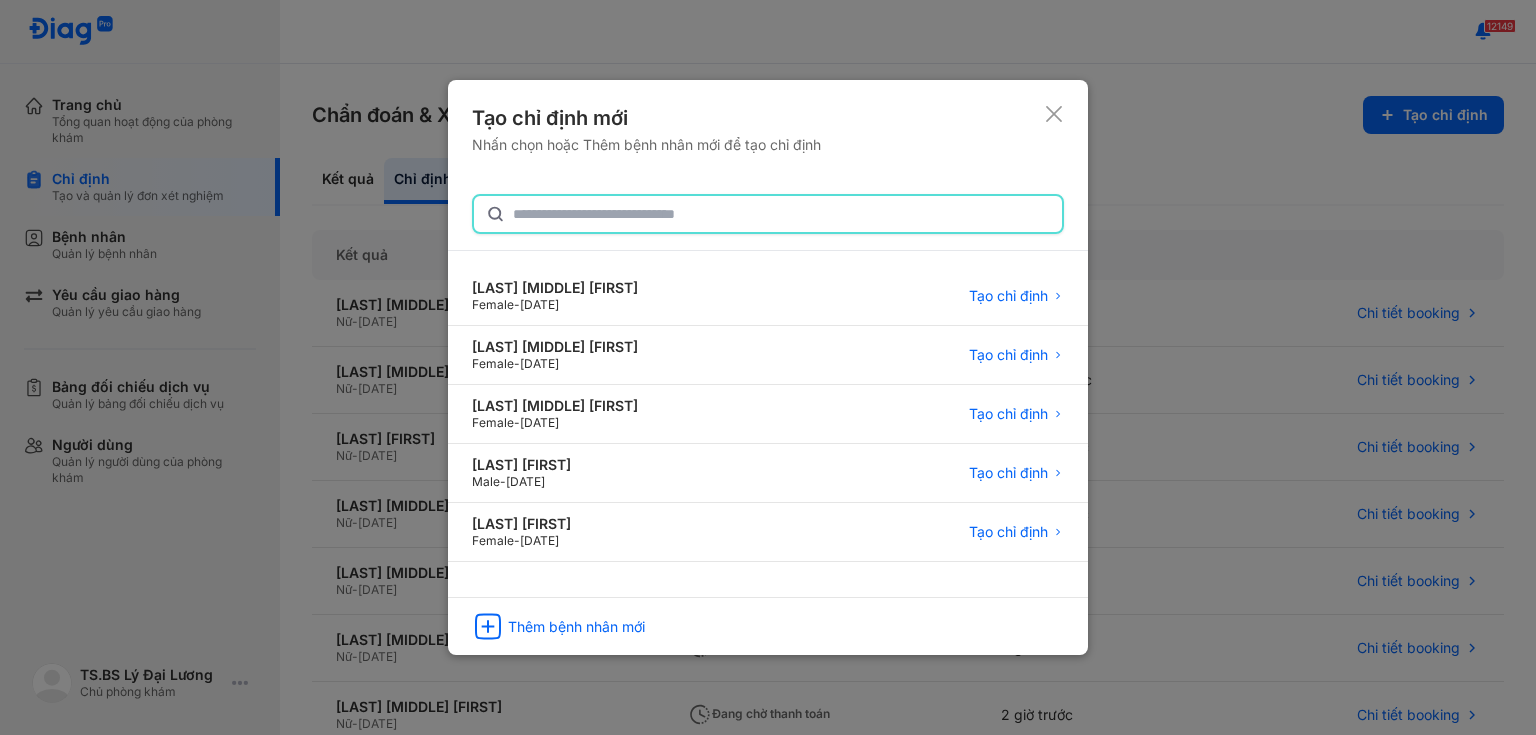 click 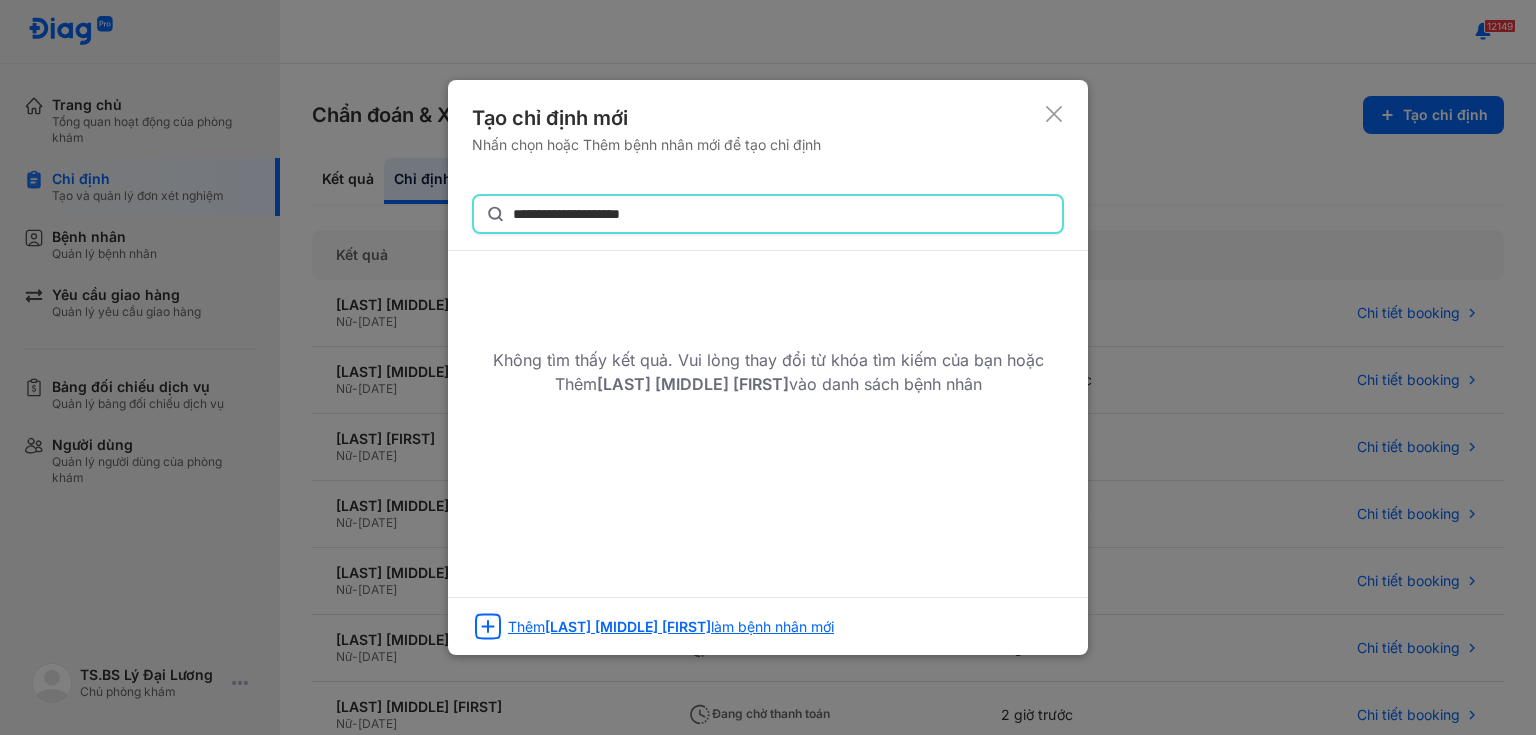 type on "**********" 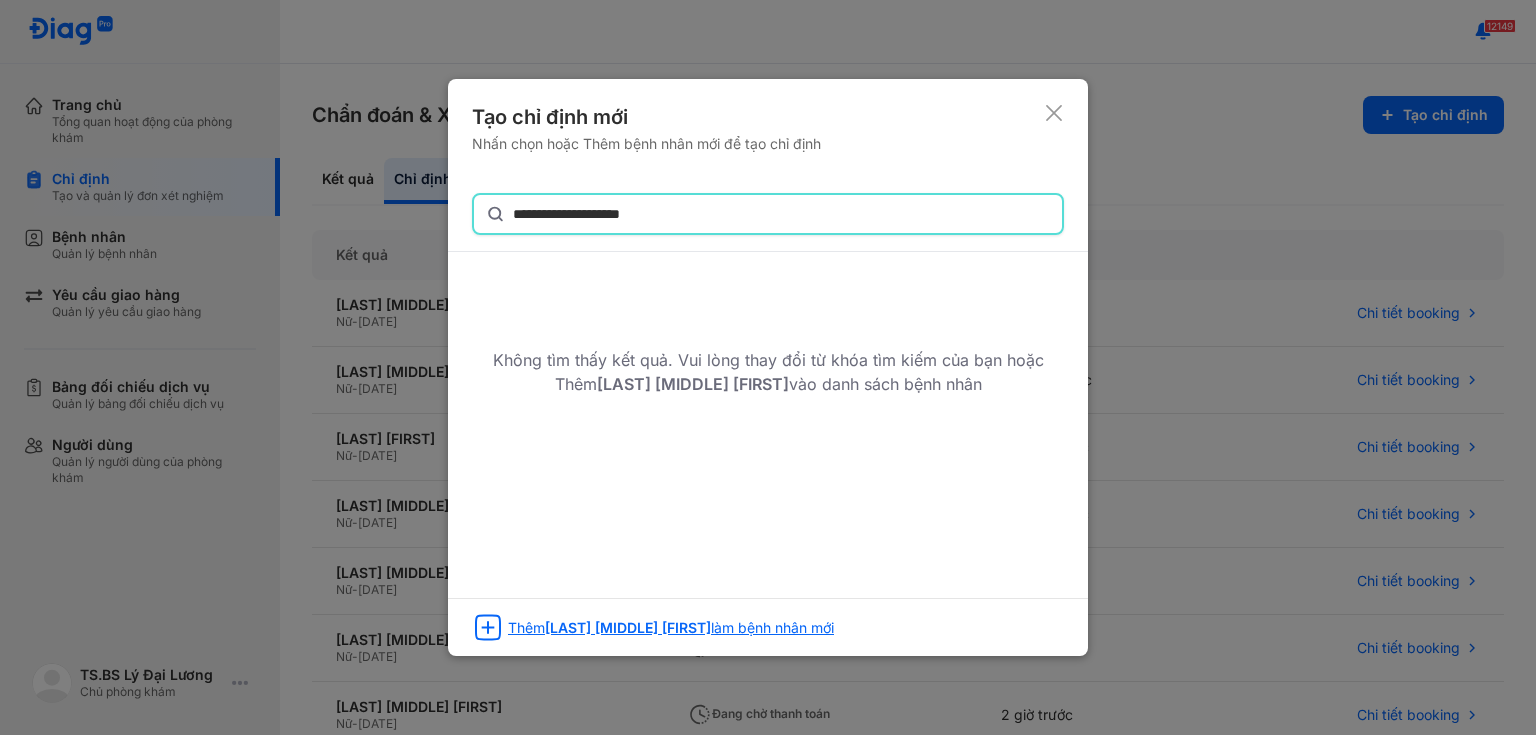 click on "PHẠM NGỌC PHƯƠNG THẢO" at bounding box center (628, 627) 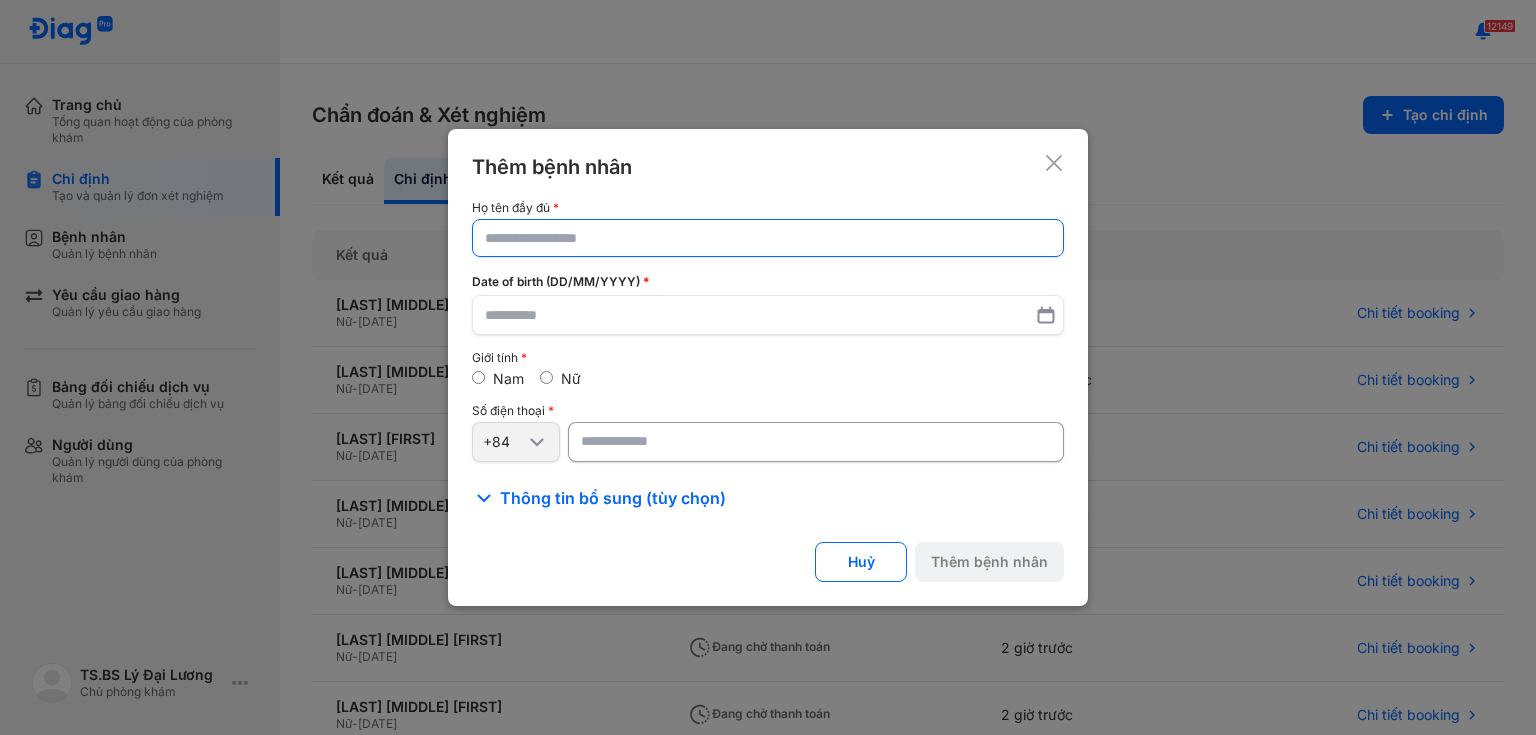 click 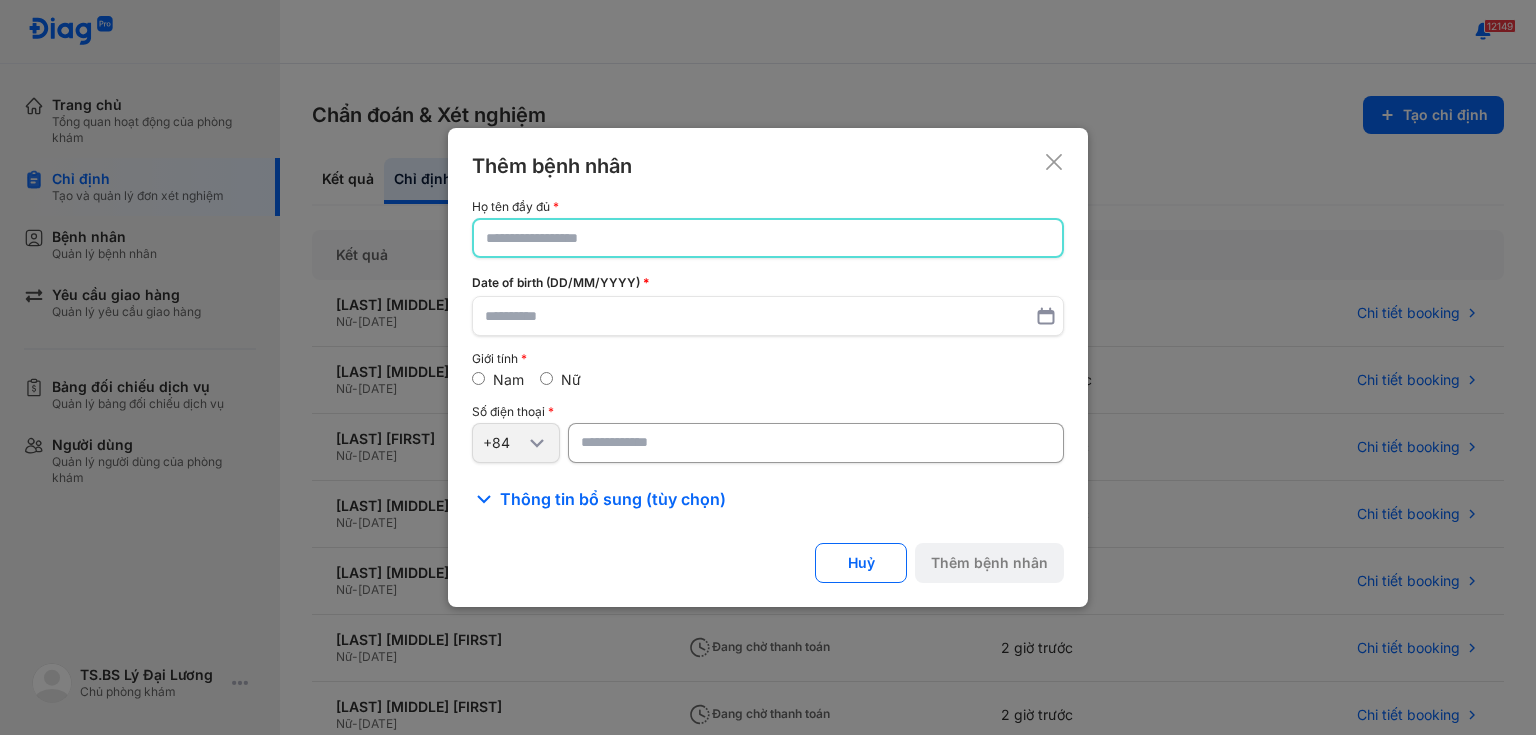 paste on "**********" 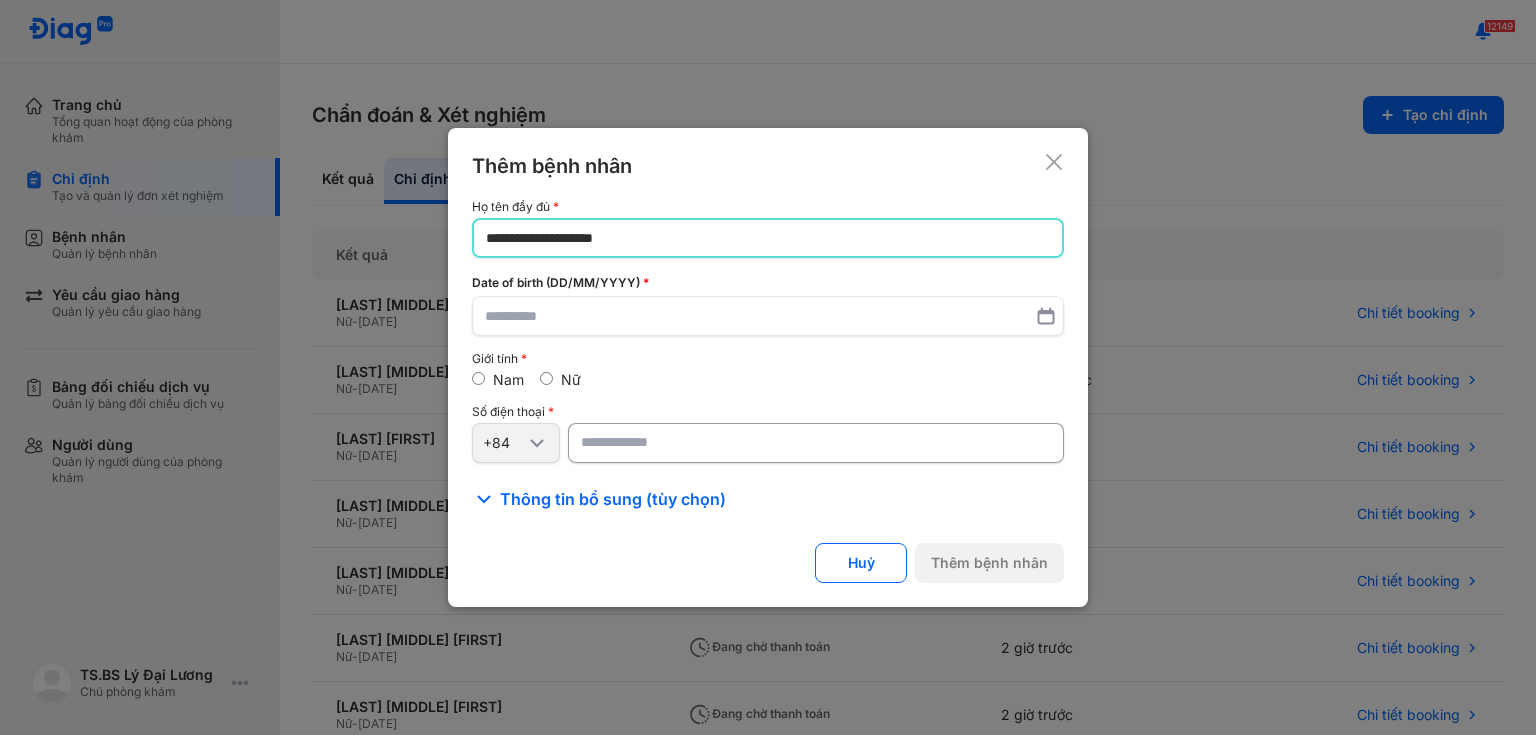 type on "**********" 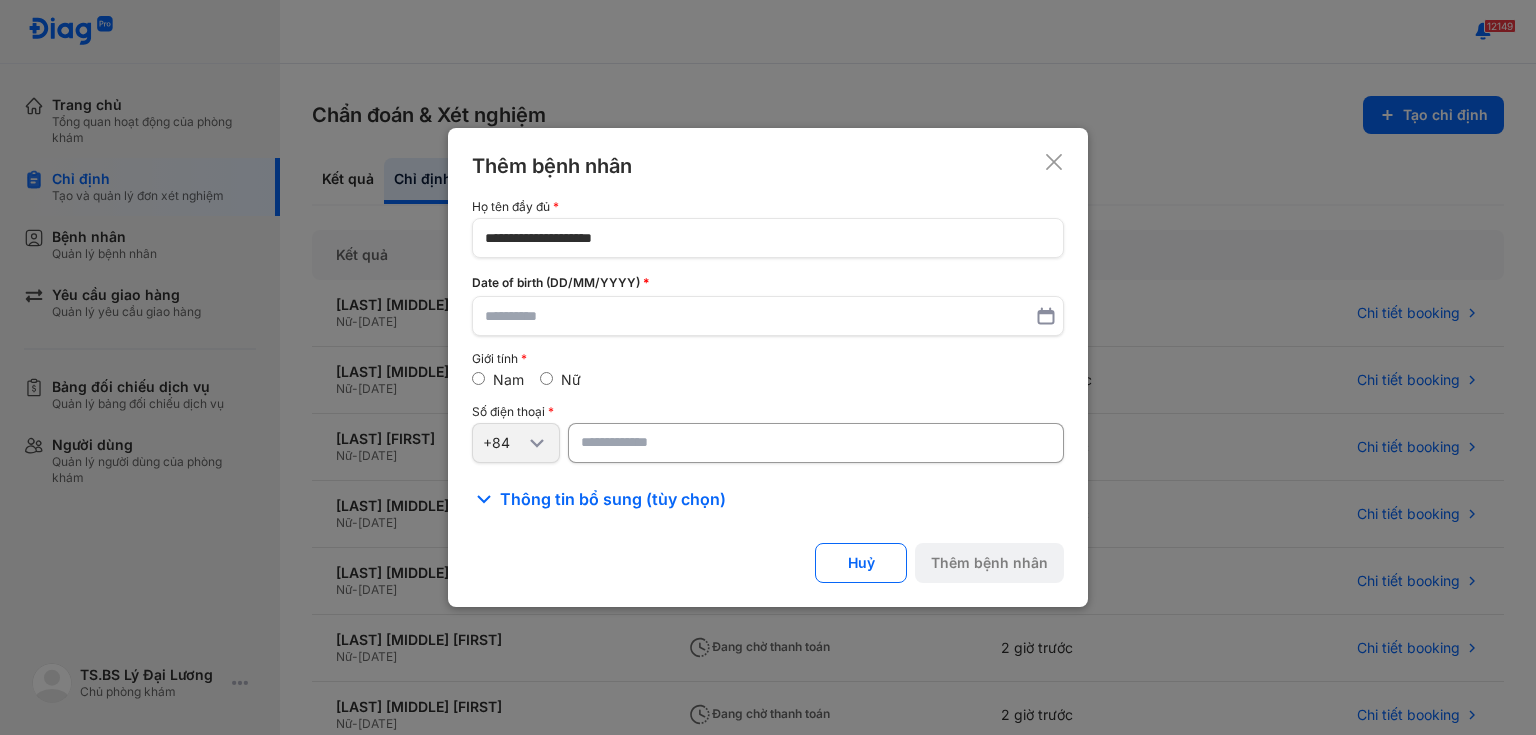 click at bounding box center (816, 443) 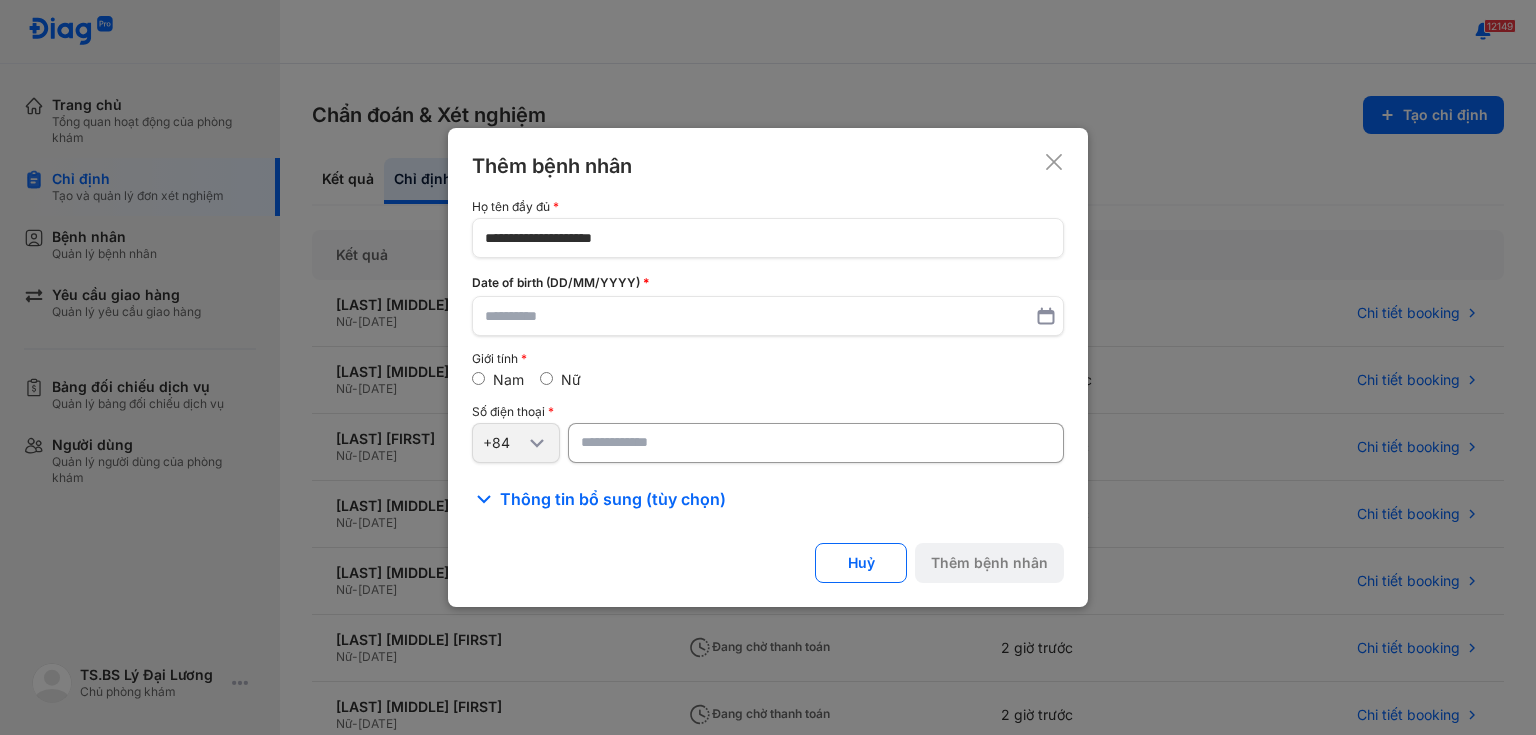 paste on "**********" 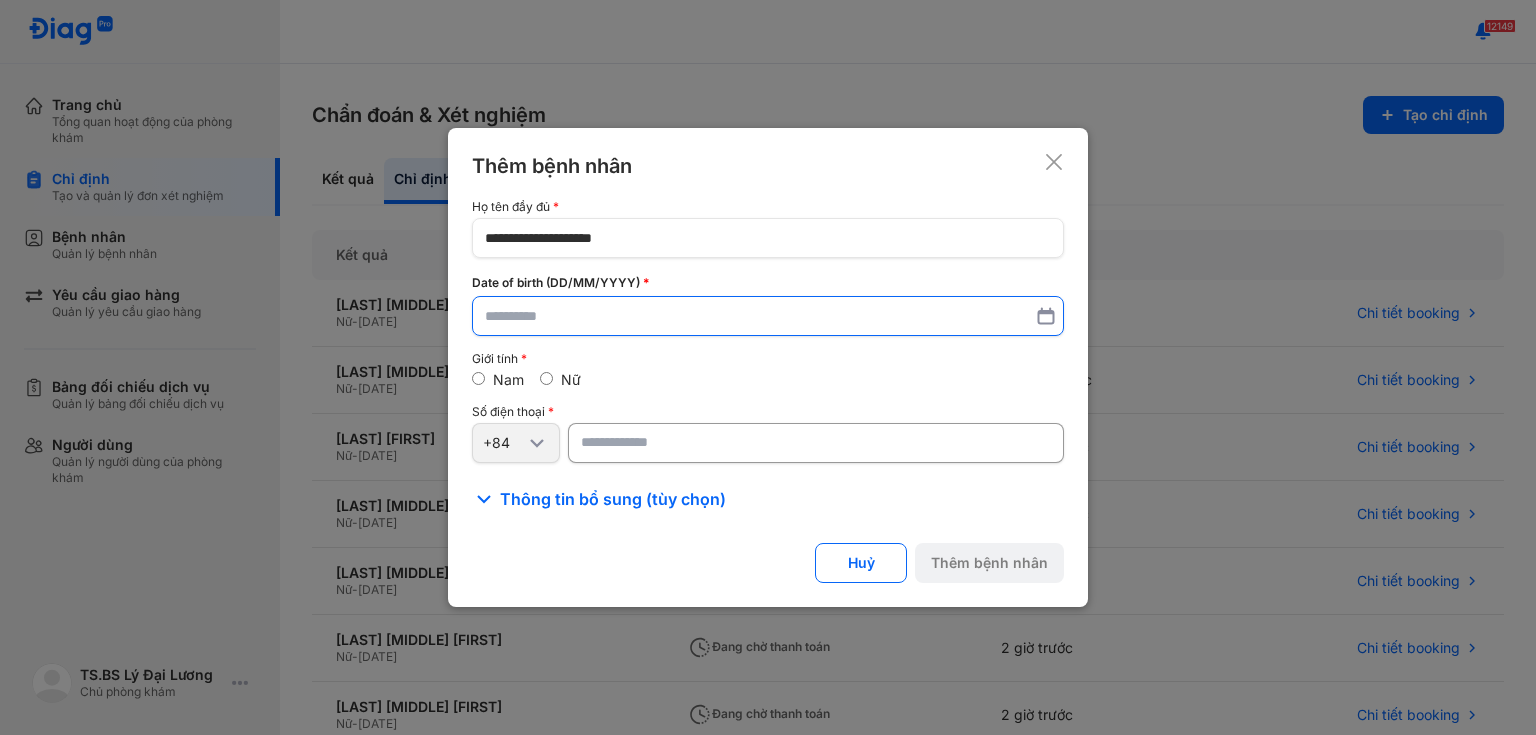 type on "**********" 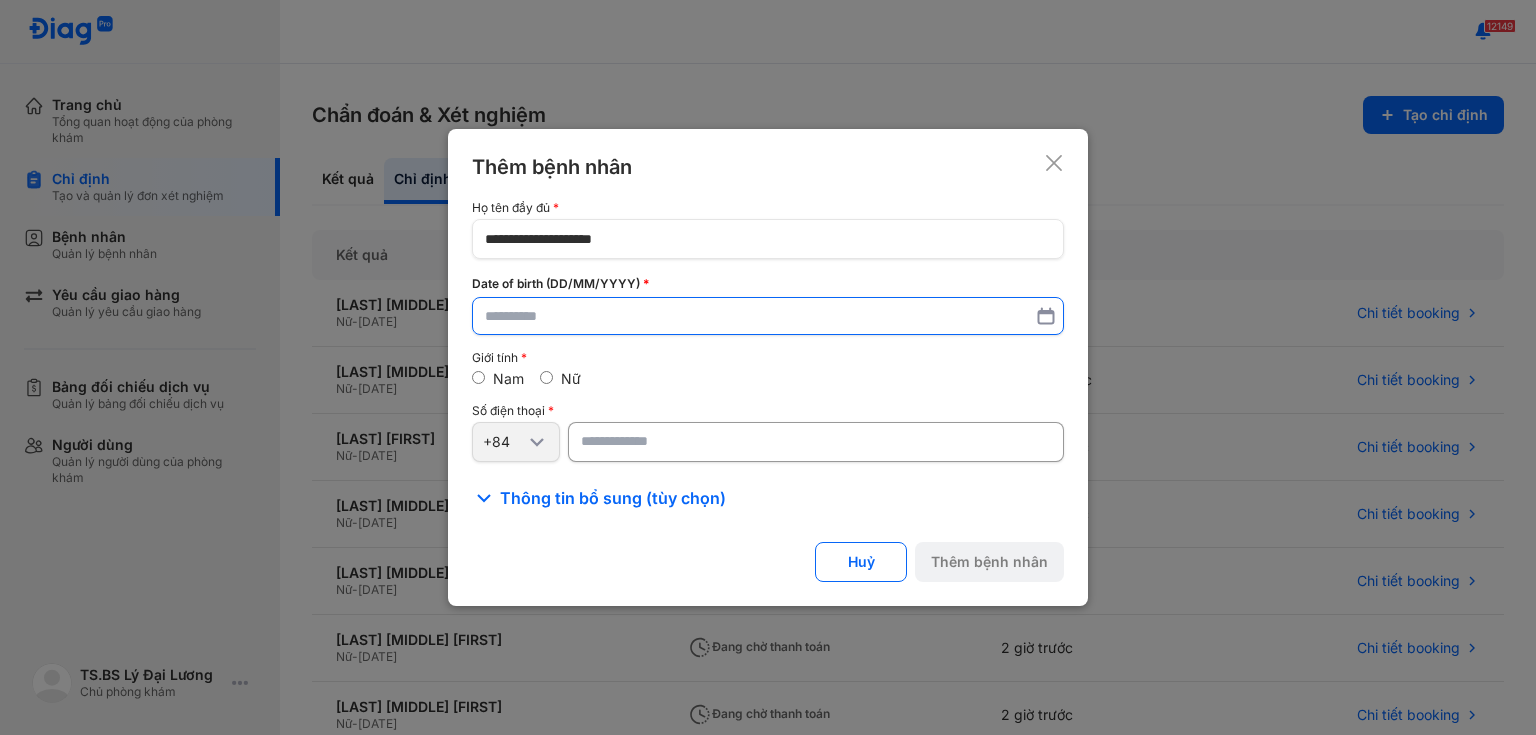 click at bounding box center [768, 316] 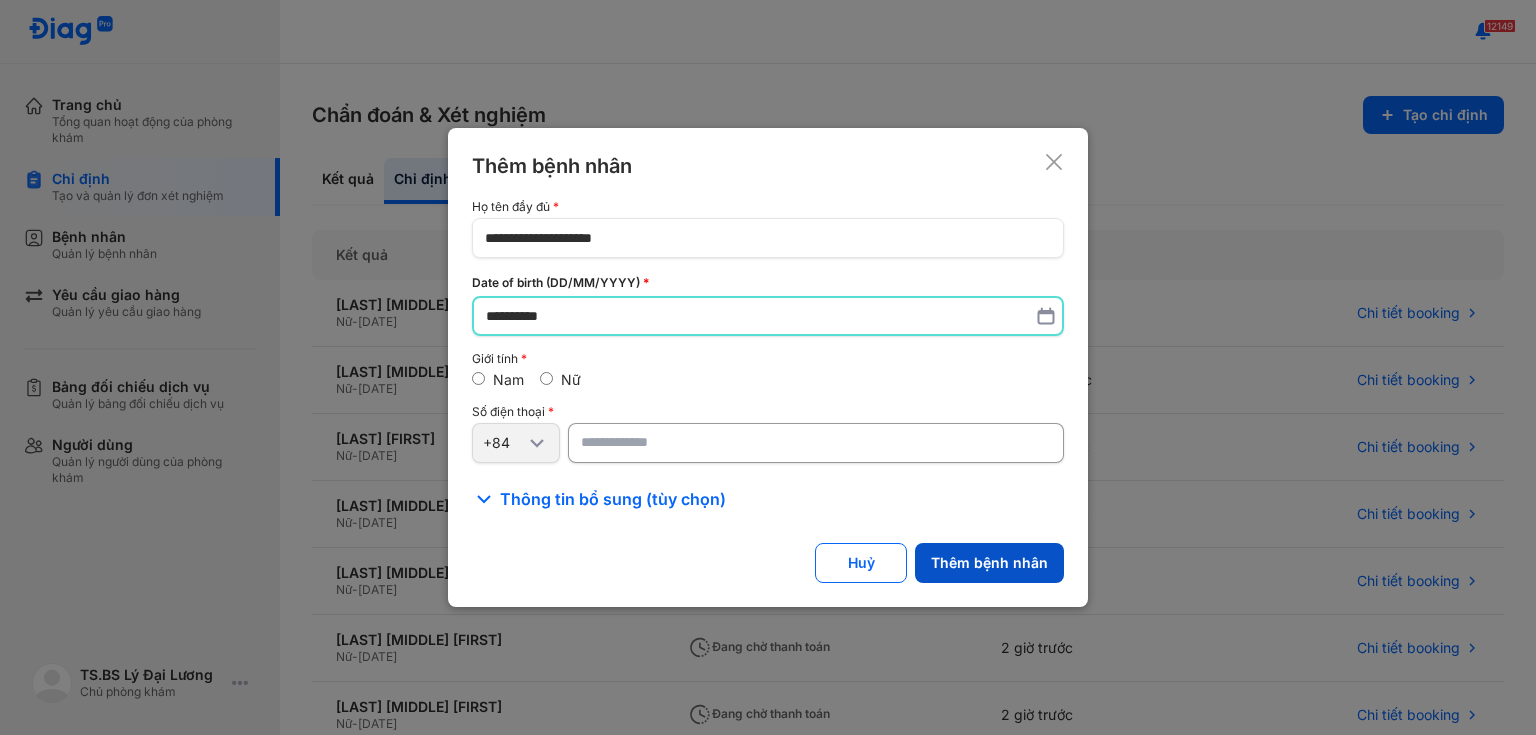 type on "**********" 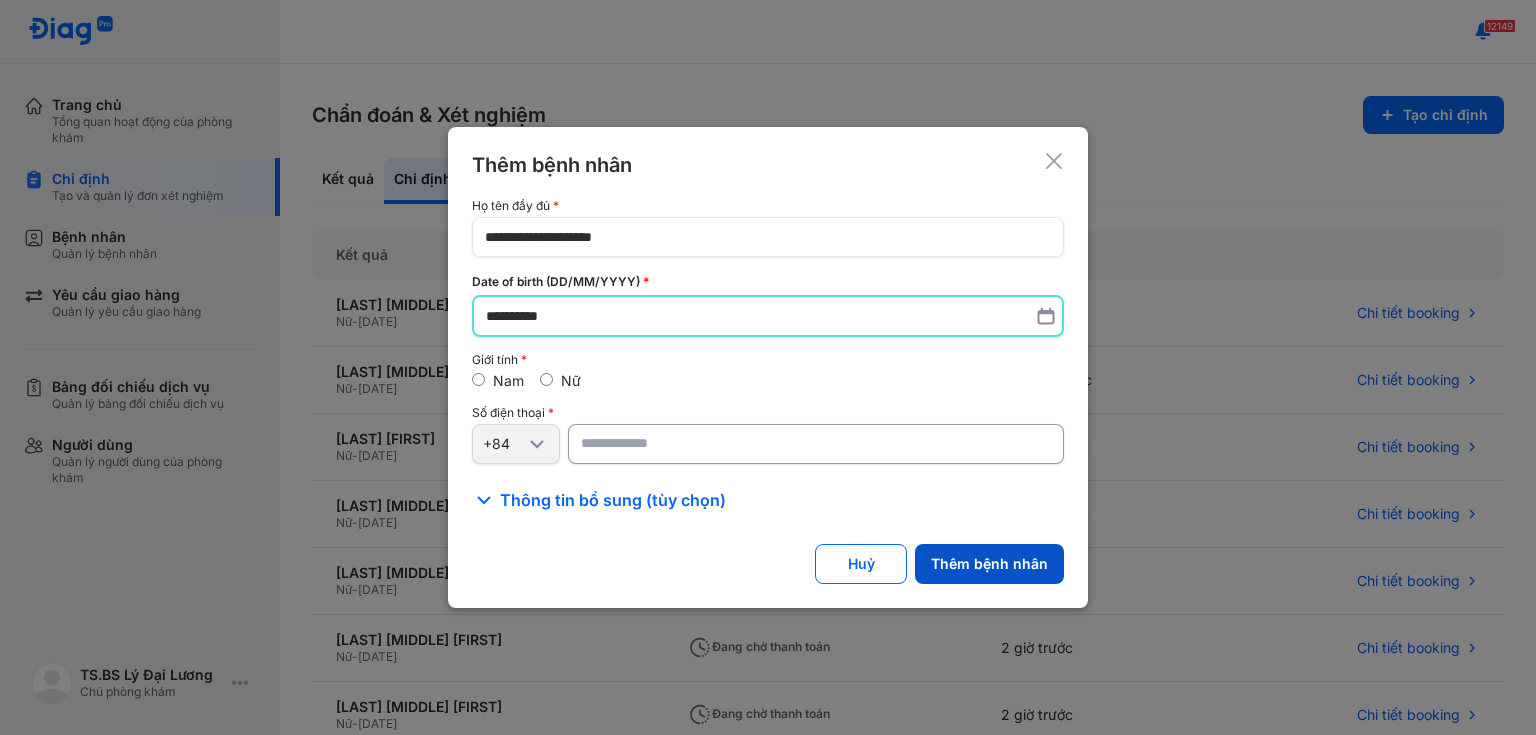 click on "Thêm bệnh nhân" at bounding box center [989, 564] 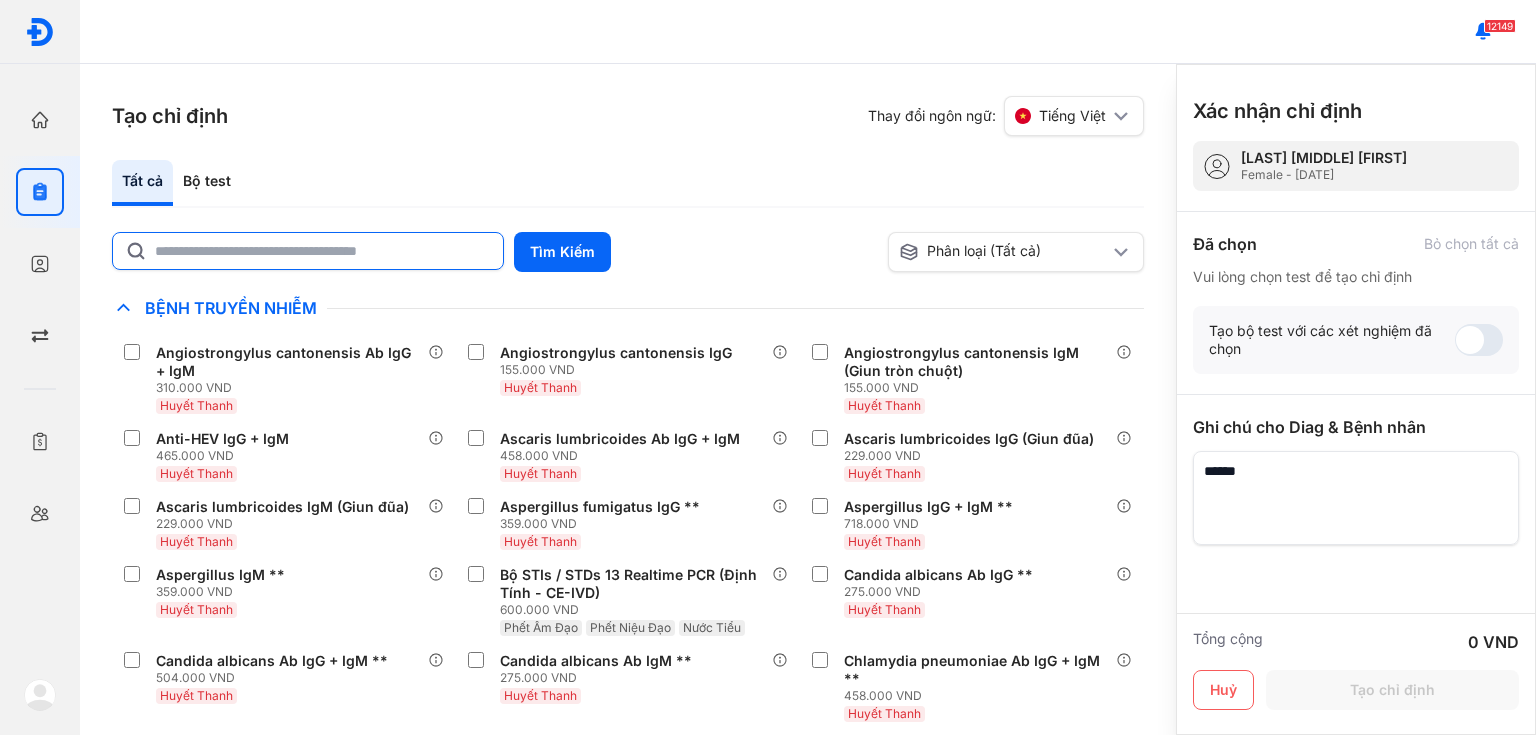 click 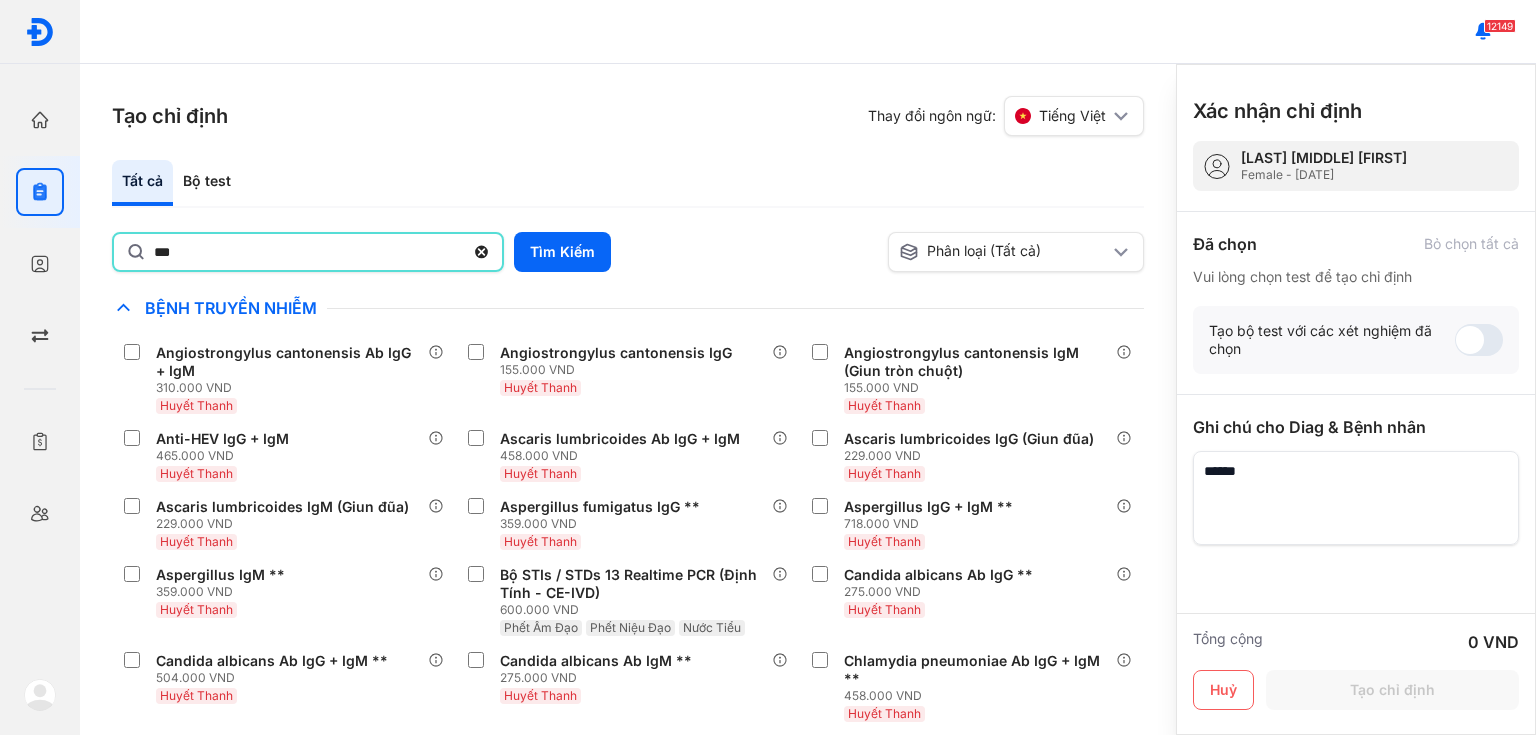 type on "***" 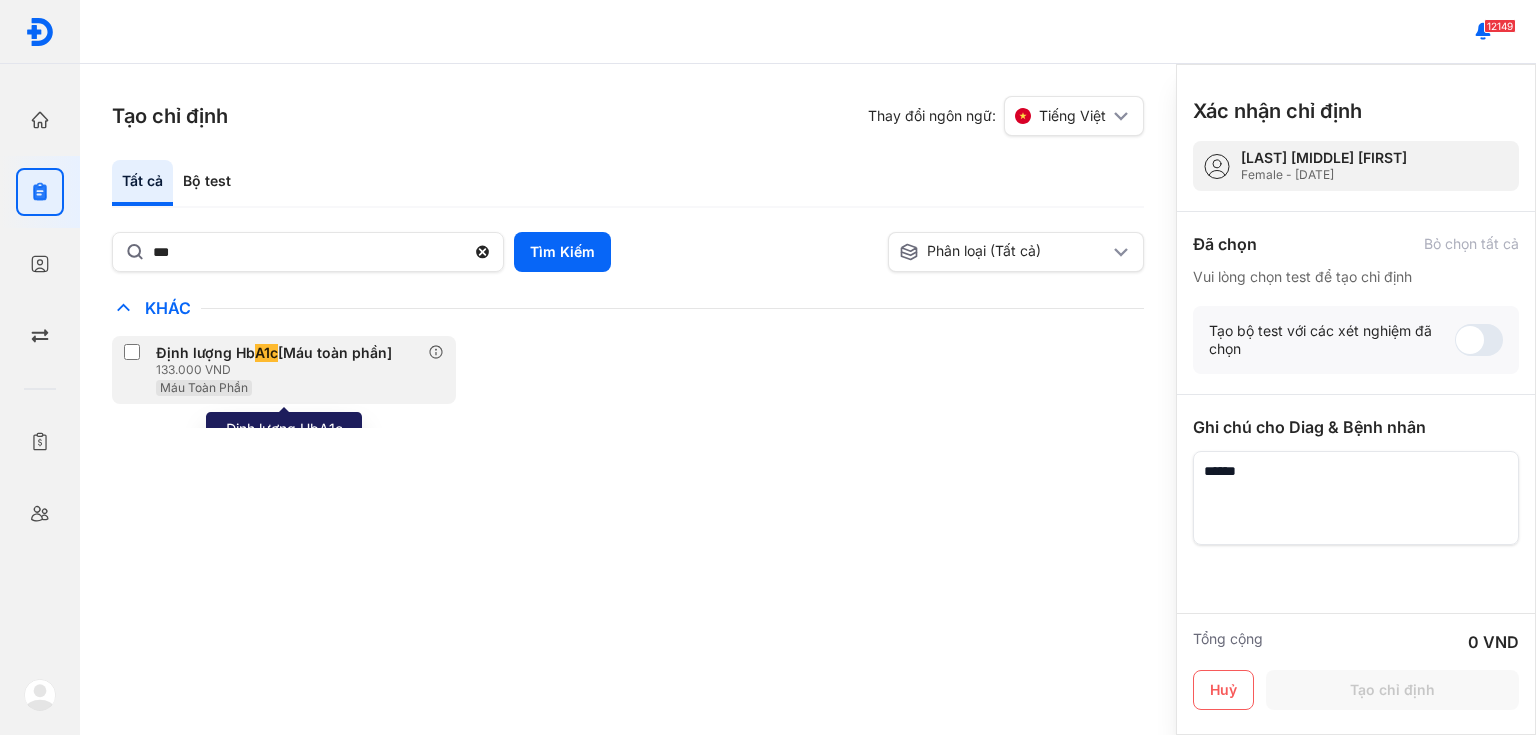 click on "Định lượng Hb A1c  [Máu toàn phần] 133.000 VND Máu Toàn Phần" 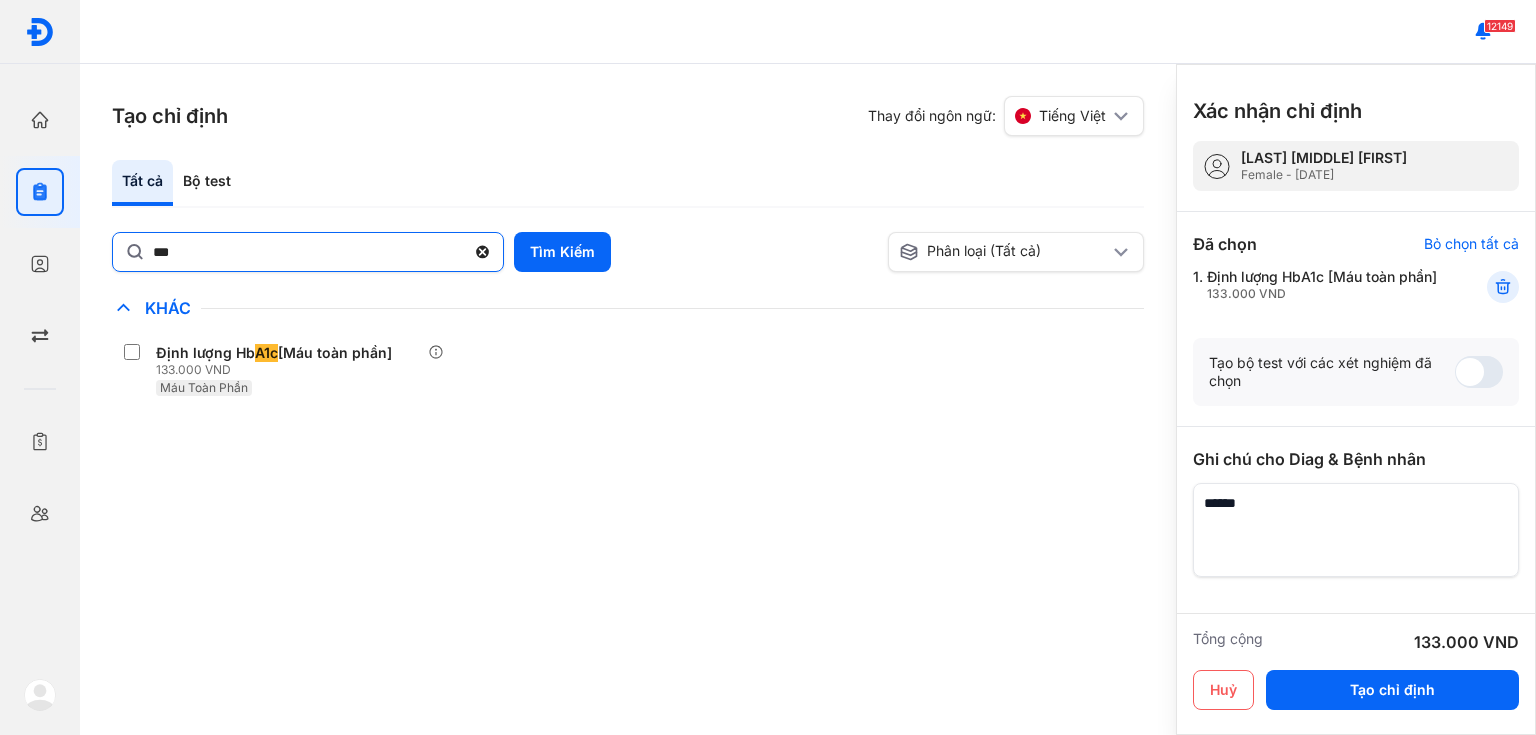 click 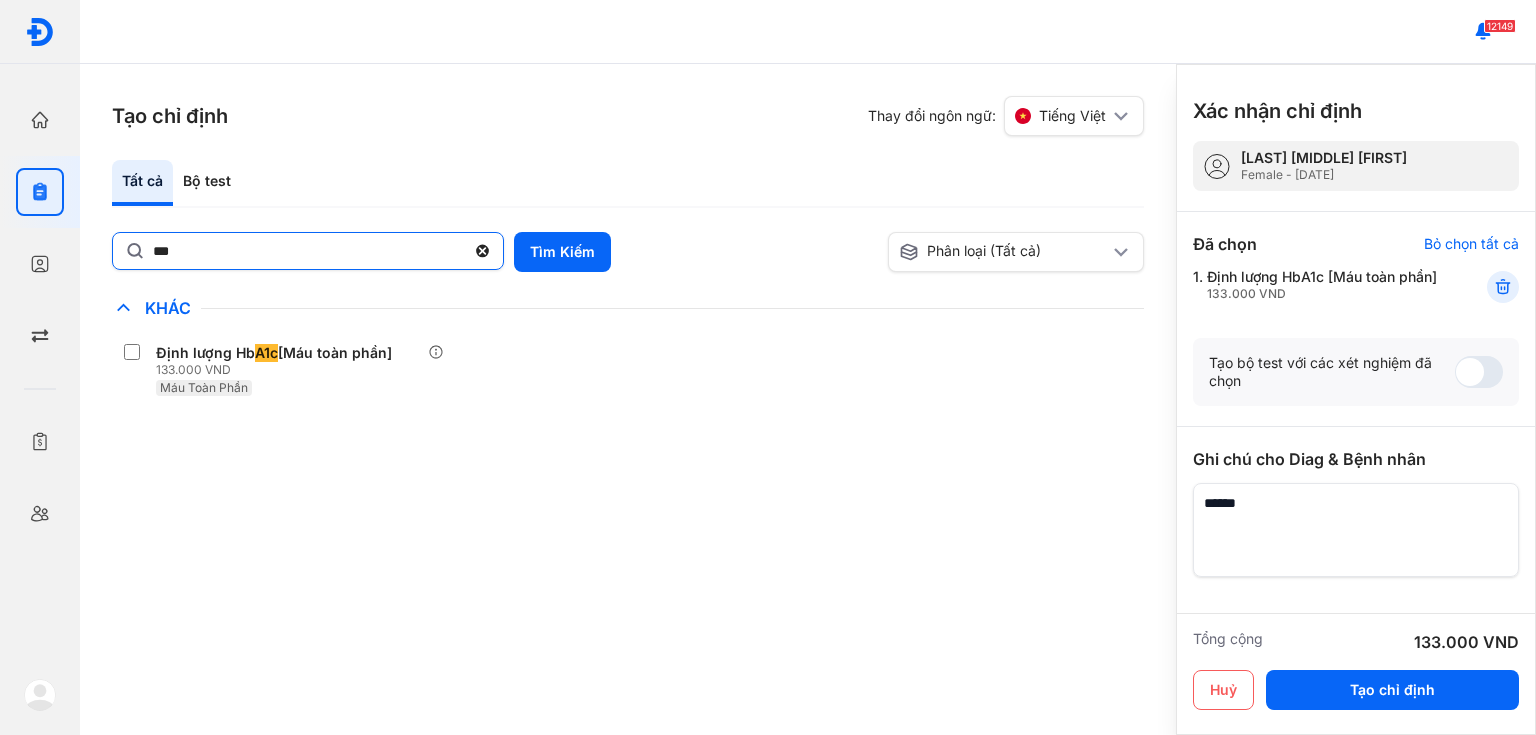click on "***" 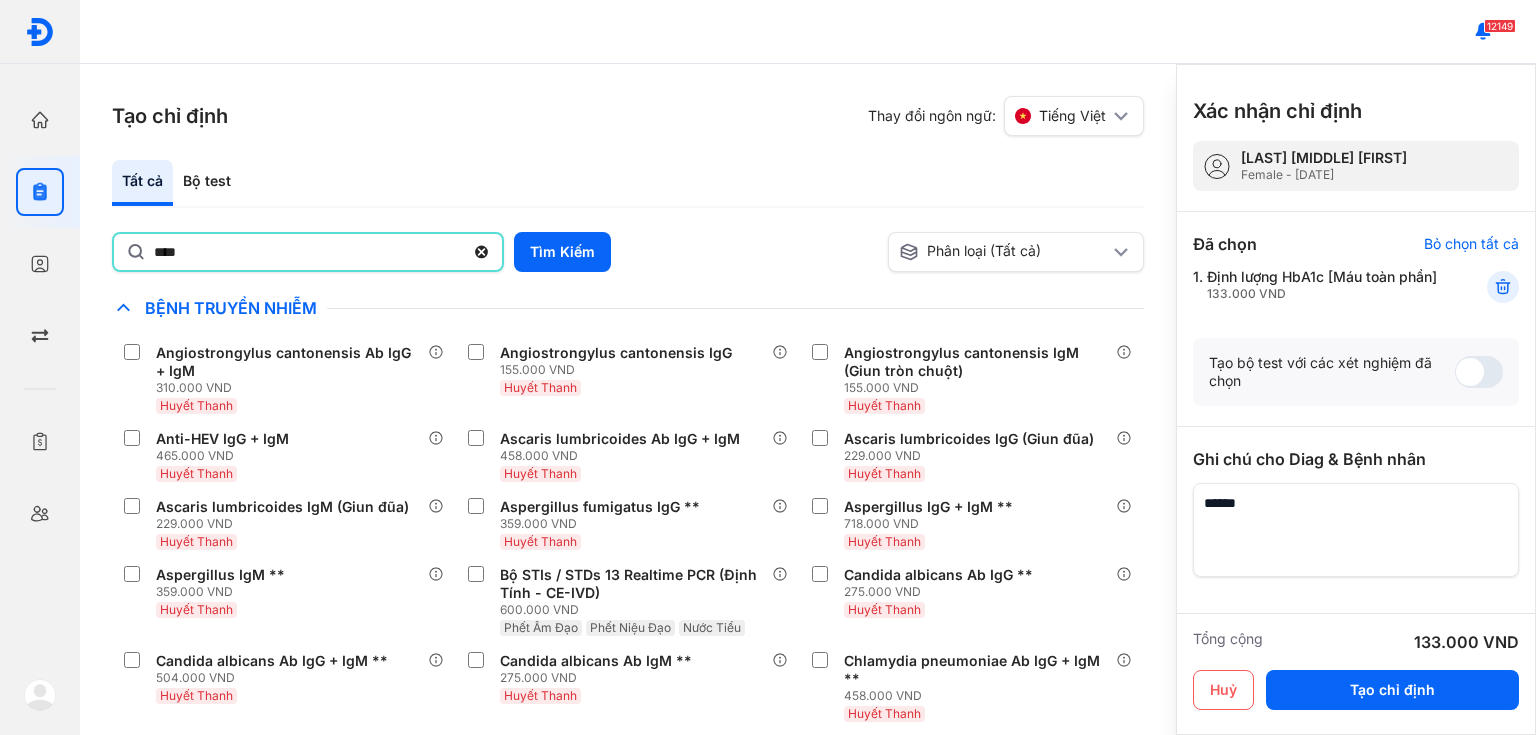 type on "*****" 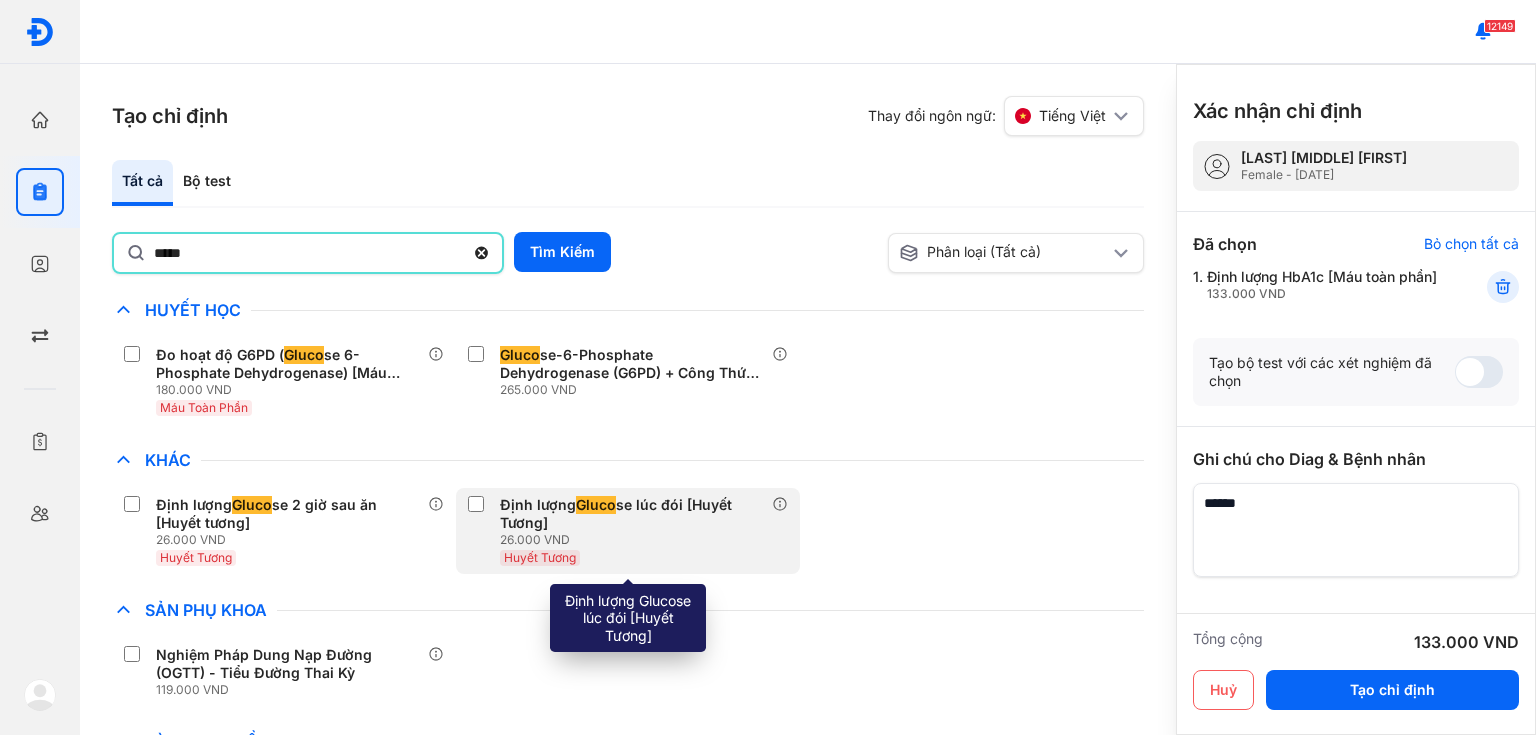 click on "Định lượng  Gluco se lúc đói [Huyết Tương]" at bounding box center [632, 514] 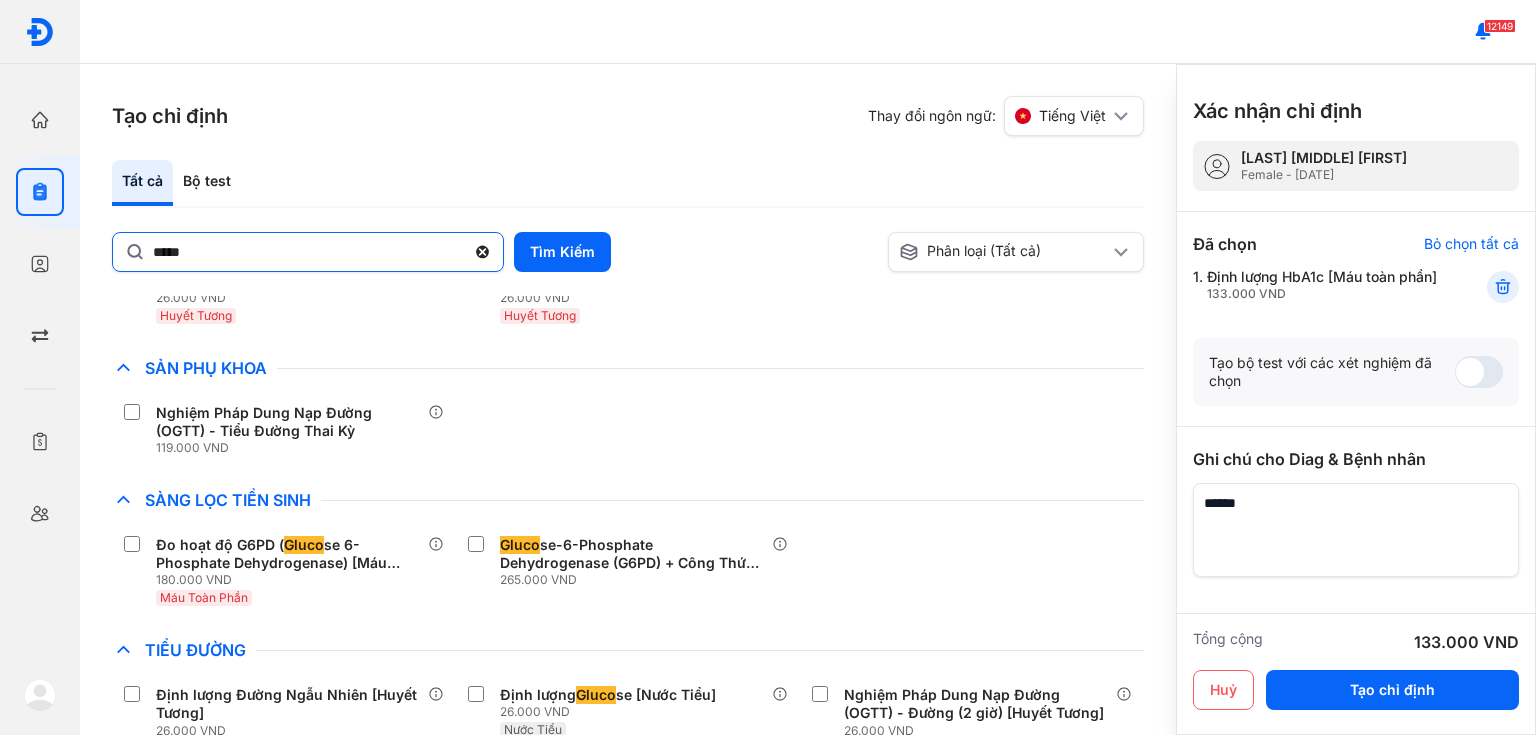 scroll, scrollTop: 400, scrollLeft: 0, axis: vertical 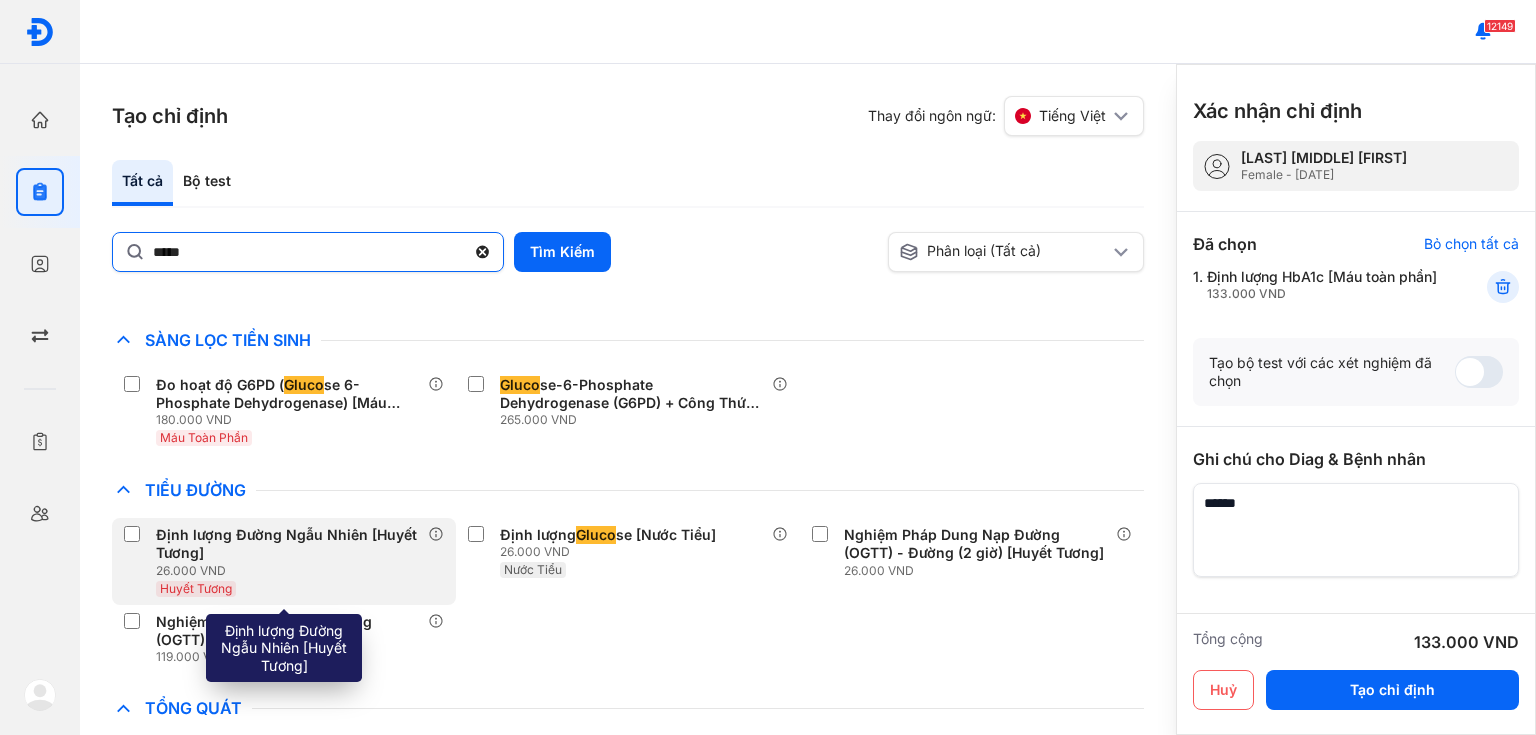 click on "Định lượng Đường Ngẫu Nhiên [Huyết Tương]" at bounding box center [288, 544] 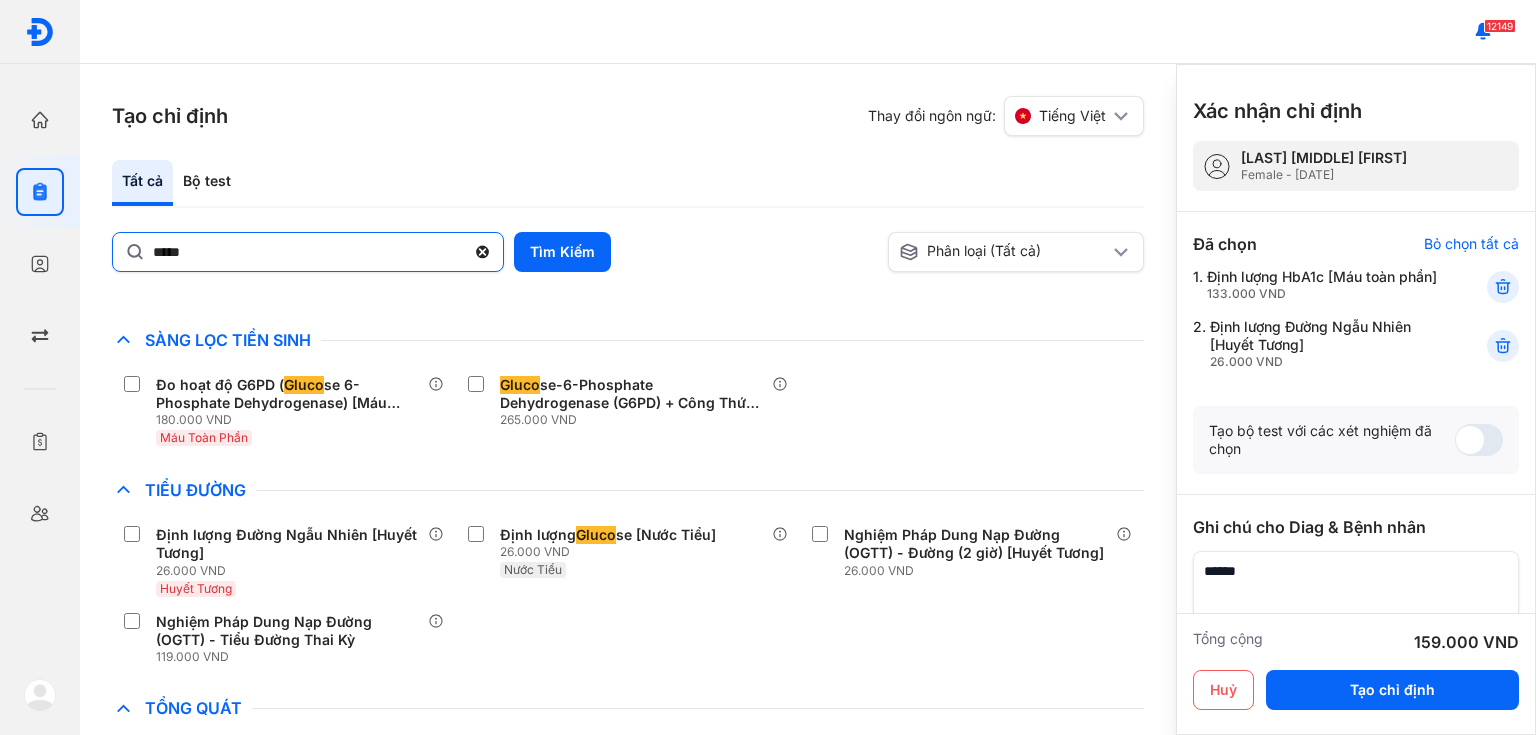 click 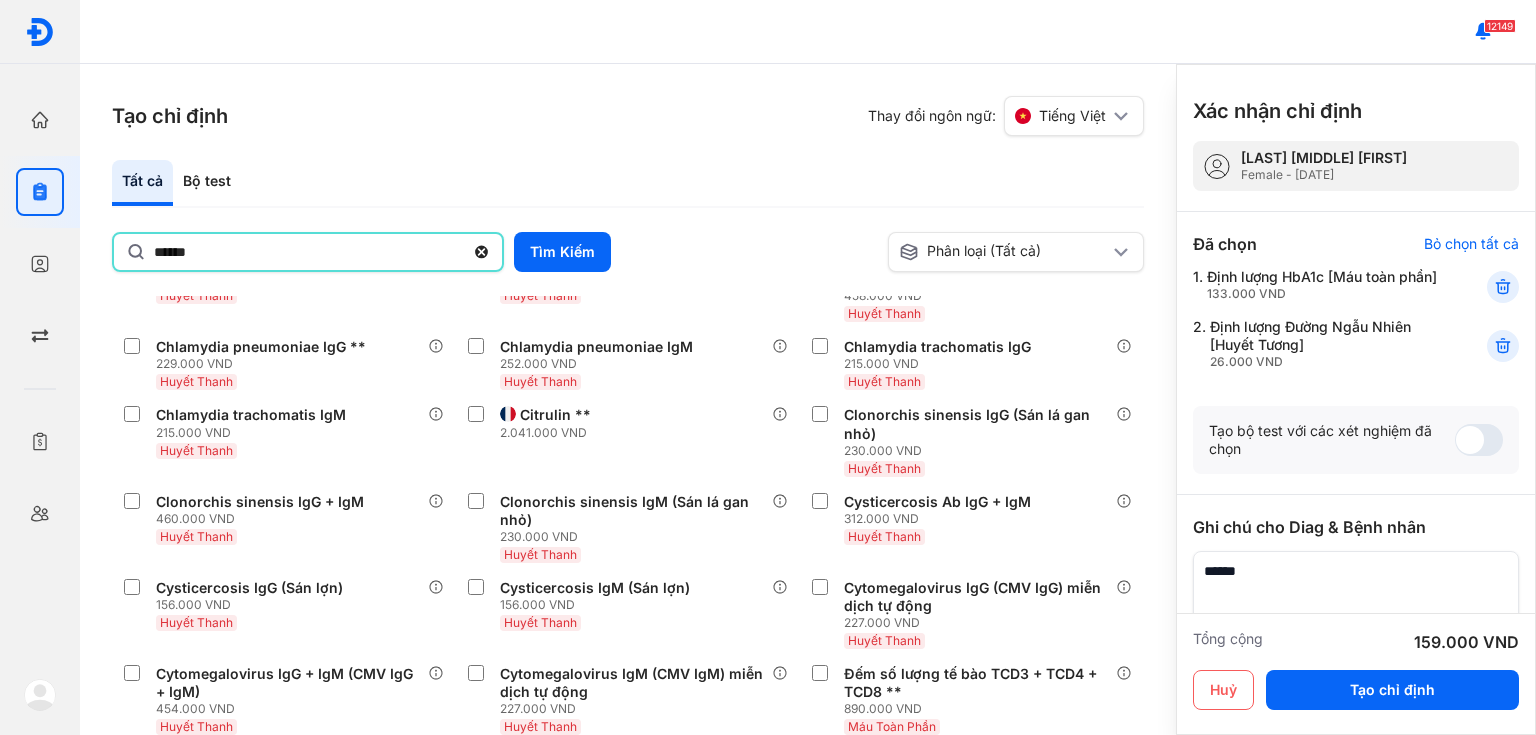 type on "******" 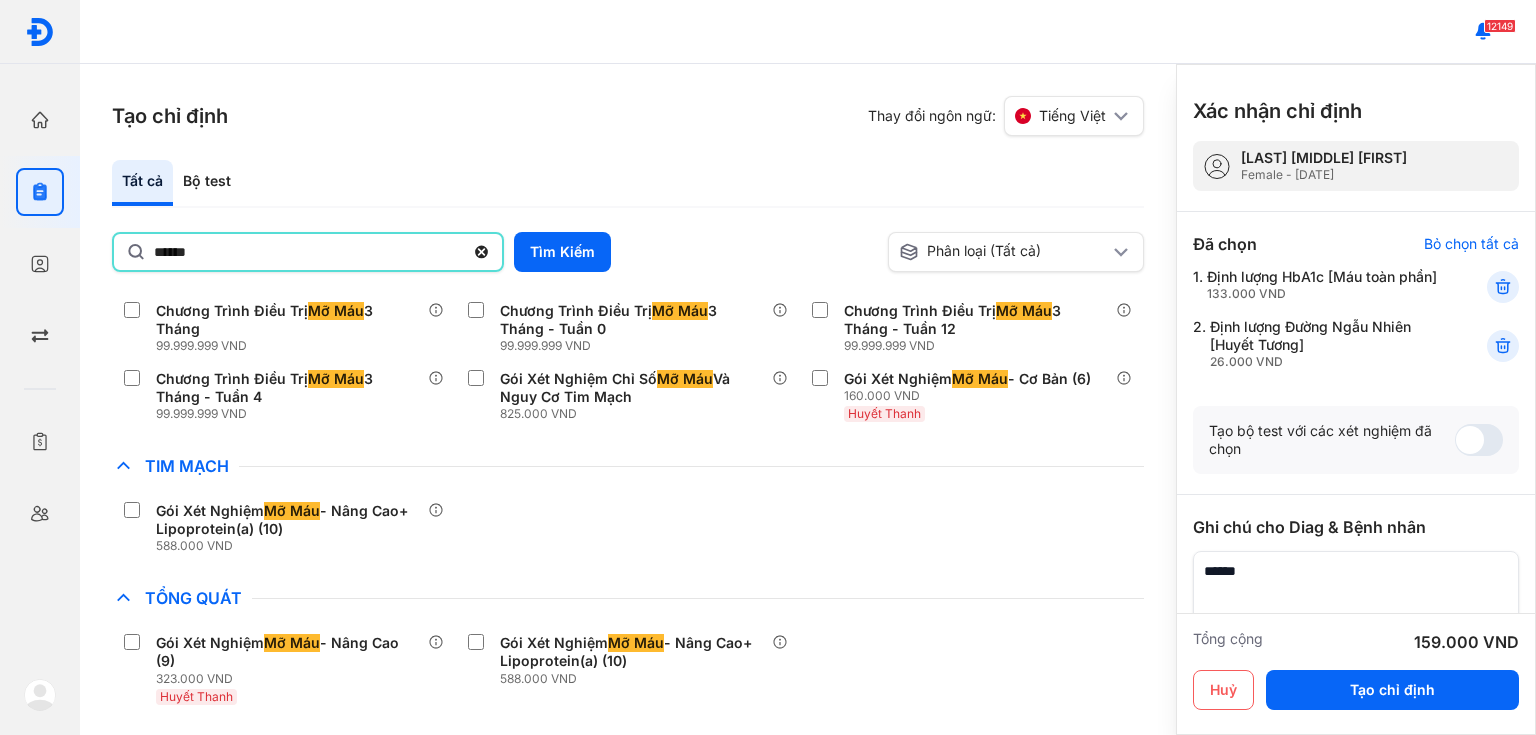 scroll, scrollTop: 32, scrollLeft: 0, axis: vertical 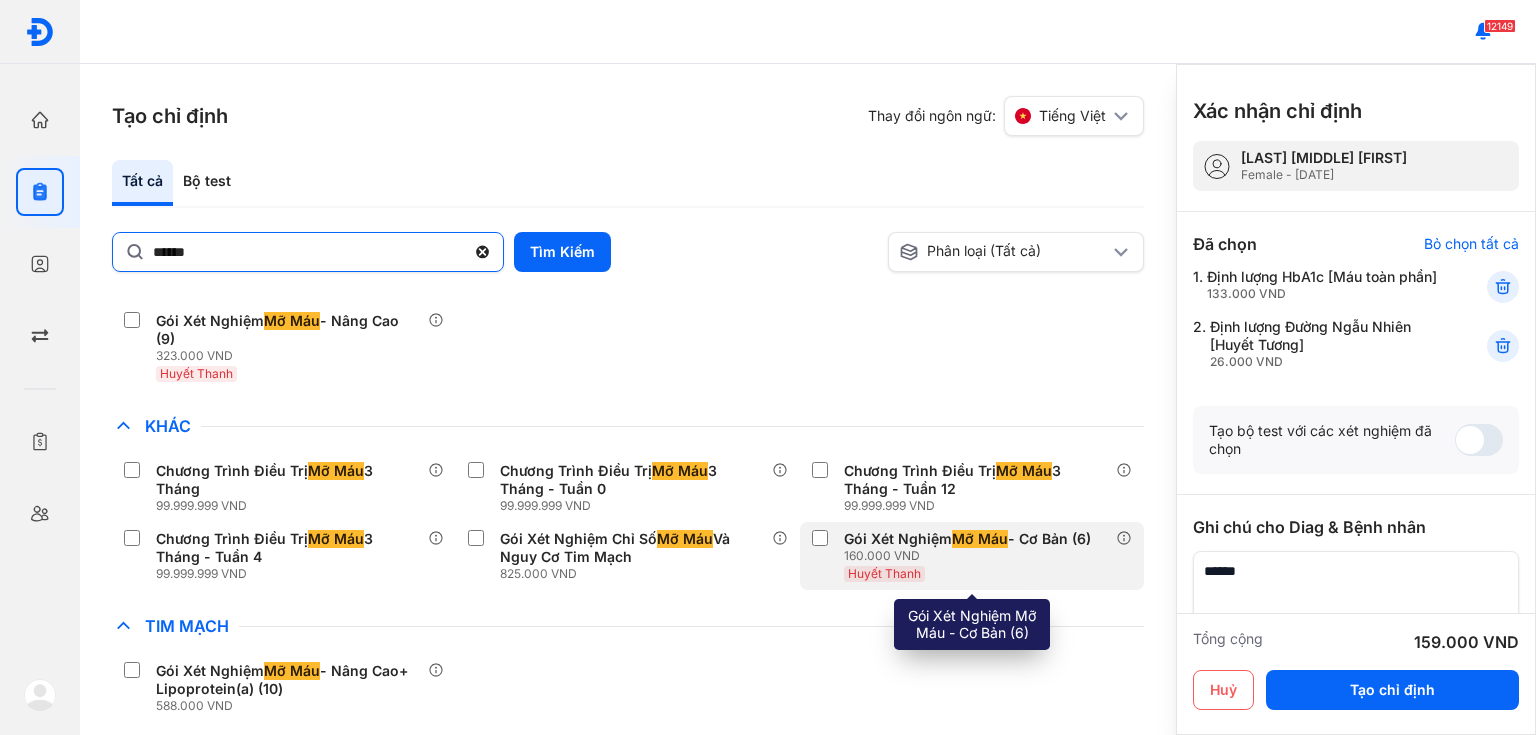 drag, startPoint x: 961, startPoint y: 549, endPoint x: 932, endPoint y: 532, distance: 33.61547 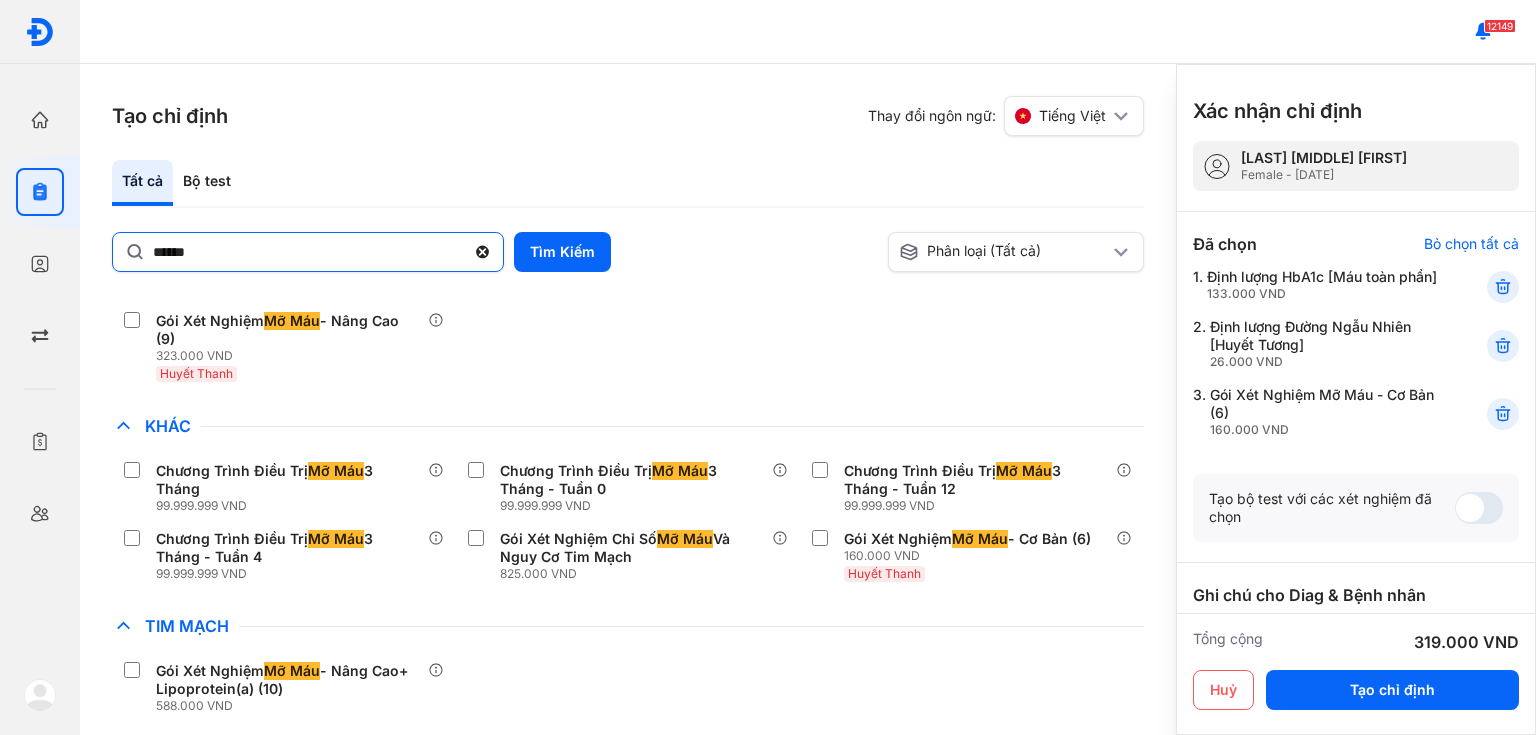 click 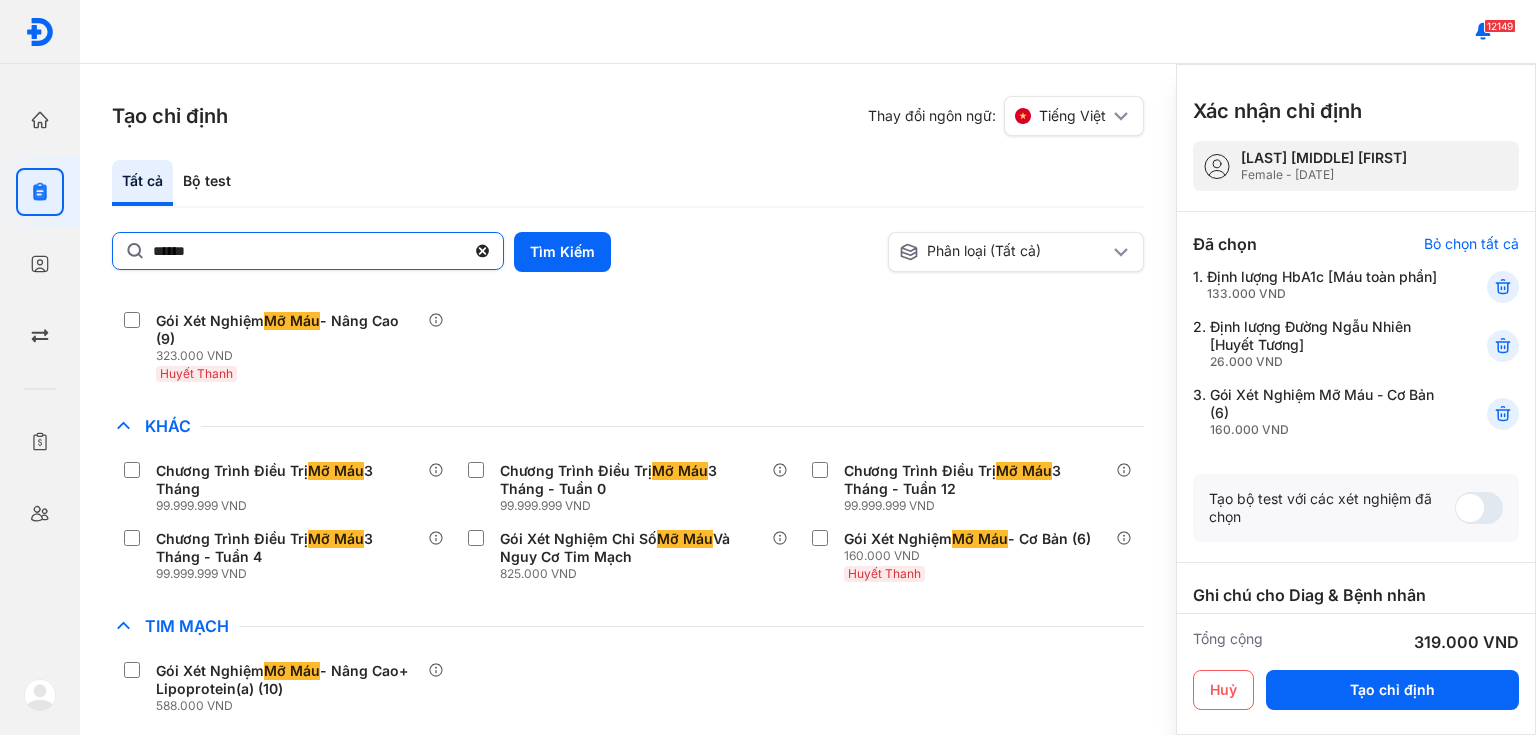 click on "******" 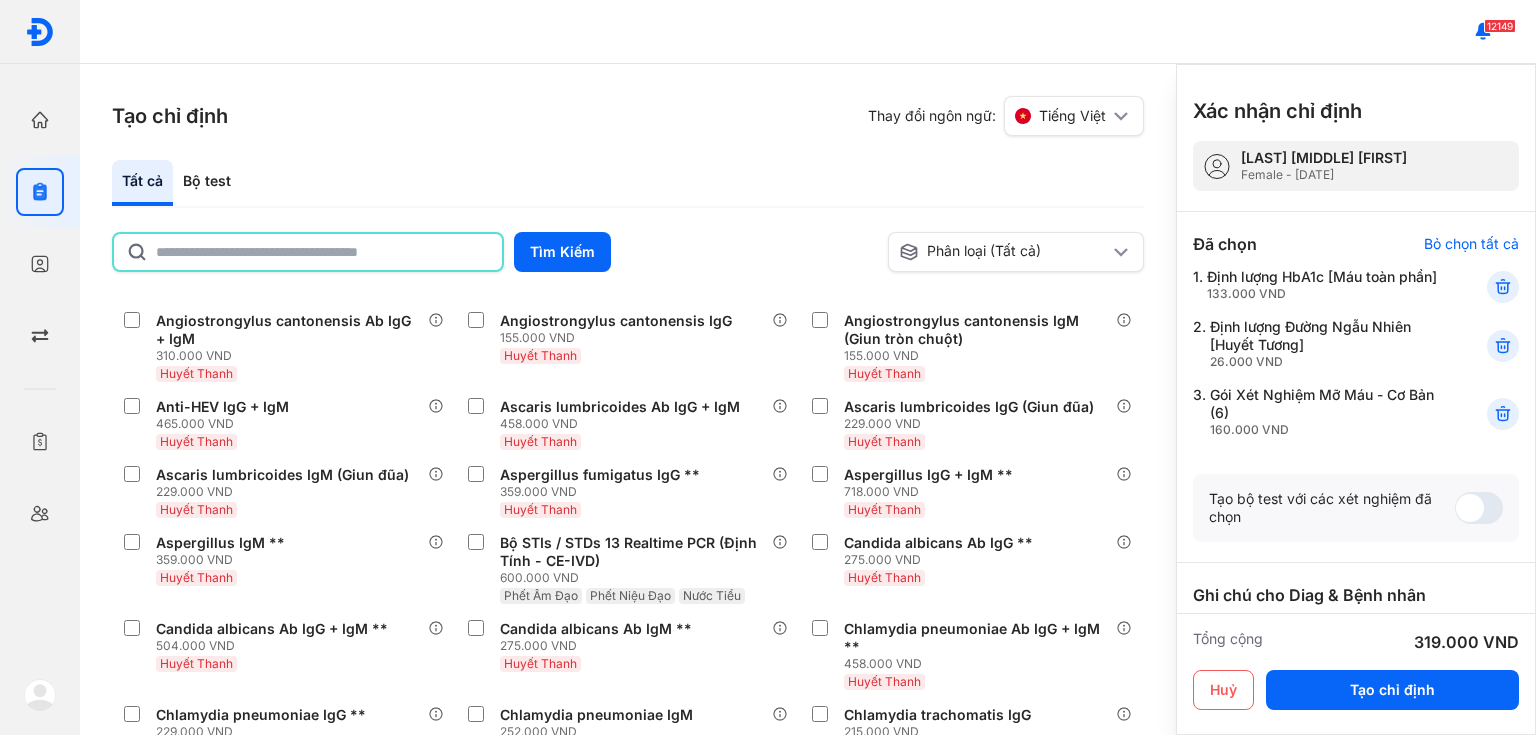 type on "*" 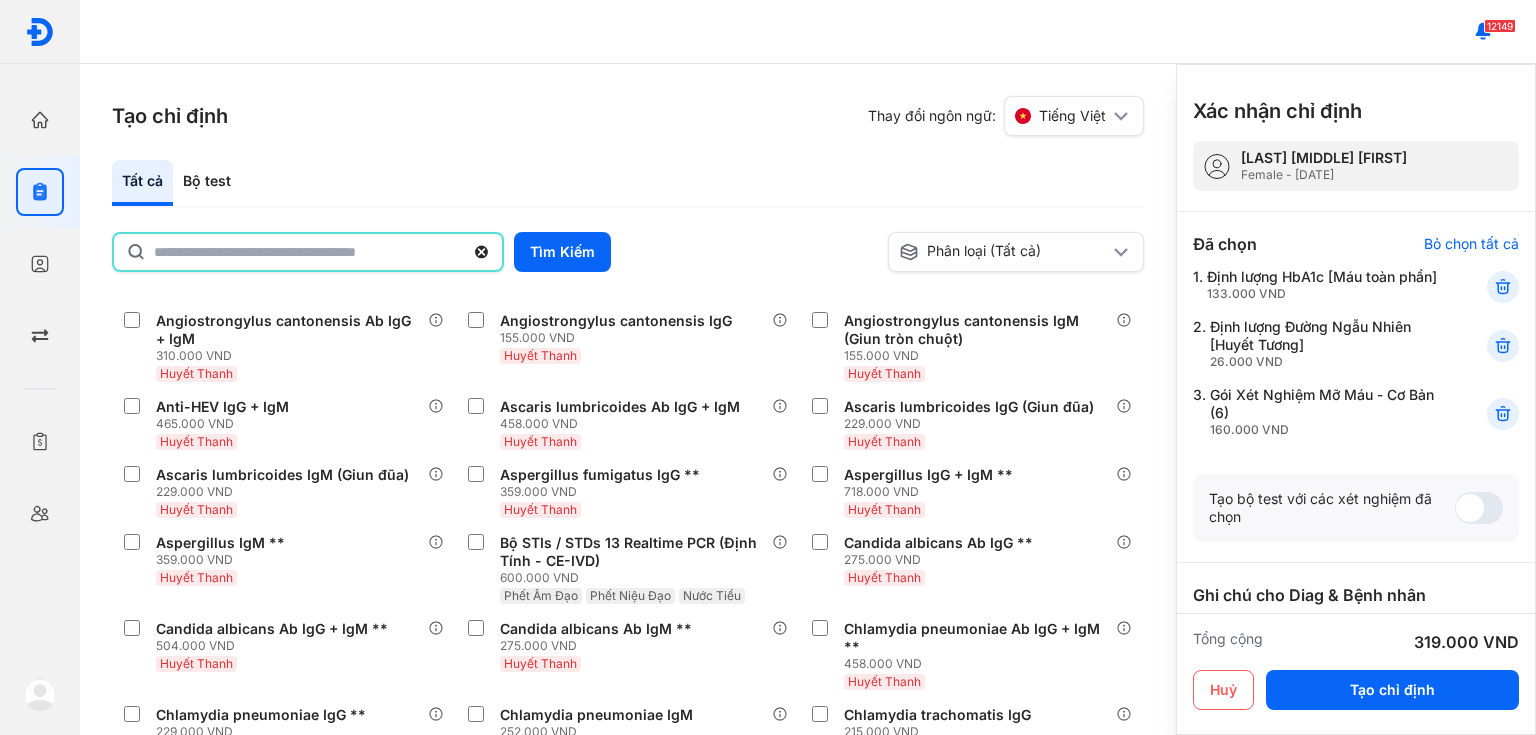 type on "*" 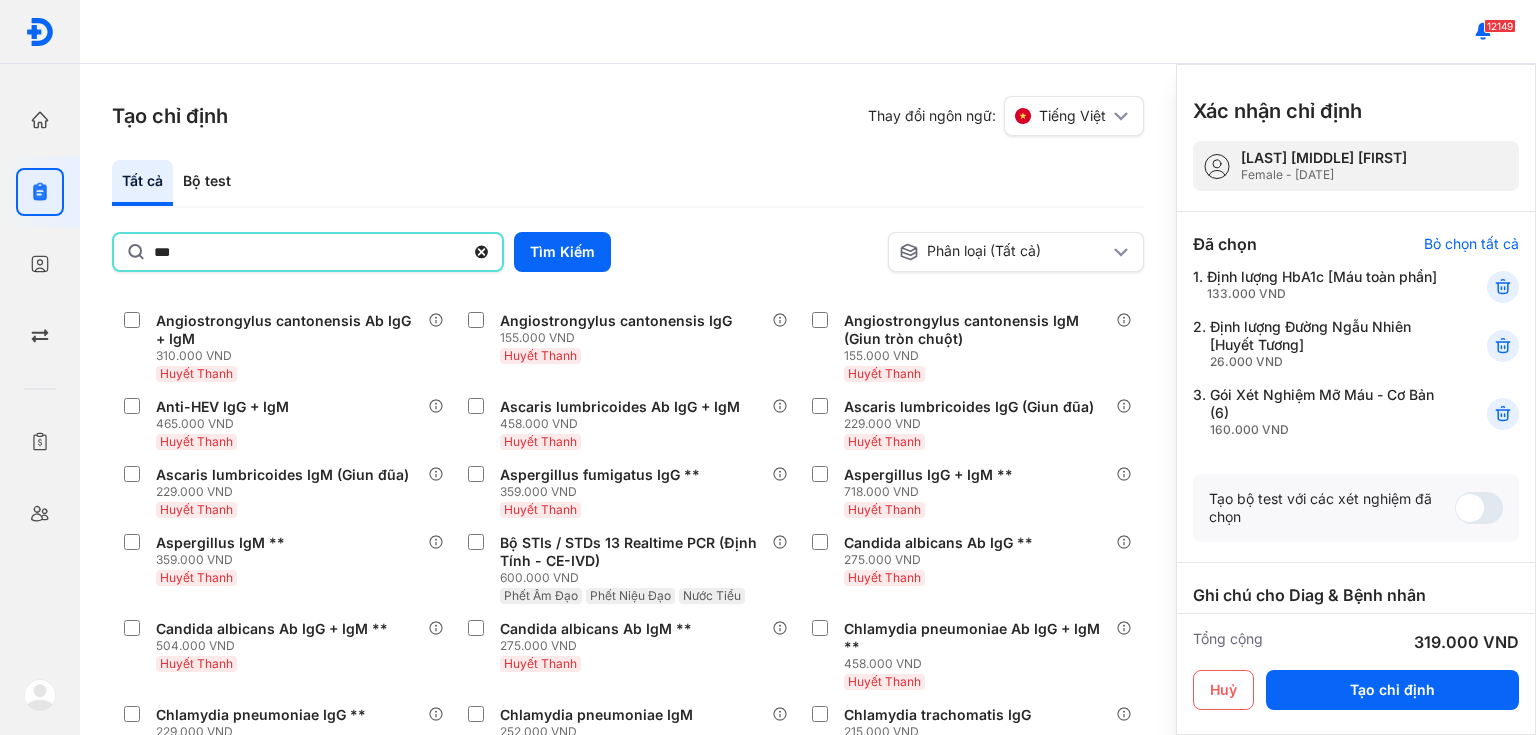 type on "***" 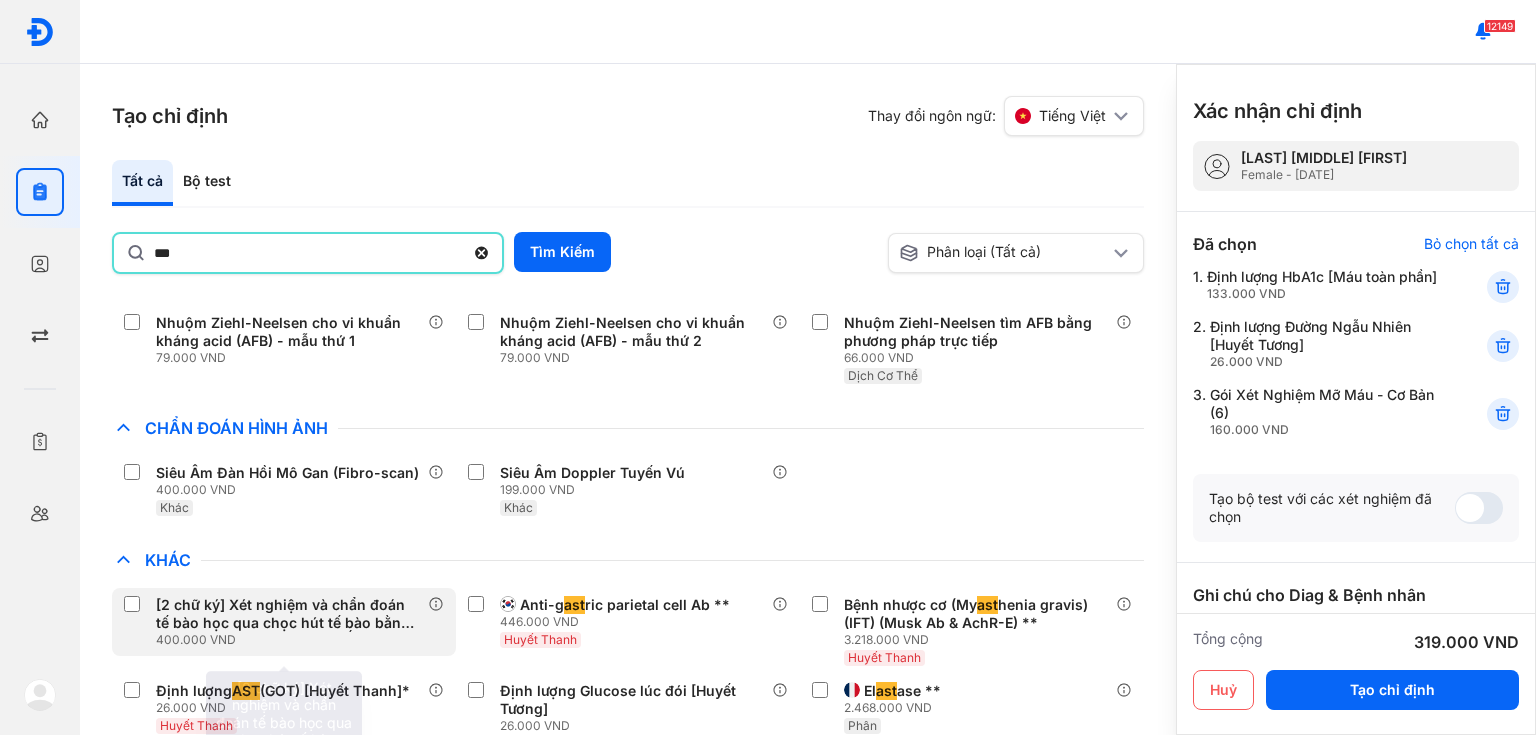 drag, startPoint x: 151, startPoint y: 700, endPoint x: 220, endPoint y: 600, distance: 121.49486 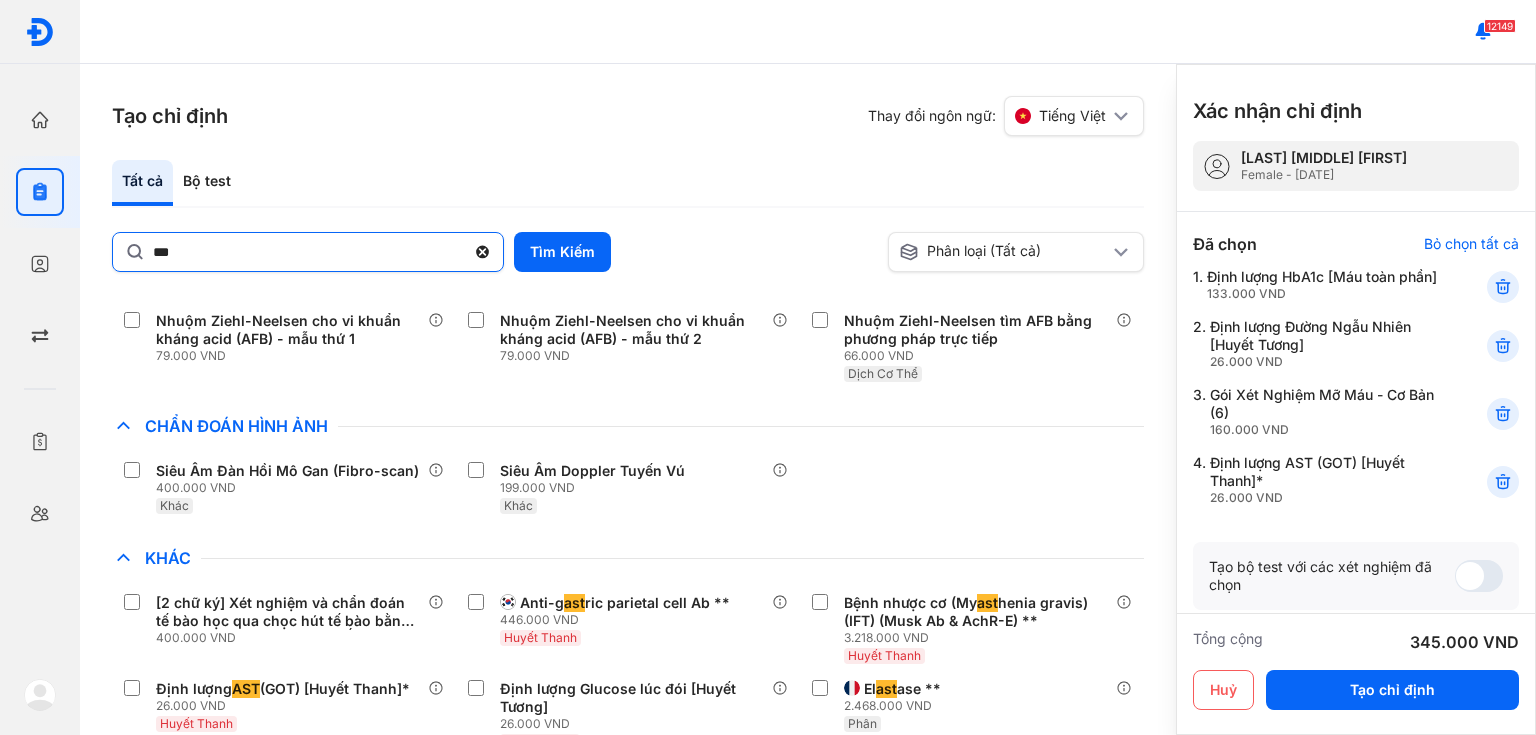 click 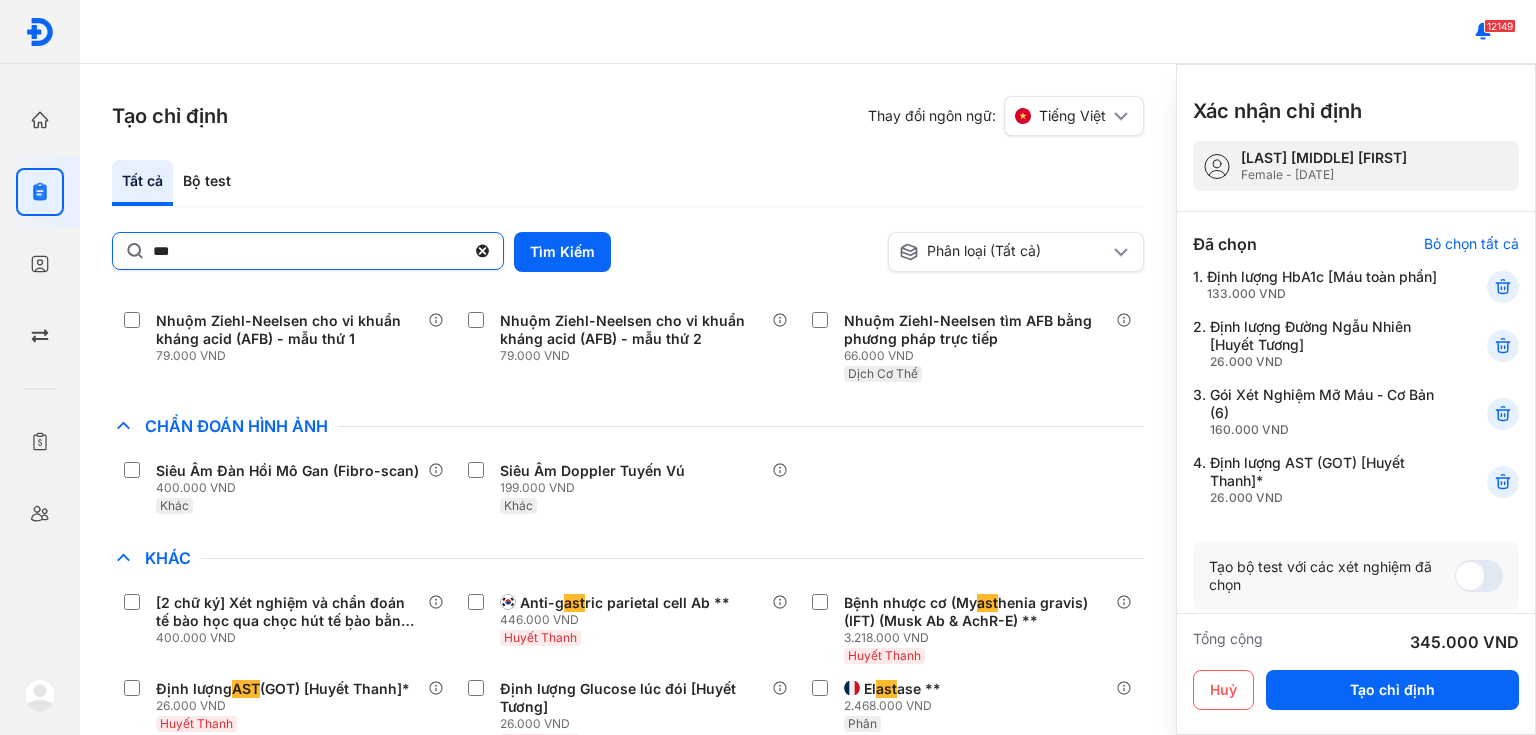 click on "***" 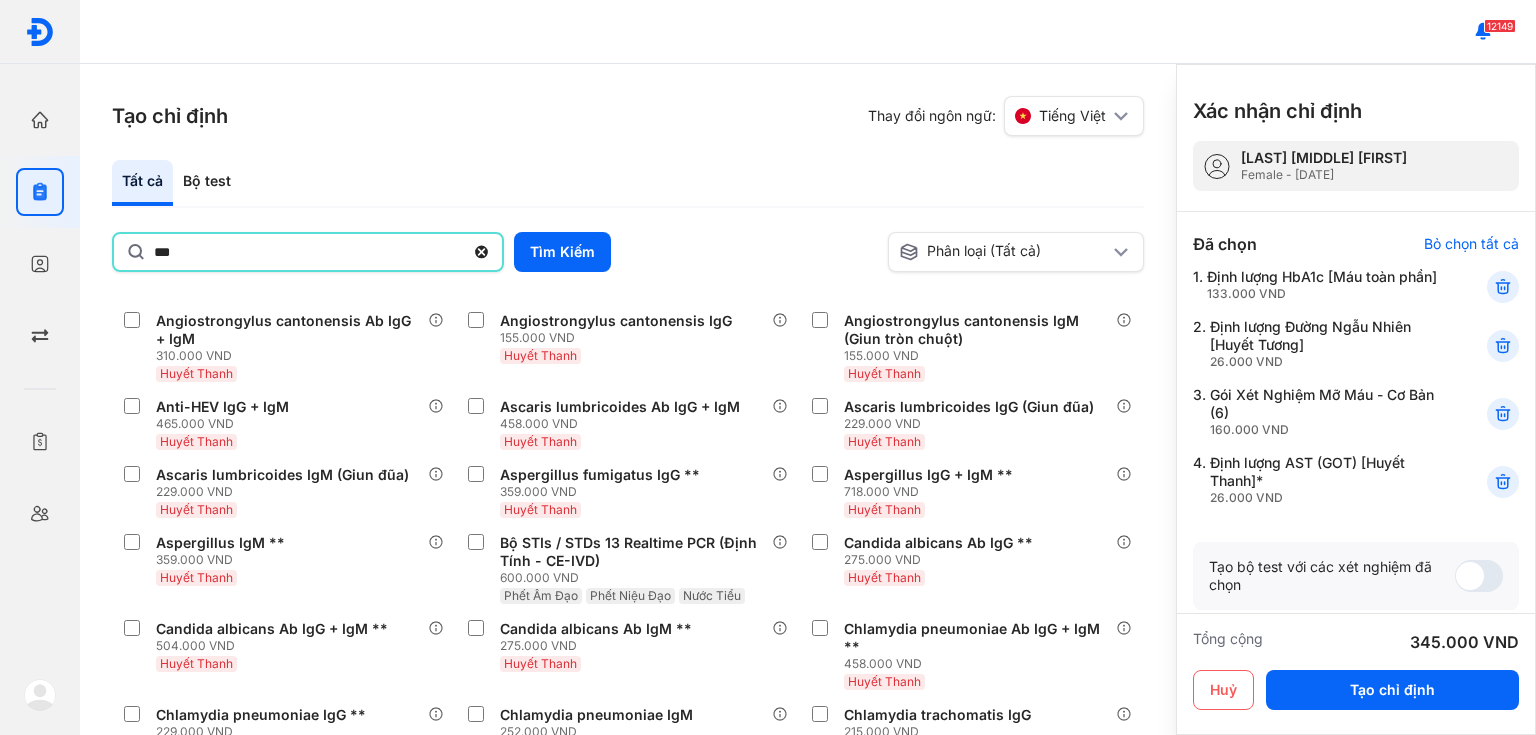 type on "***" 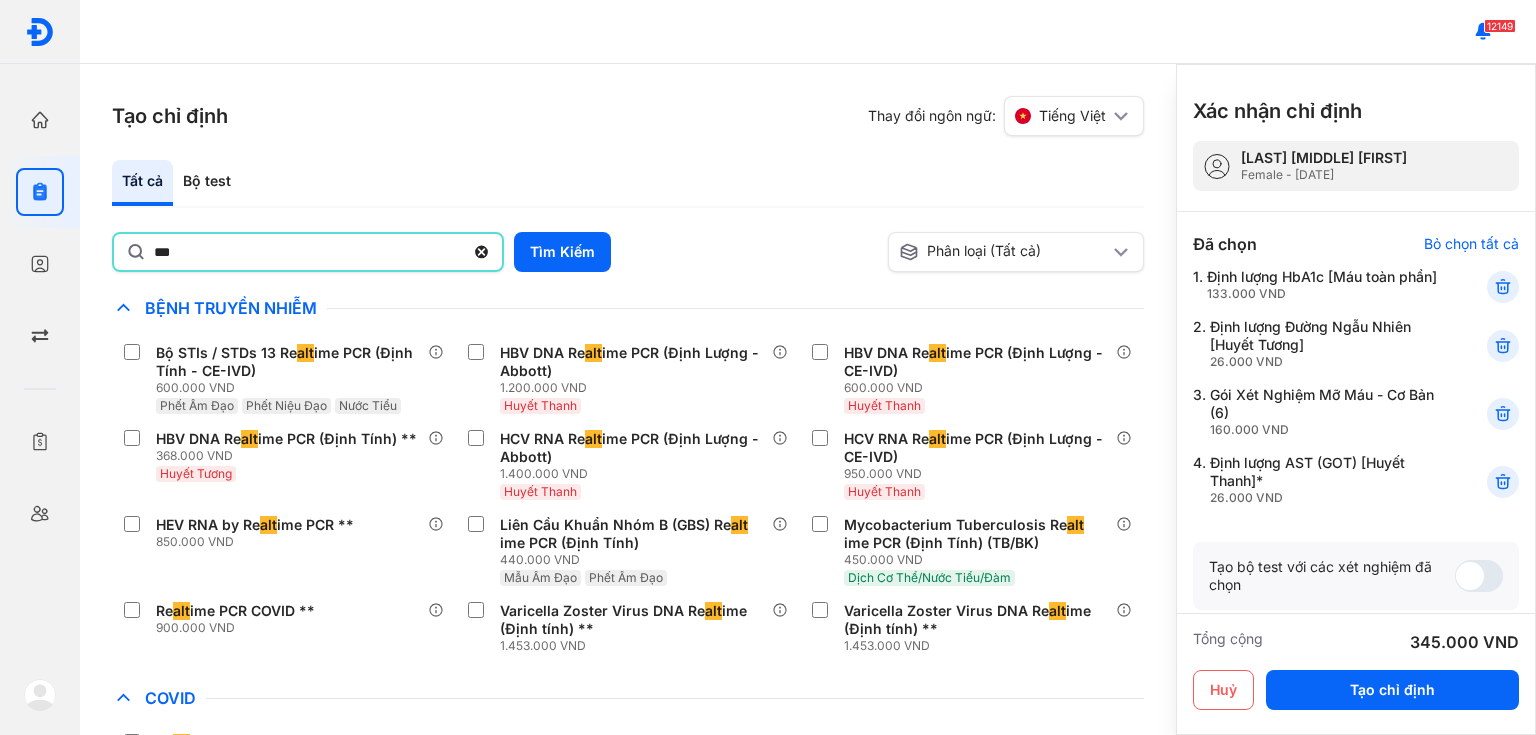 scroll, scrollTop: 400, scrollLeft: 0, axis: vertical 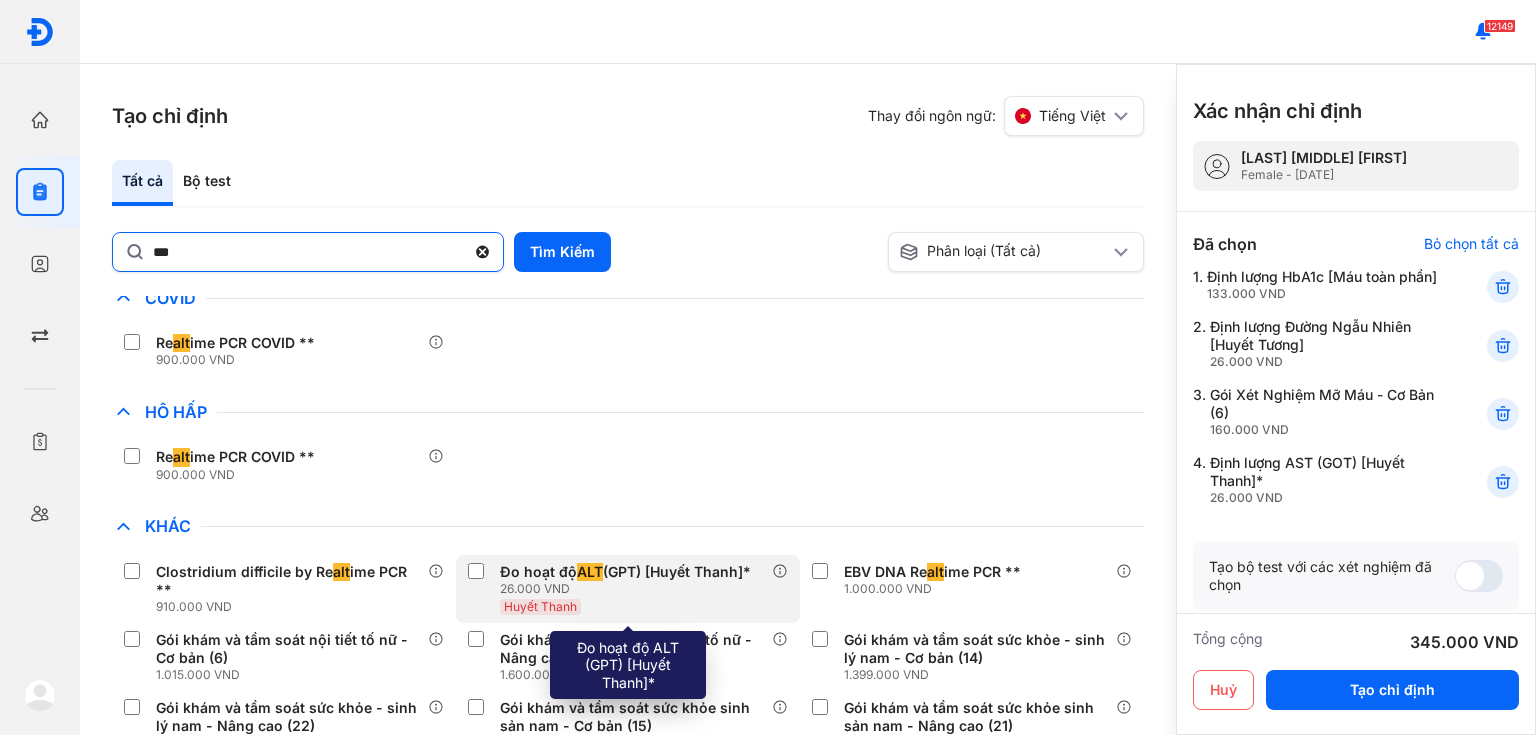 click on "Đo hoạt độ  ALT  (GPT) [Huyết Thanh]*" at bounding box center [625, 572] 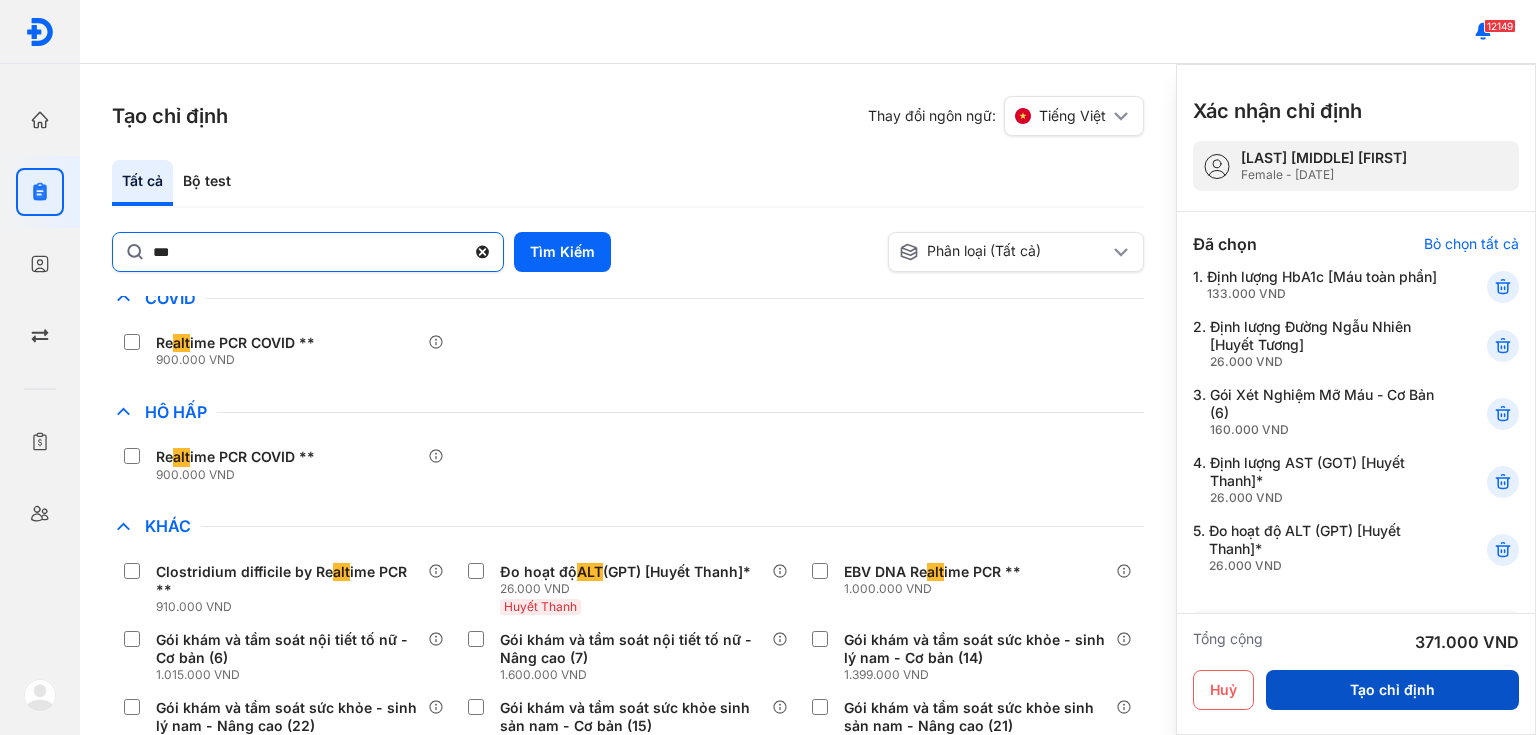 click on "Tạo chỉ định" at bounding box center [1392, 690] 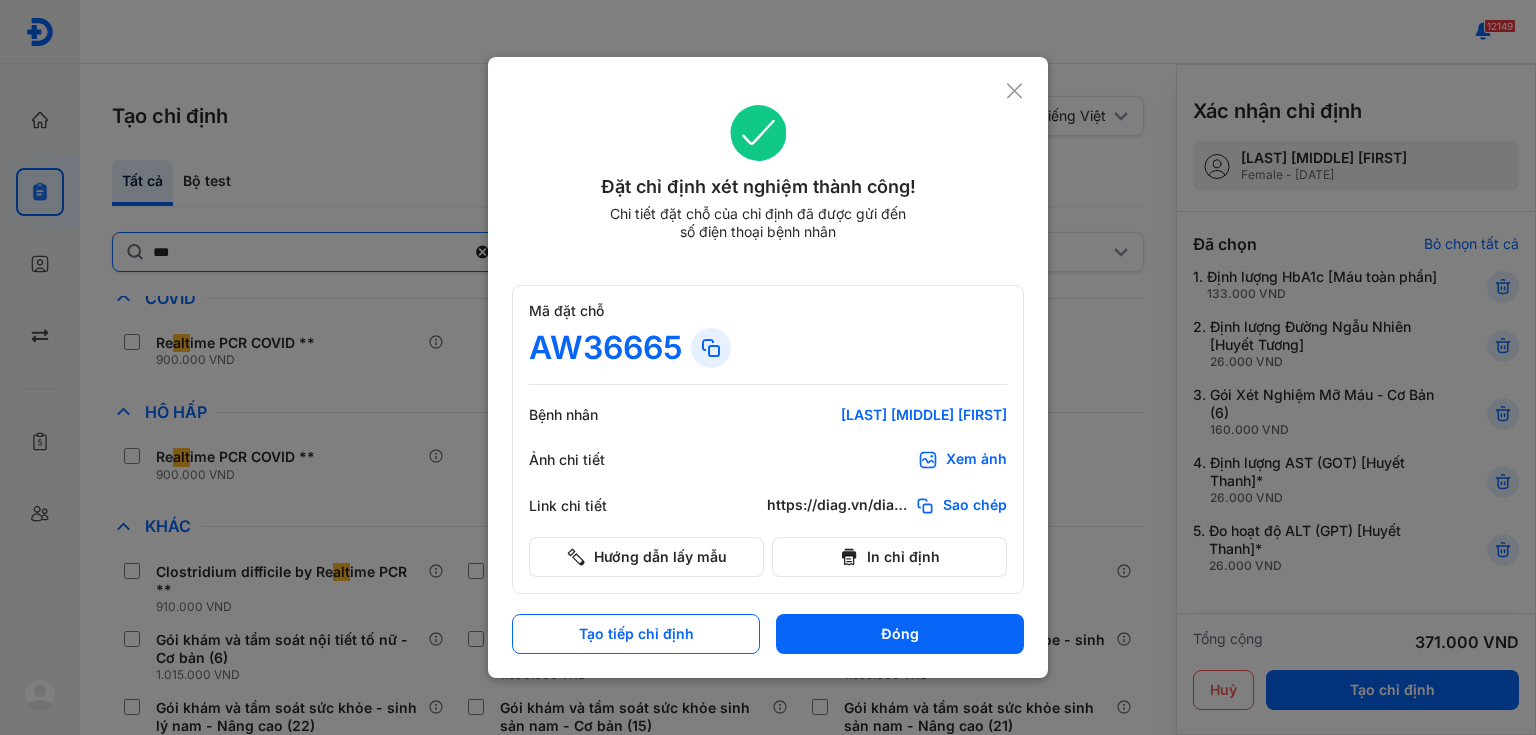 click on "Xem ảnh" at bounding box center (976, 460) 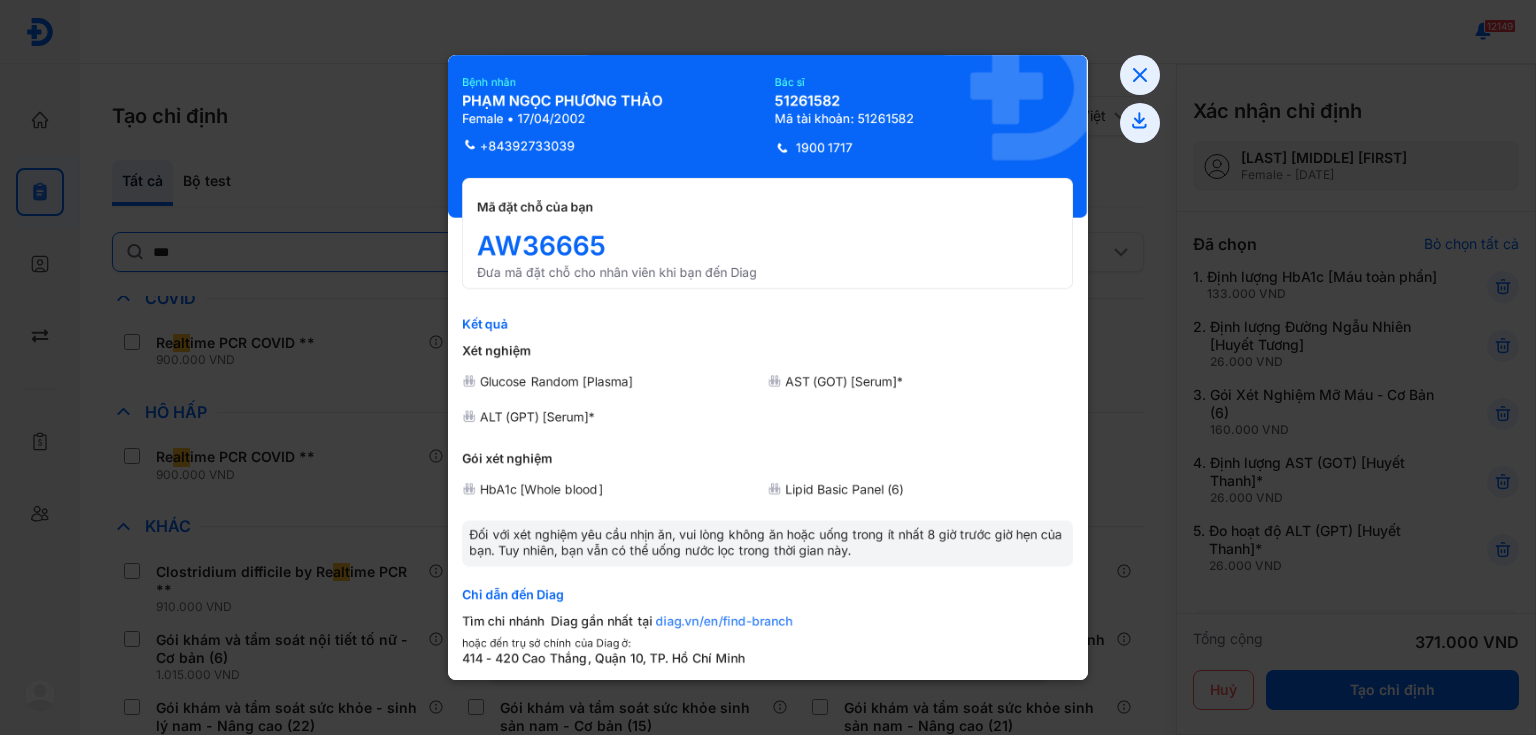 click at bounding box center [768, 367] 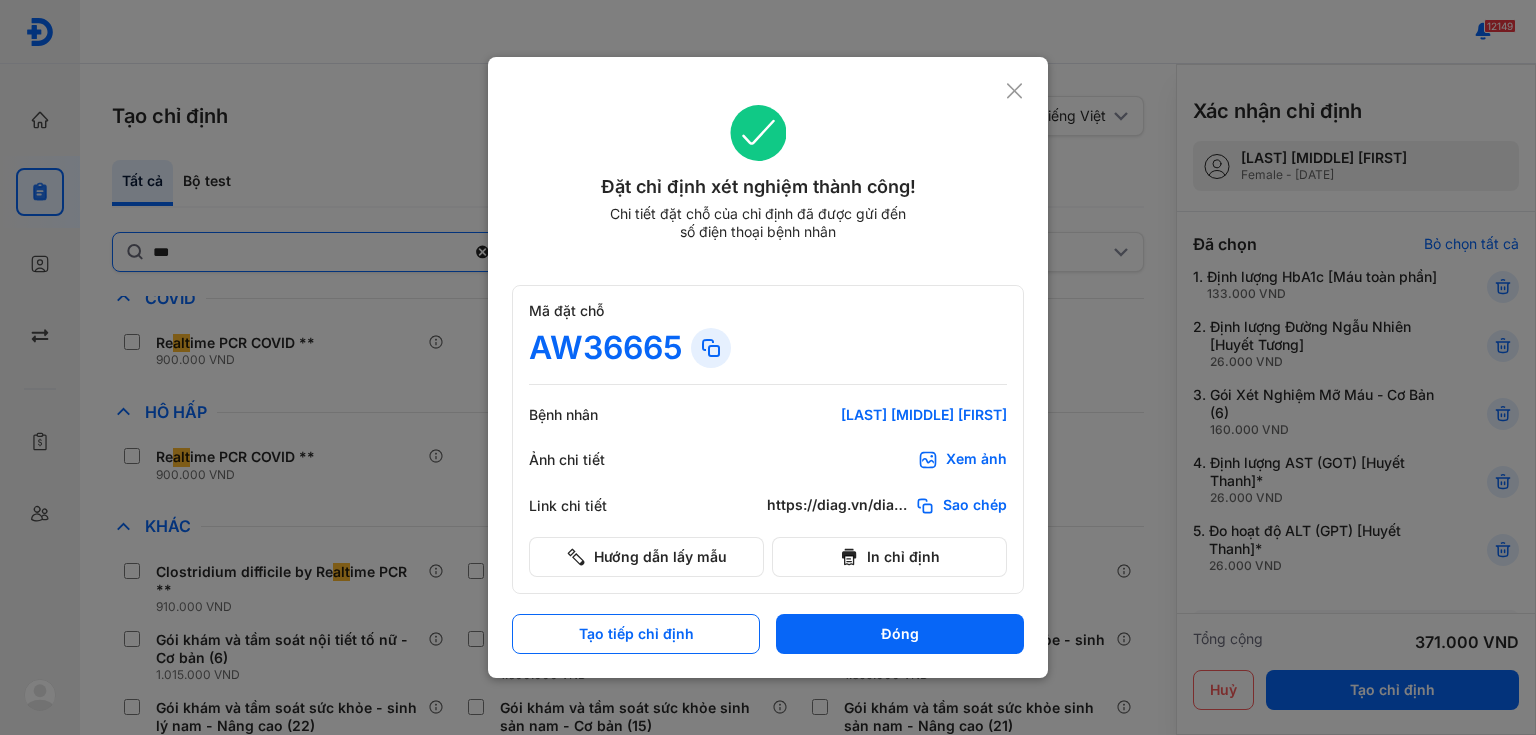 click at bounding box center [768, 367] 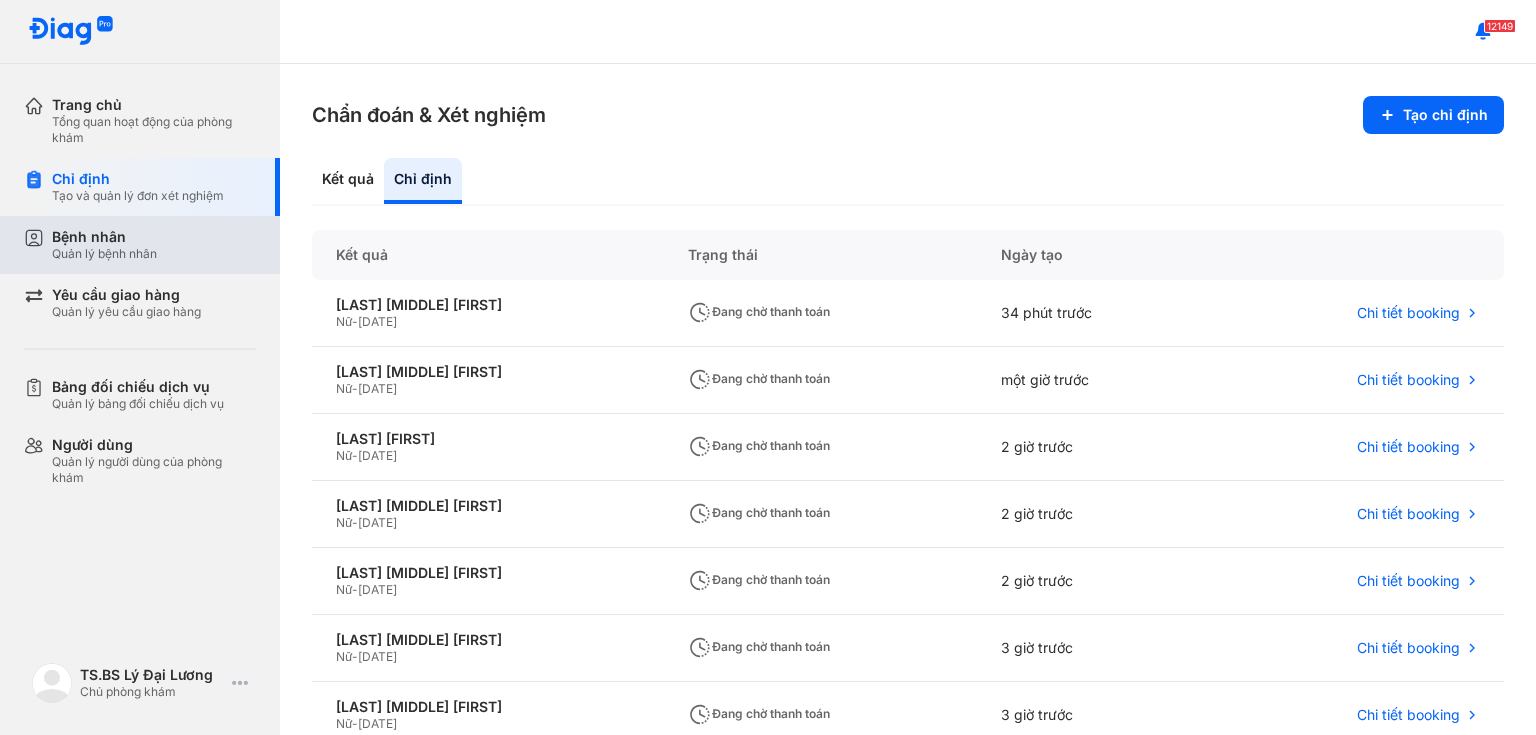 click on "Bệnh nhân" at bounding box center [104, 237] 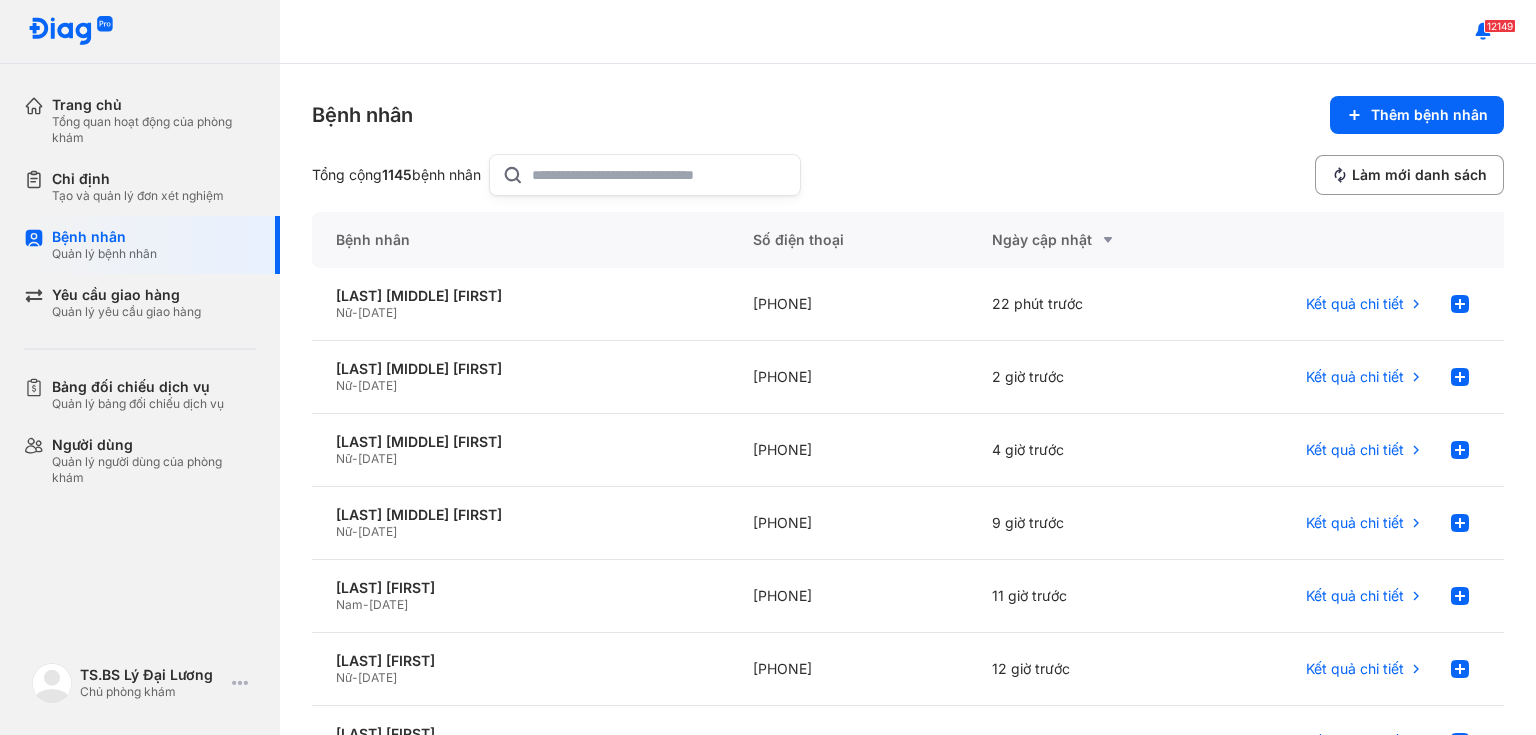 click 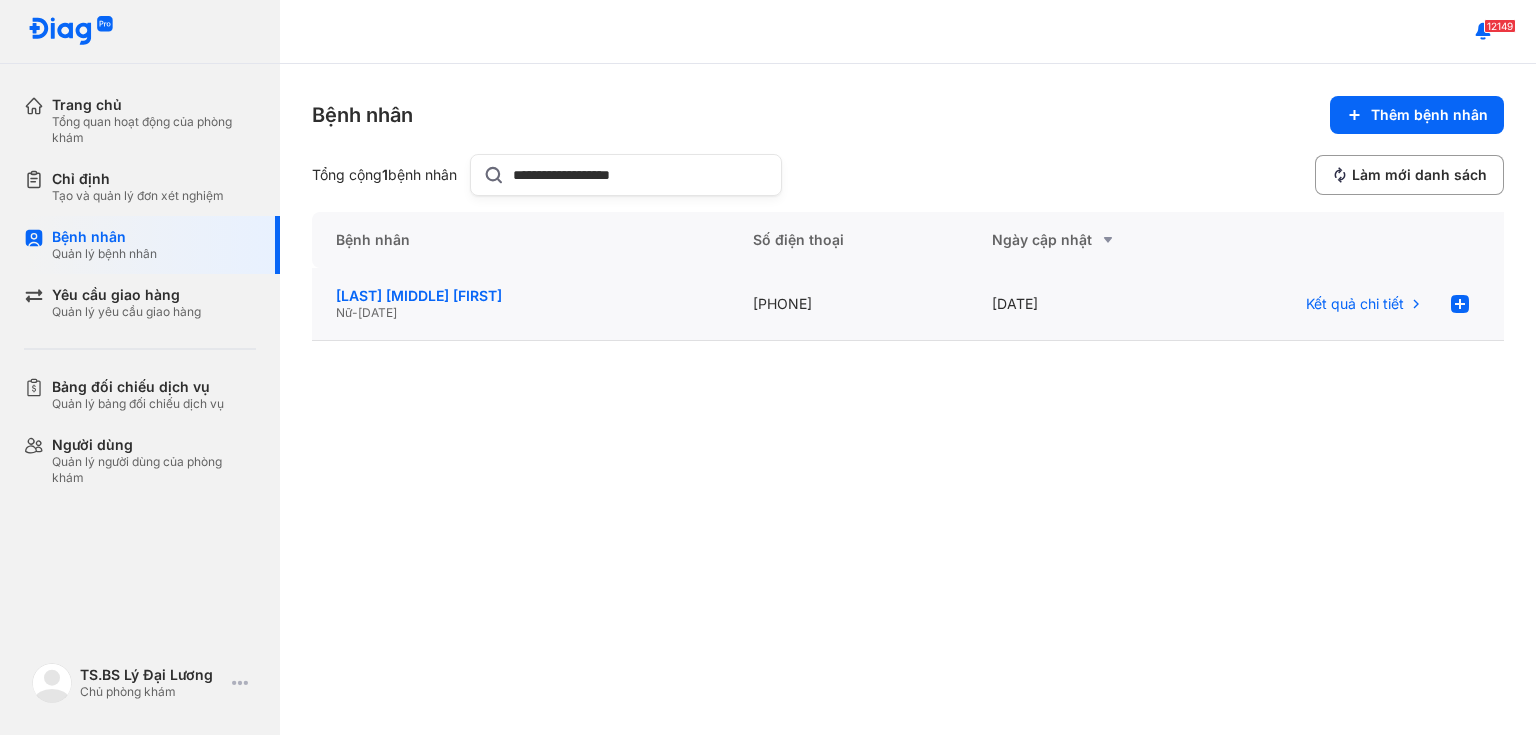 type on "**********" 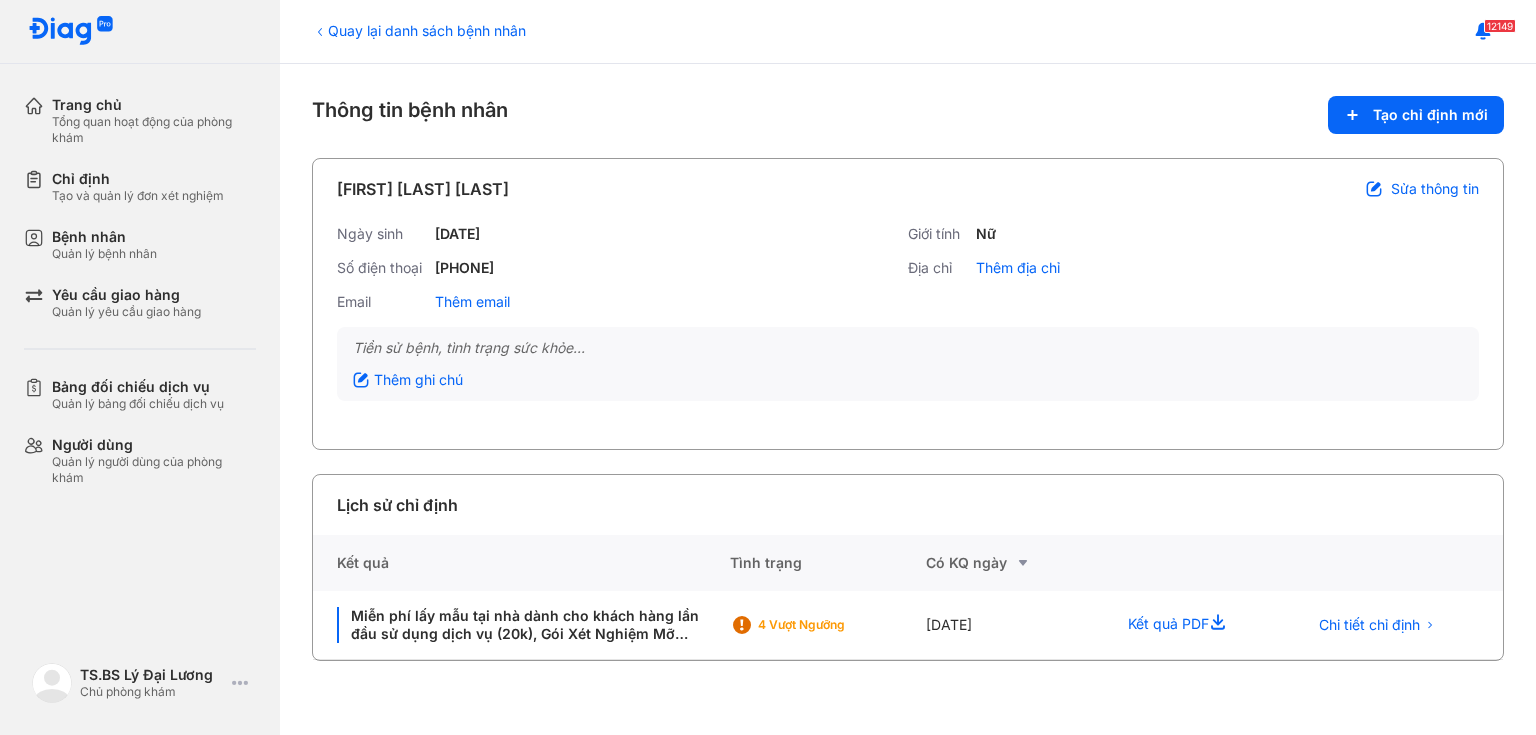 scroll, scrollTop: 0, scrollLeft: 0, axis: both 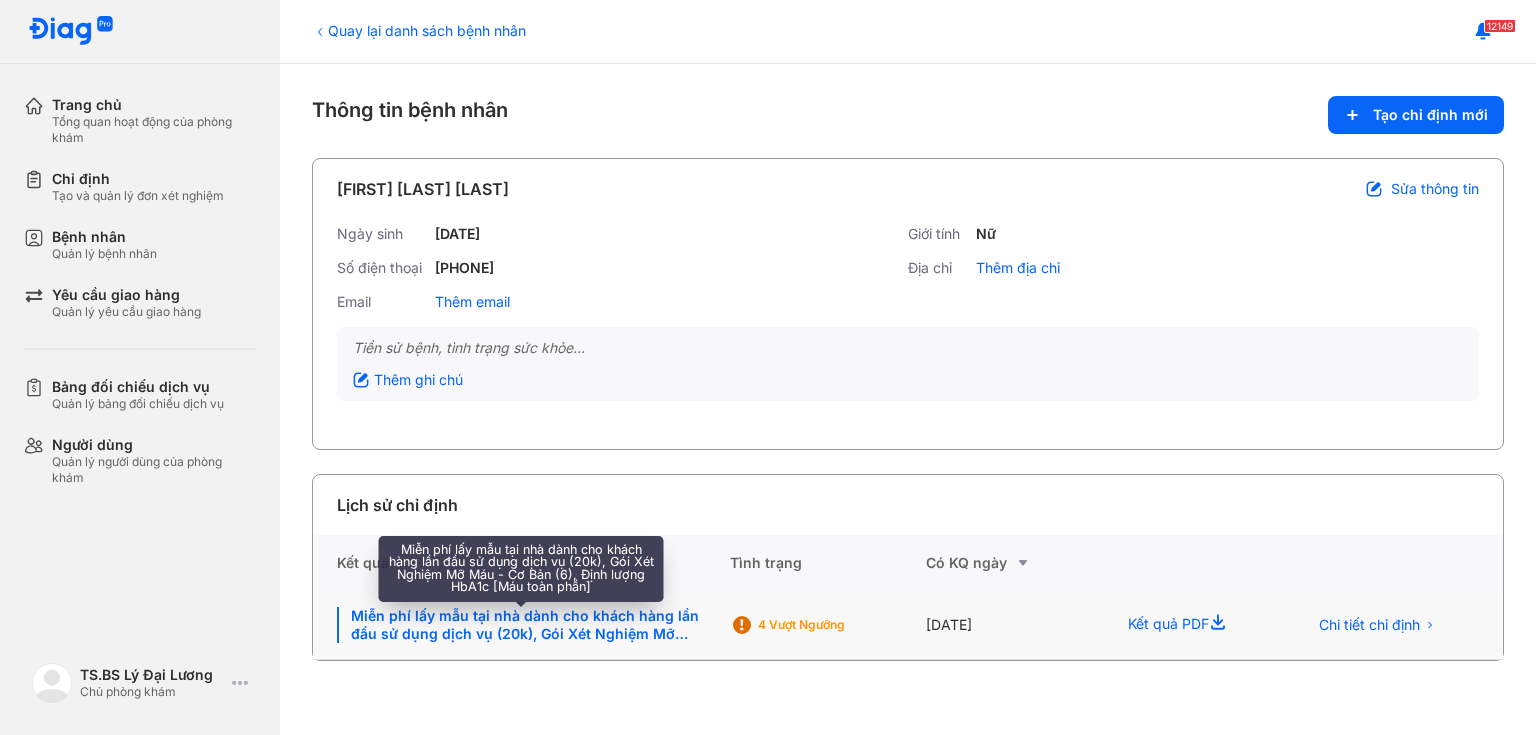 click on "Miễn phí lấy mẫu tại nhà dành cho khách hàng lần đầu sử dụng dịch vụ (20k), Gói Xét Nghiệm Mỡ Máu - Cơ Bản (6), Định lượng HbA1c [Máu toàn phần]" 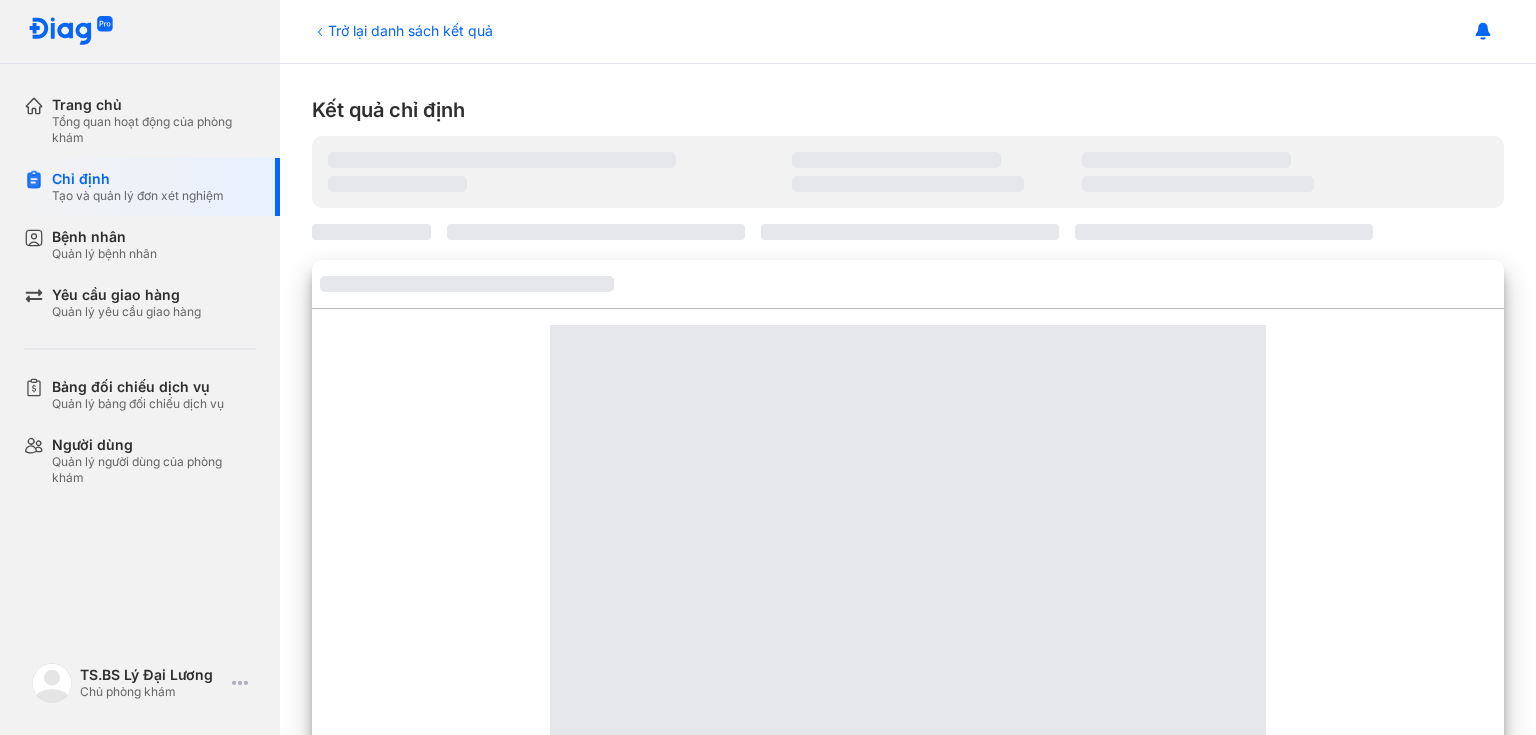 scroll, scrollTop: 0, scrollLeft: 0, axis: both 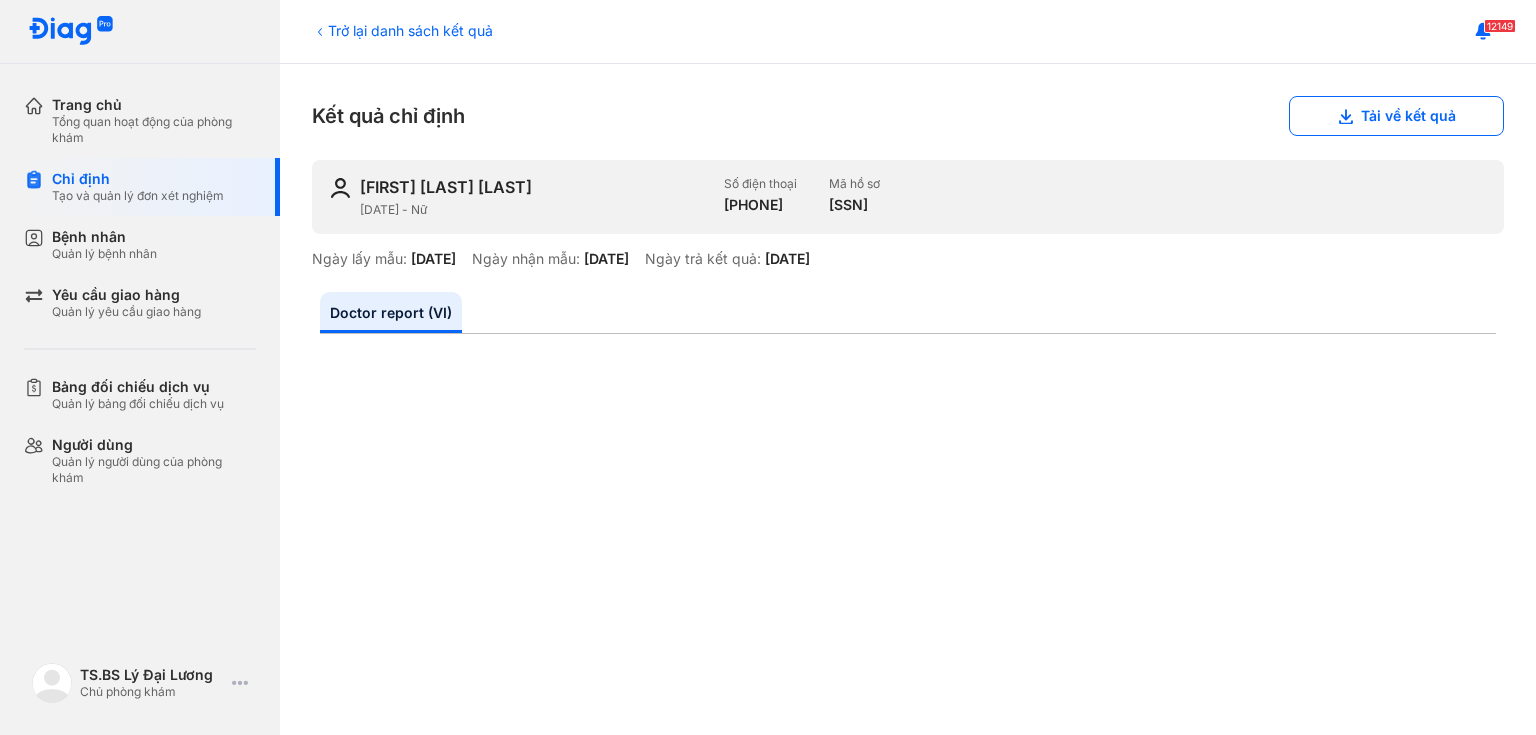 click 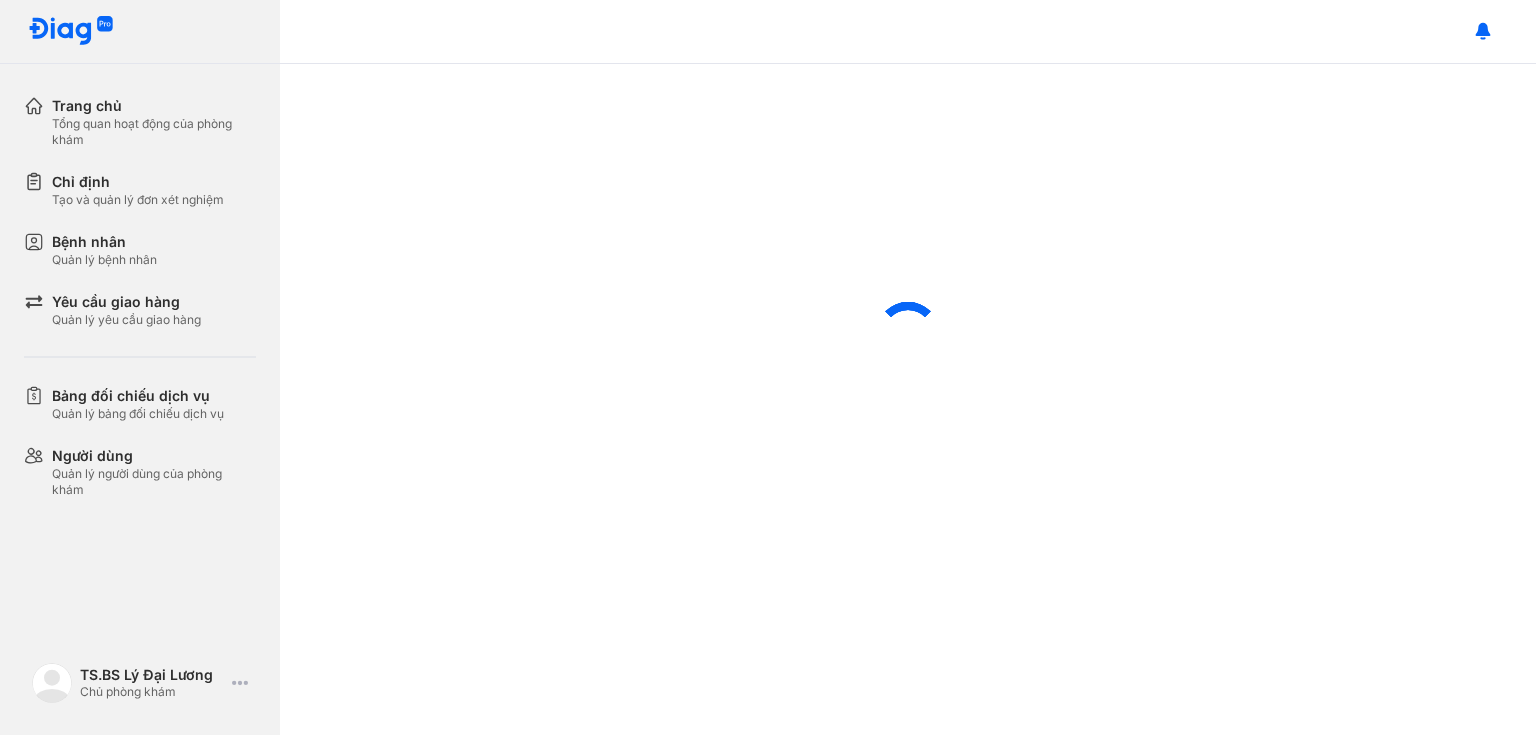 scroll, scrollTop: 0, scrollLeft: 0, axis: both 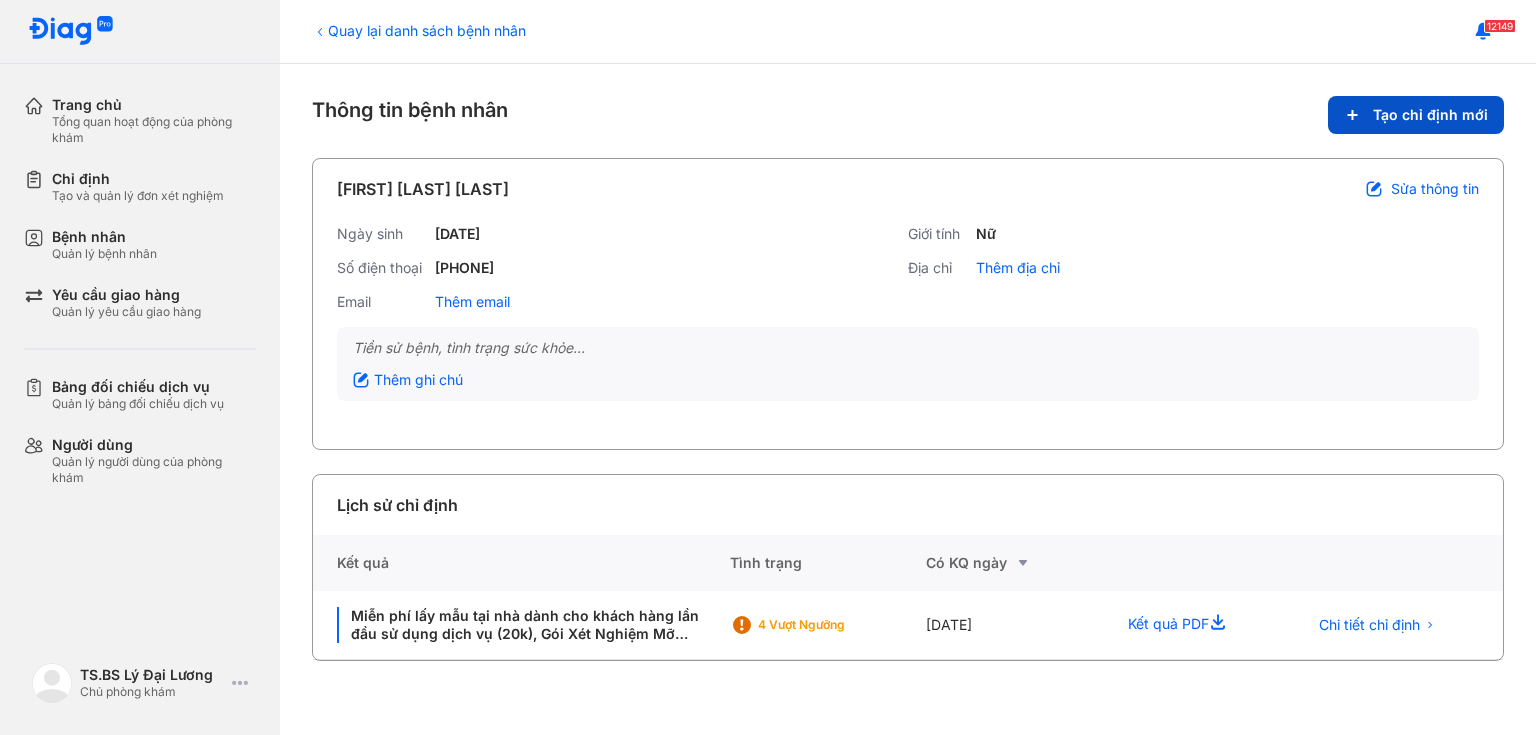 click on "Tạo chỉ định mới" 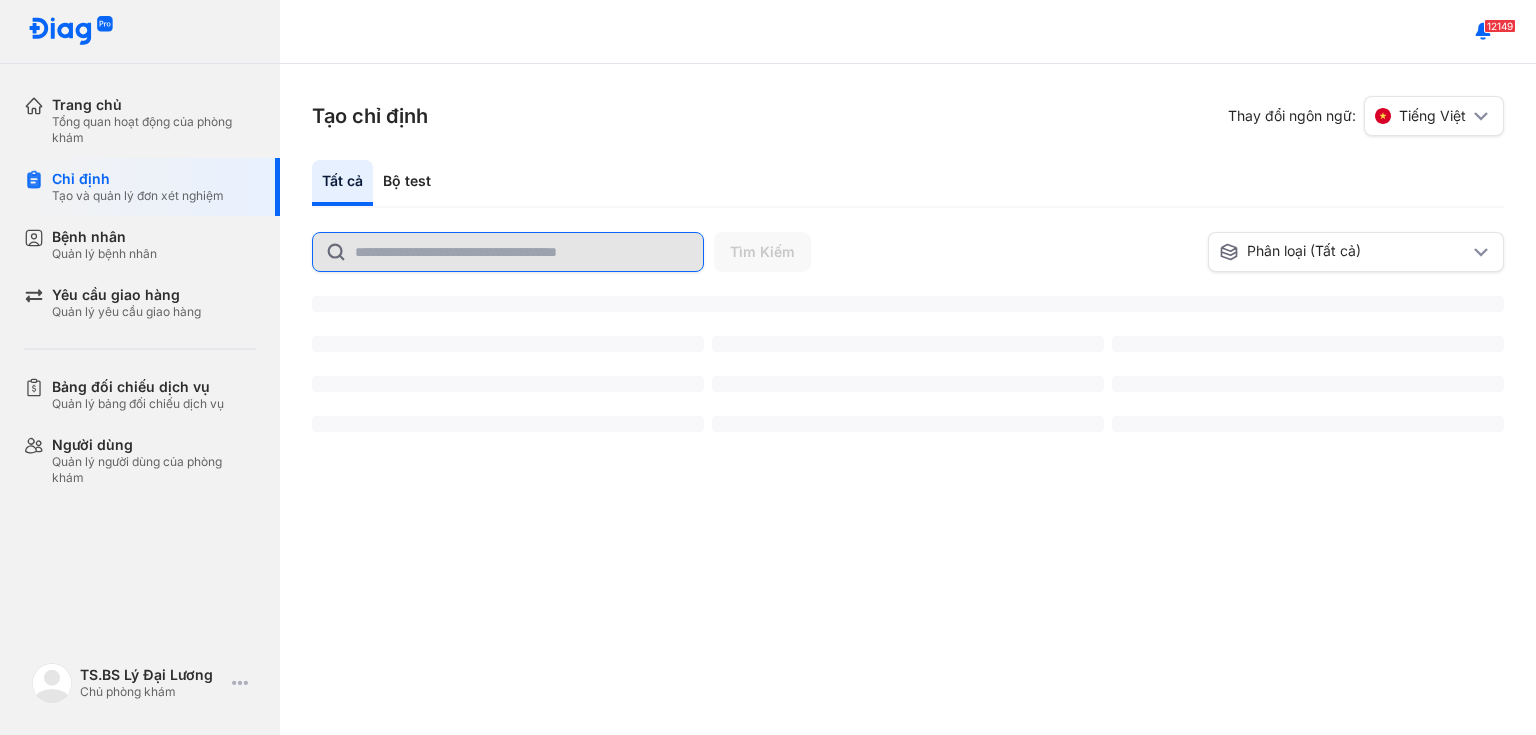 scroll, scrollTop: 0, scrollLeft: 0, axis: both 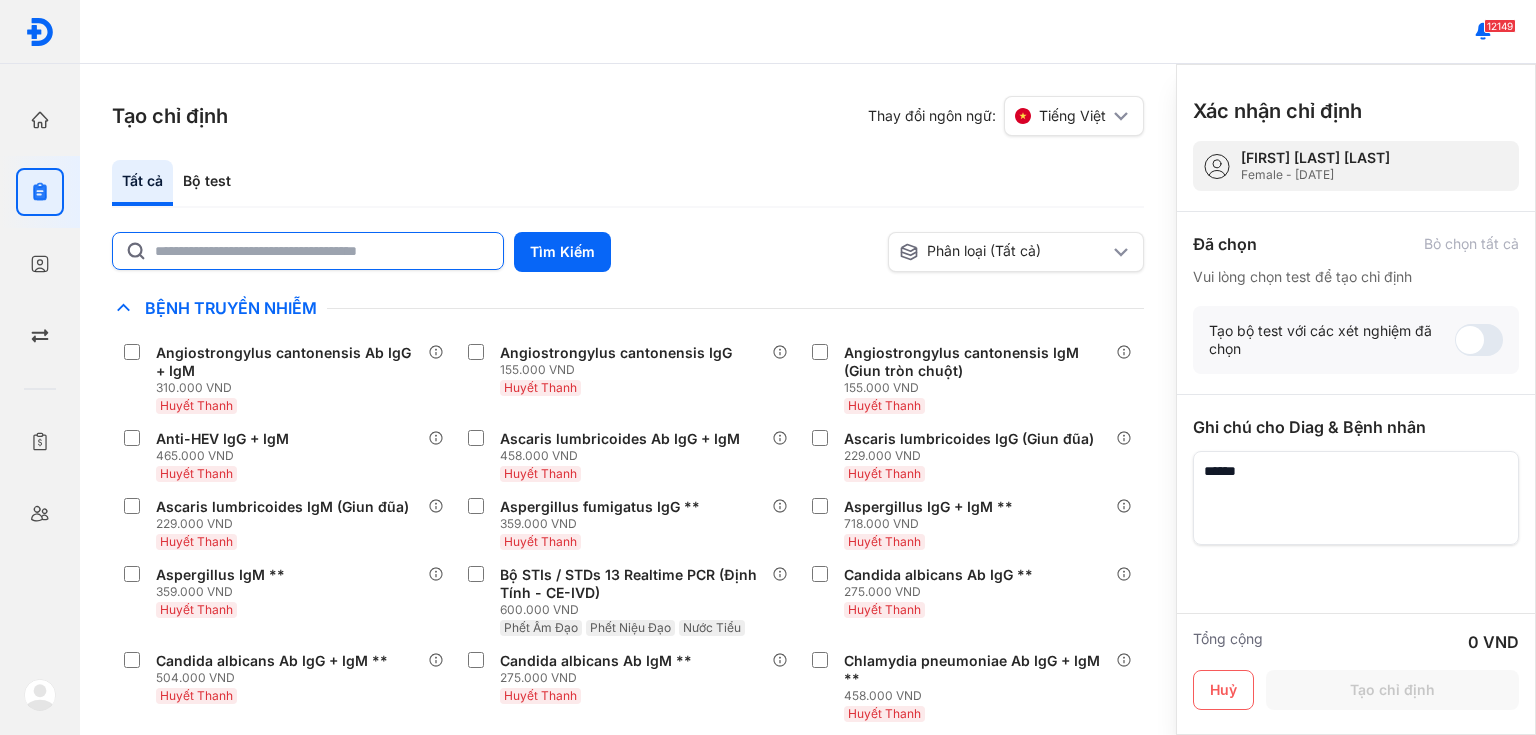 click 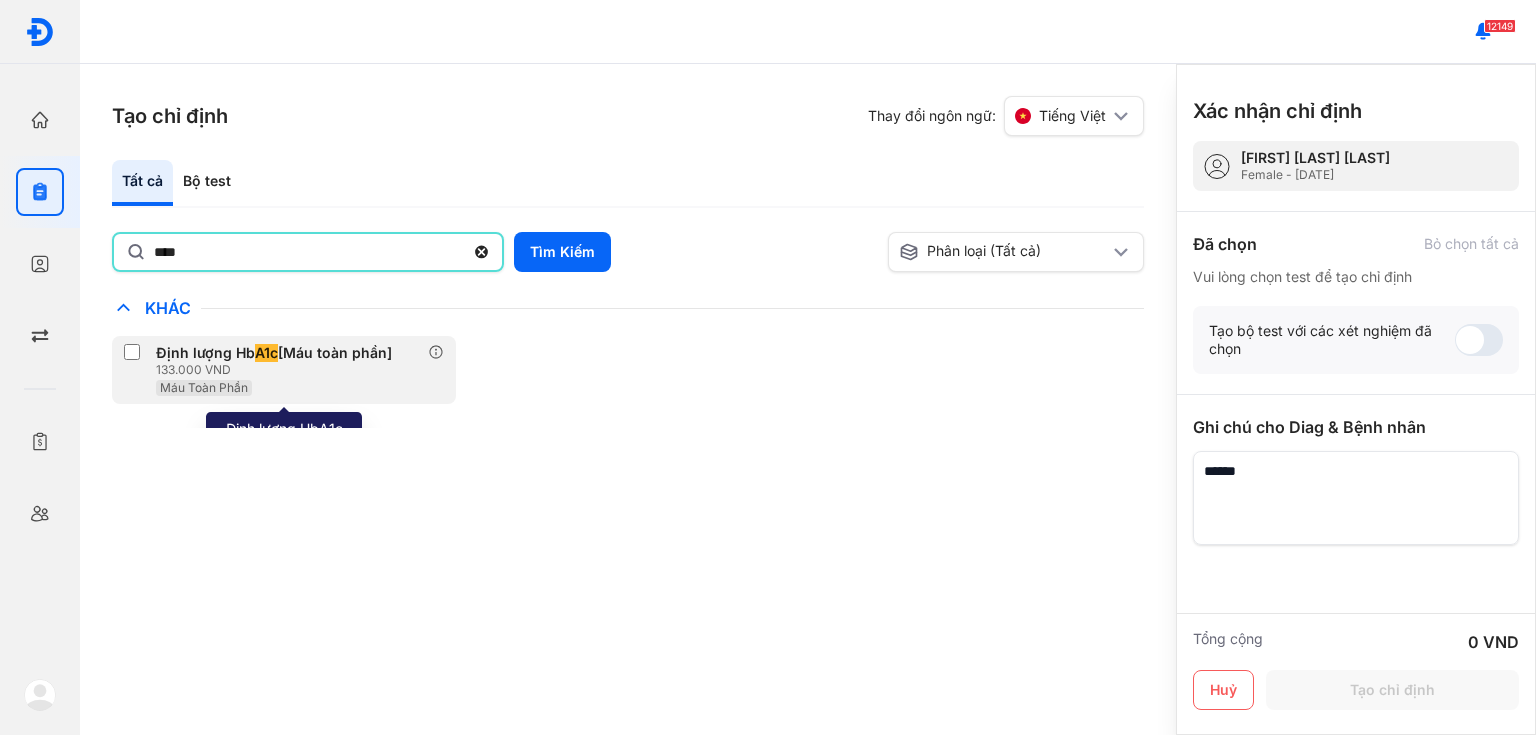 type on "****" 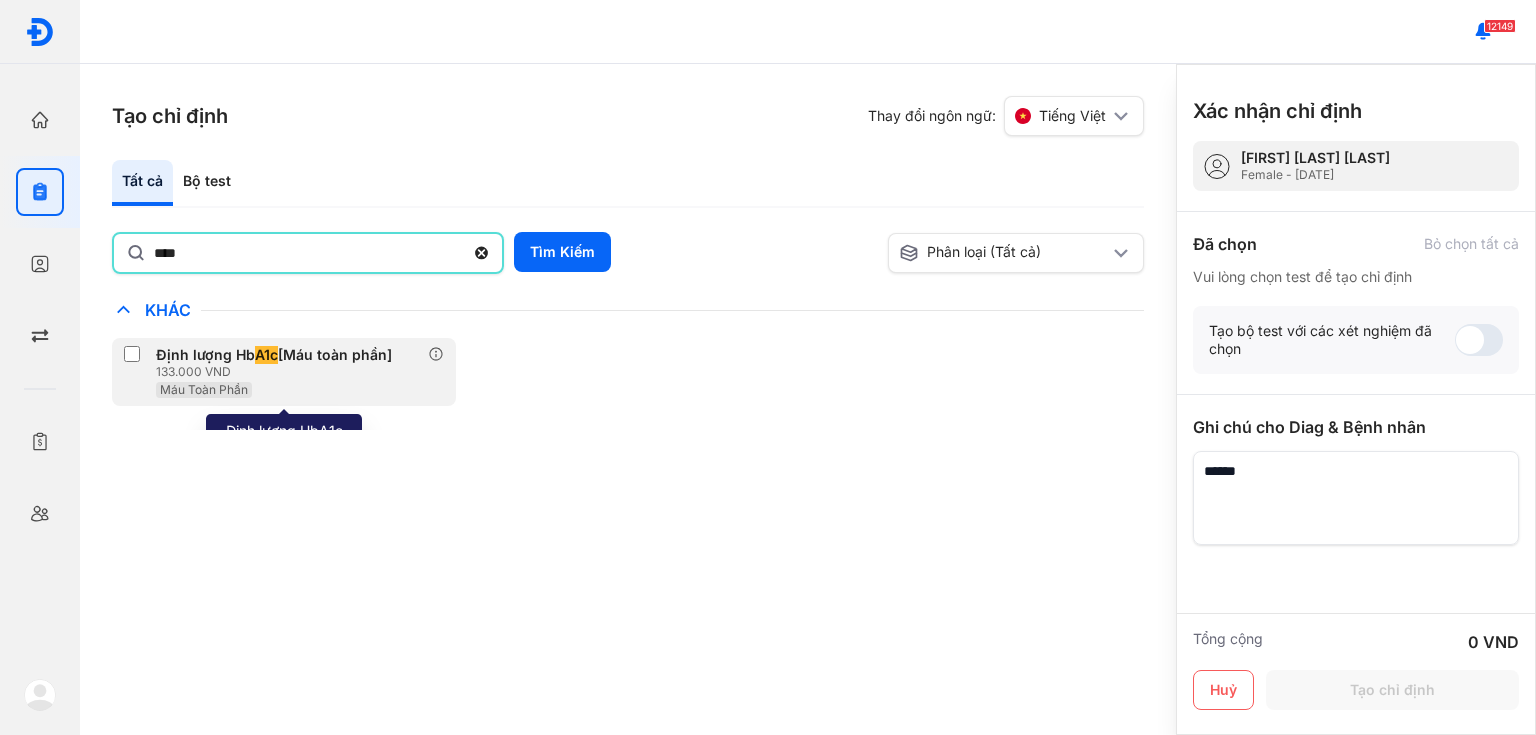 click on "133.000 VND" at bounding box center (278, 372) 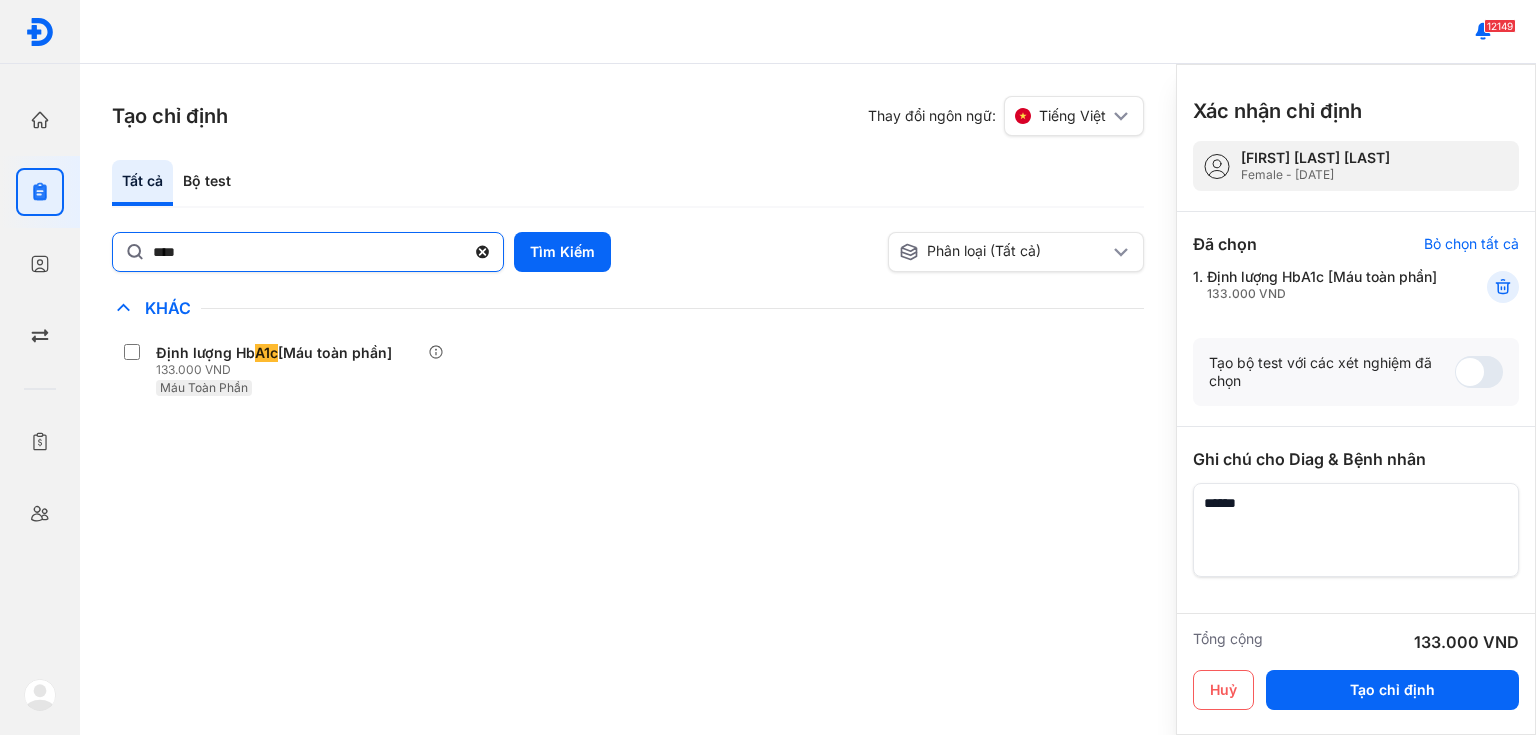 click 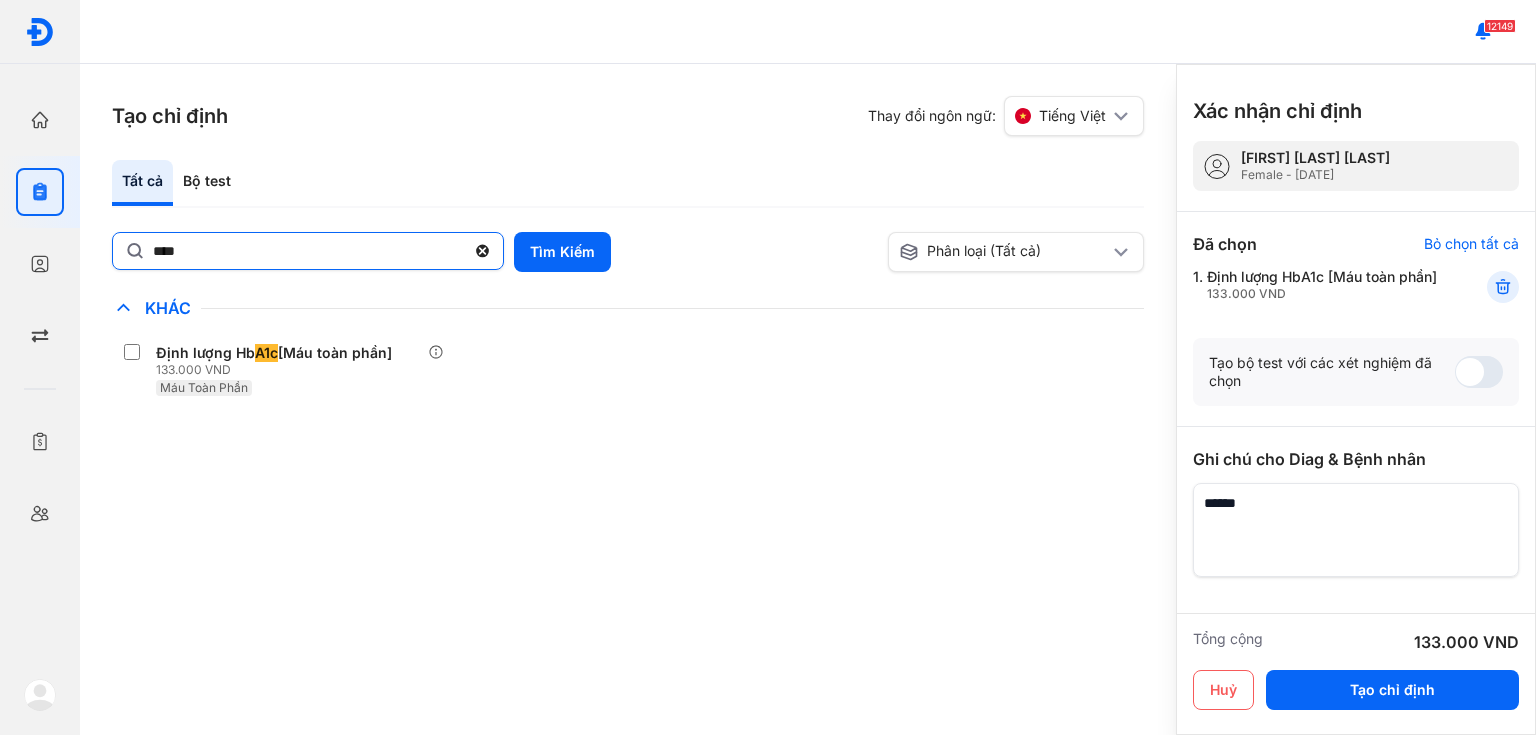 click on "****" 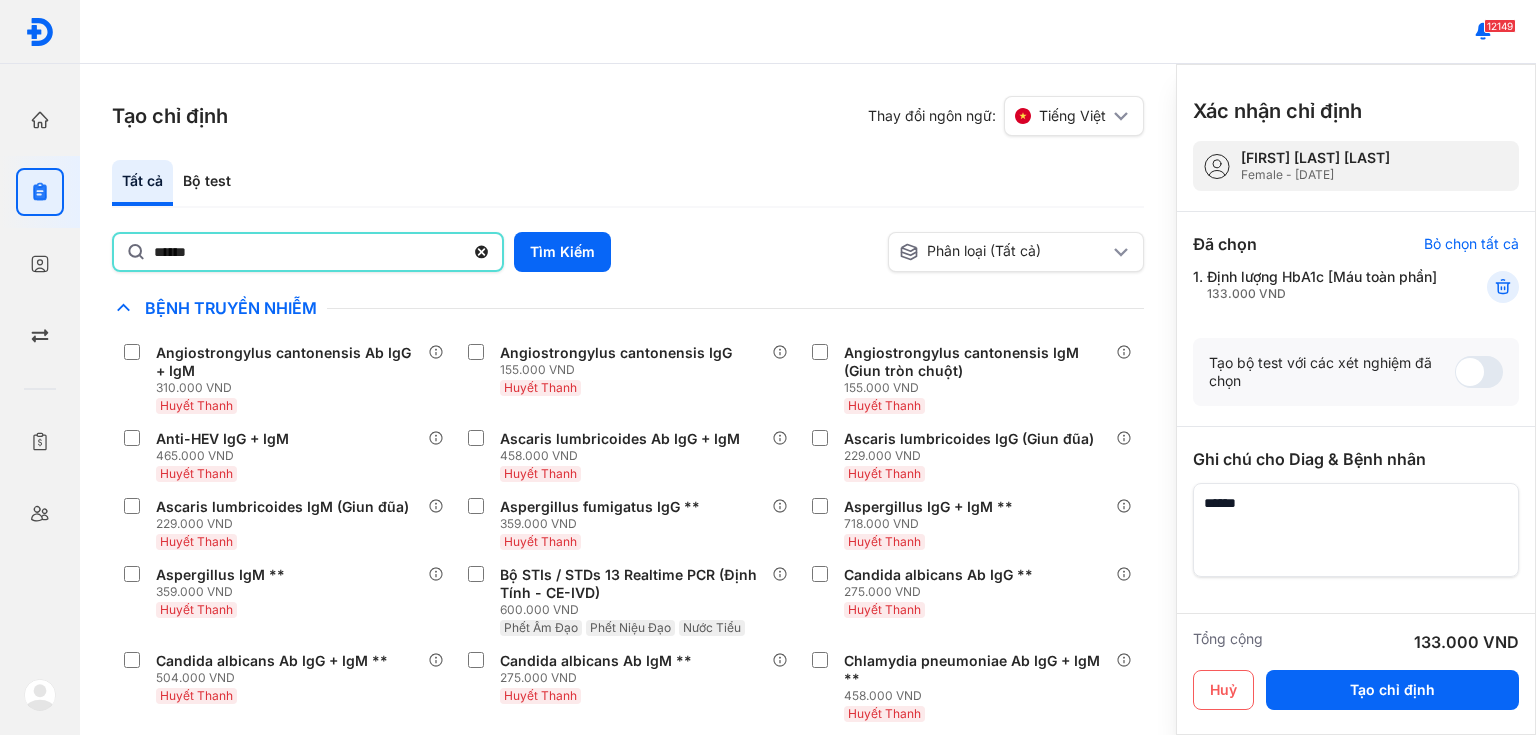 type on "******" 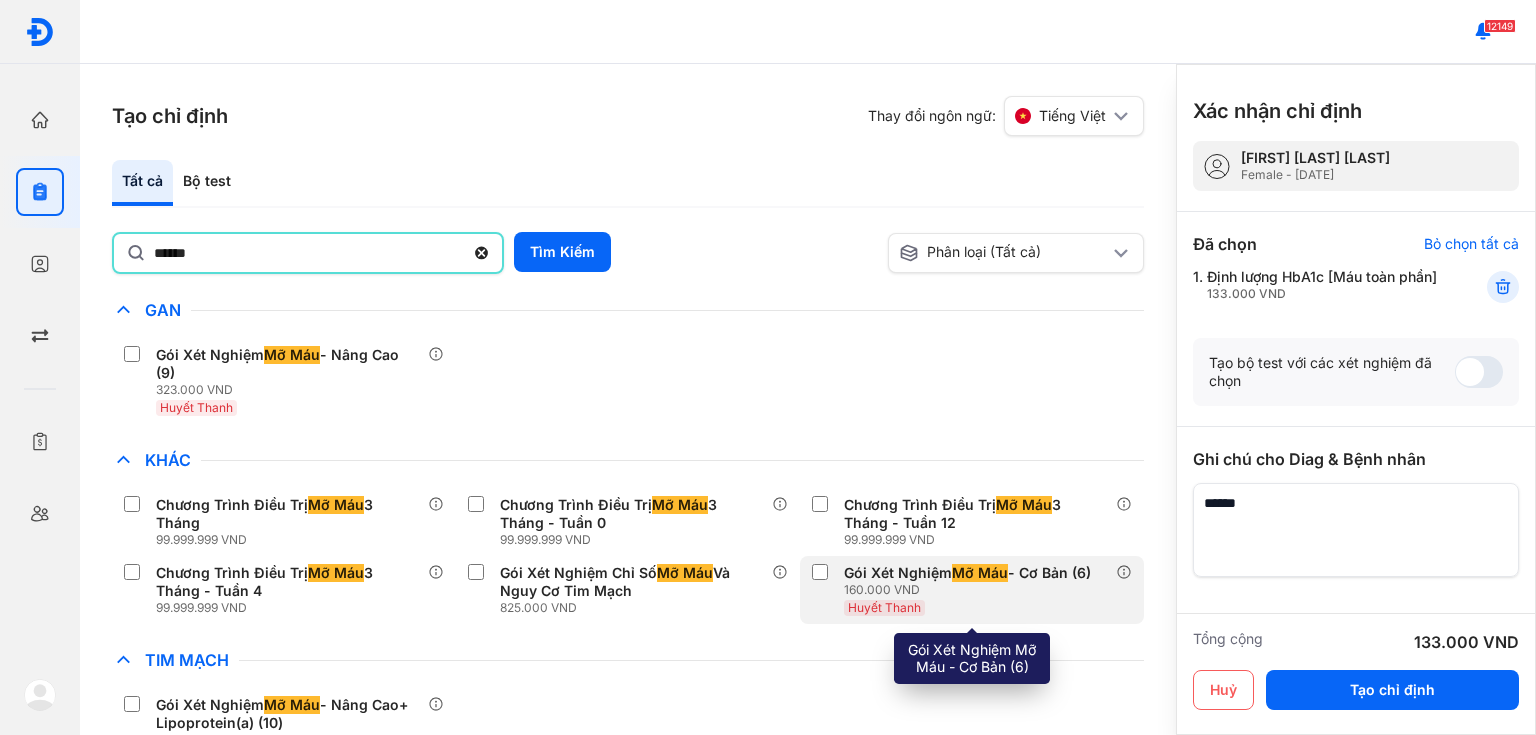 click on "Huyết Thanh" at bounding box center [884, 607] 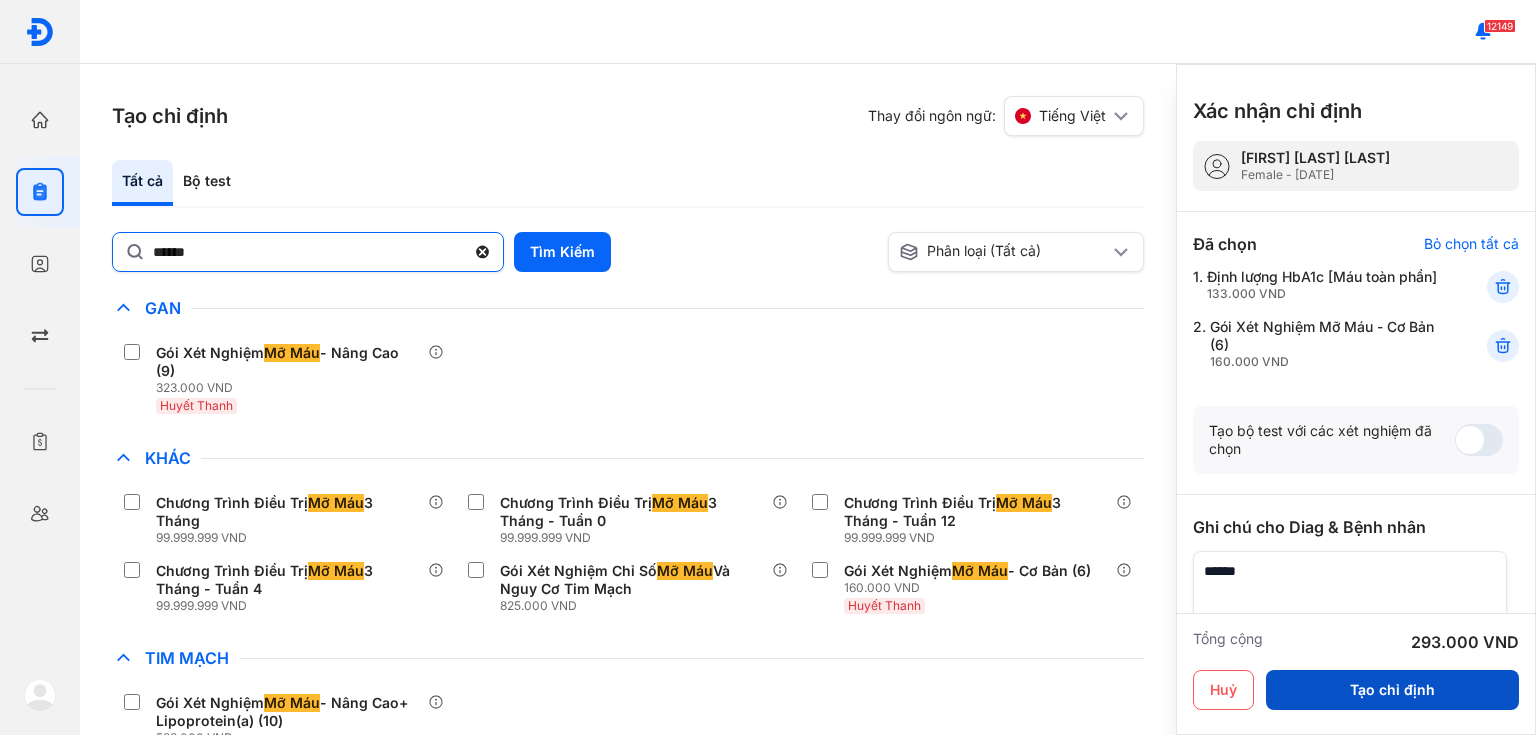 click on "Tạo chỉ định" at bounding box center (1392, 690) 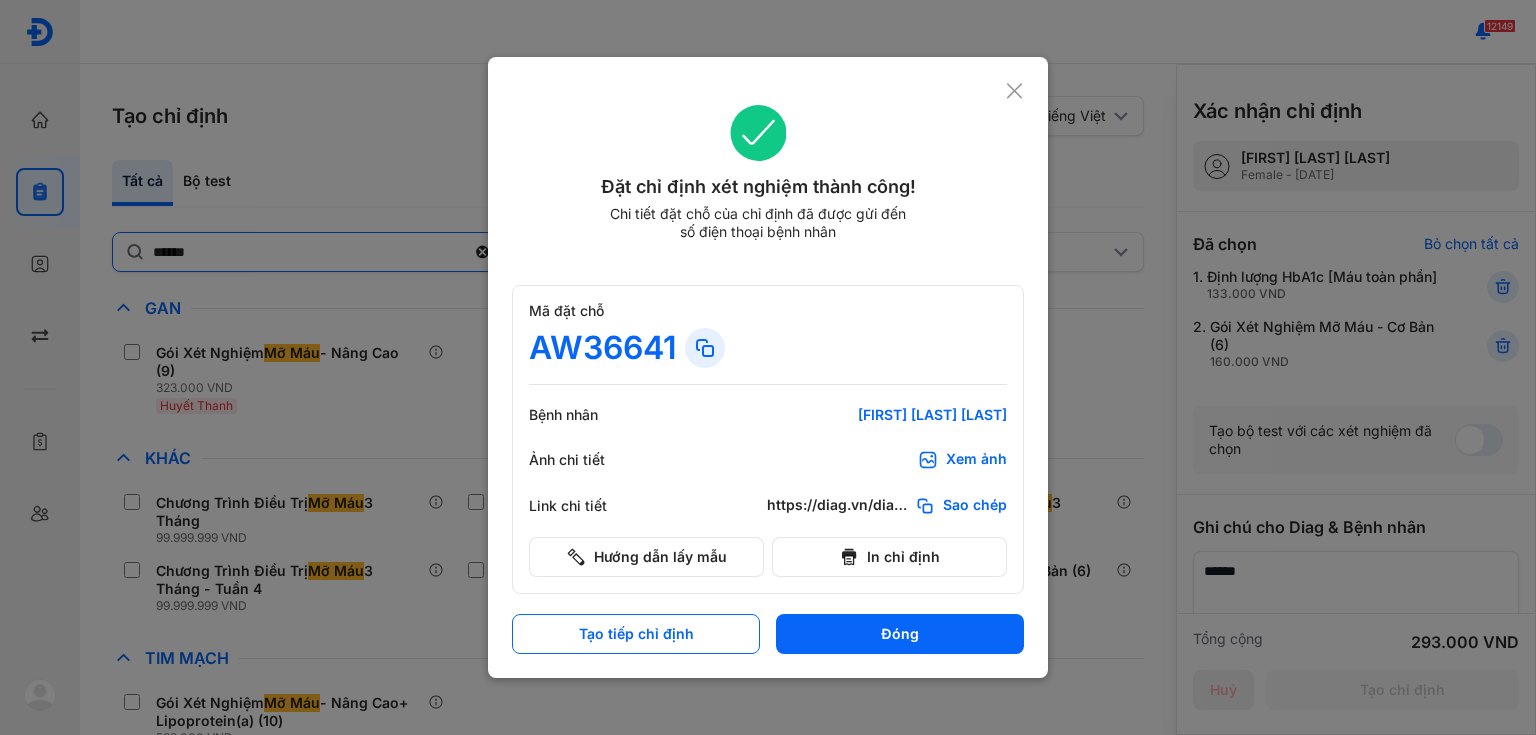 scroll, scrollTop: 0, scrollLeft: 0, axis: both 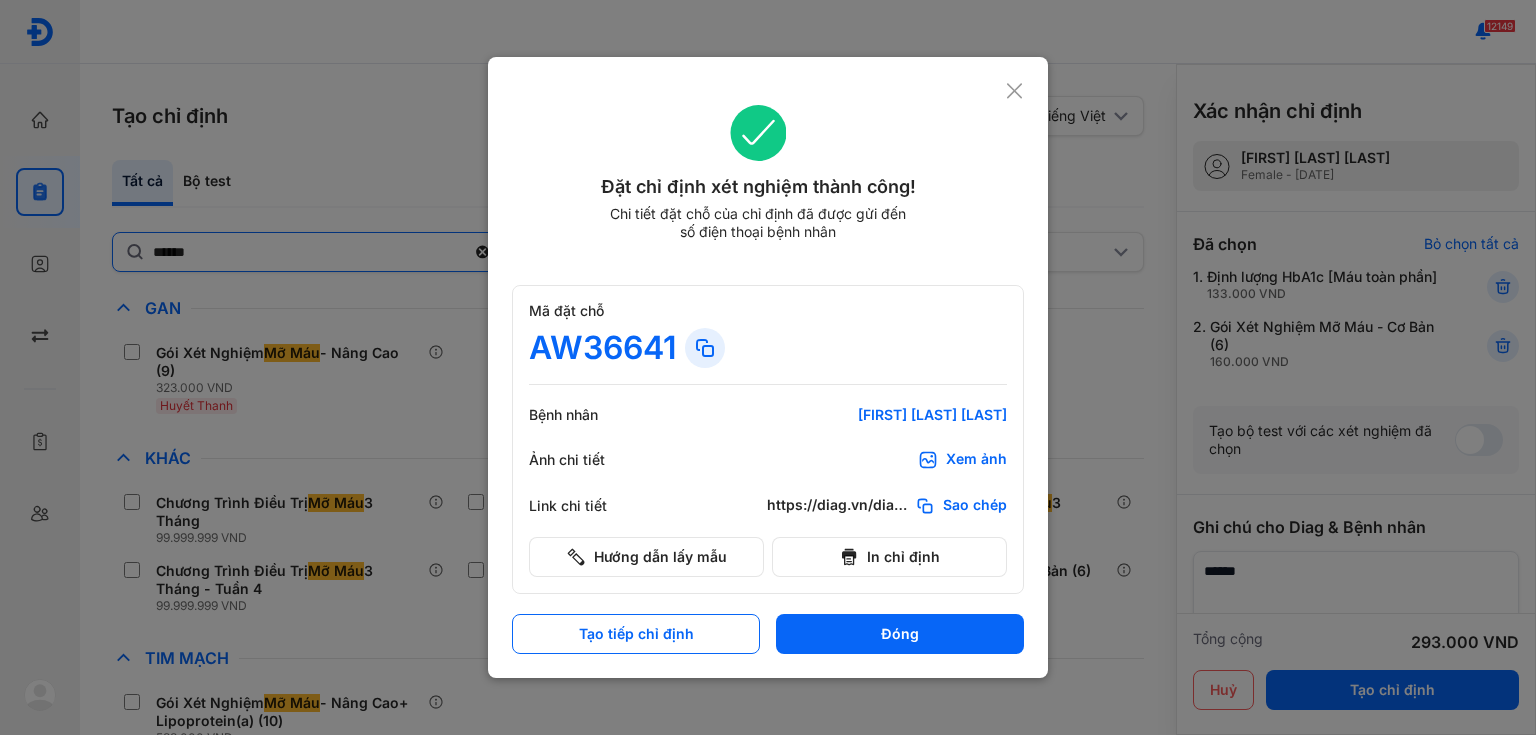 click 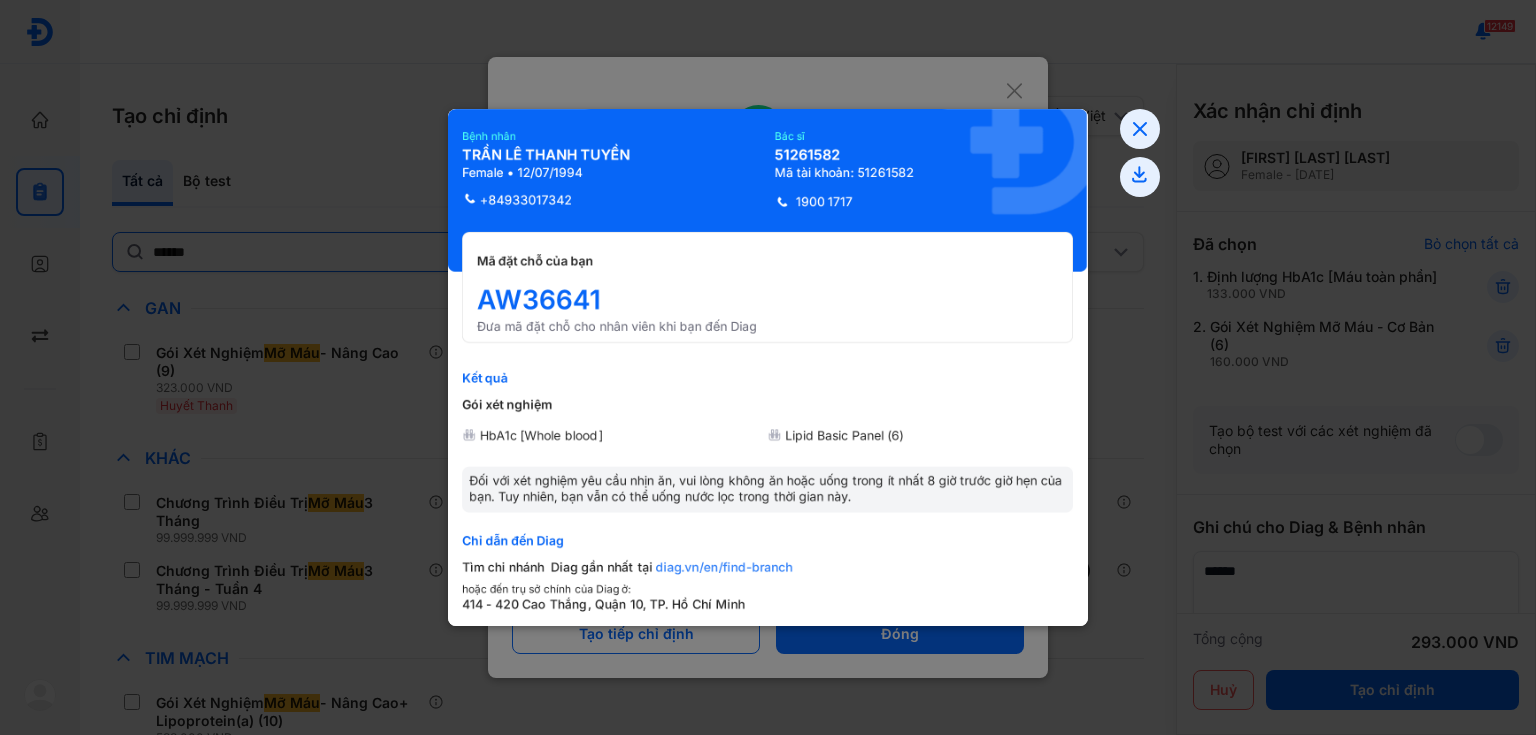 click at bounding box center (768, 367) 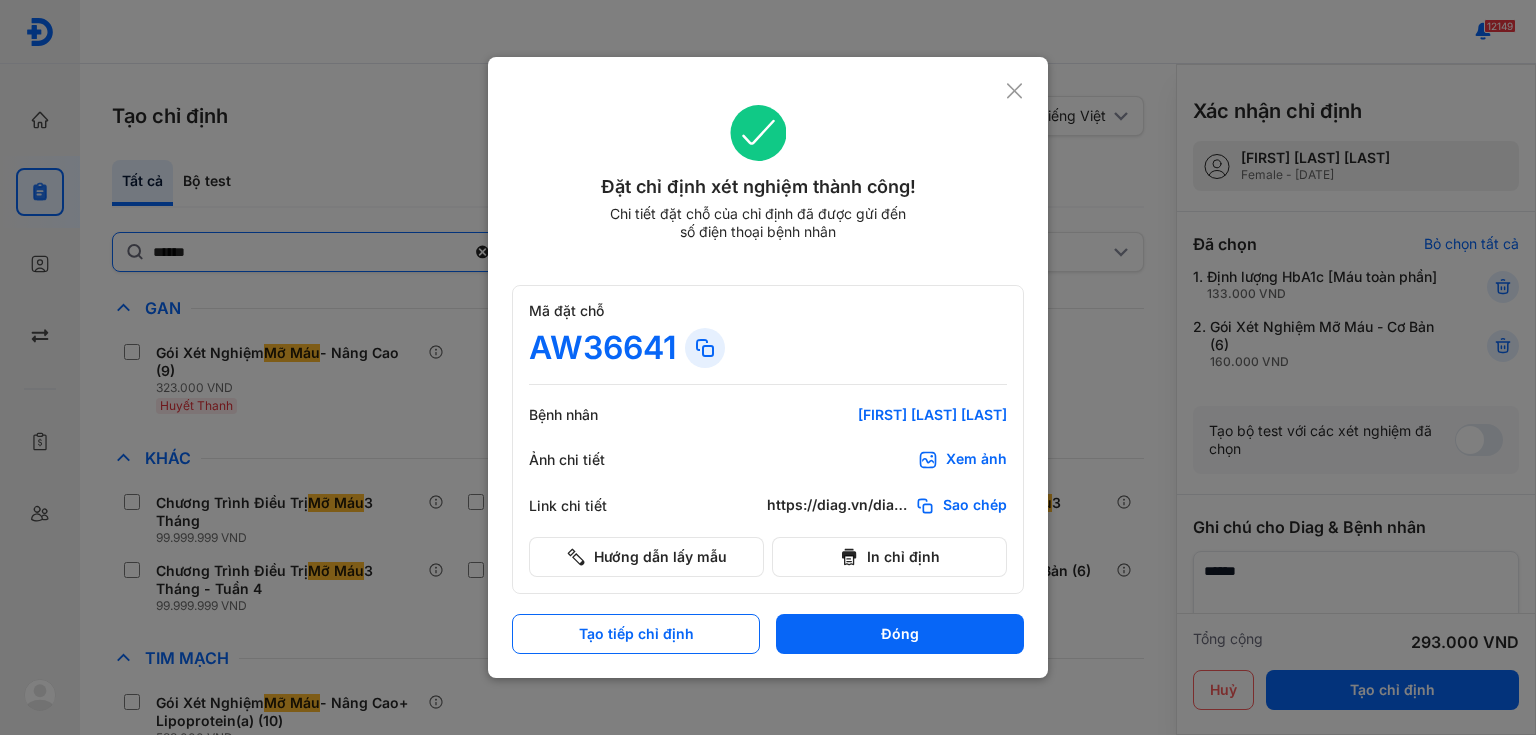 click at bounding box center (768, 367) 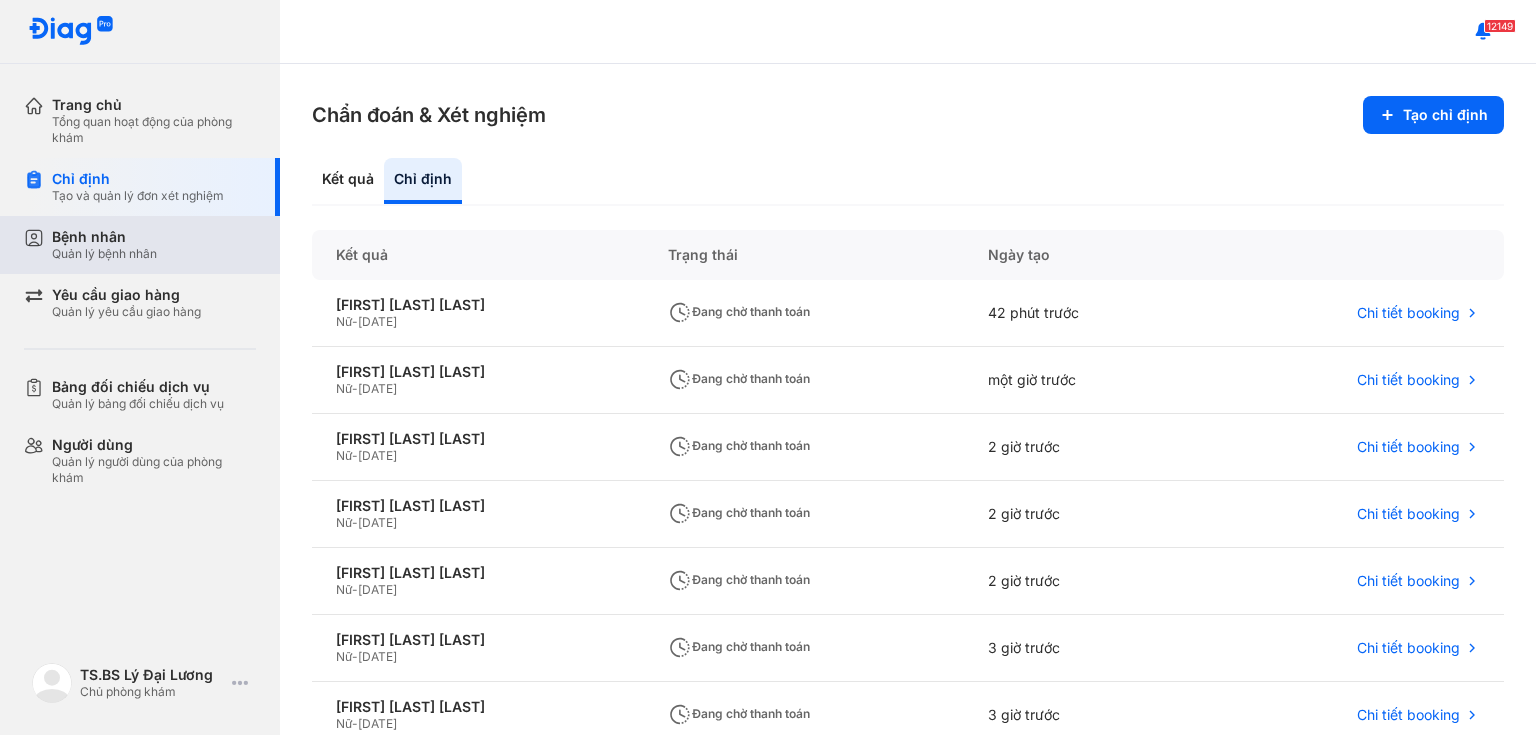 click on "Bệnh nhân" at bounding box center (104, 237) 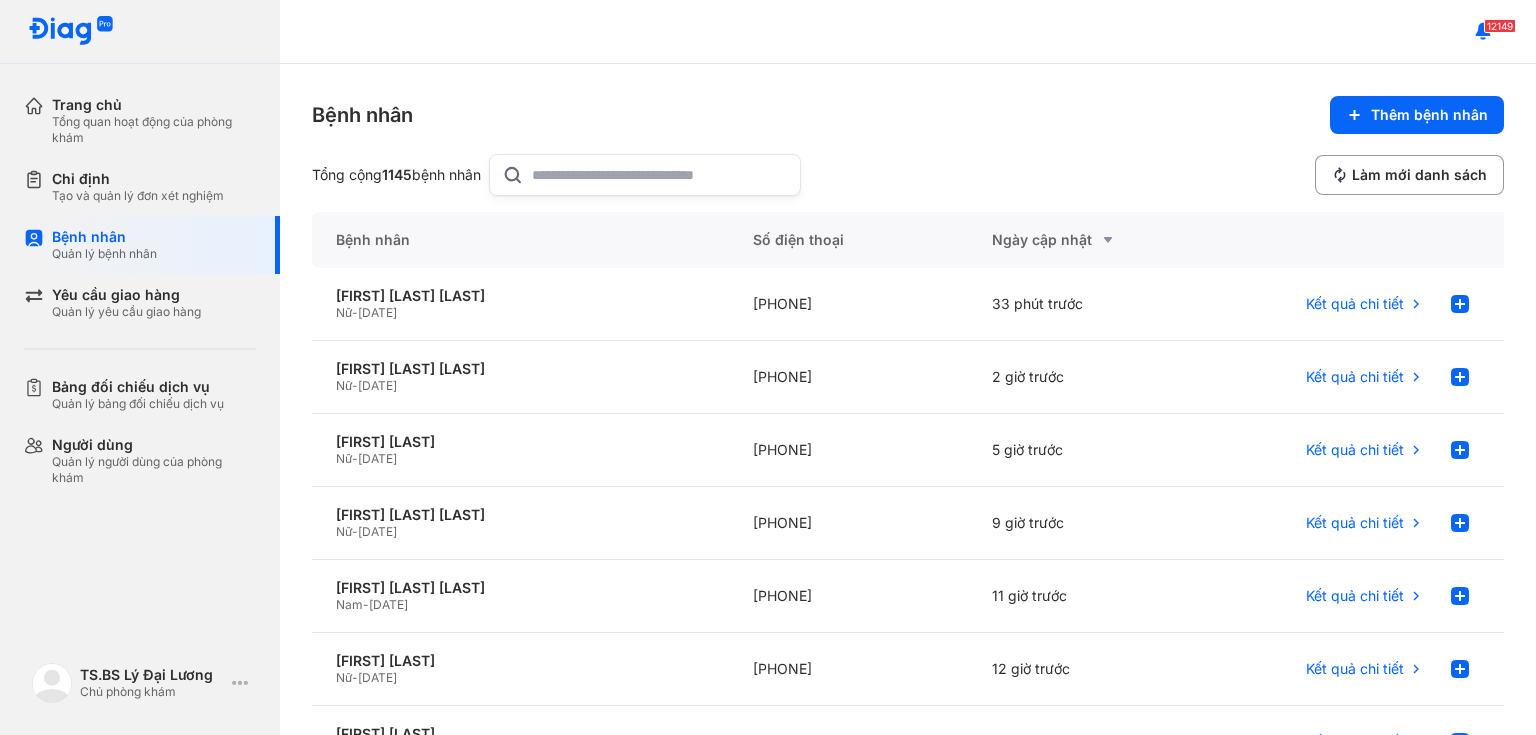 click 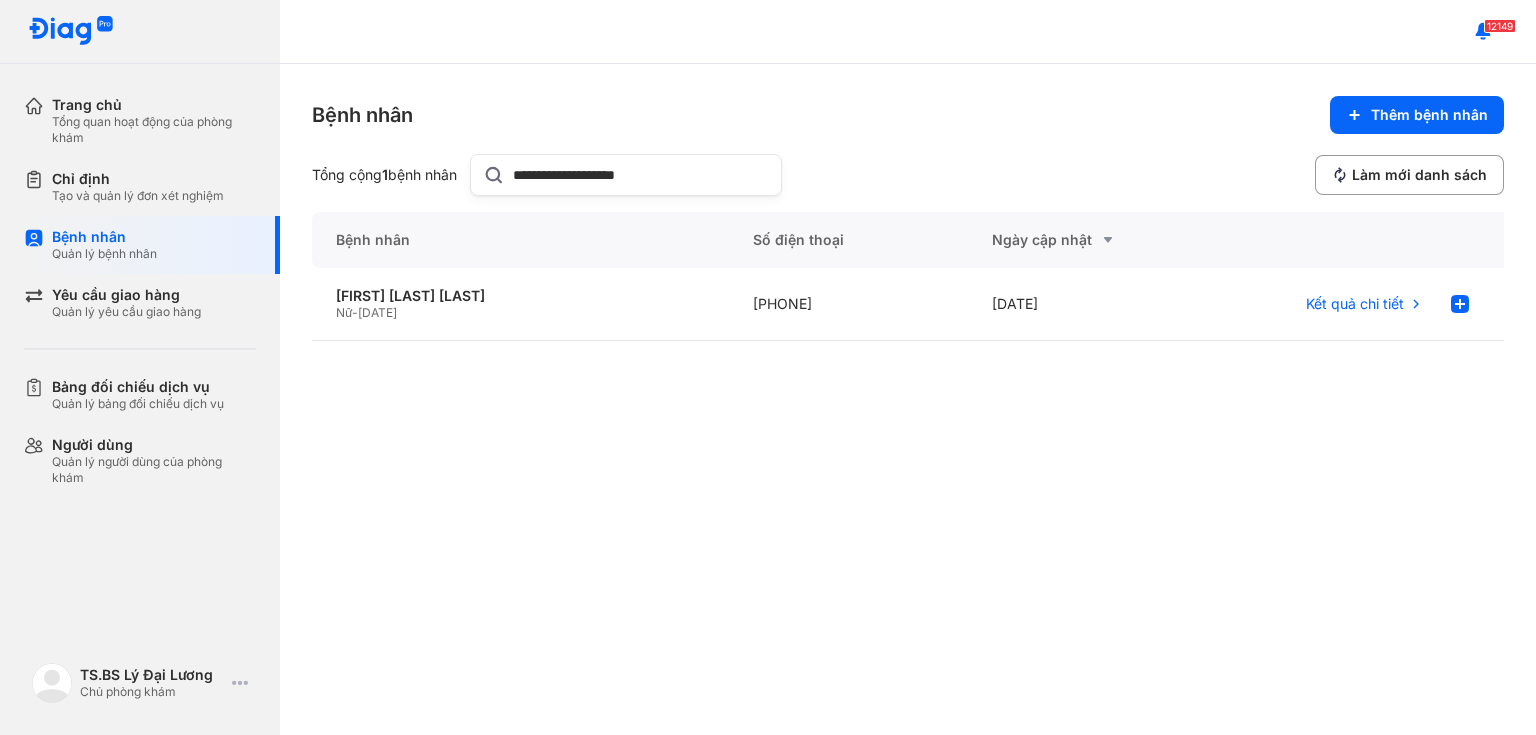 type on "**********" 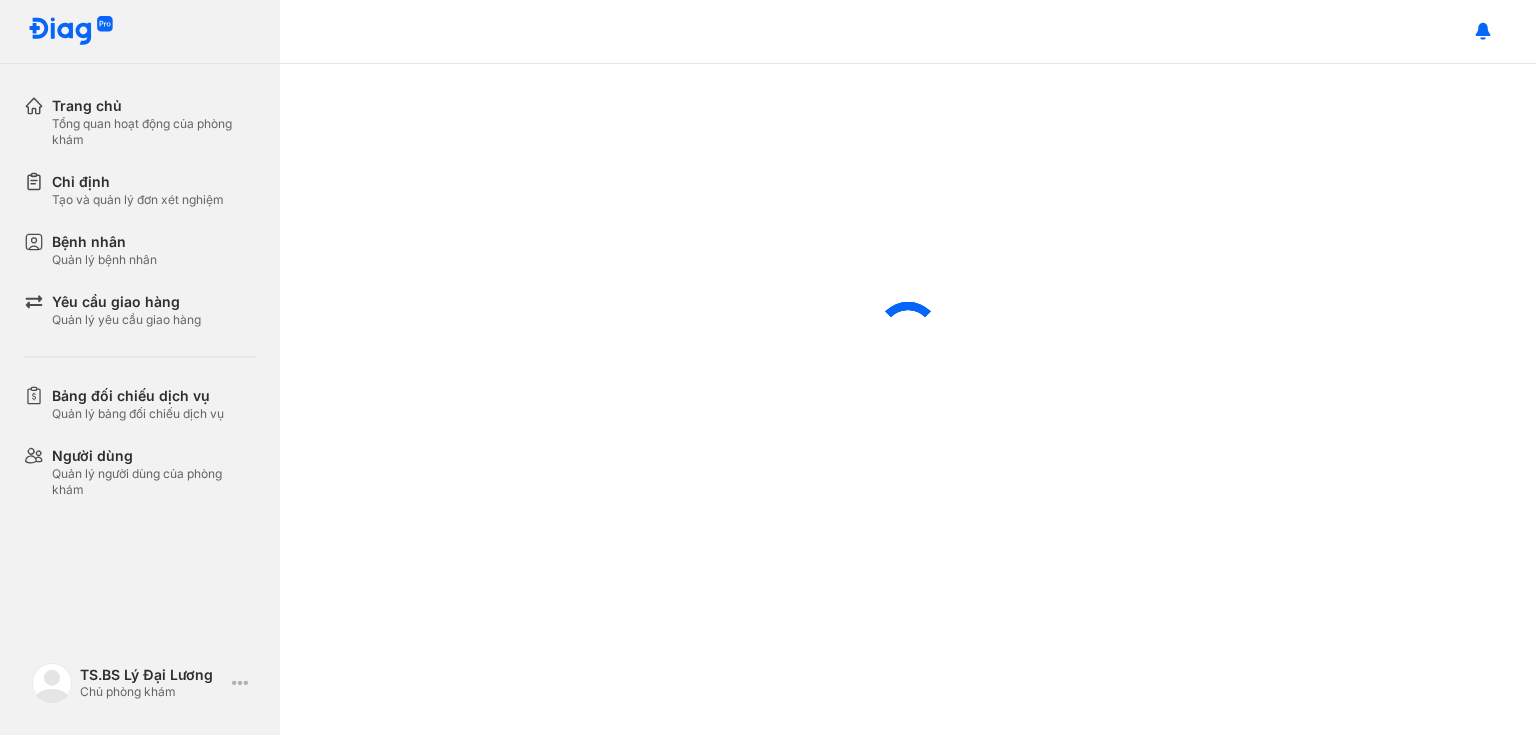 scroll, scrollTop: 0, scrollLeft: 0, axis: both 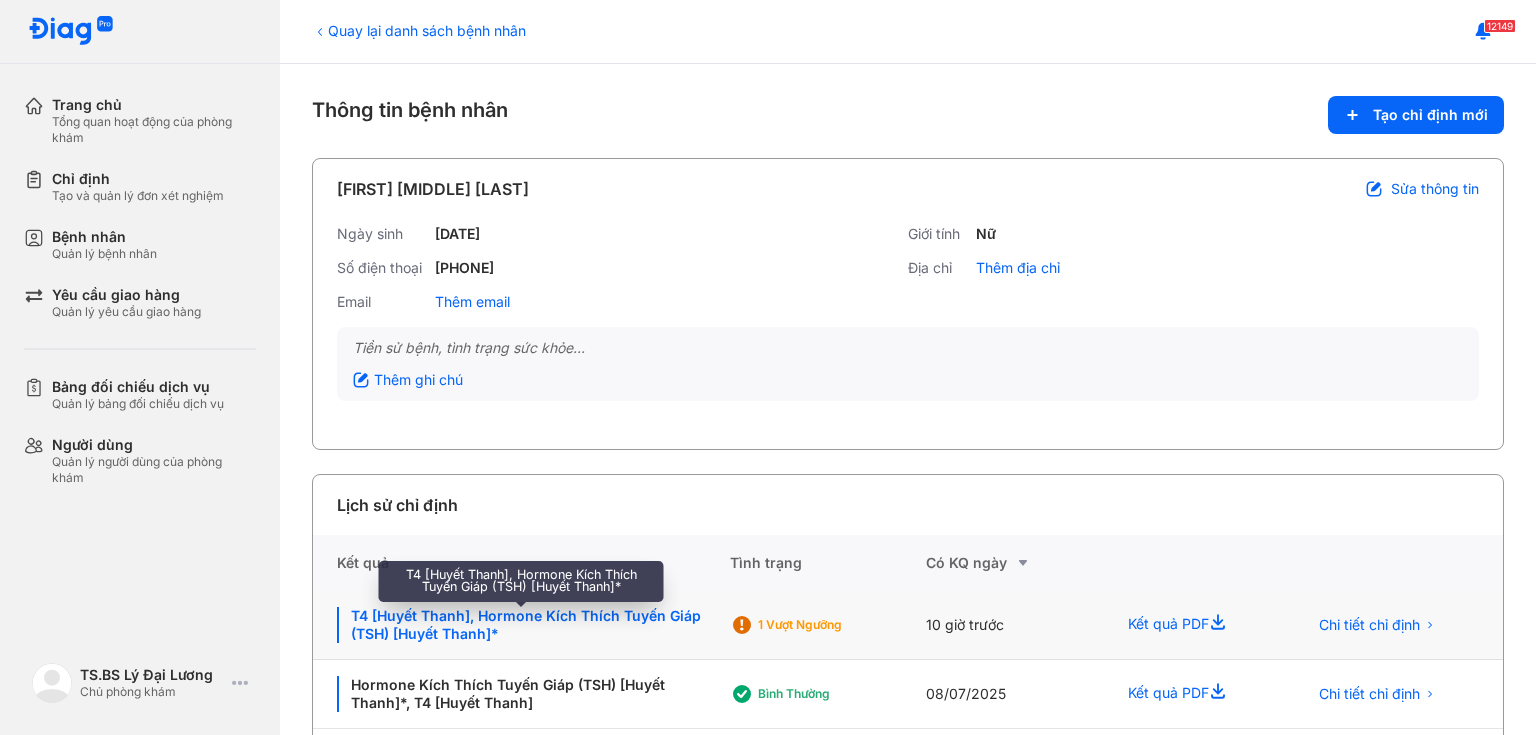click on "T4 [Huyết Thanh], Hormone Kích Thích Tuyến Giáp (TSH) [Huyết Thanh]*" 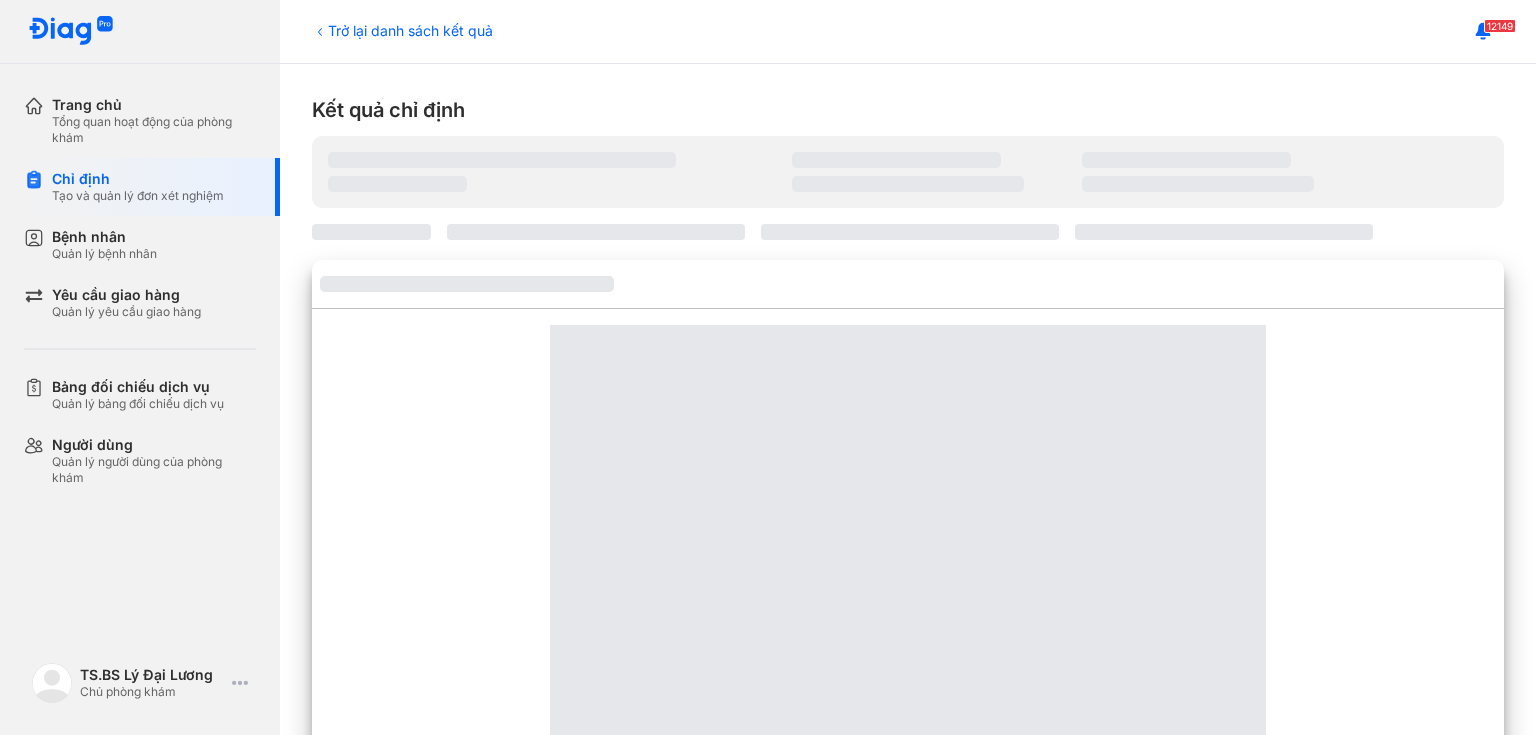 scroll, scrollTop: 0, scrollLeft: 0, axis: both 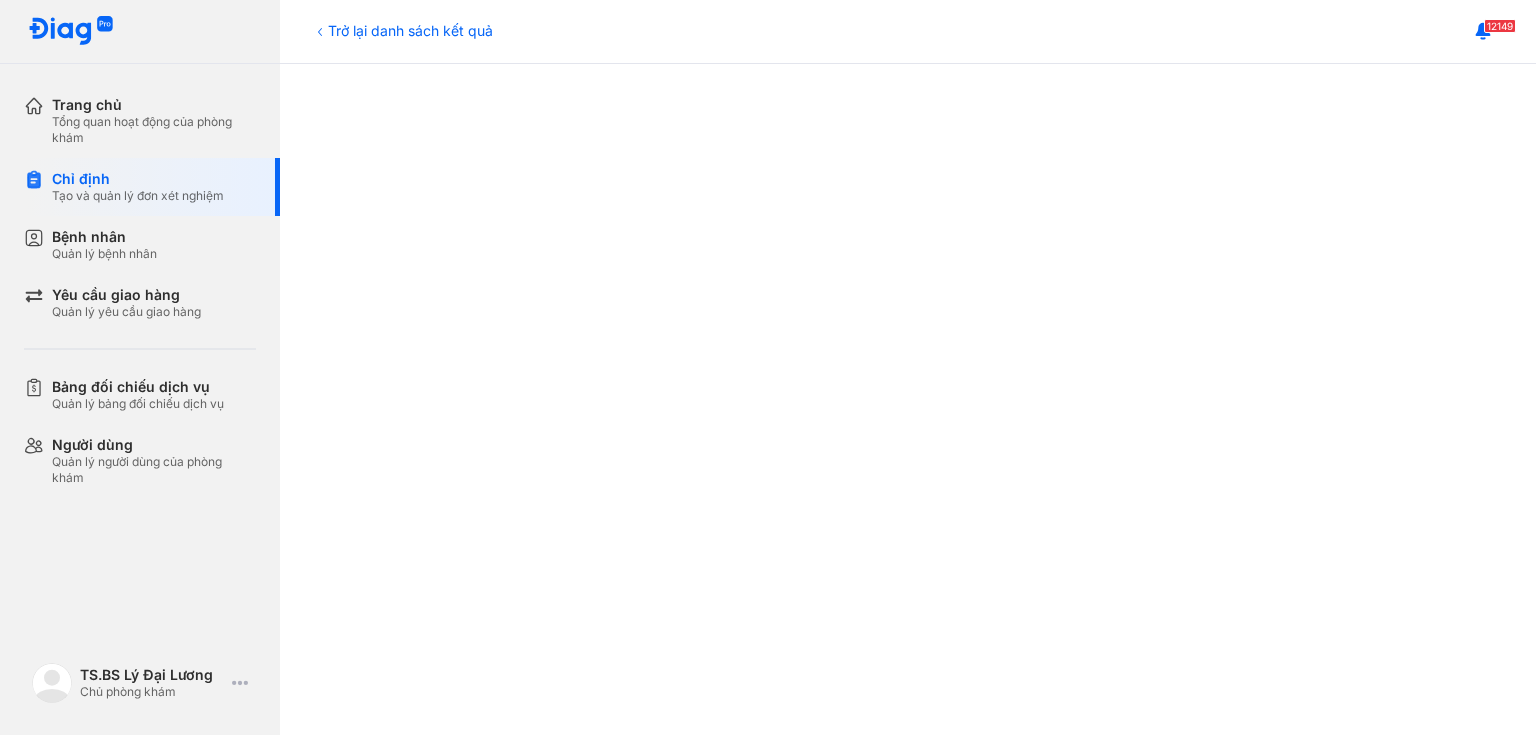 click 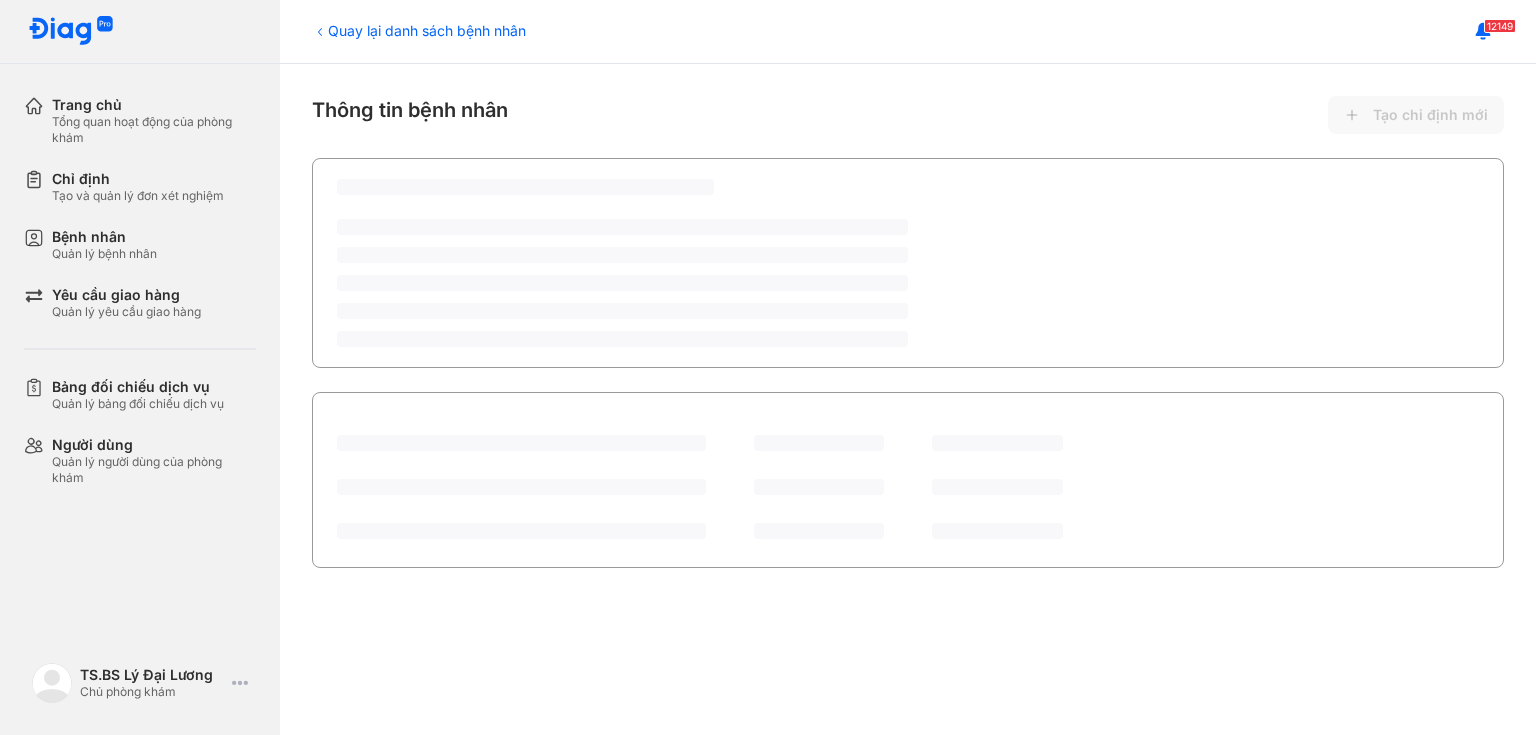 scroll, scrollTop: 0, scrollLeft: 0, axis: both 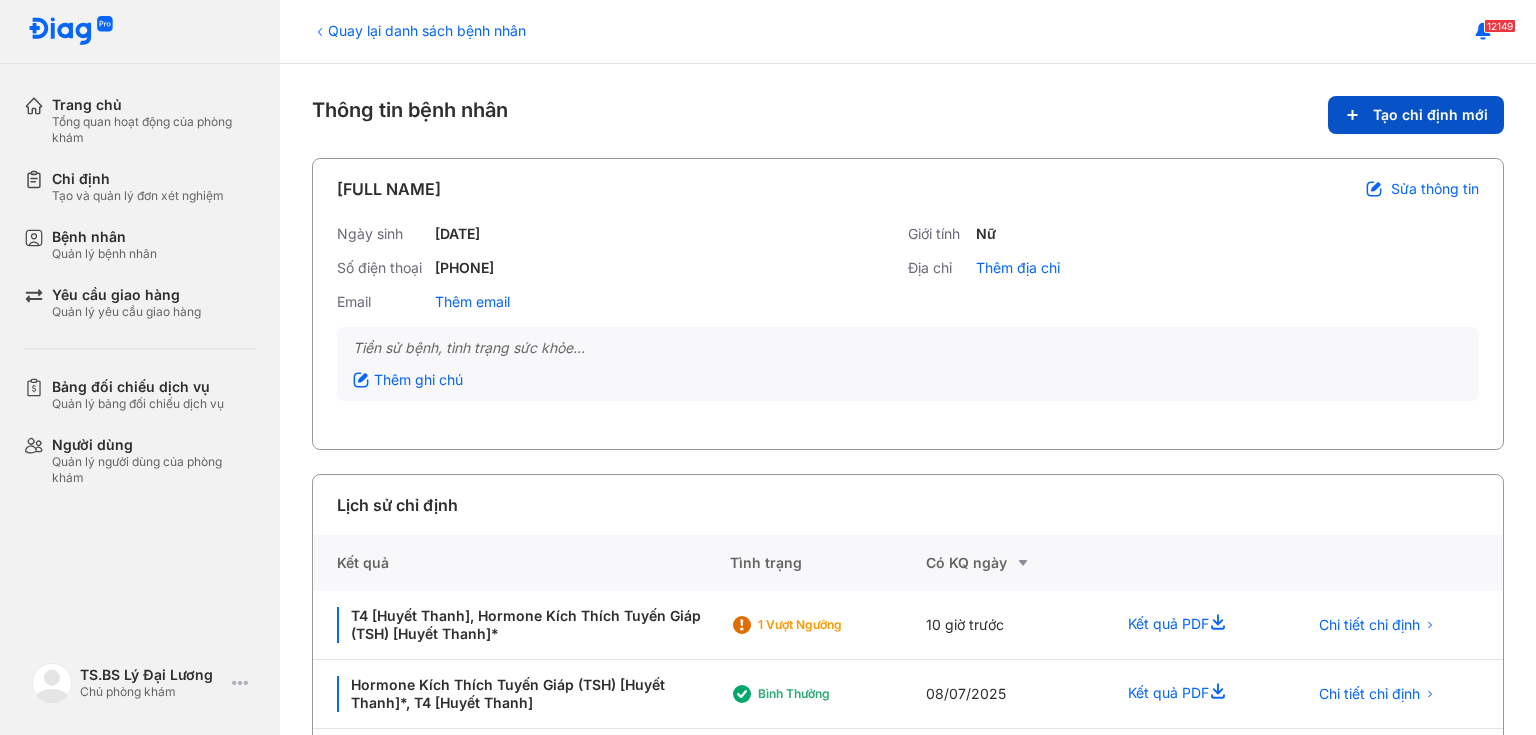 click on "Tạo chỉ định mới" at bounding box center (1416, 115) 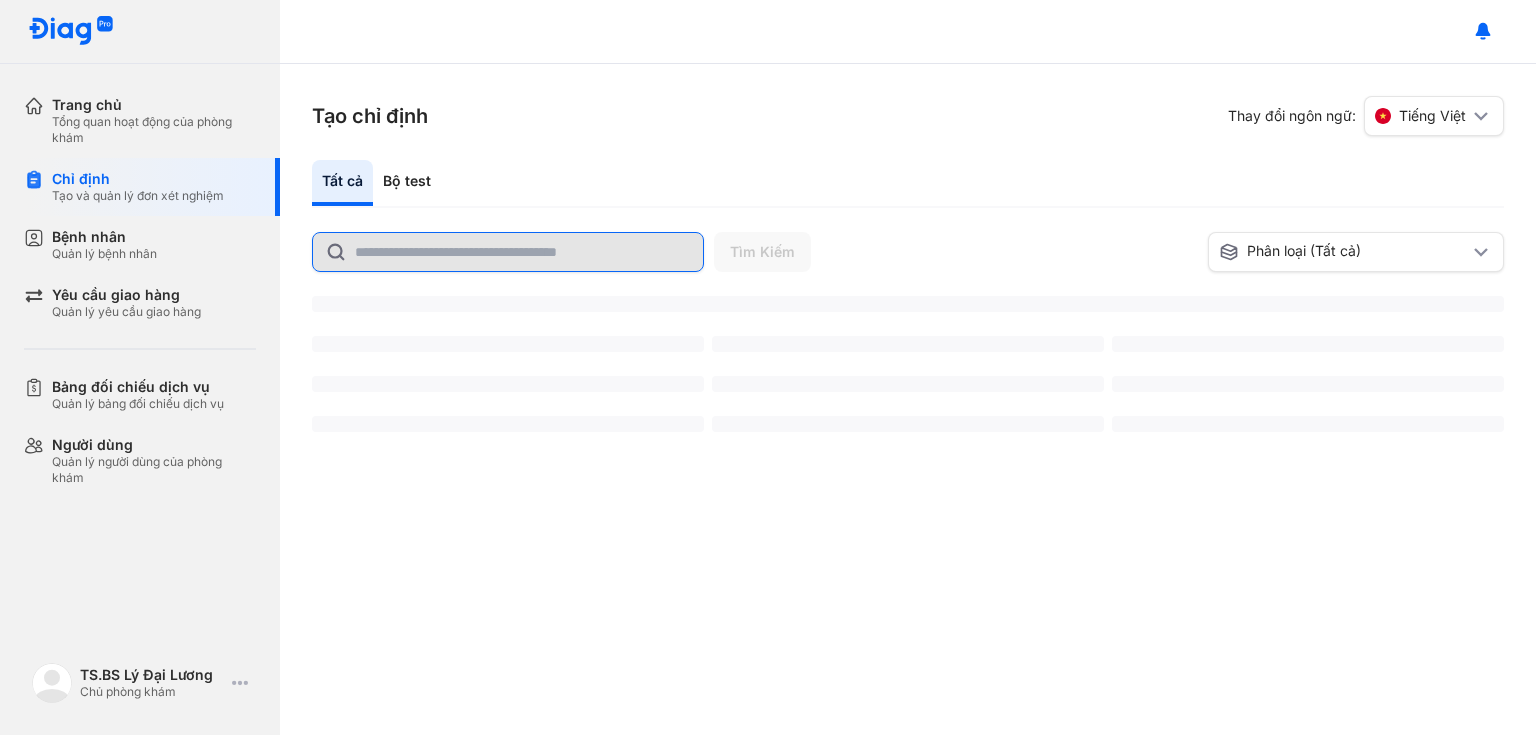 scroll, scrollTop: 0, scrollLeft: 0, axis: both 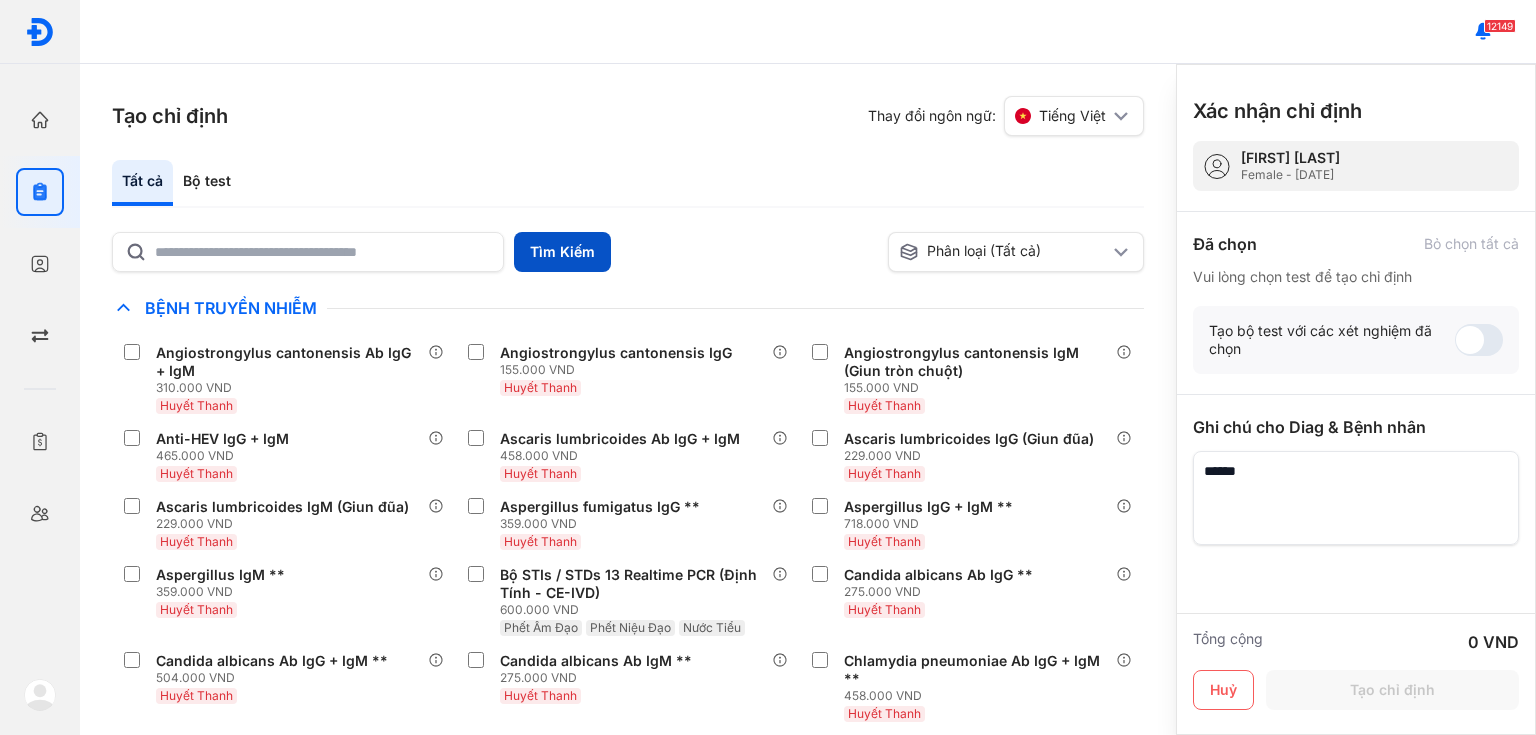 click on "Tìm Kiếm" at bounding box center (562, 252) 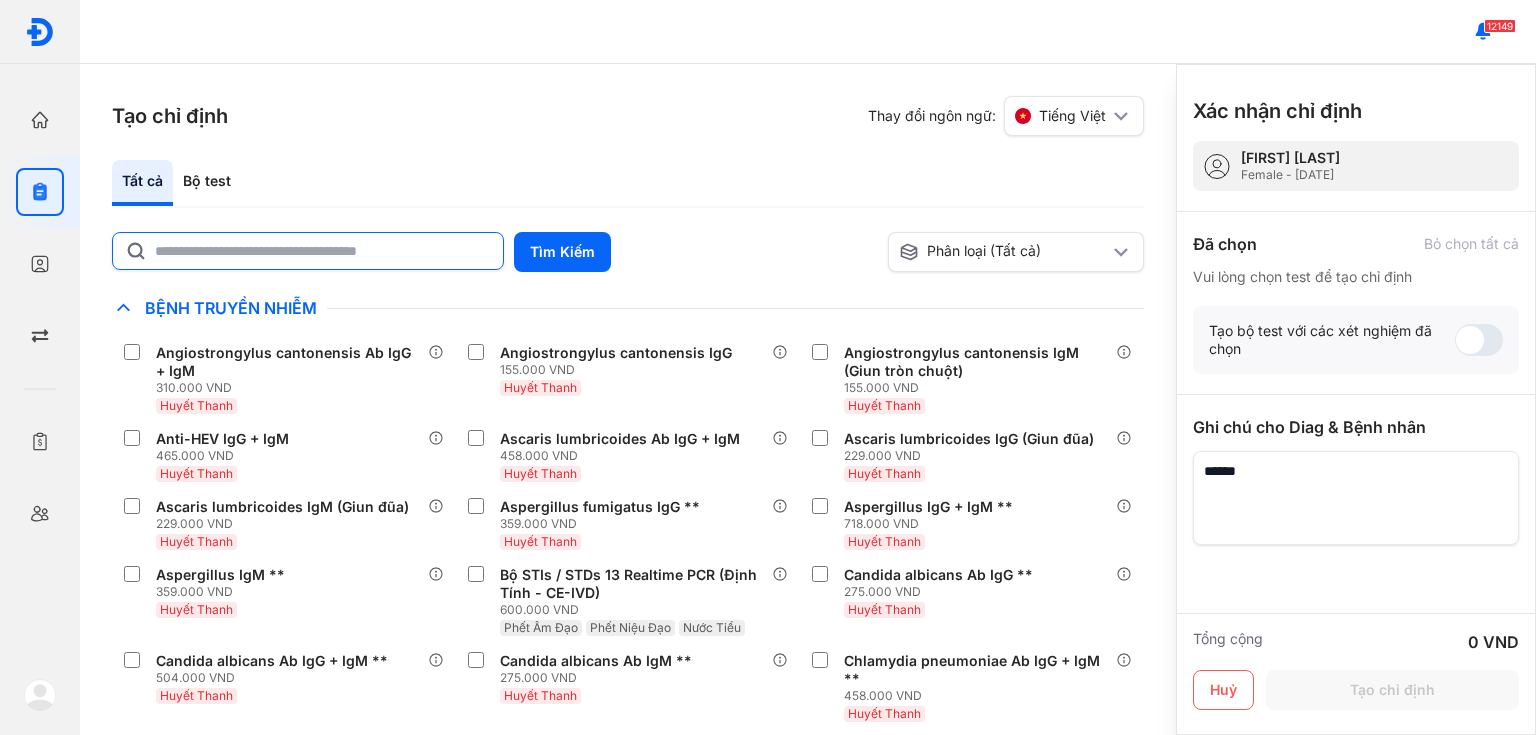 click 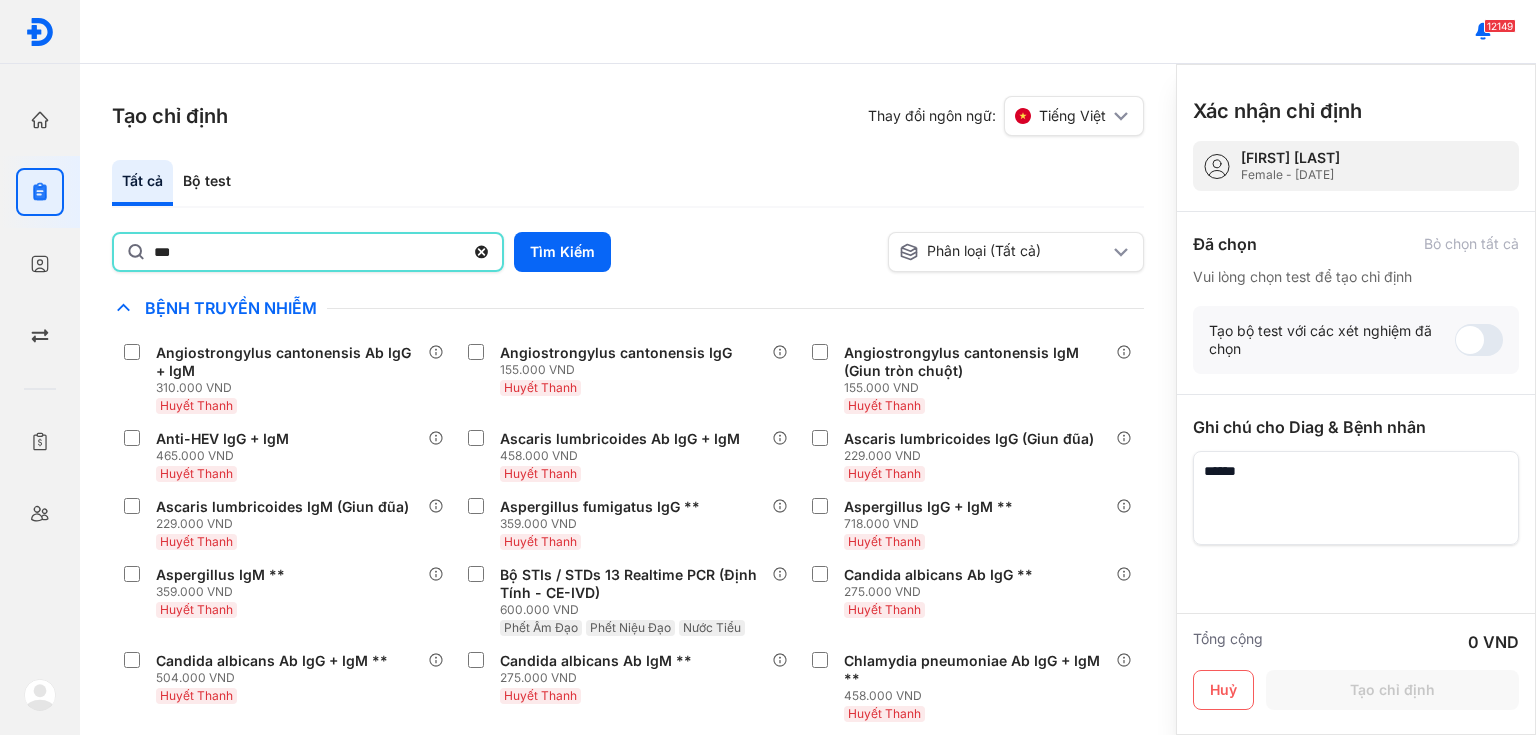 type on "***" 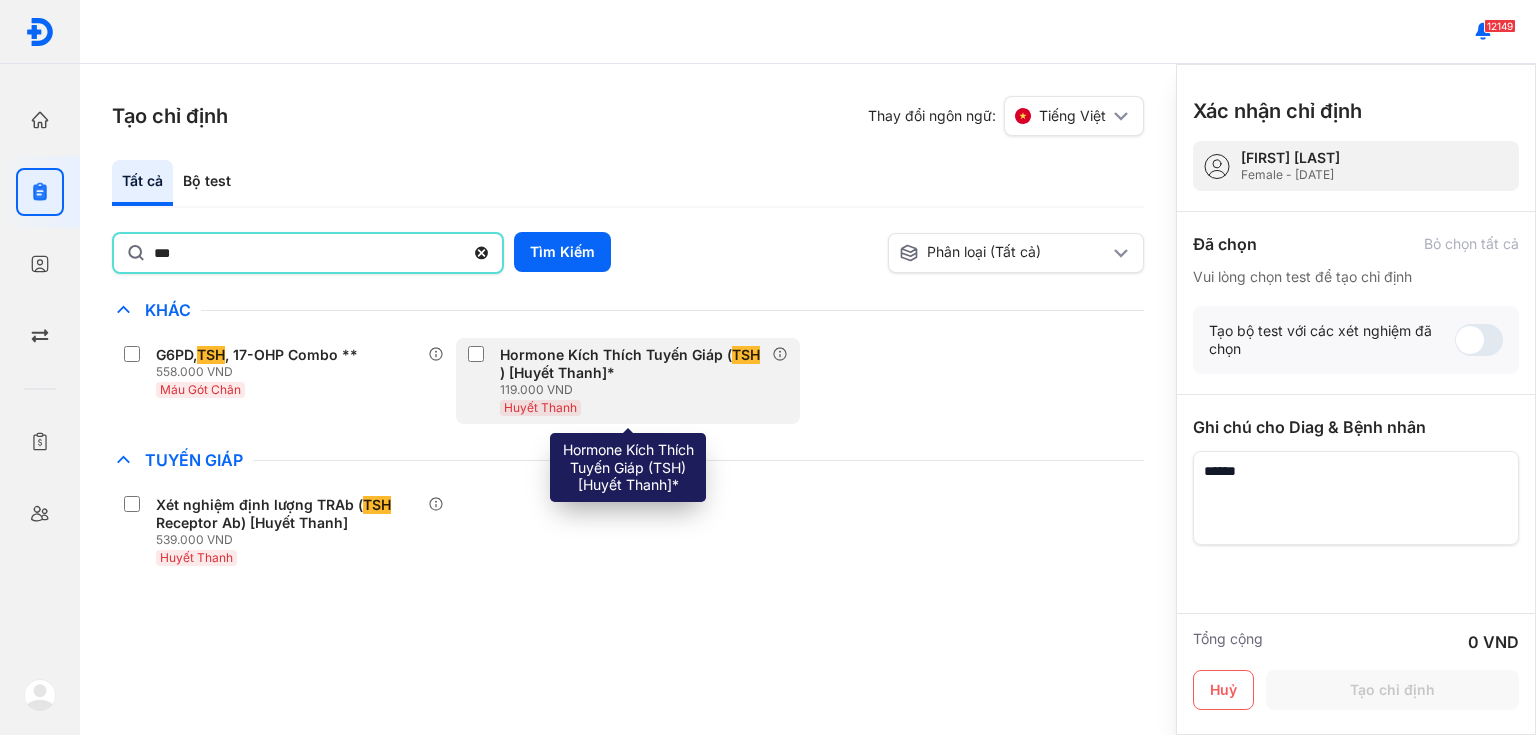 click on "Hormone Kích Thích Tuyến Giáp ( TSH ) [Huyết Thanh]*" at bounding box center (632, 364) 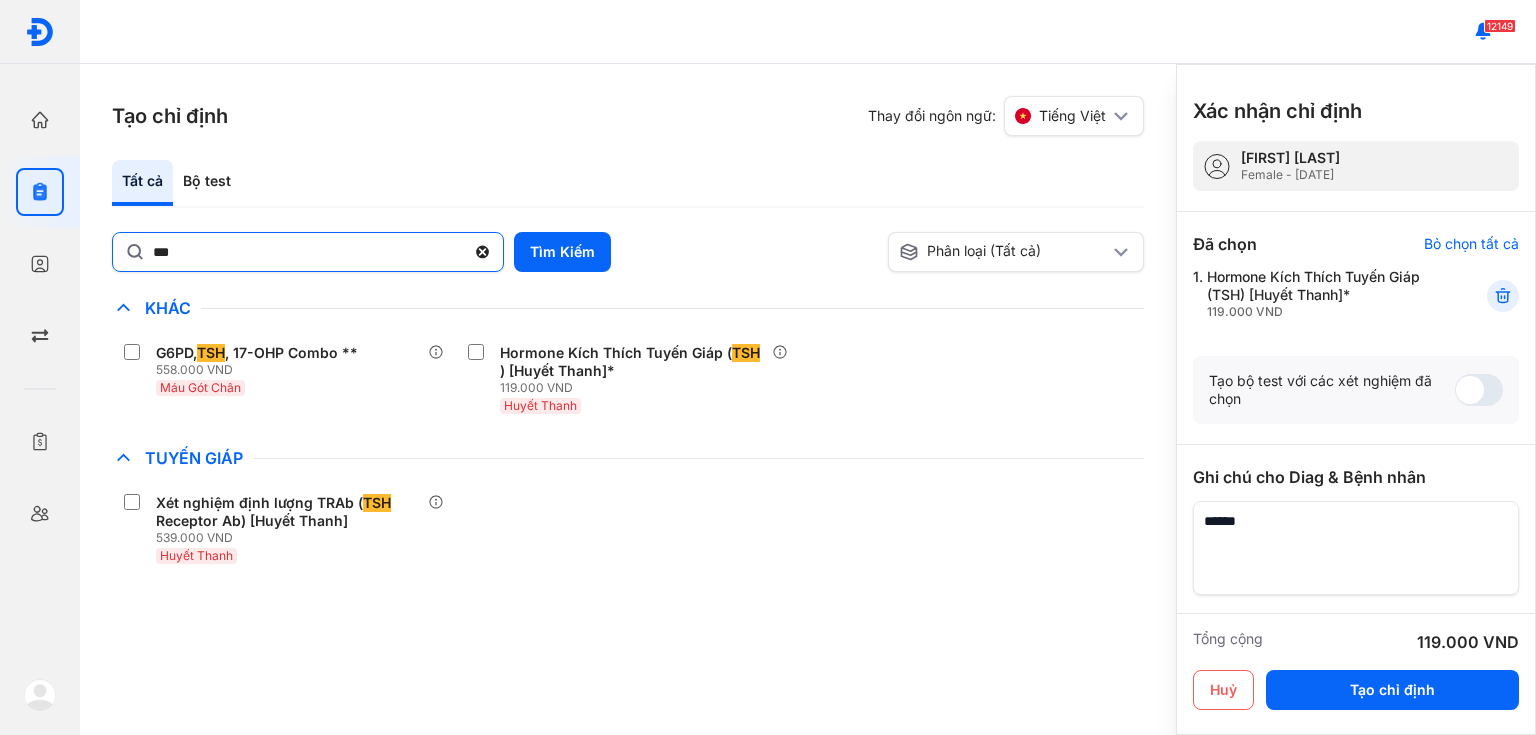 click 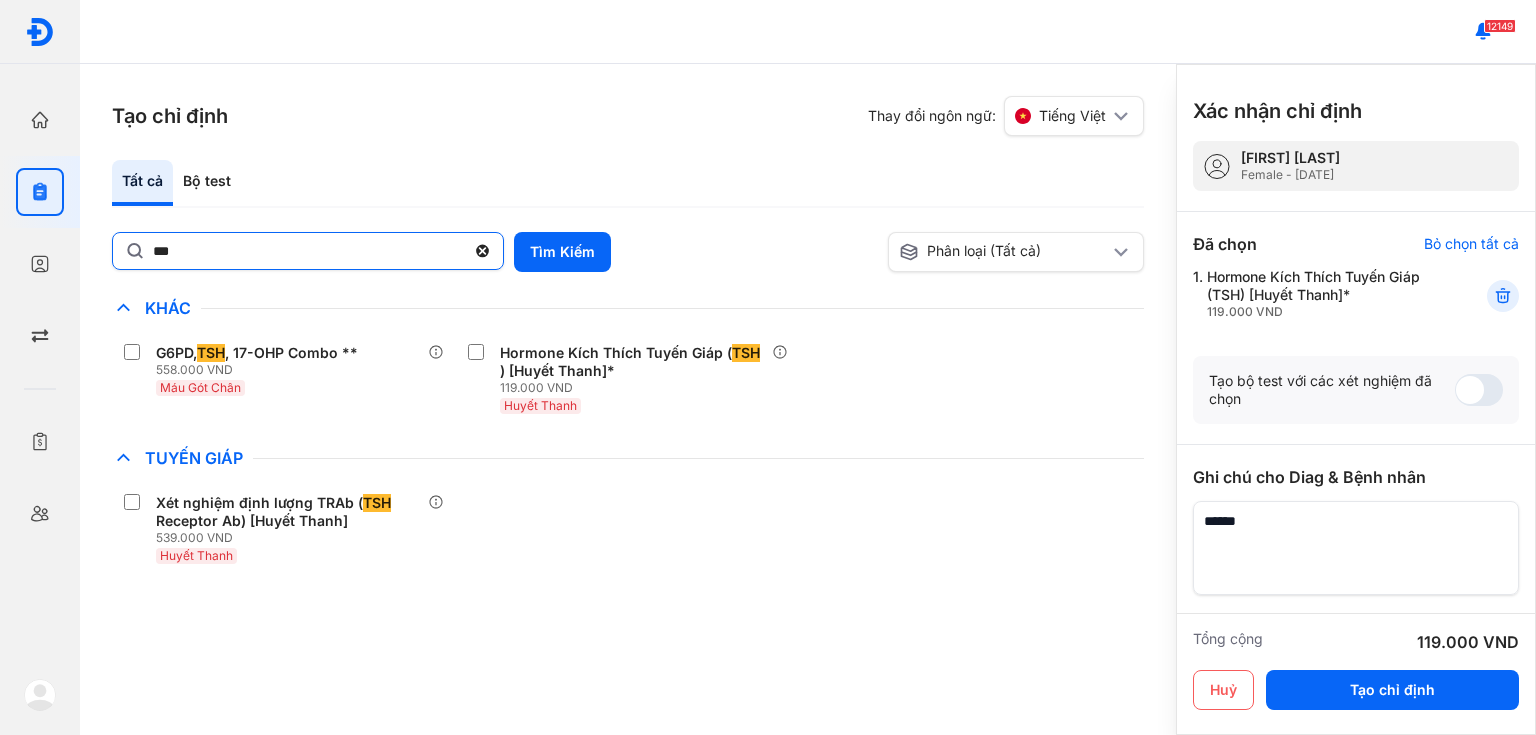 click on "***" 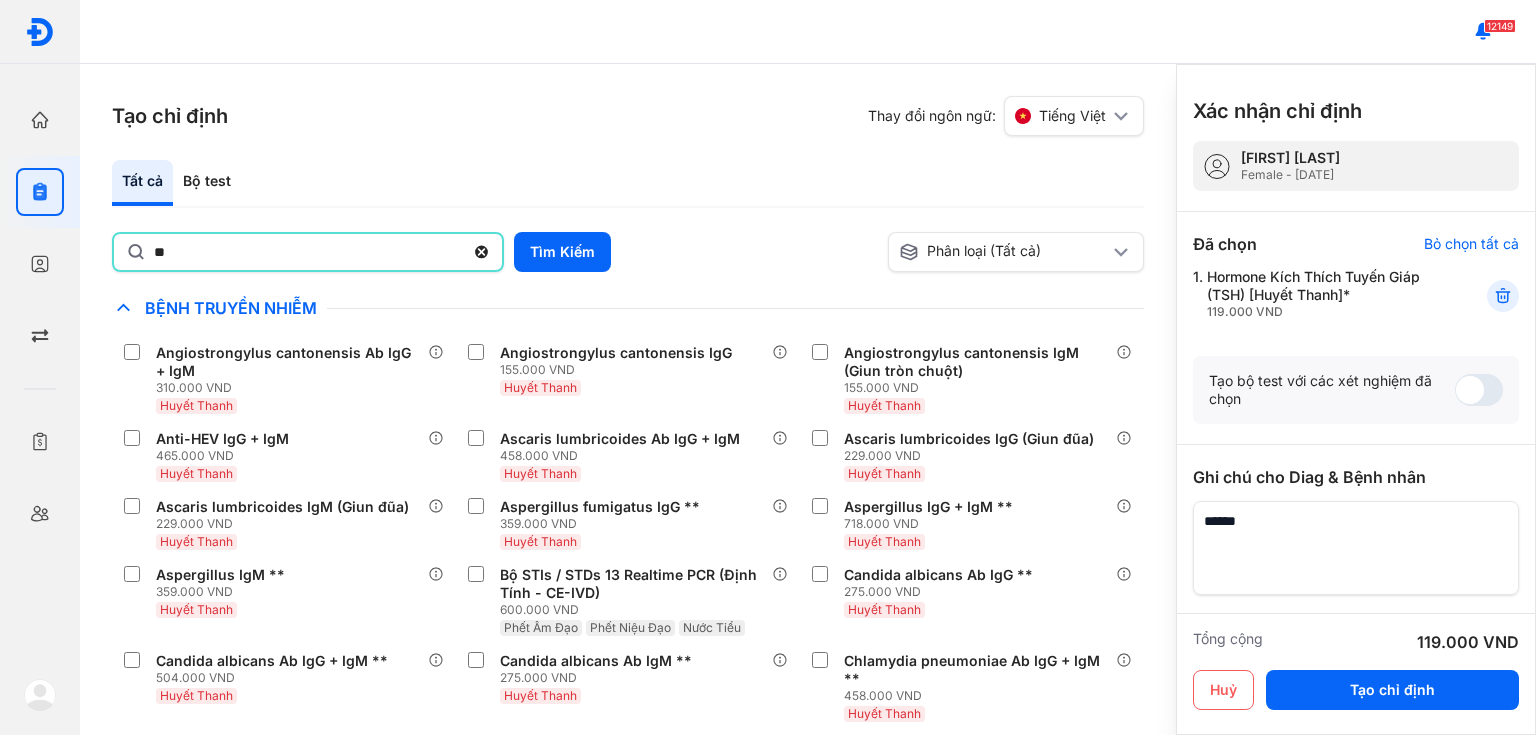 type on "**" 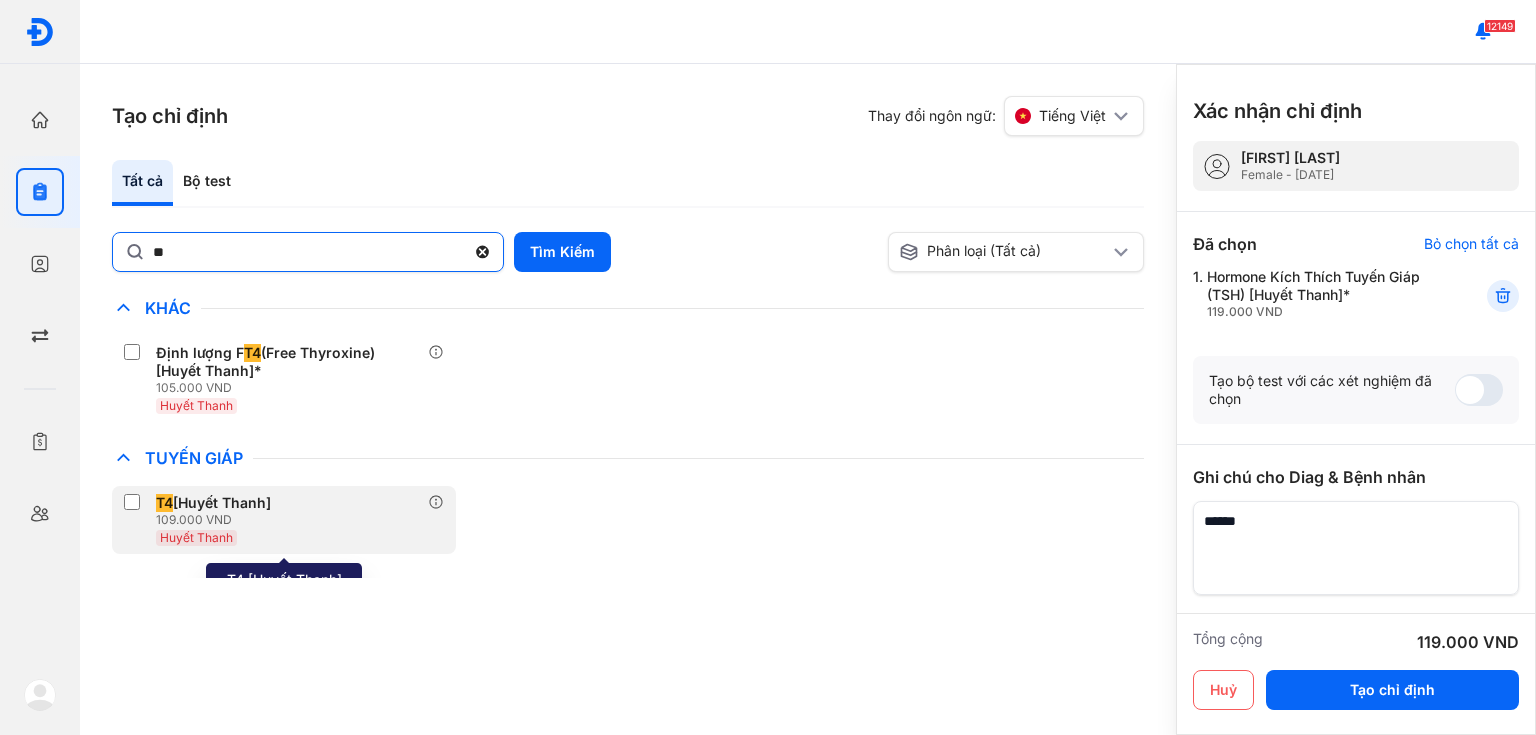 click on "Huyết Thanh" at bounding box center [217, 537] 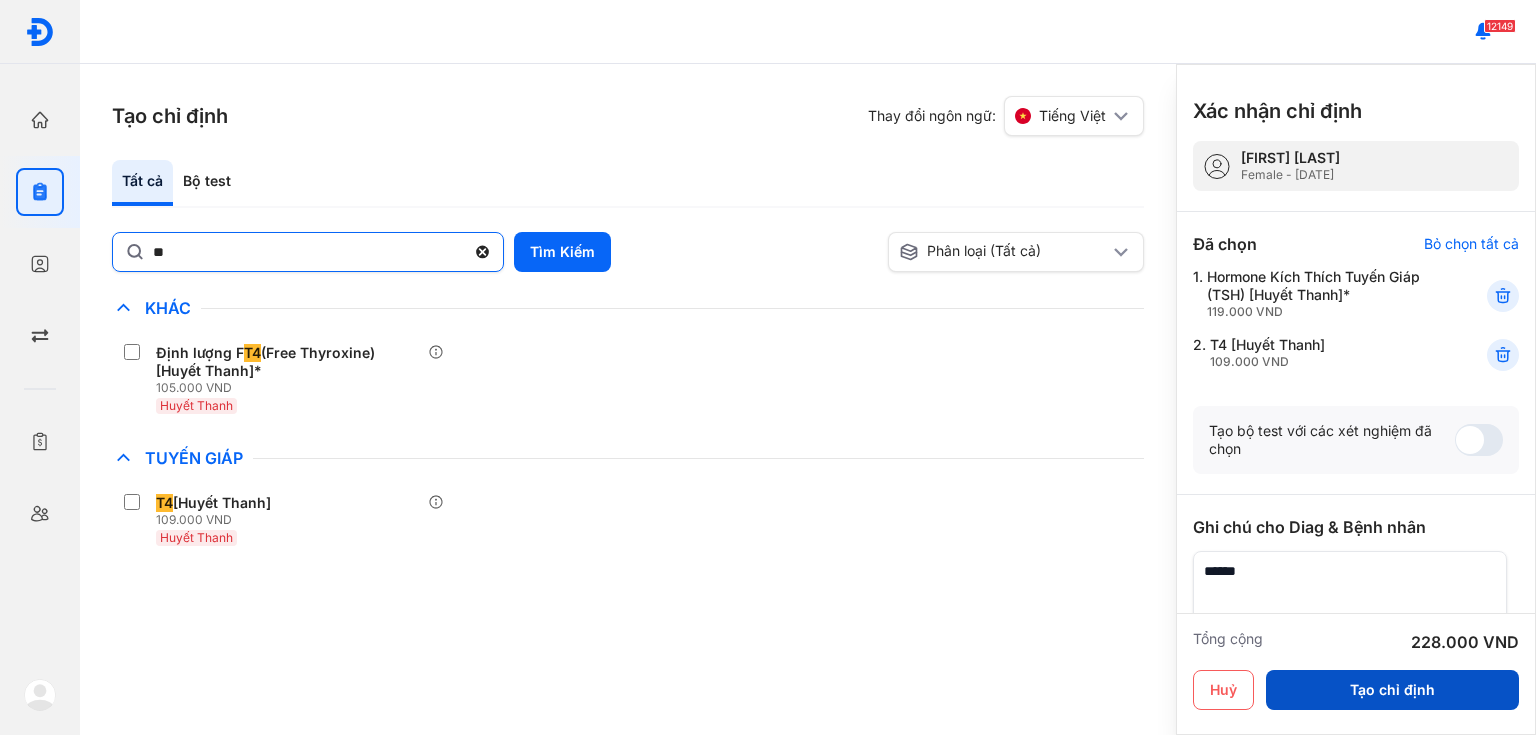 click on "Tạo chỉ định" at bounding box center (1392, 690) 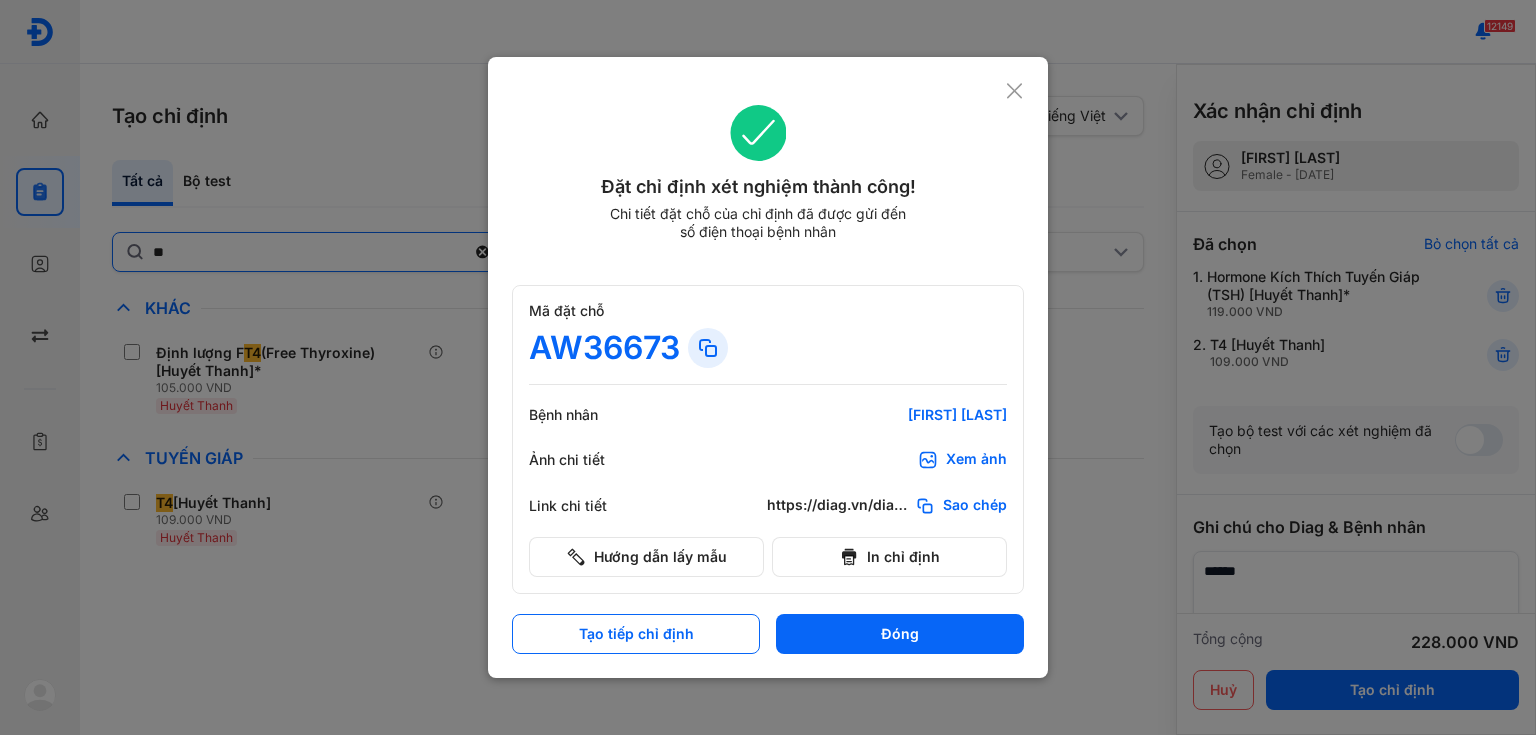 click on "Xem ảnh" at bounding box center (976, 460) 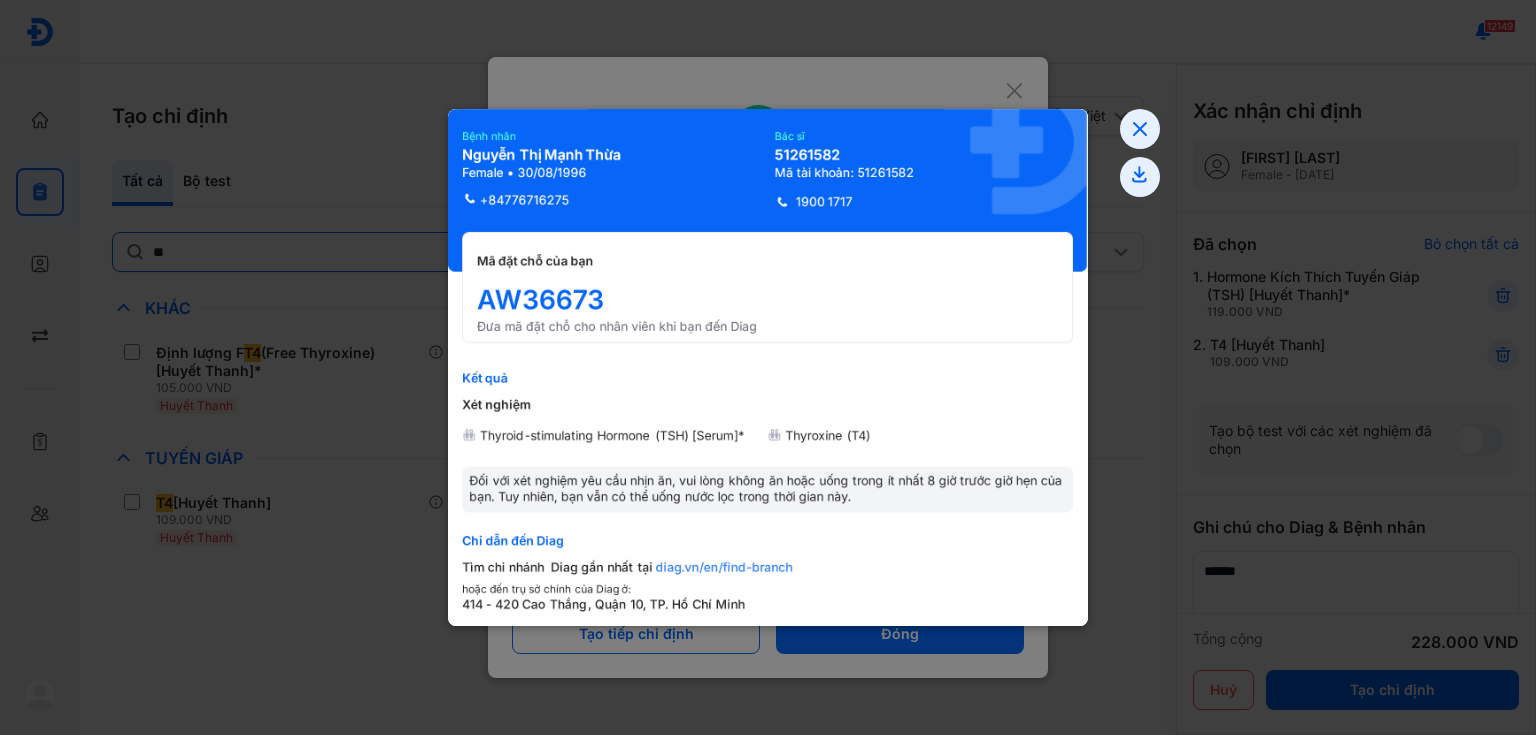 click at bounding box center (768, 367) 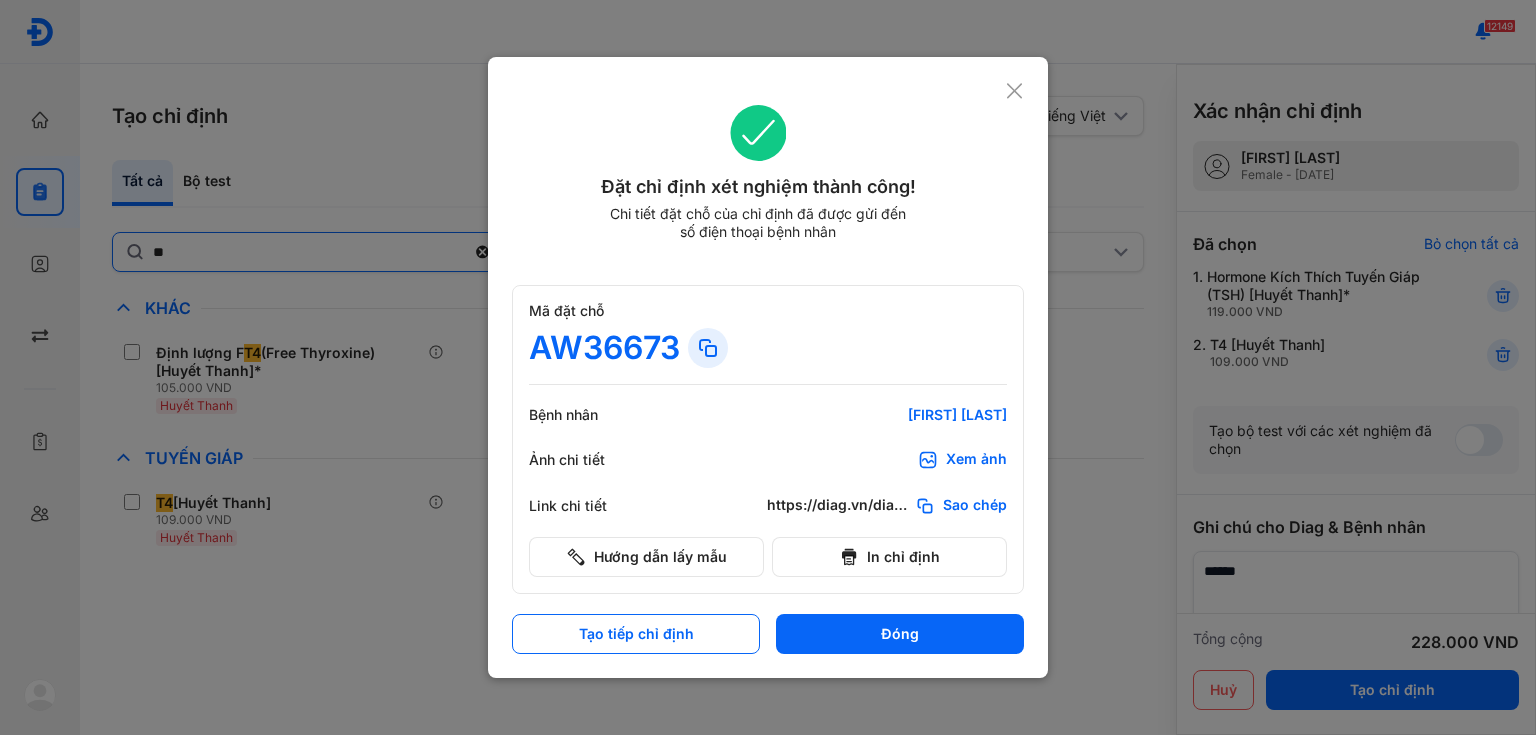click at bounding box center [768, 367] 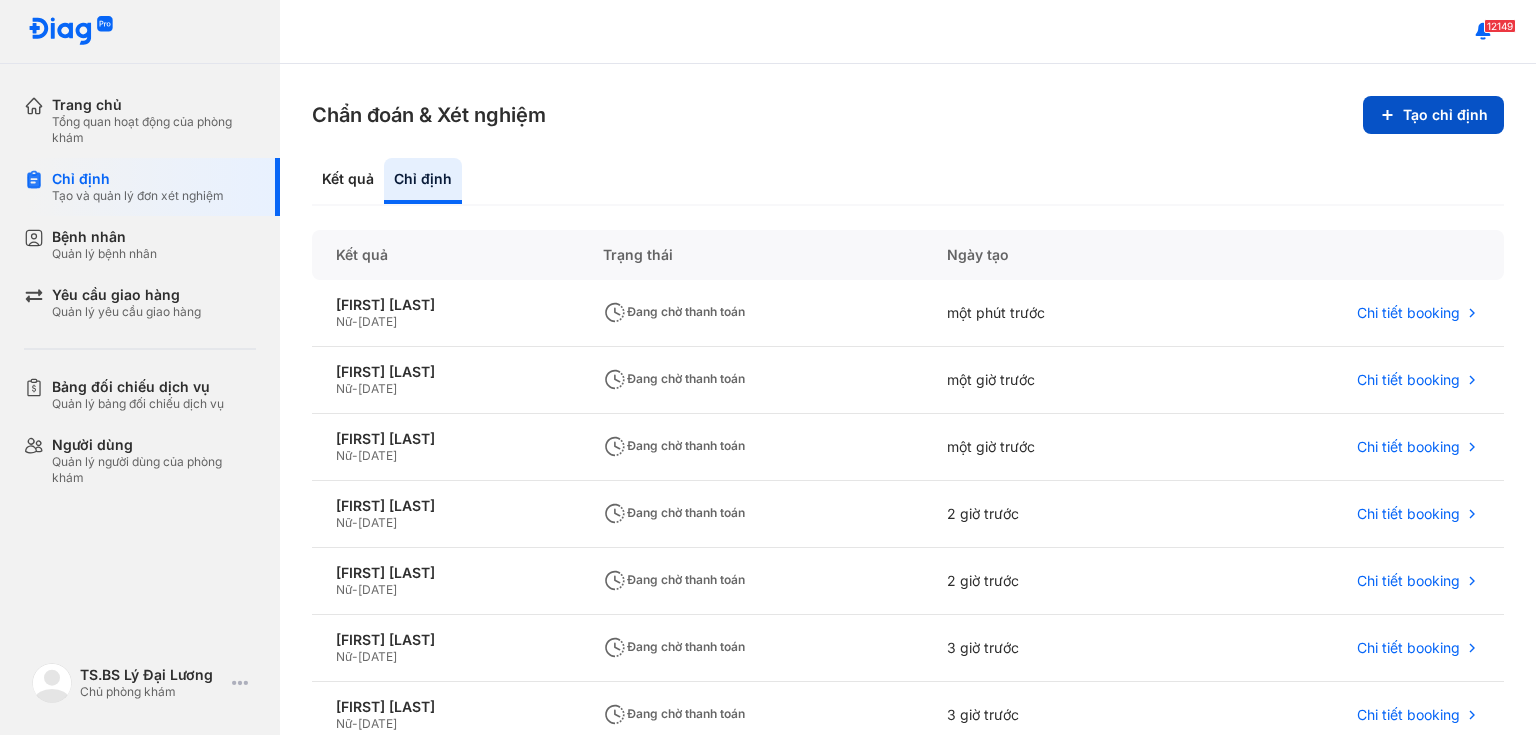 click on "Tạo chỉ định" at bounding box center (1433, 115) 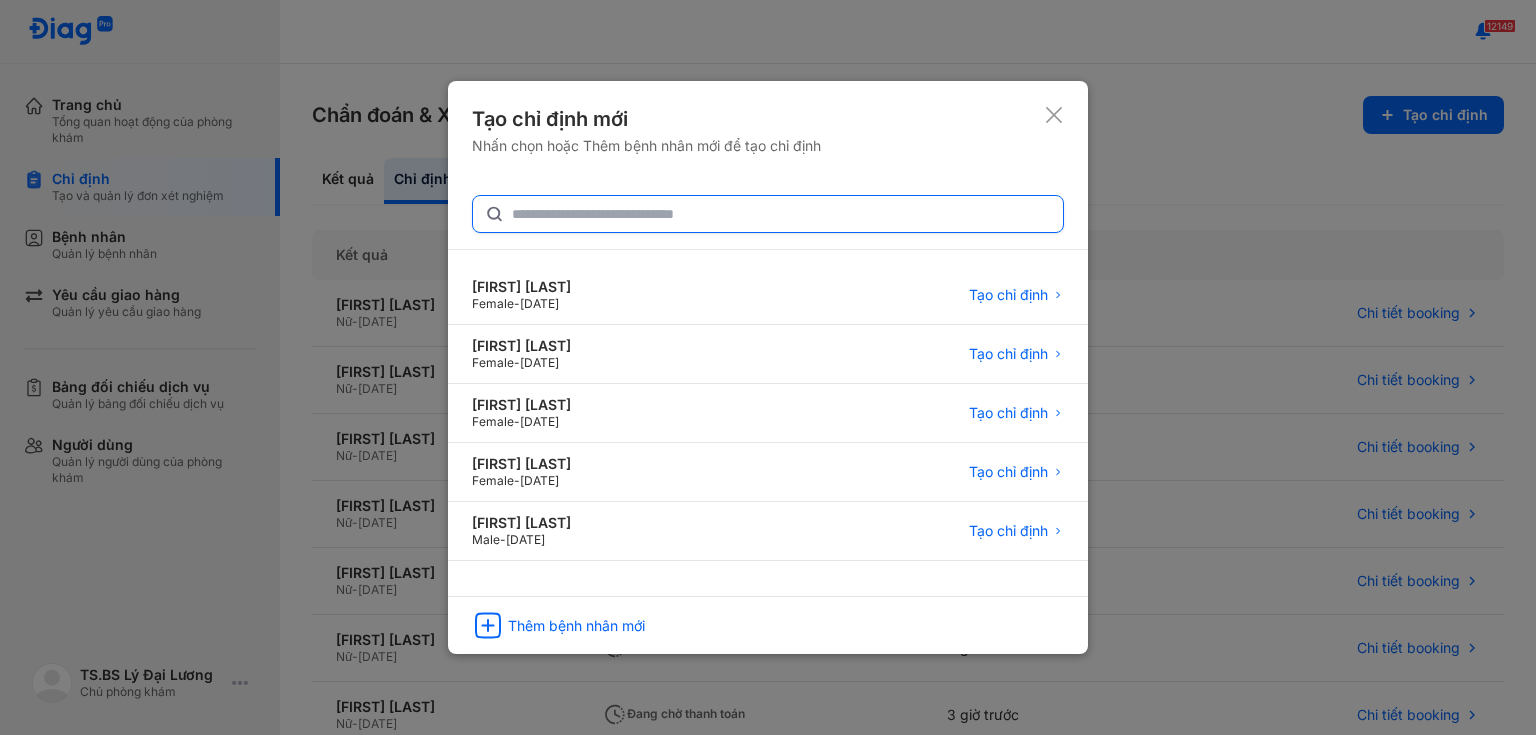click 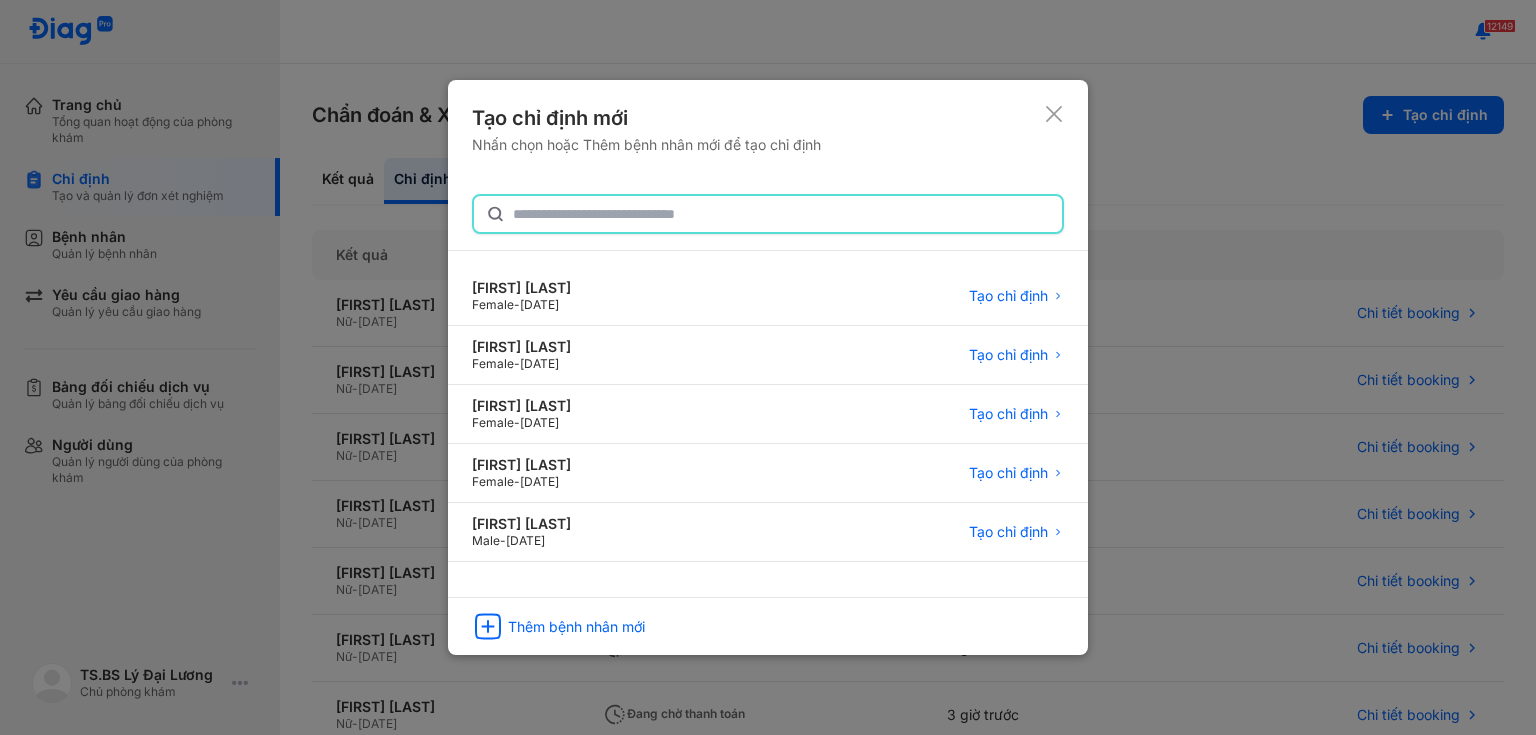 paste on "**********" 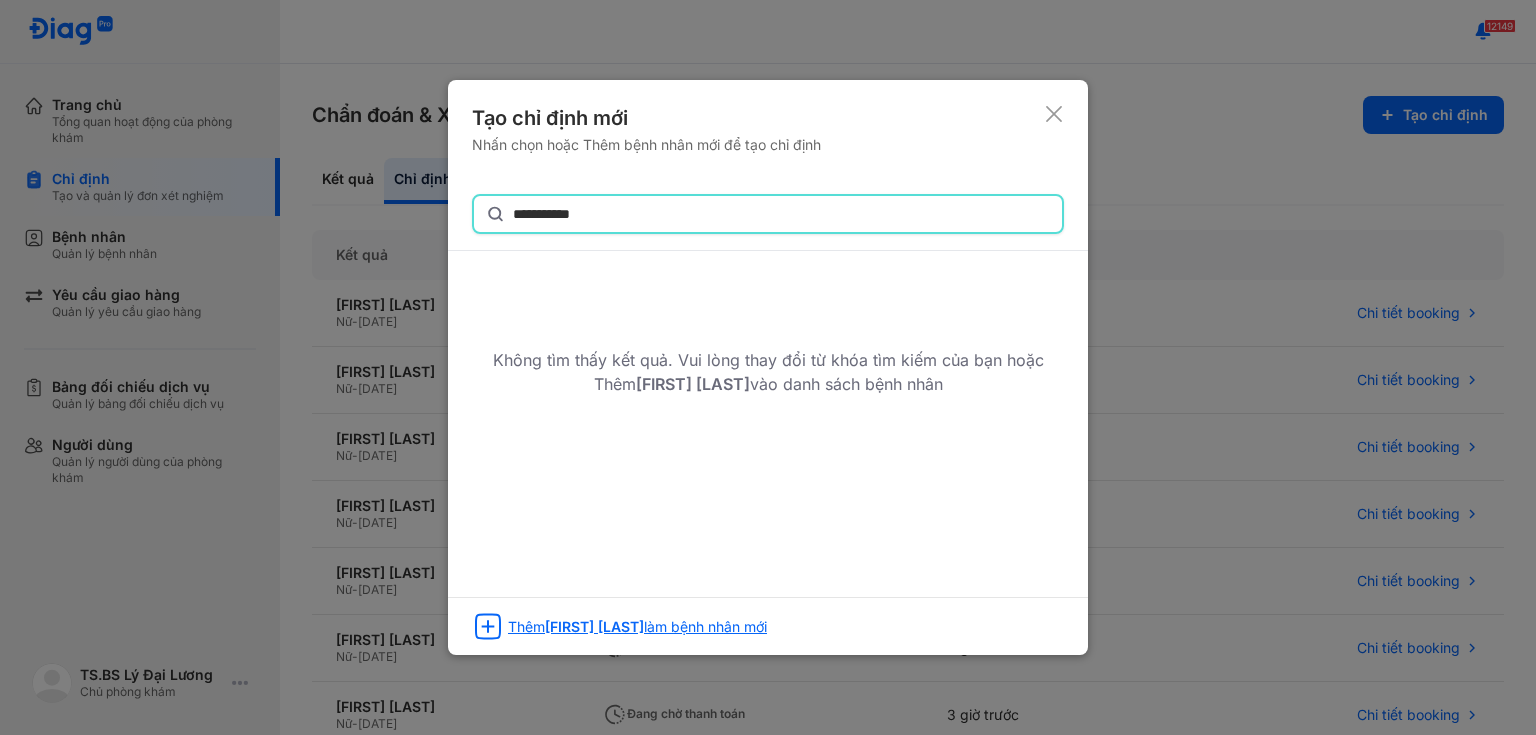 type on "**********" 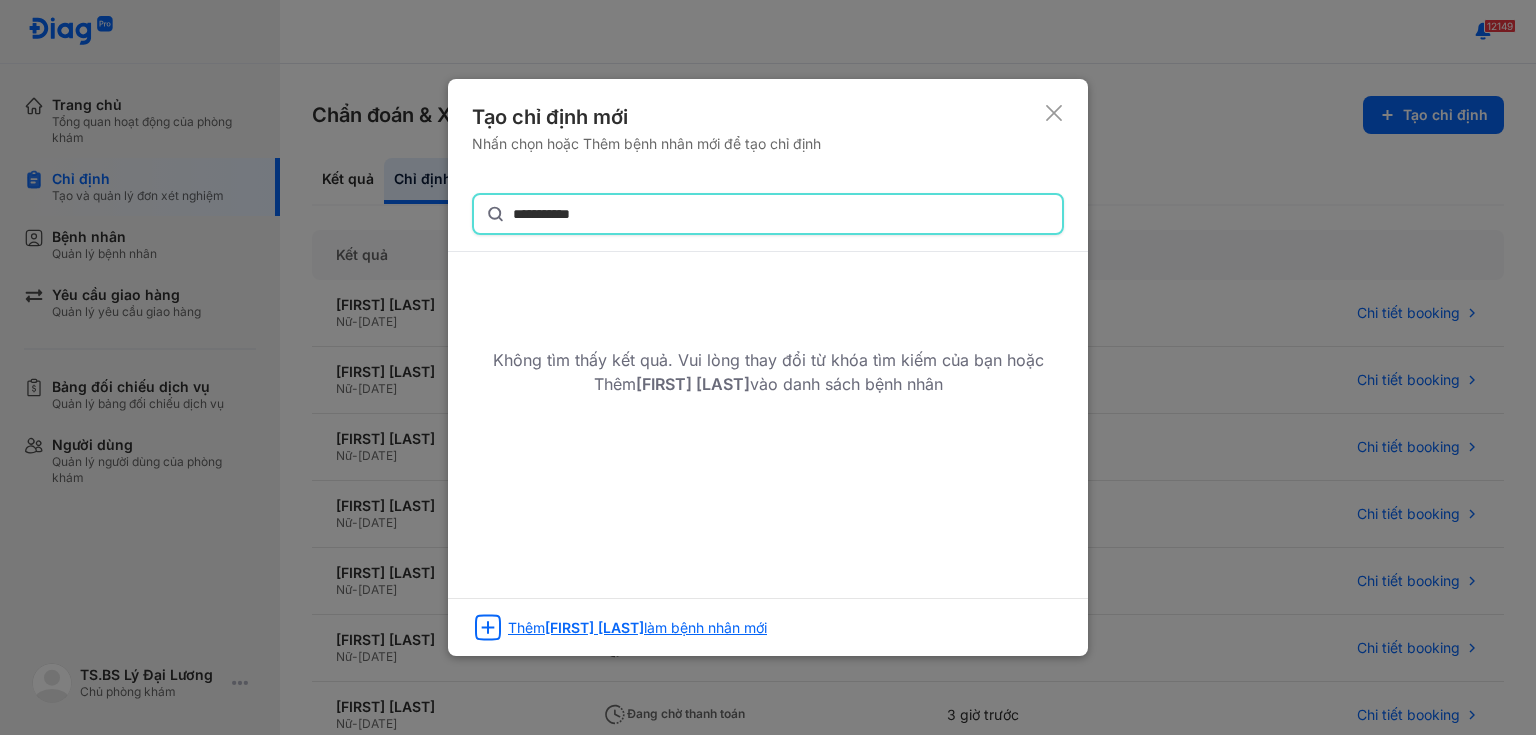 click on "DƯ QUẾ LINH" at bounding box center (594, 627) 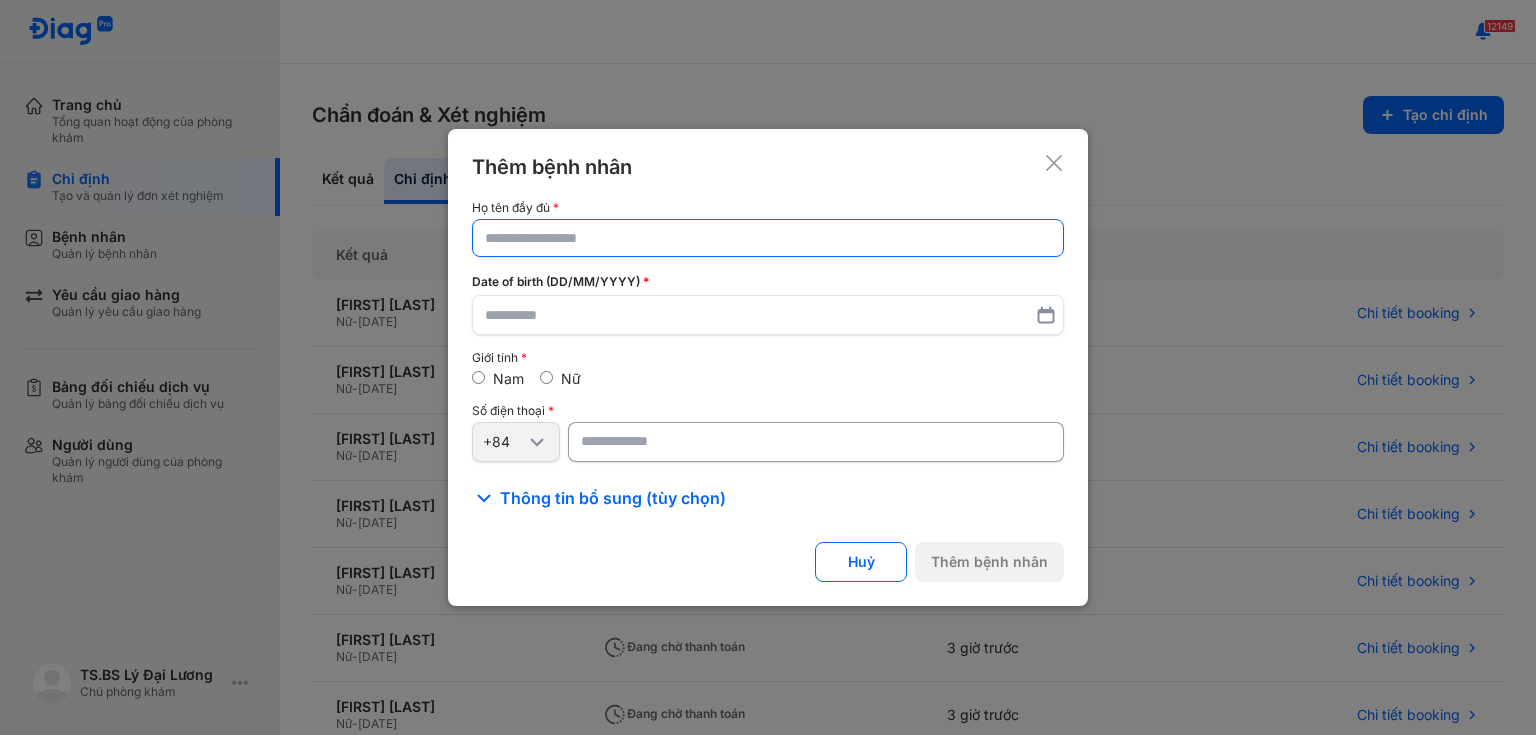 click 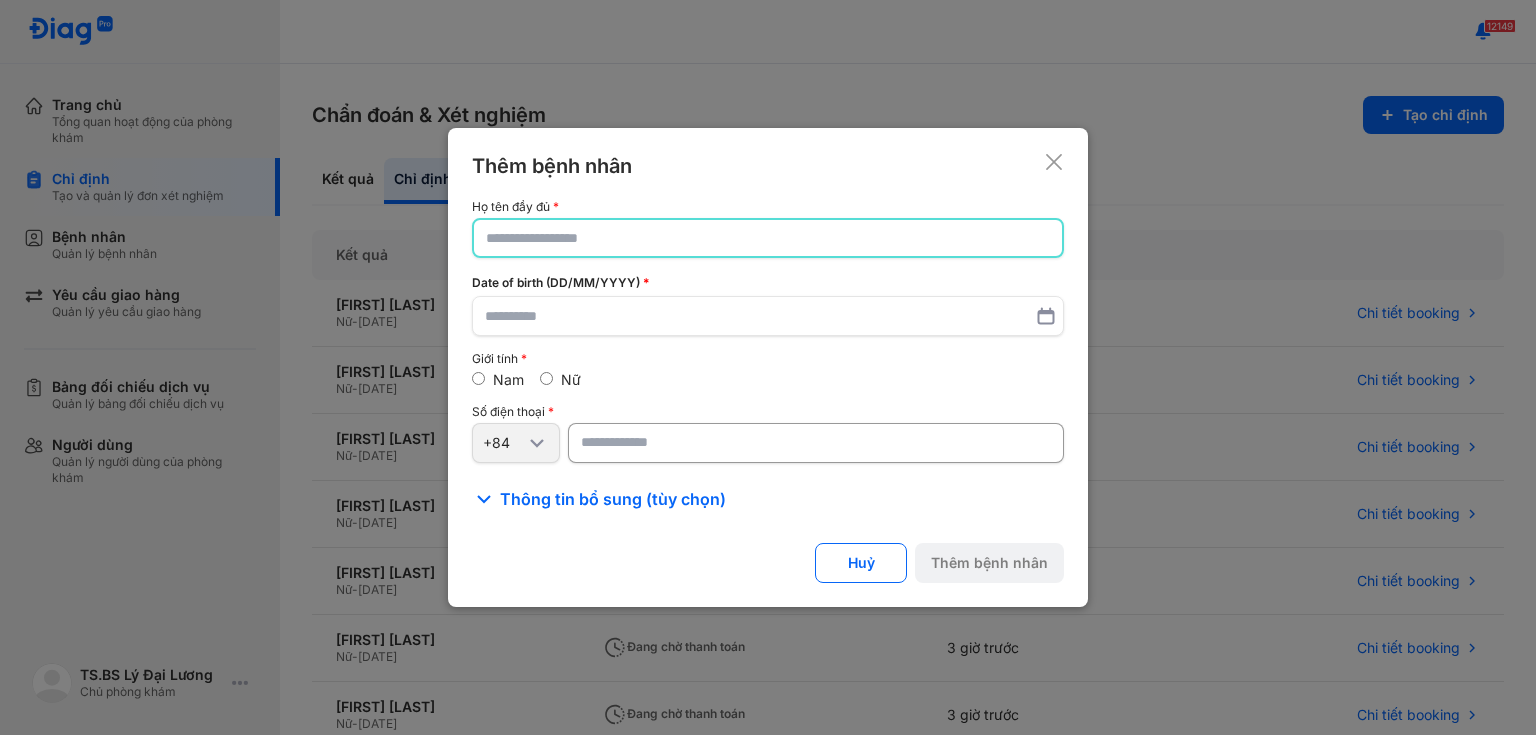 paste on "**********" 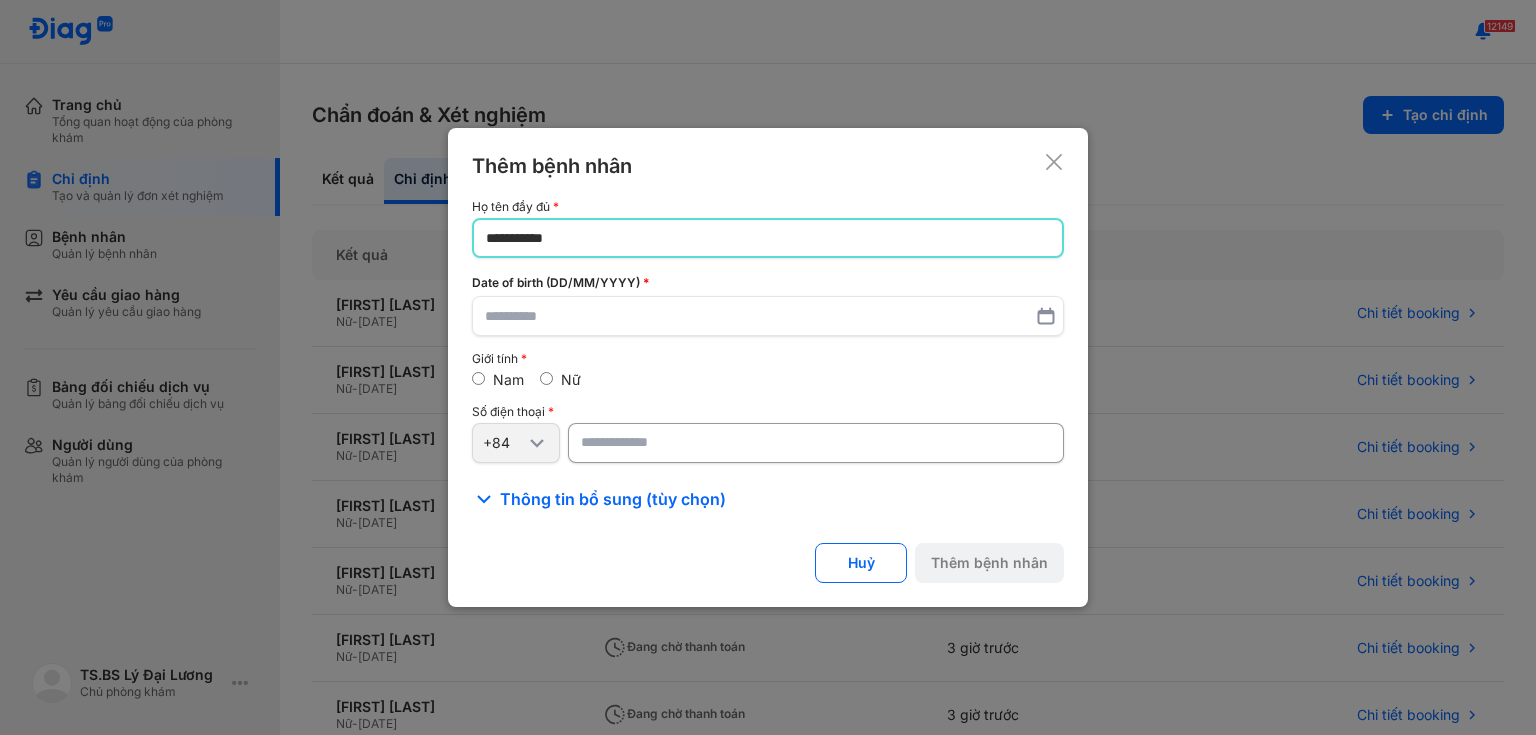 type on "**********" 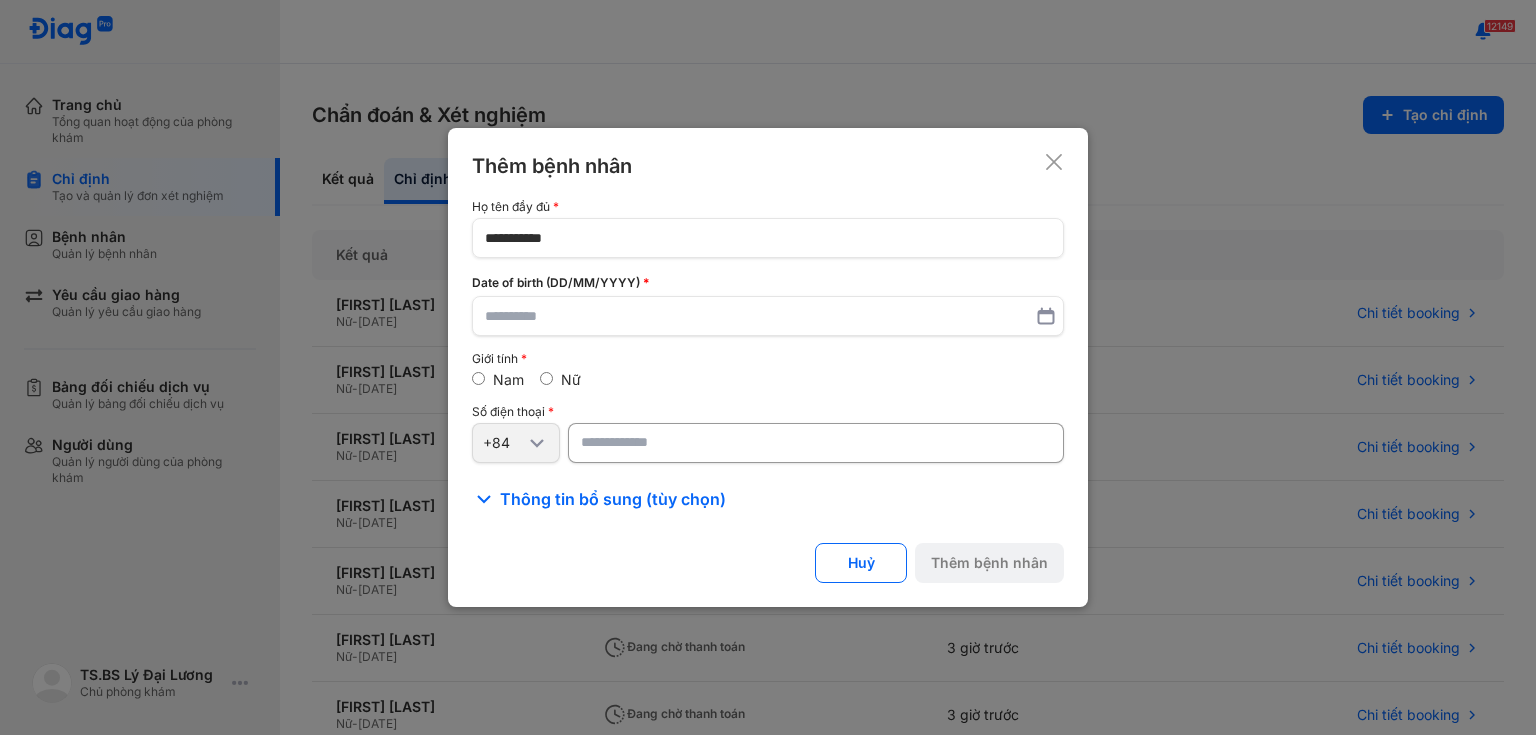click on "**********" at bounding box center (768, 355) 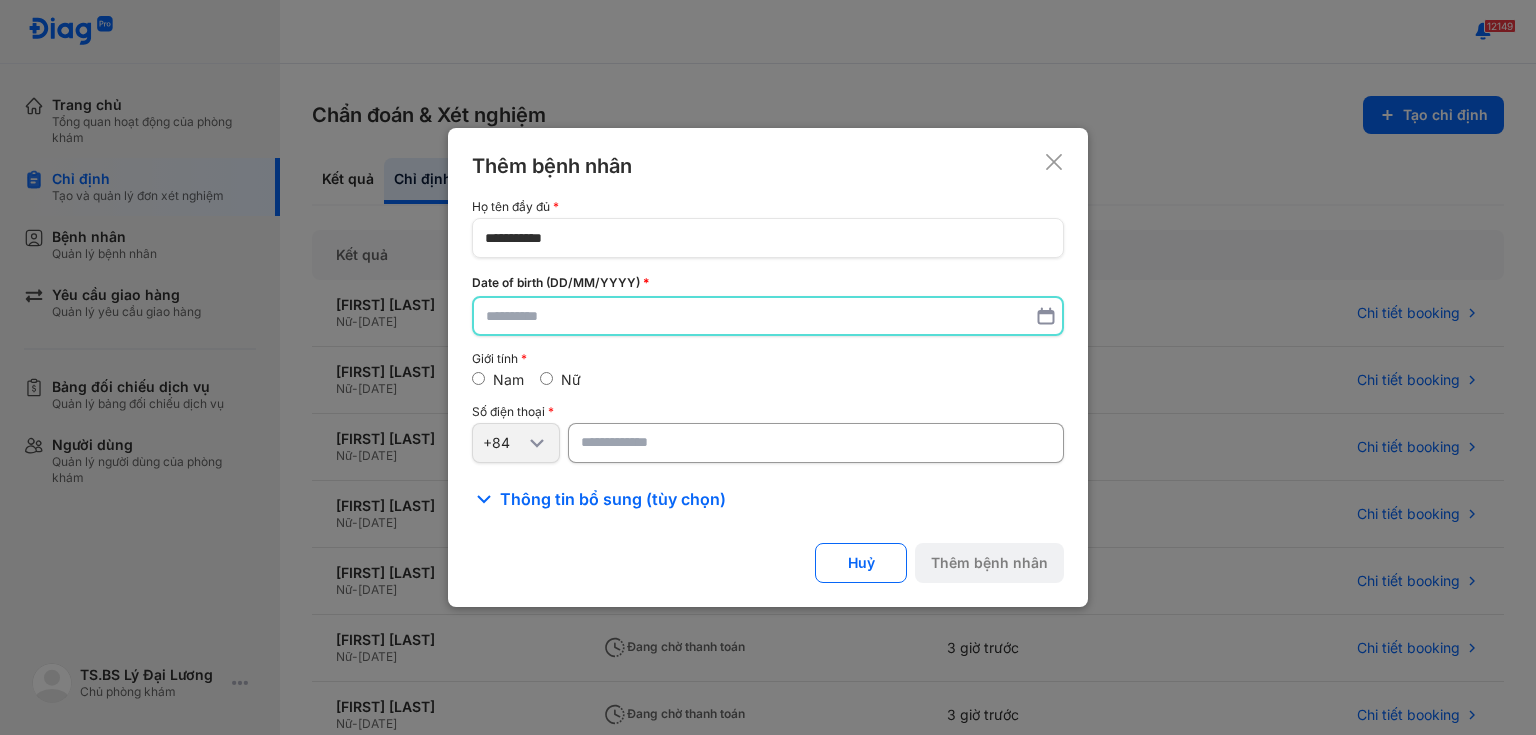 click at bounding box center [768, 316] 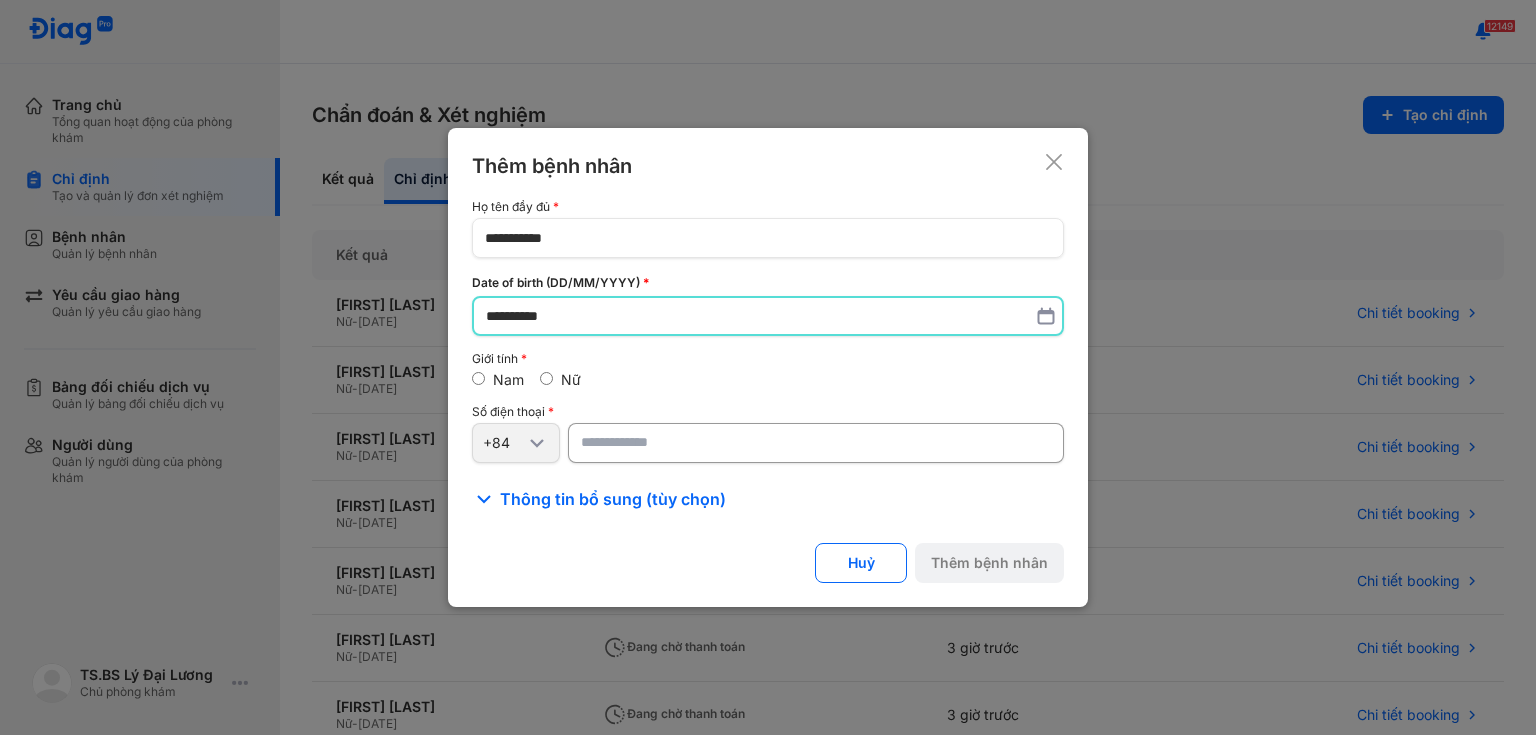 type on "**********" 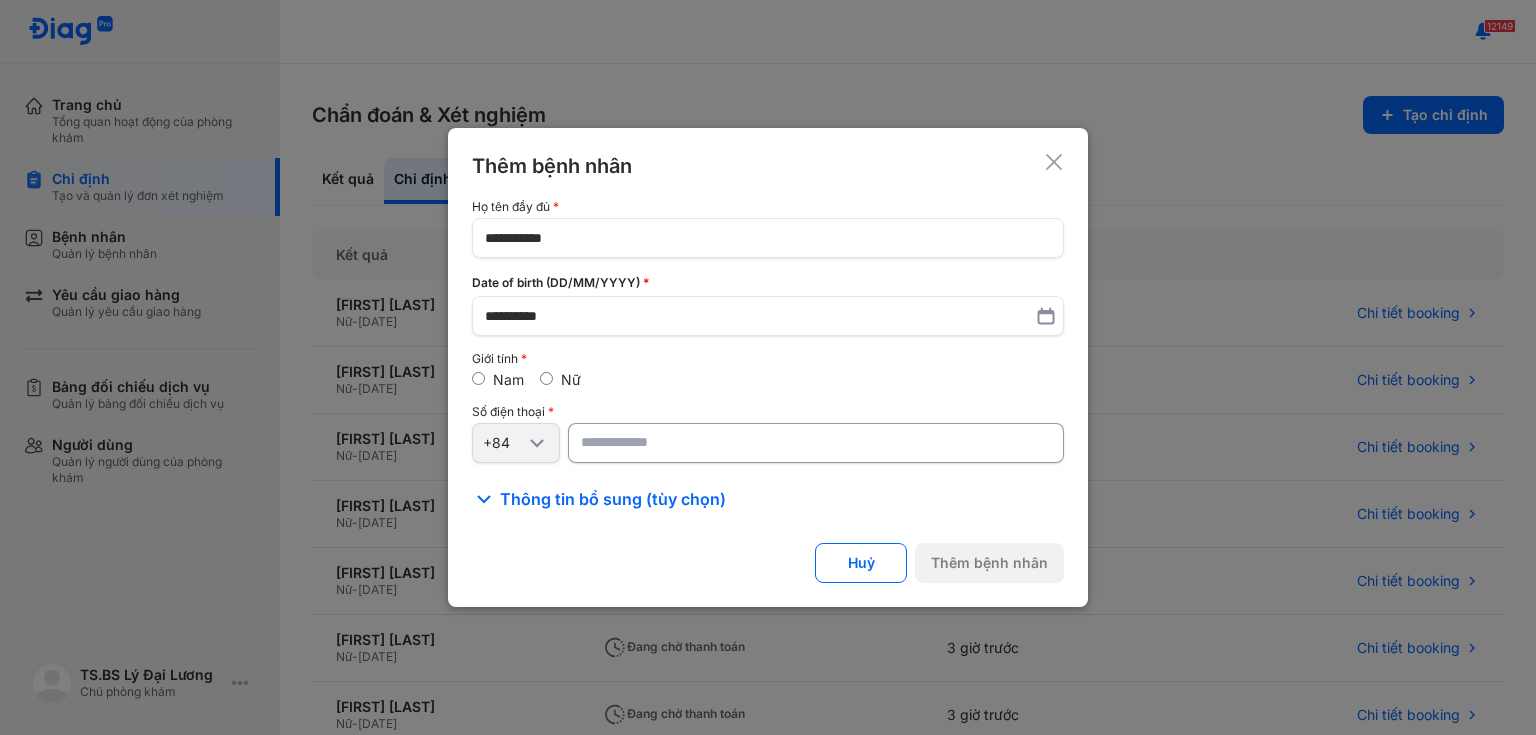 click at bounding box center (816, 443) 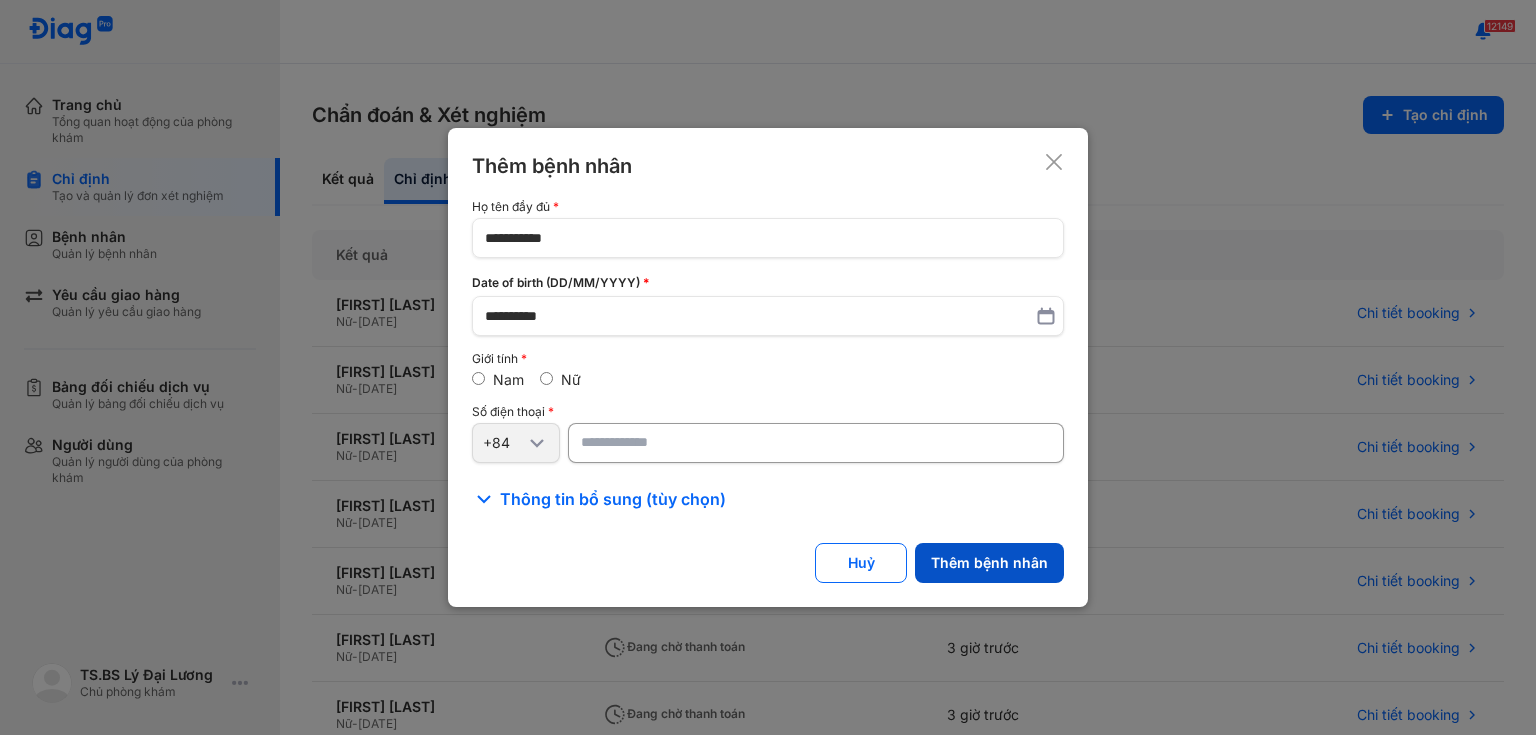 type on "**********" 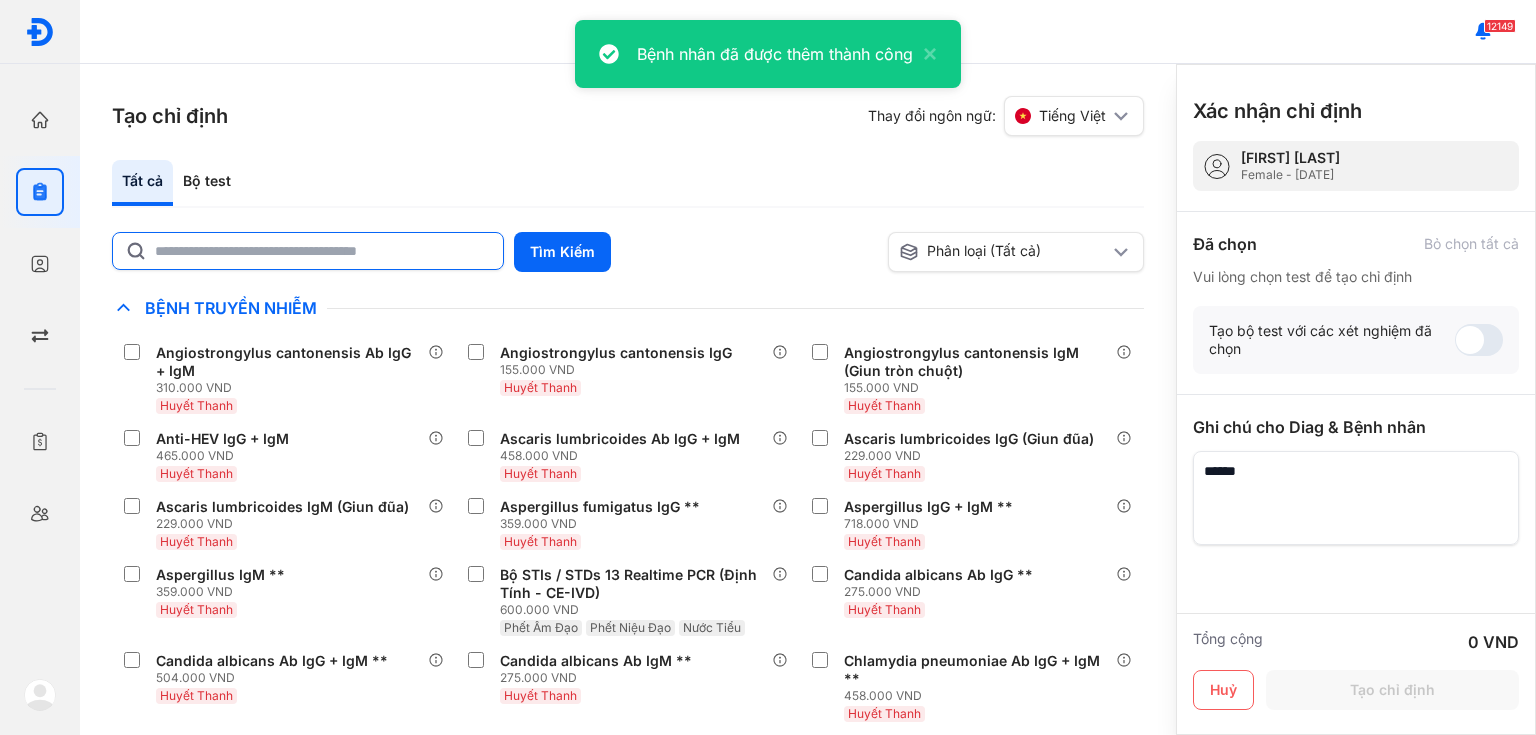 click 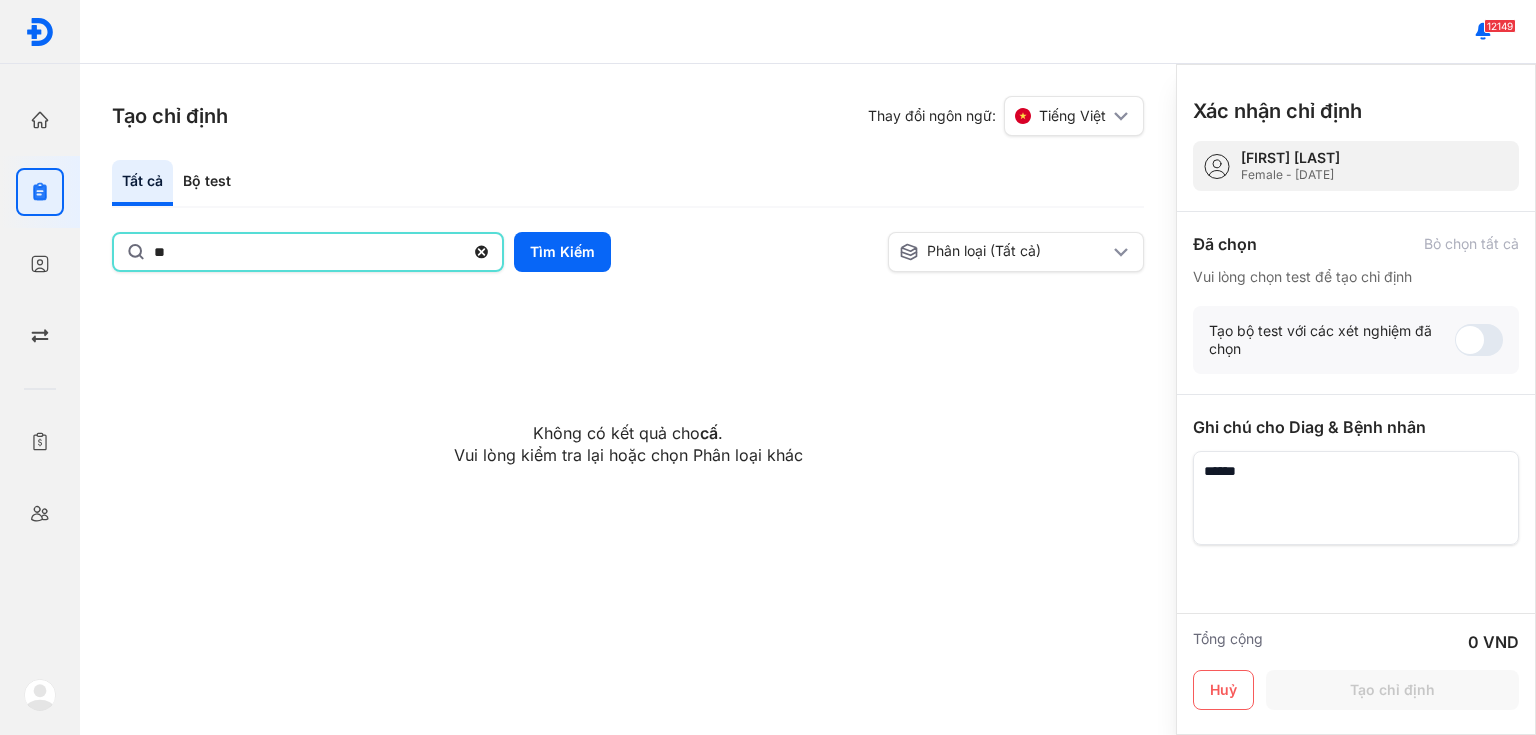 type on "*" 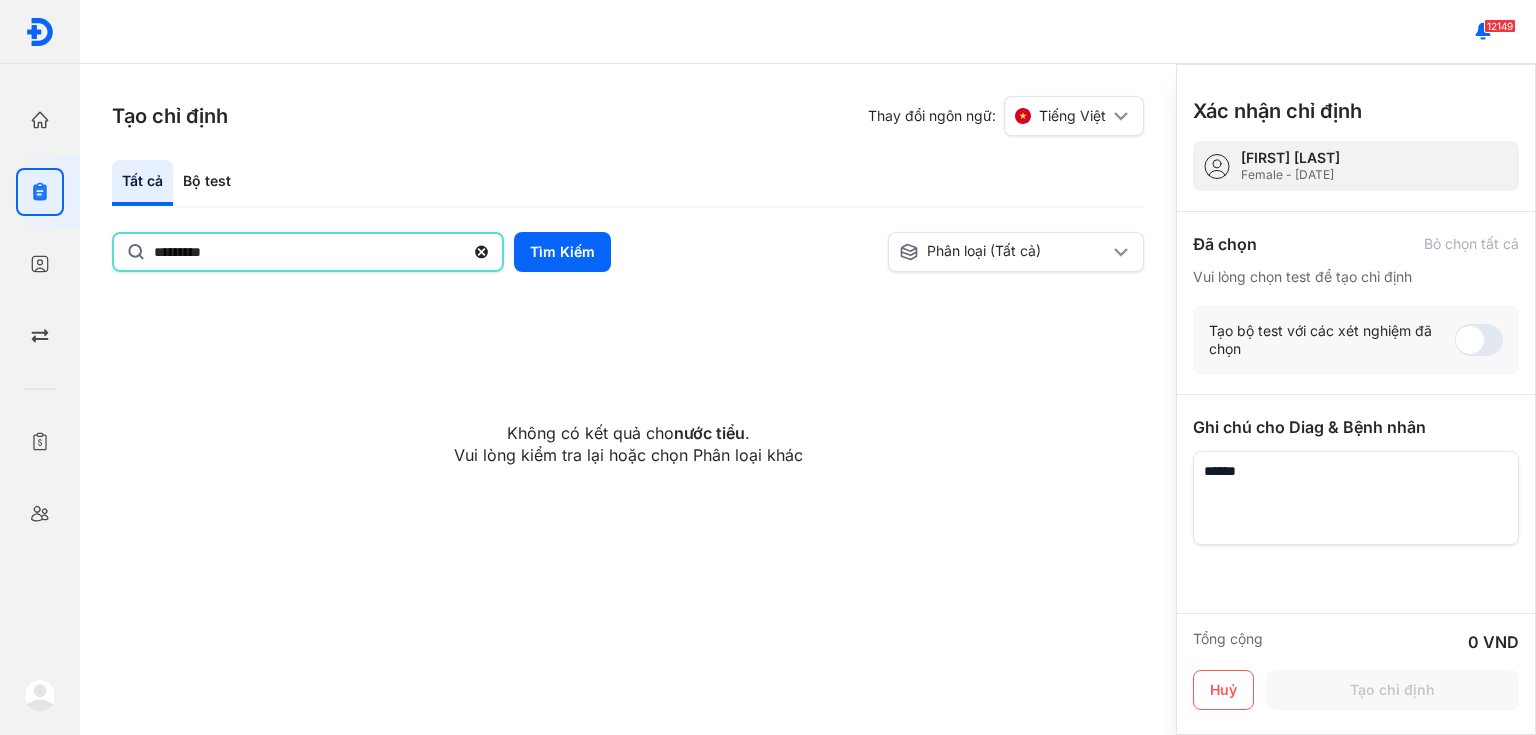 type on "*********" 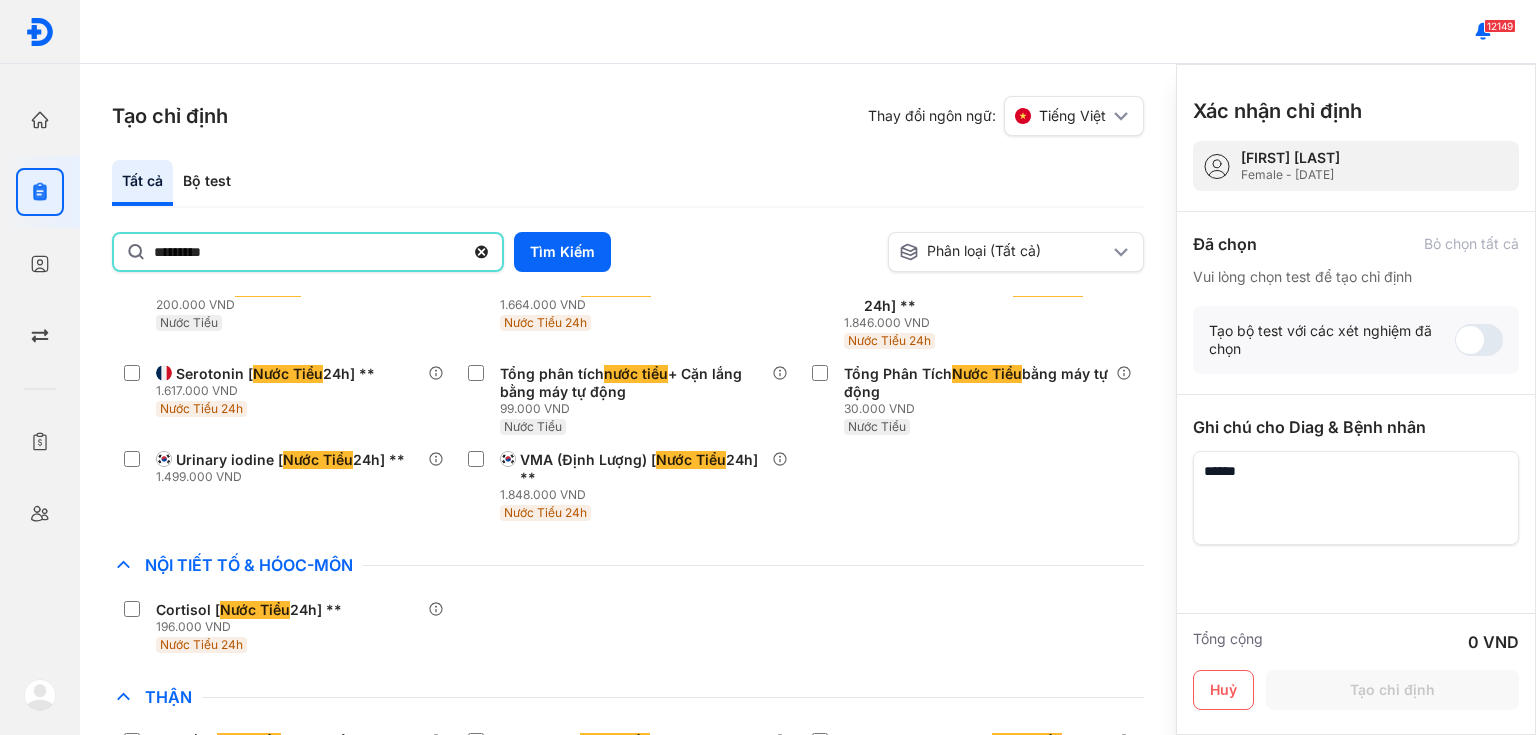 scroll, scrollTop: 1360, scrollLeft: 0, axis: vertical 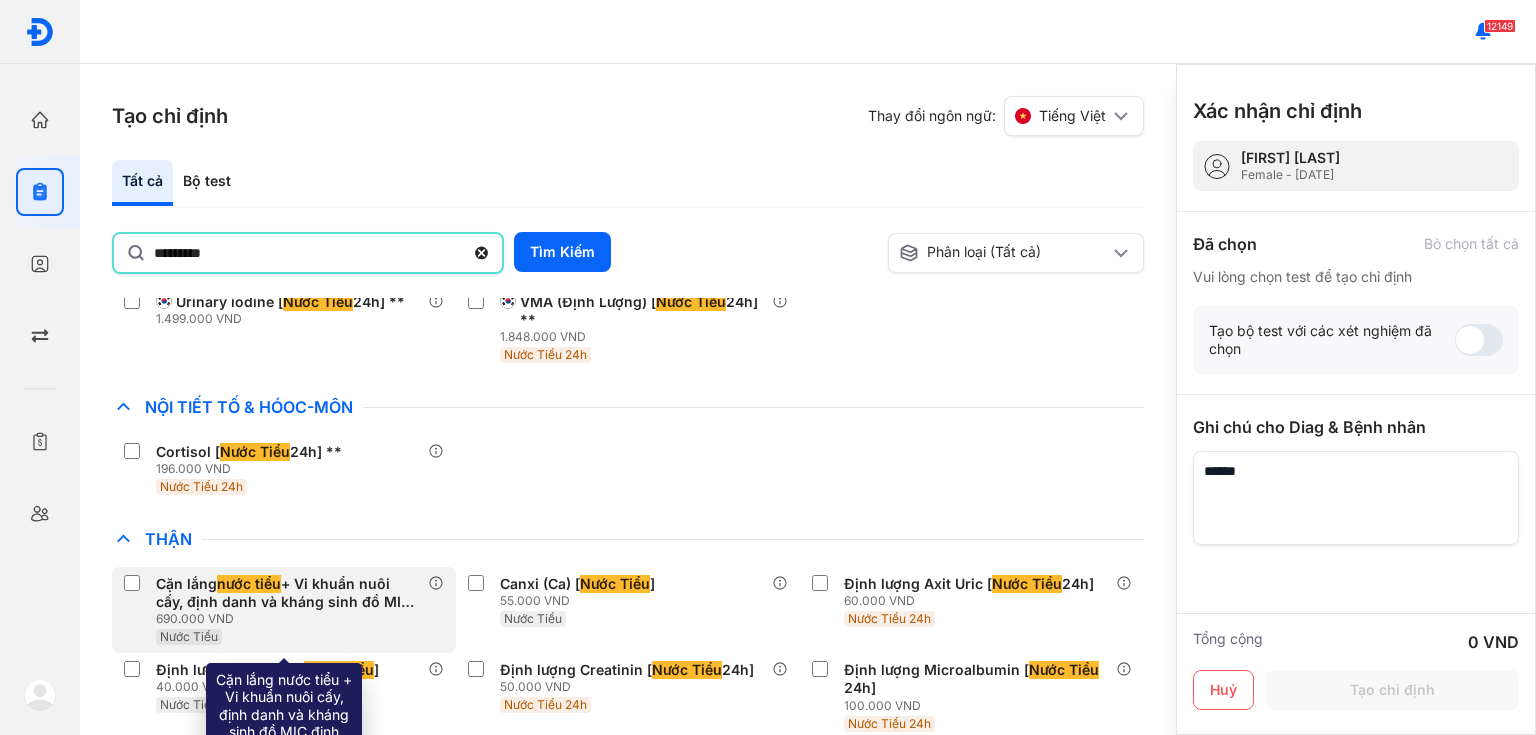 click on "Cặn lắng  nước tiểu  + Vi khuẩn nuôi cấy, định danh và kháng sinh đồ MIC định lượng hệ tự động [ Nước tiểu ]" at bounding box center [288, 593] 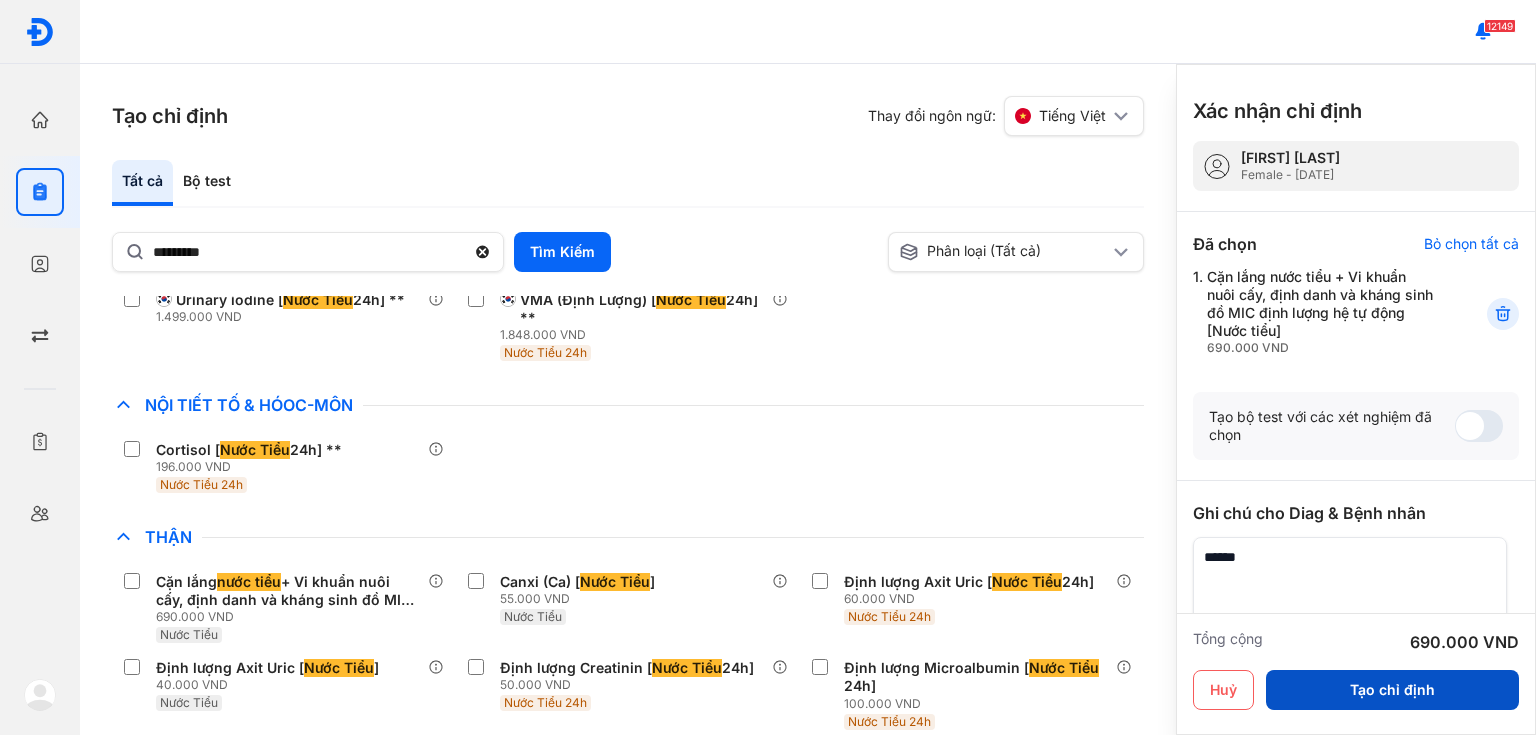 click on "Tạo chỉ định" at bounding box center (1392, 690) 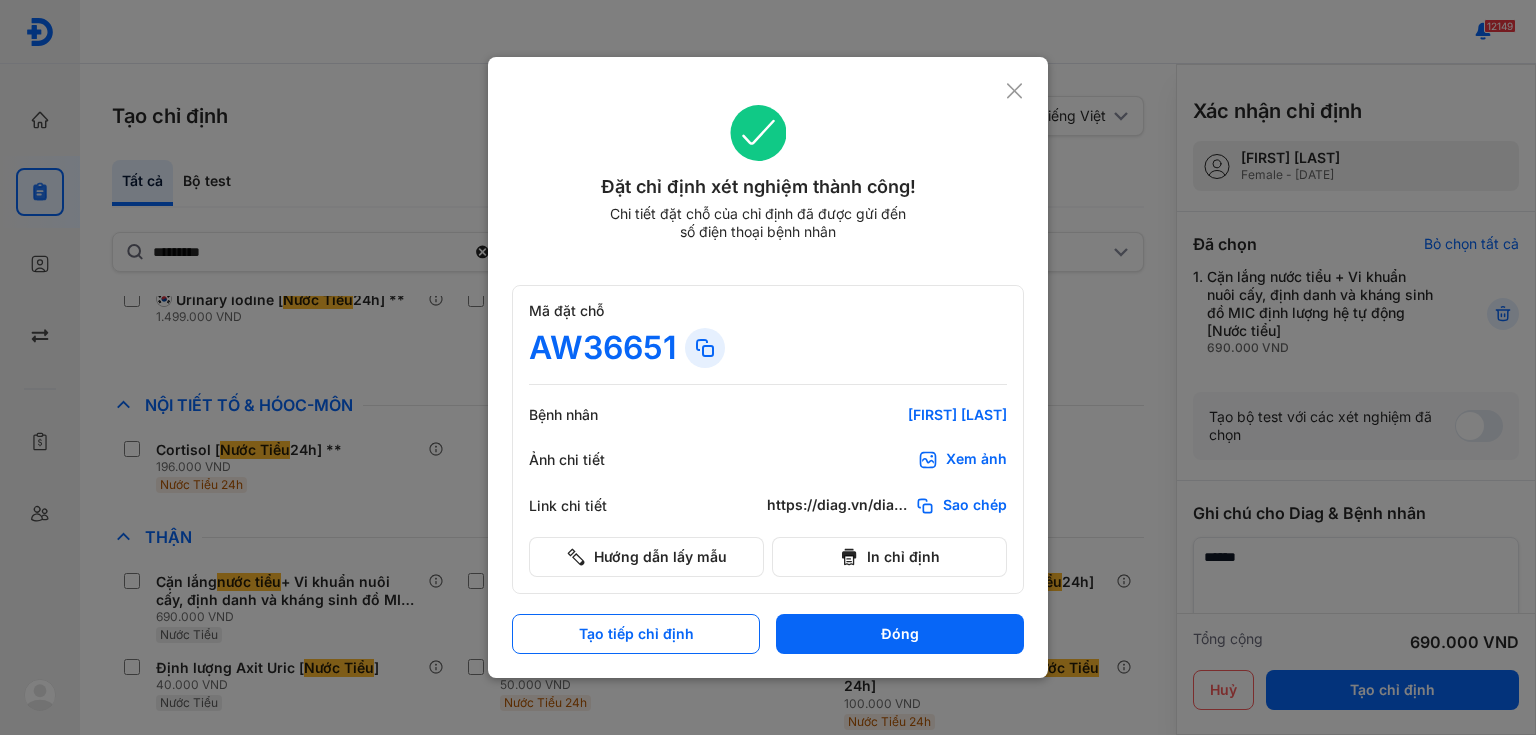 click on "Xem ảnh" at bounding box center (976, 460) 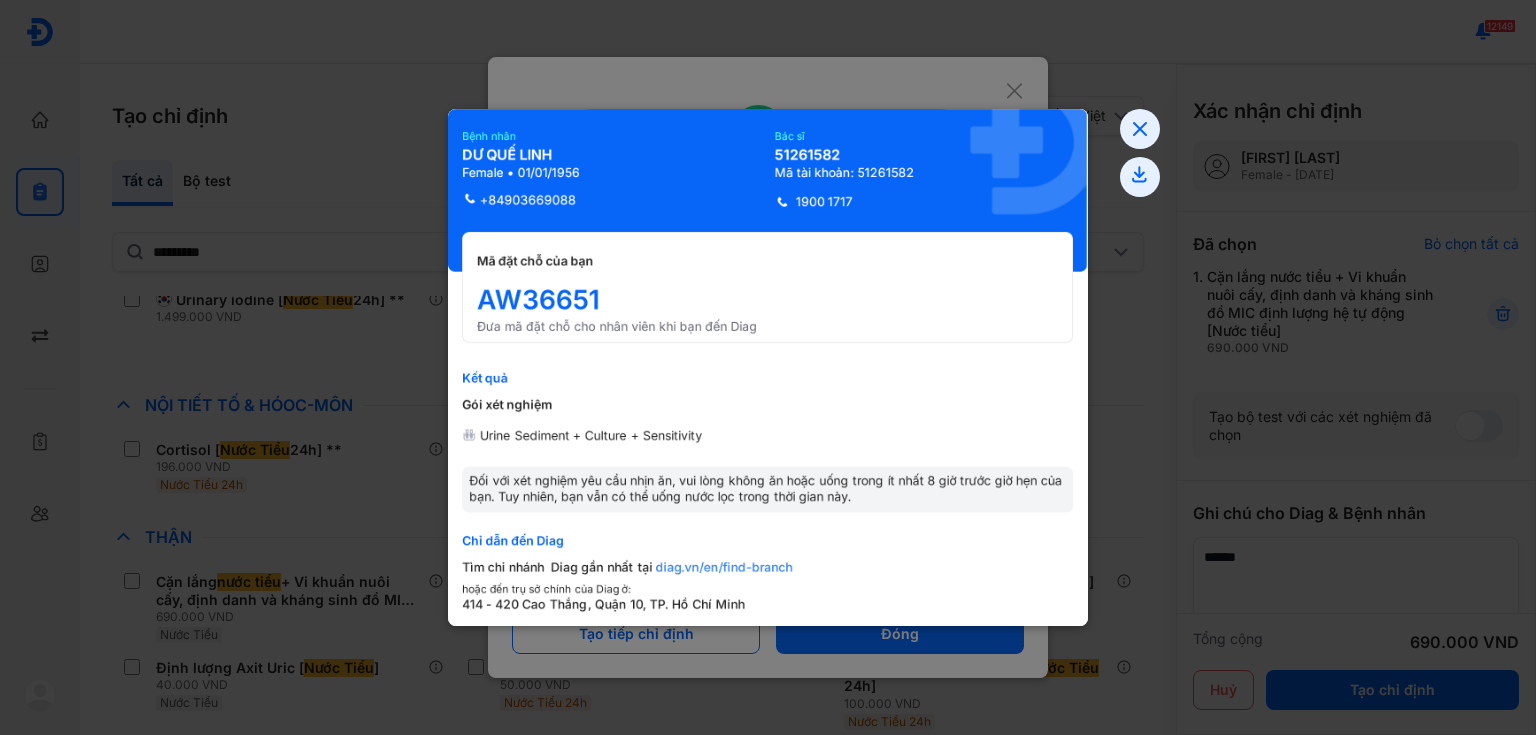 click at bounding box center [768, 367] 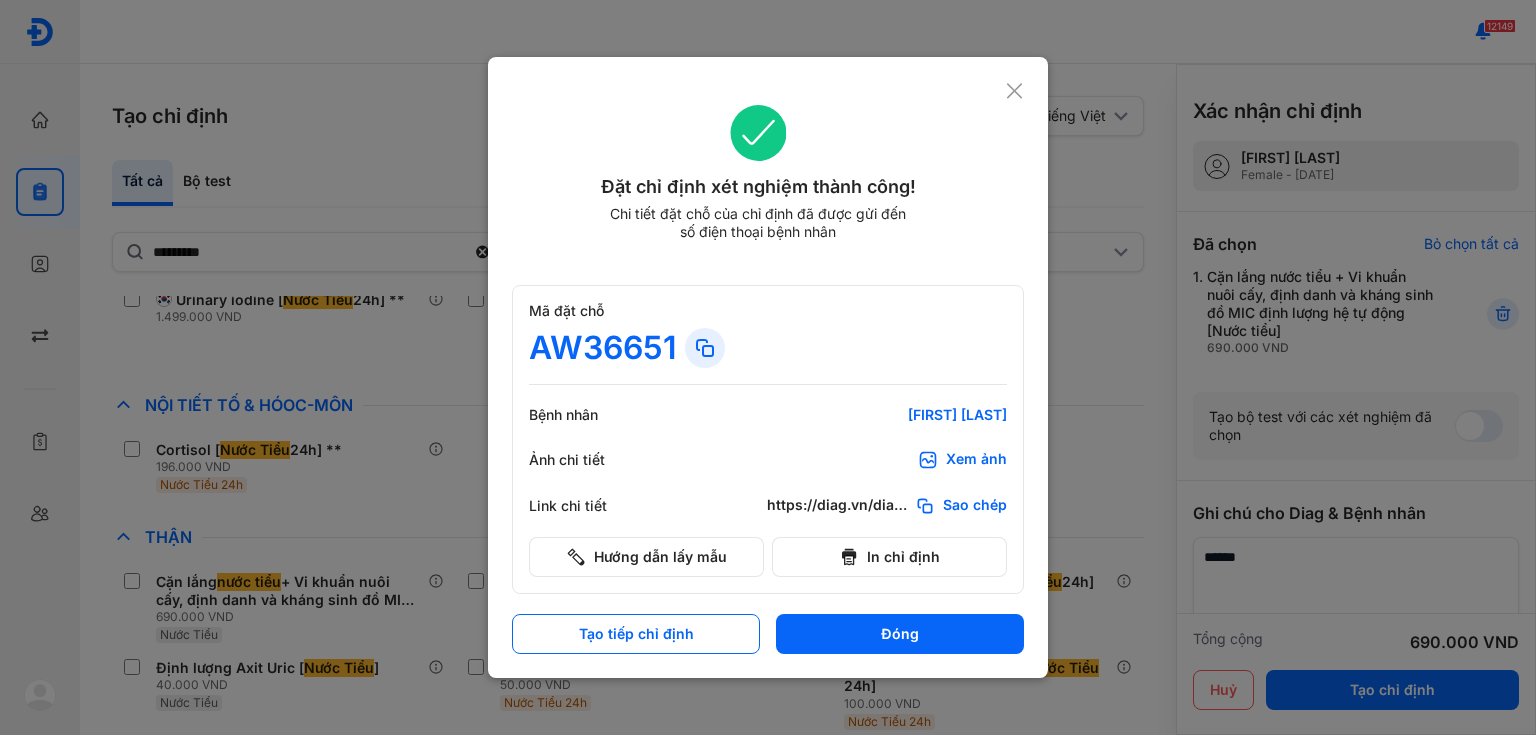 click at bounding box center [768, 367] 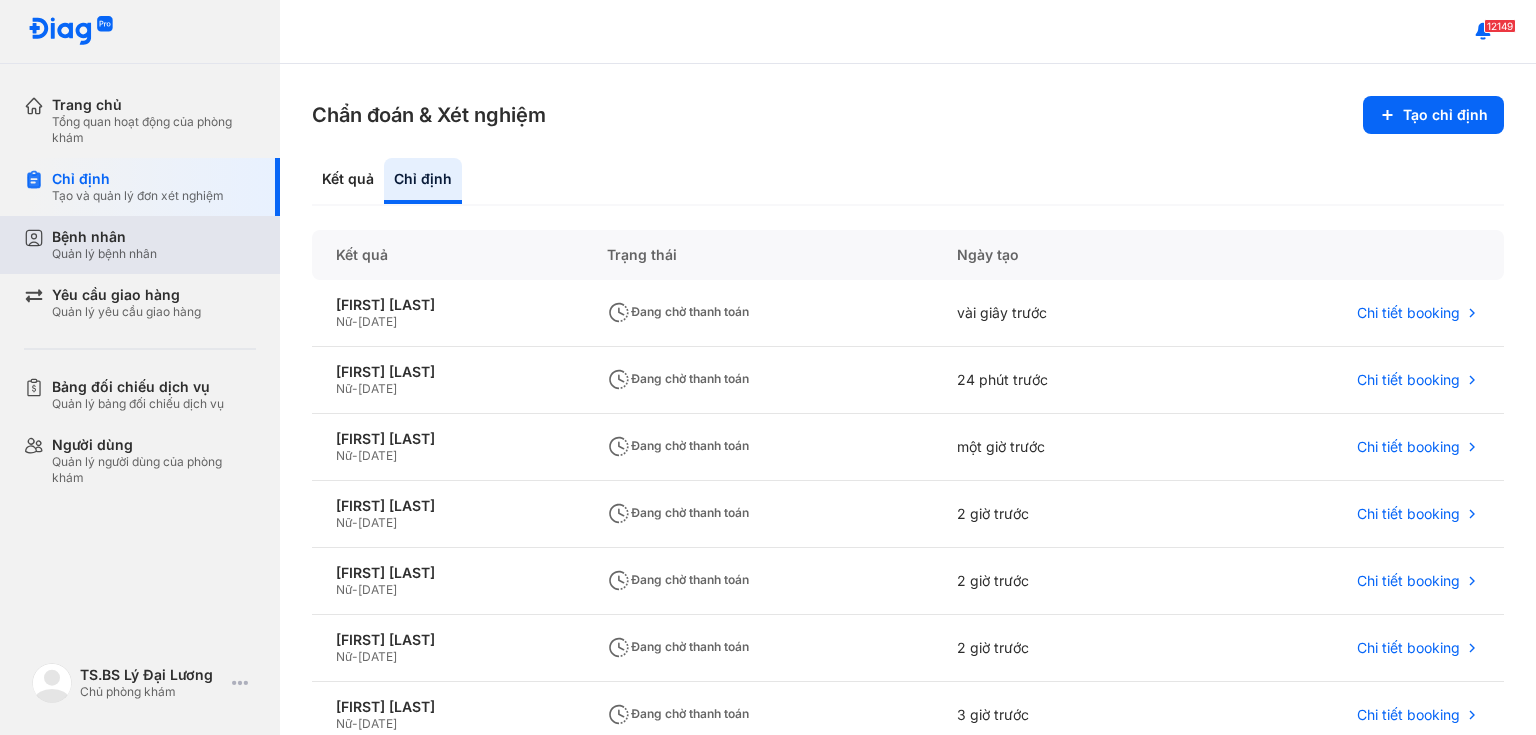 click on "Bệnh nhân Quản lý bệnh nhân" at bounding box center (152, 245) 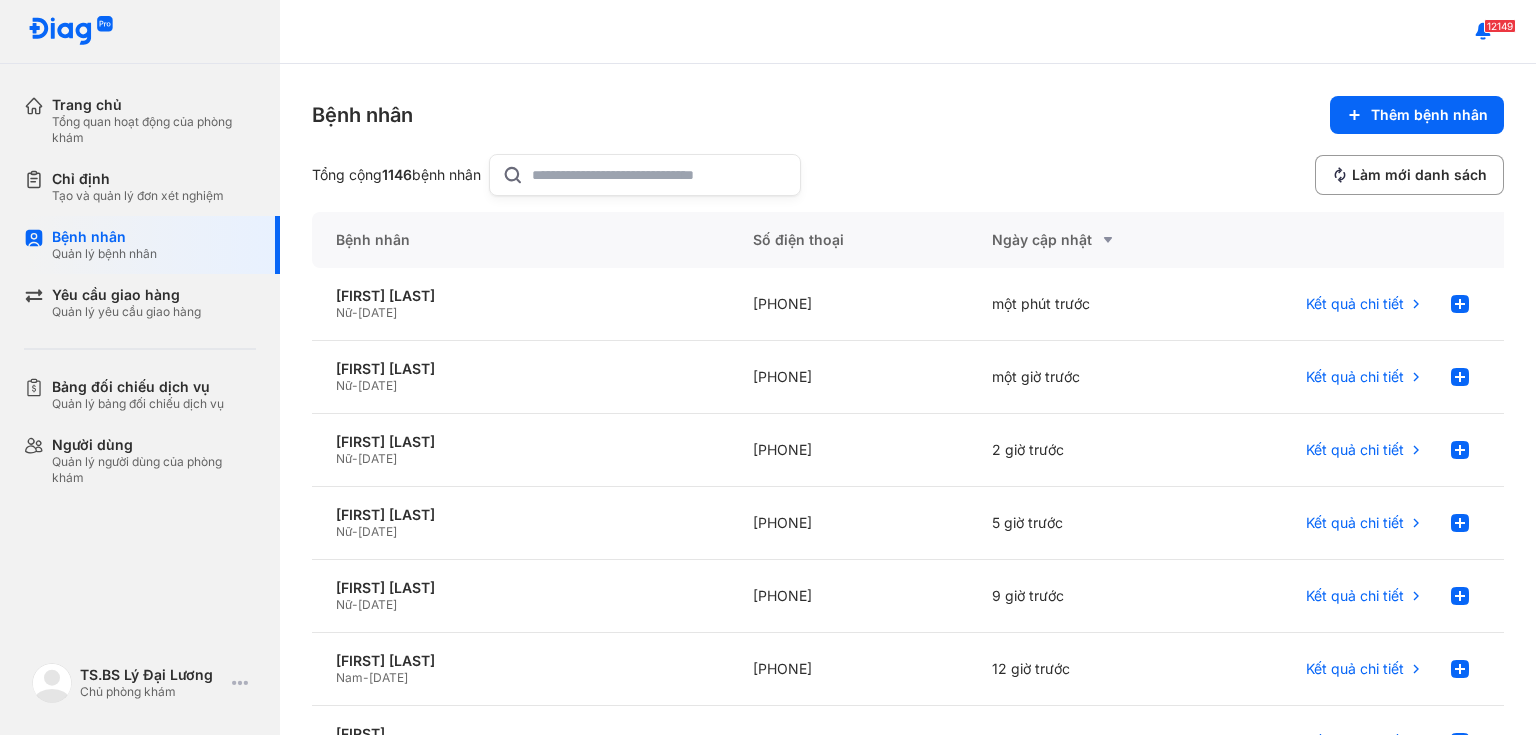 click 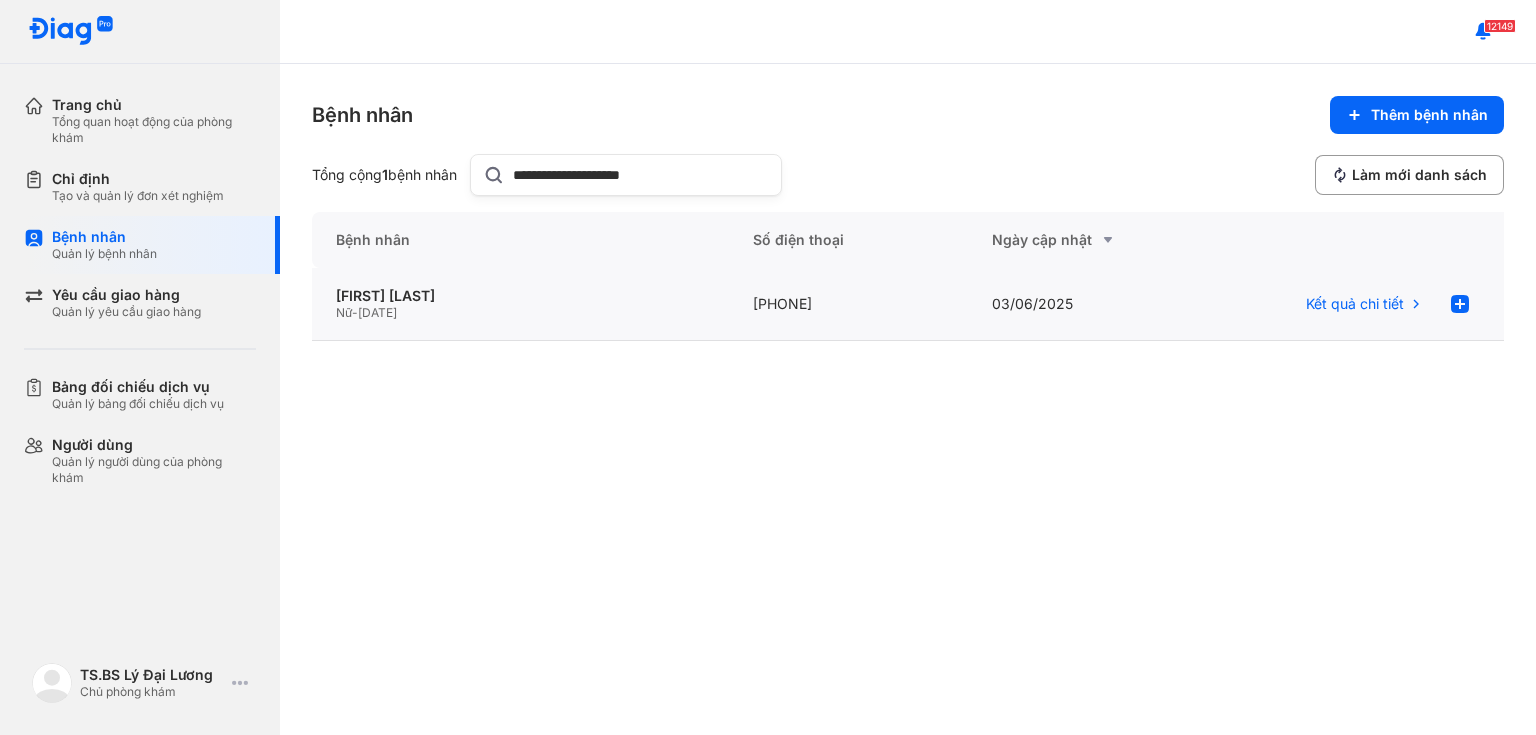 type on "**********" 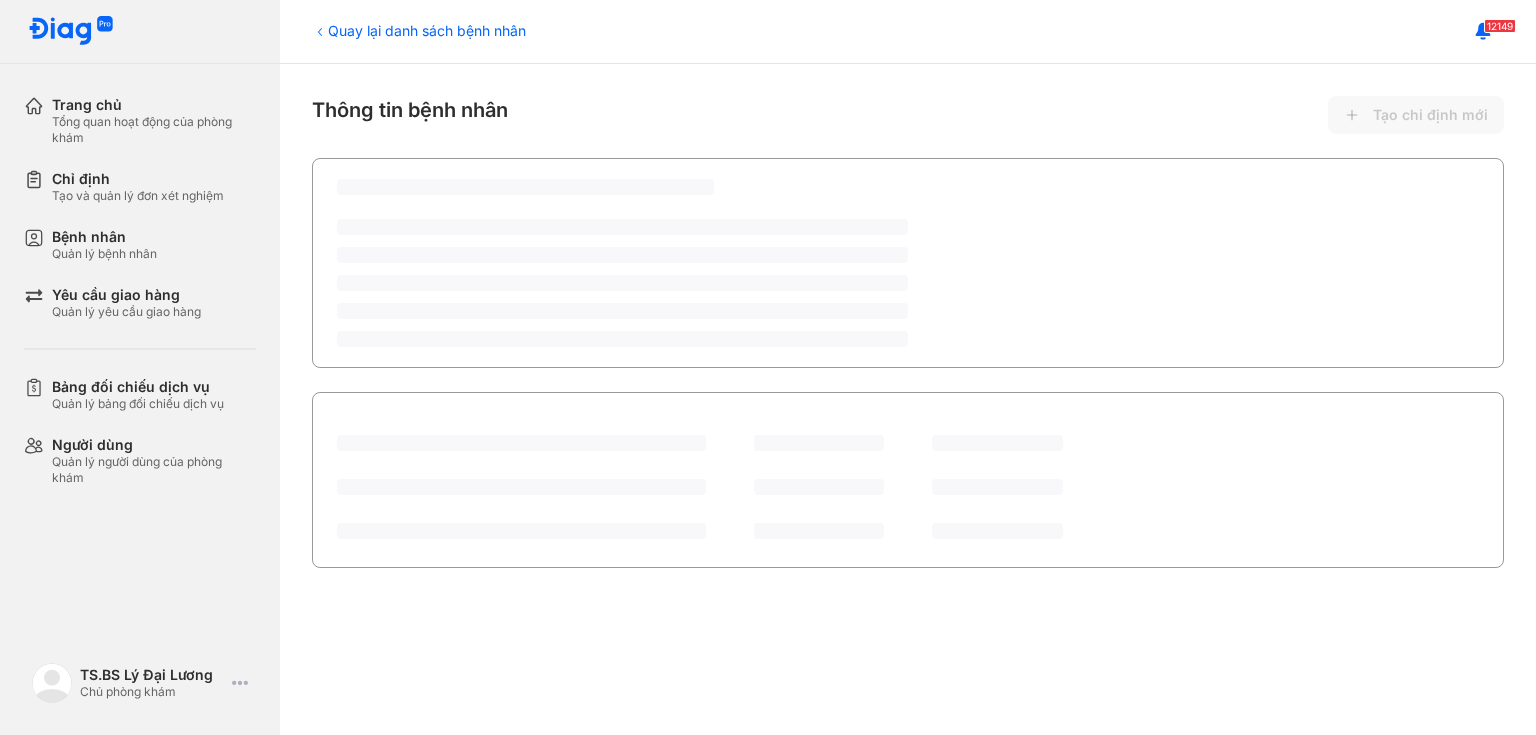 scroll, scrollTop: 0, scrollLeft: 0, axis: both 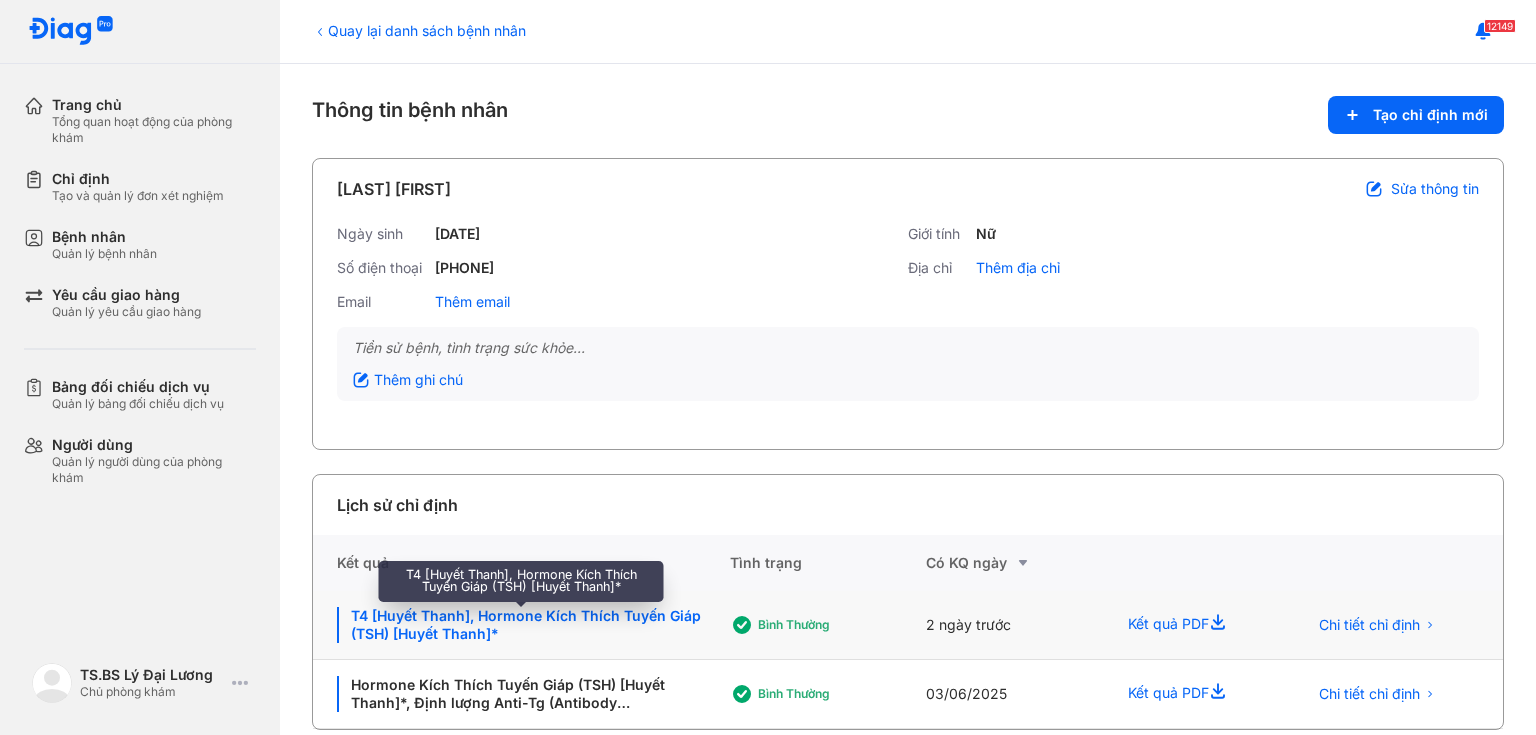 click on "T4 [Huyết Thanh], Hormone Kích Thích Tuyến Giáp (TSH) [Huyết Thanh]*" 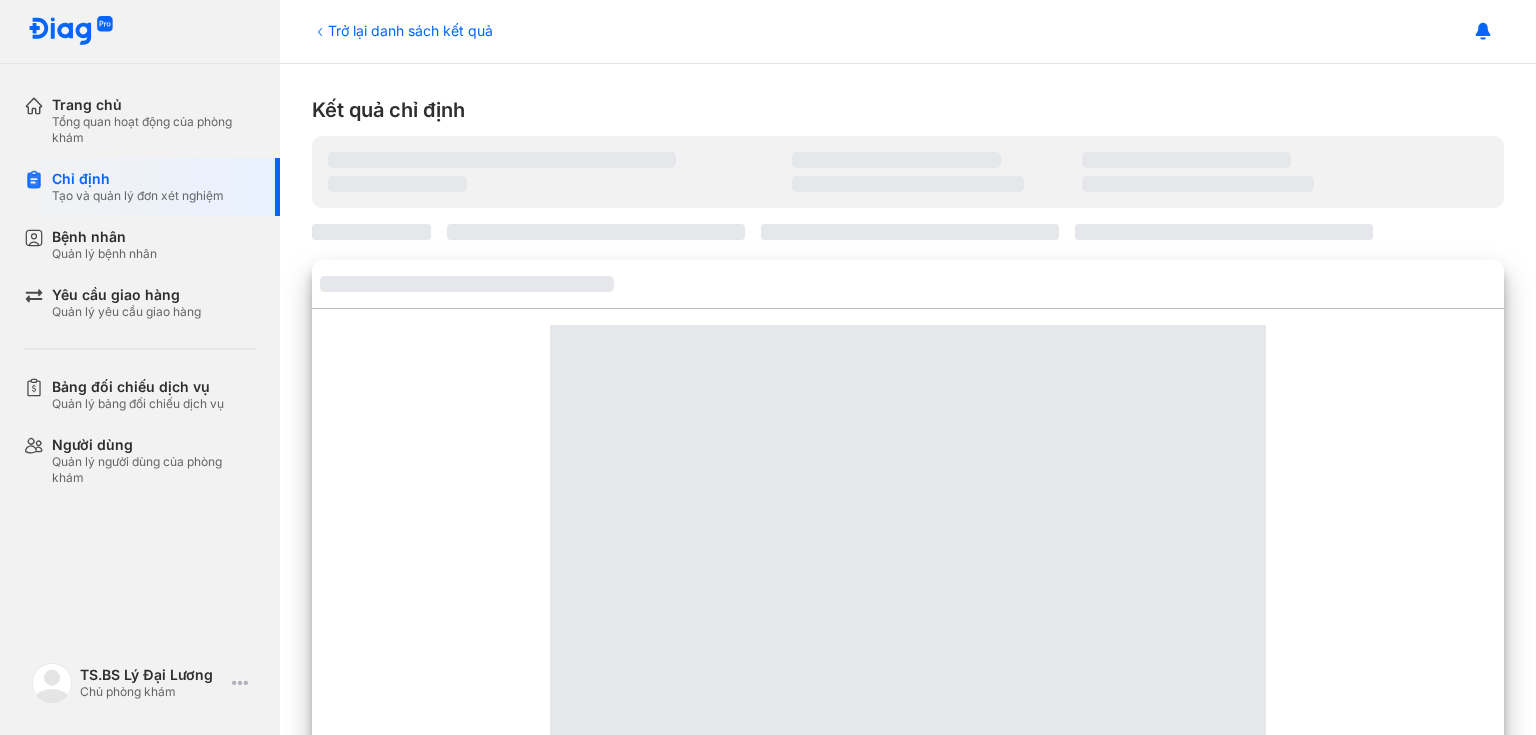 scroll, scrollTop: 0, scrollLeft: 0, axis: both 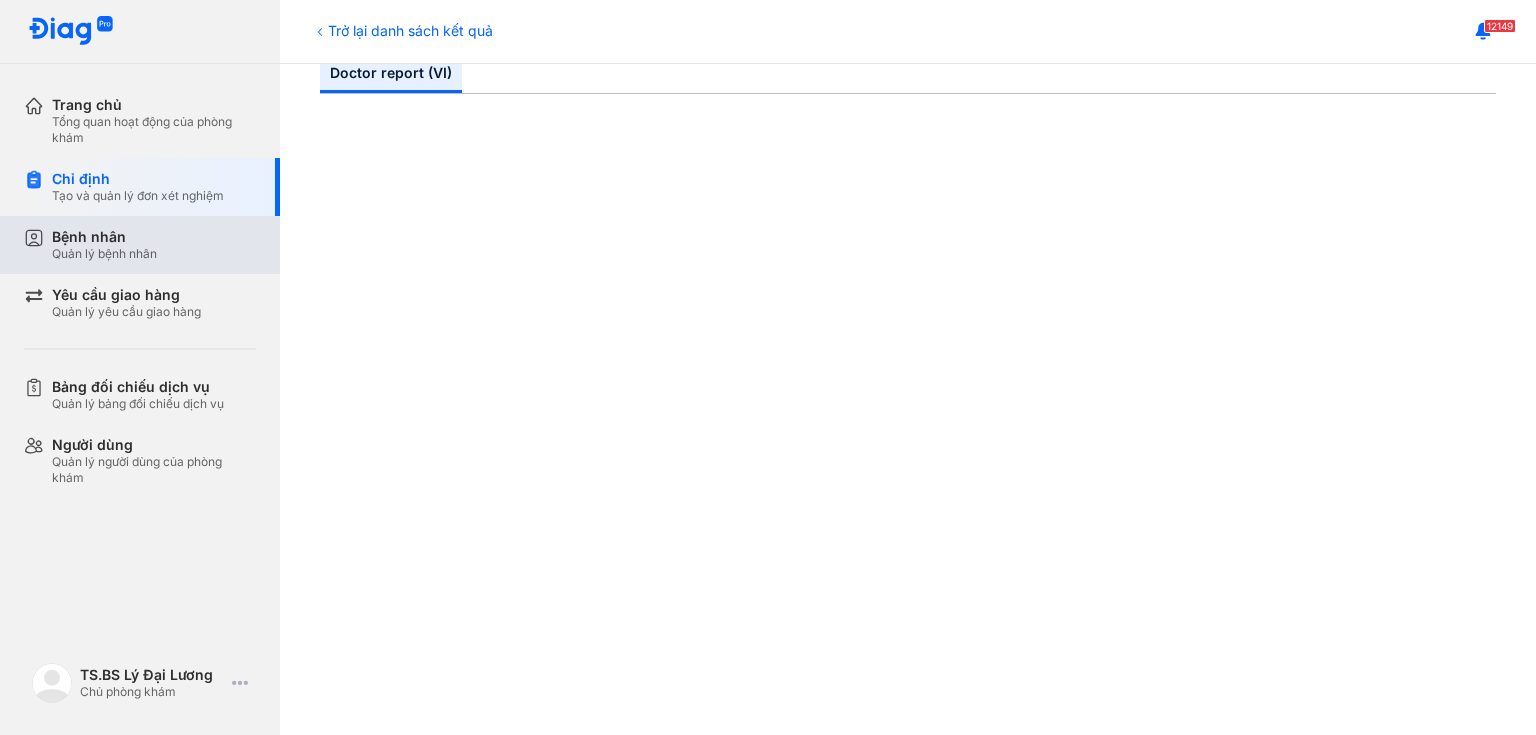 click on "Bệnh nhân" at bounding box center (104, 237) 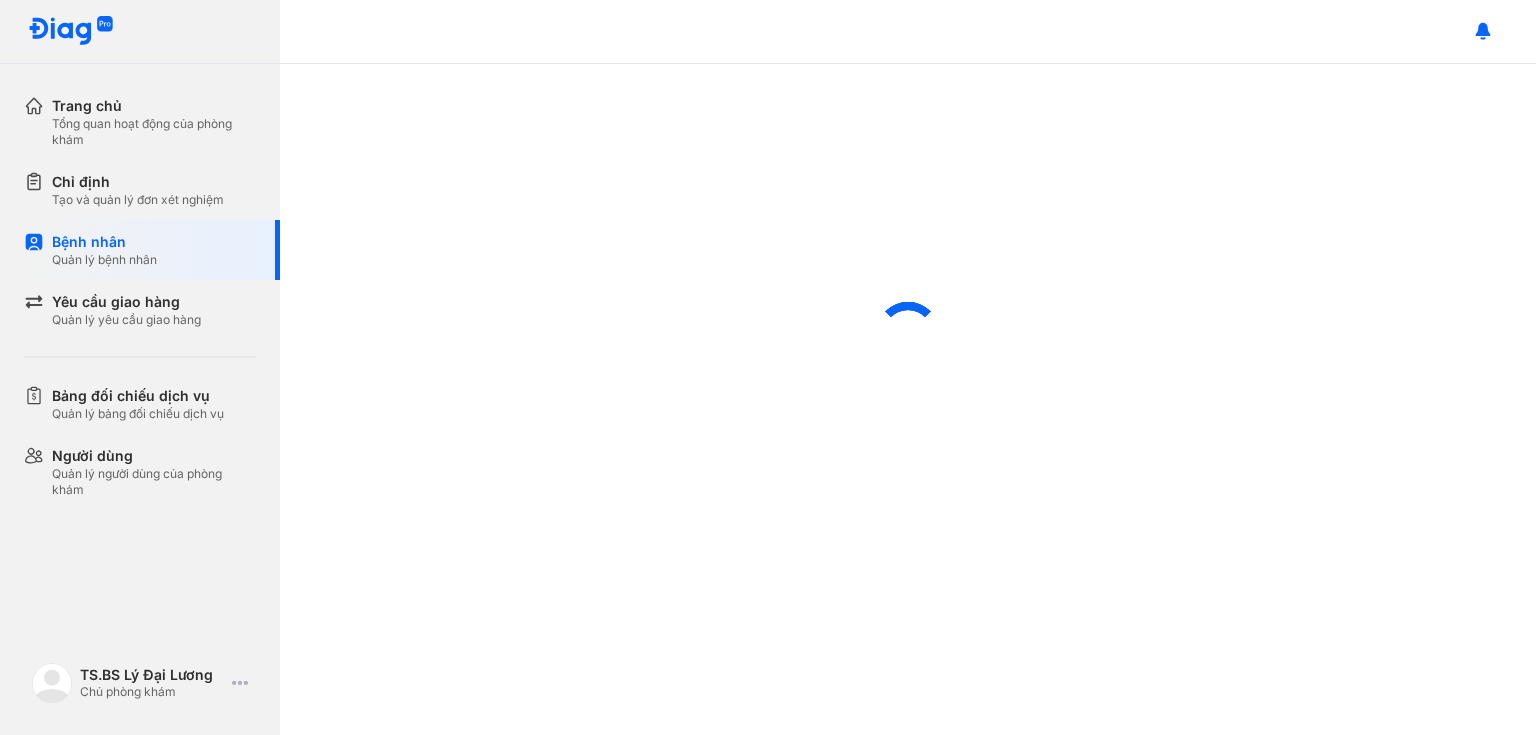 scroll, scrollTop: 0, scrollLeft: 0, axis: both 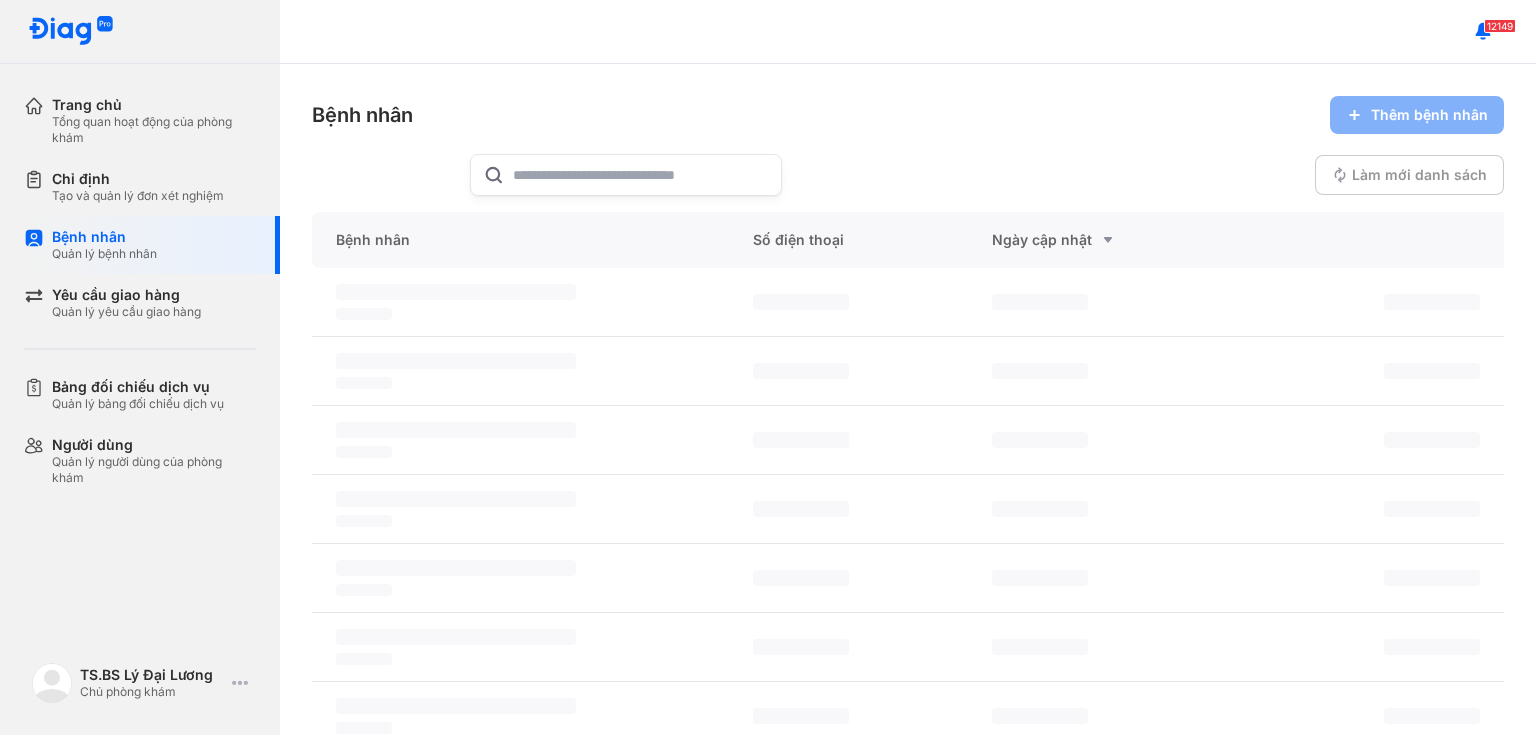click 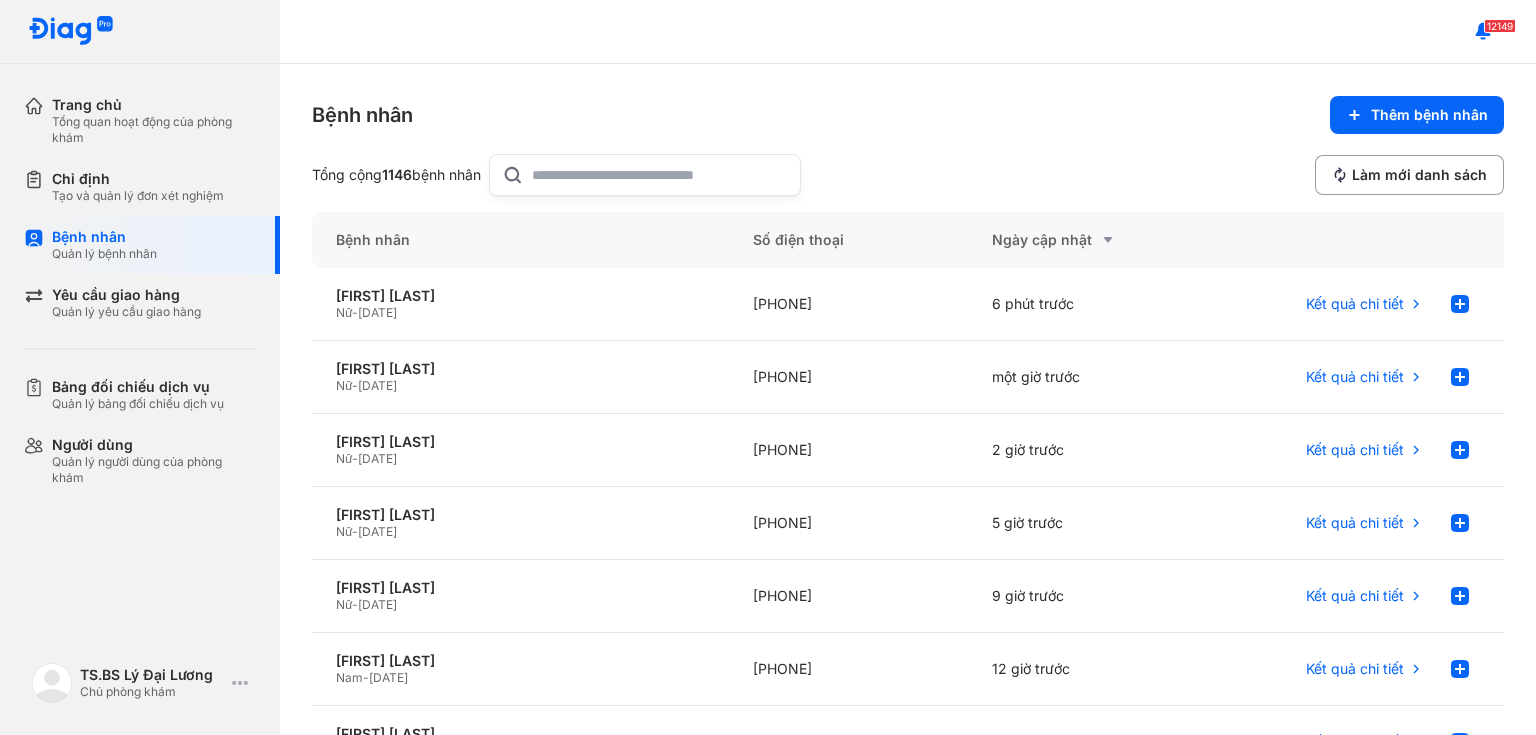 paste on "**********" 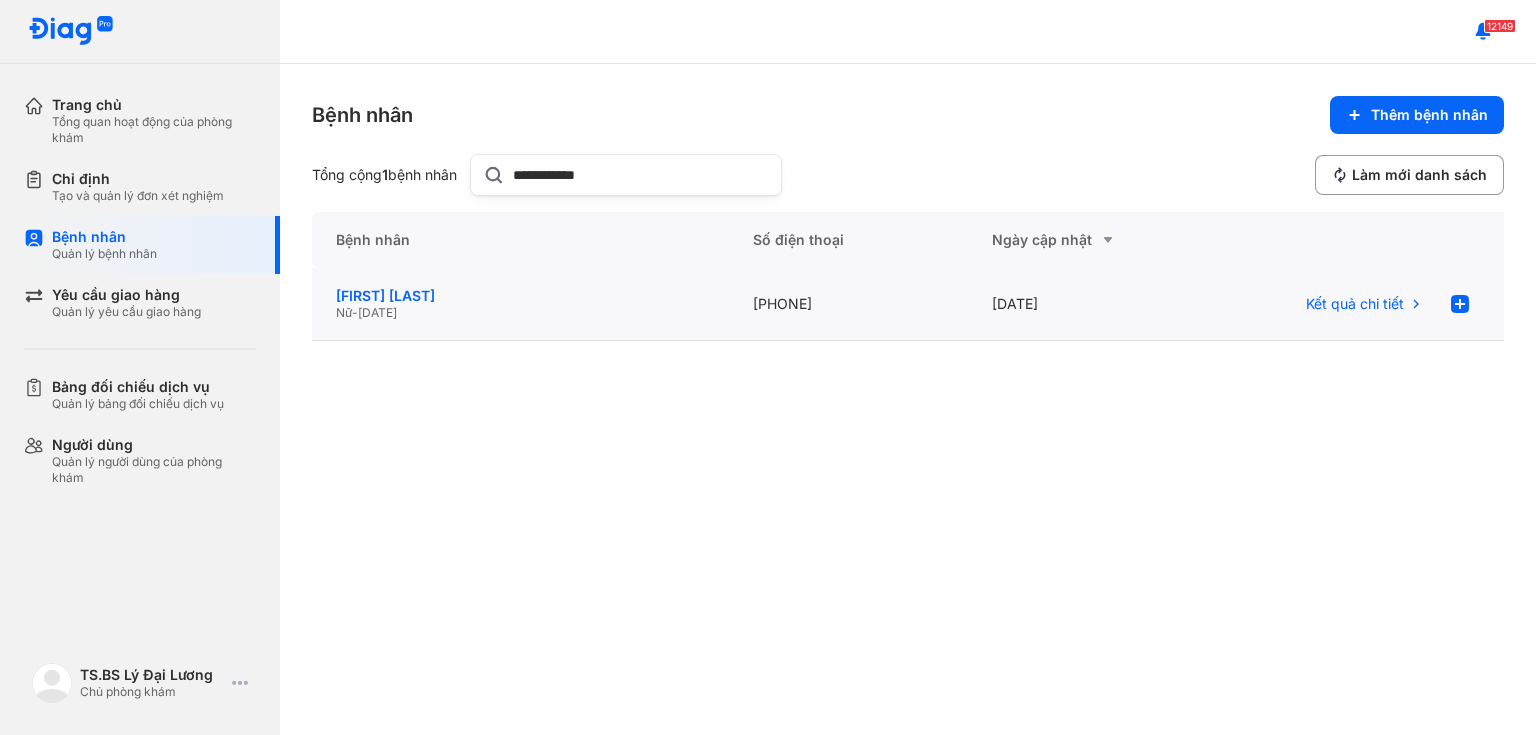 type on "**********" 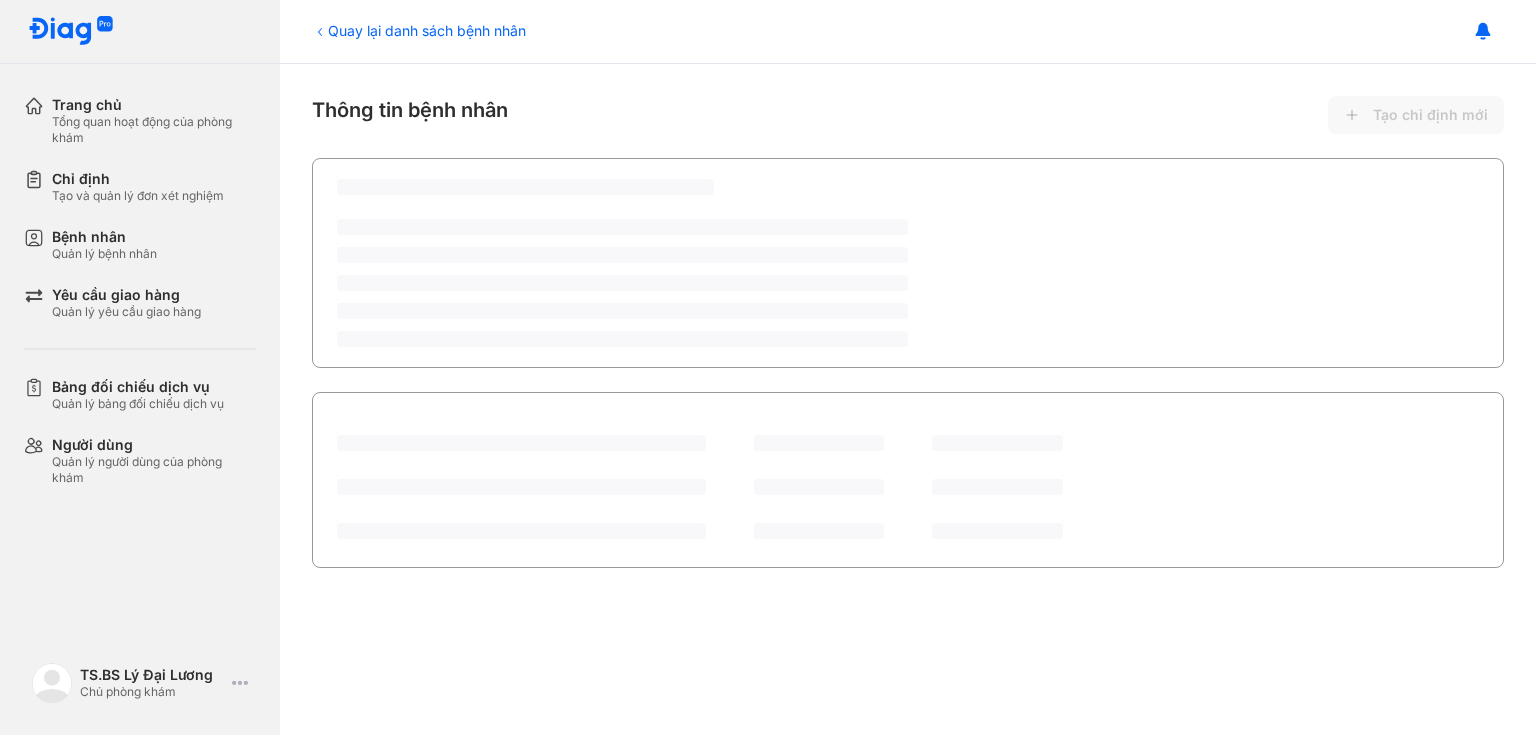 scroll, scrollTop: 0, scrollLeft: 0, axis: both 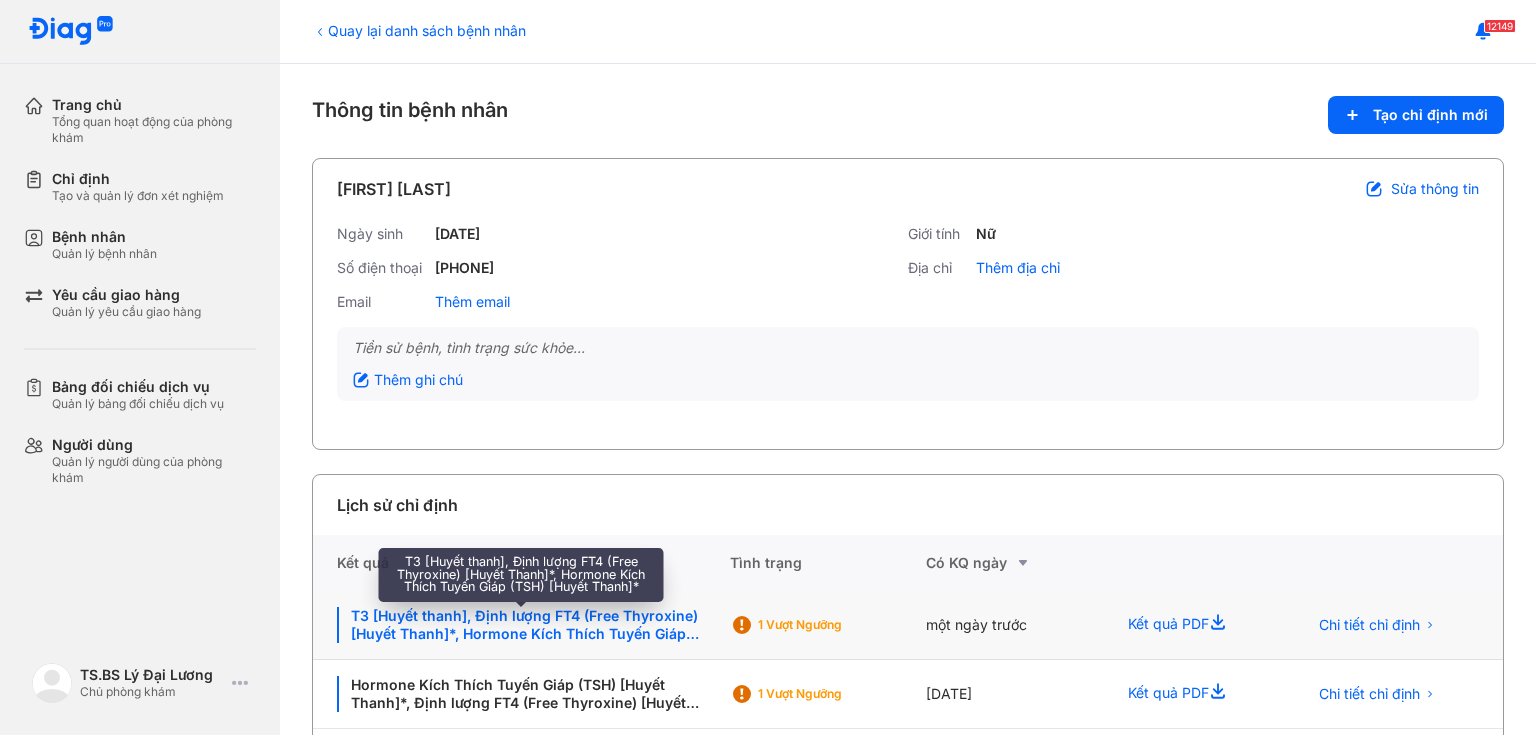 click on "T3 [Huyết thanh], Định lượng FT4 (Free Thyroxine) [Huyết Thanh]*, Hormone Kích Thích Tuyến Giáp (TSH) [Huyết Thanh]*" 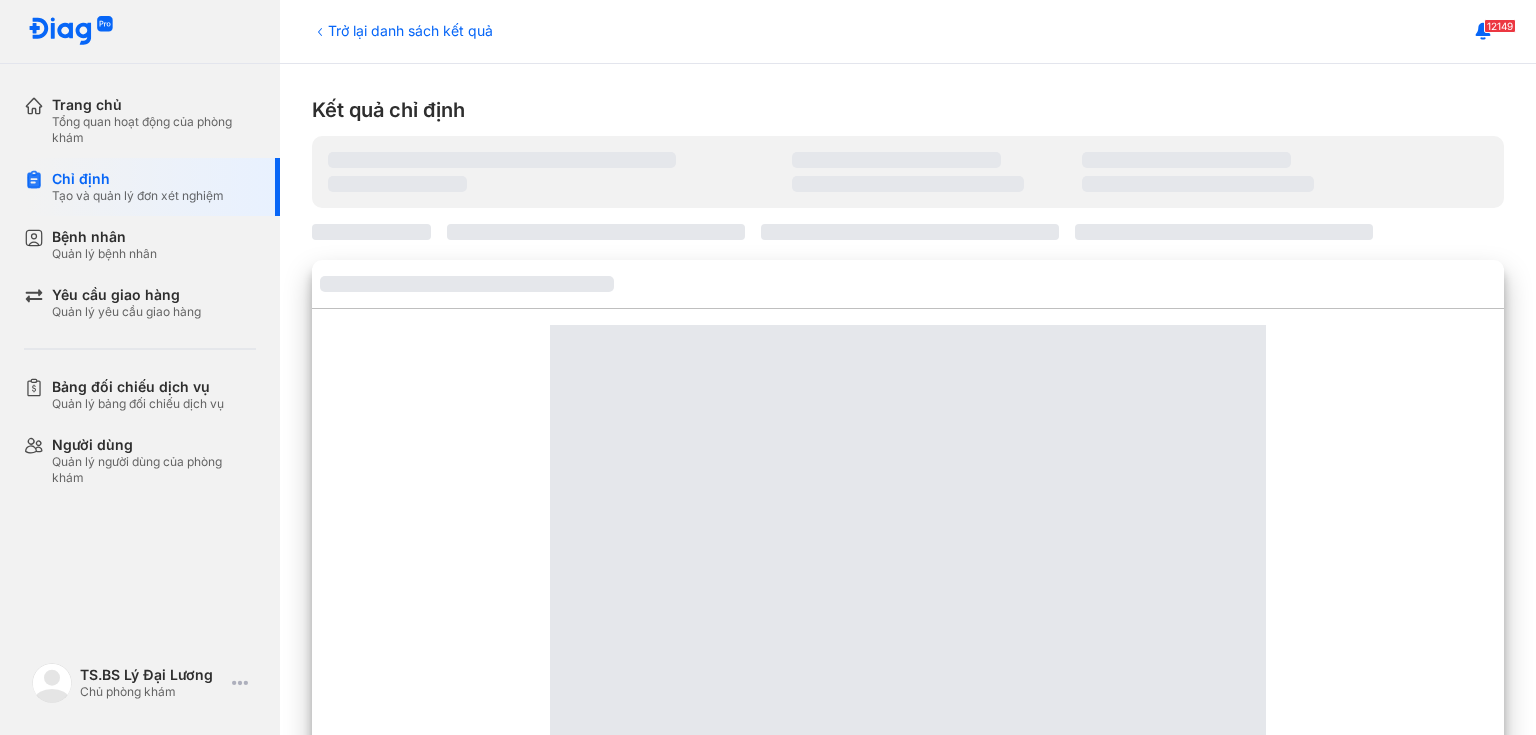scroll, scrollTop: 0, scrollLeft: 0, axis: both 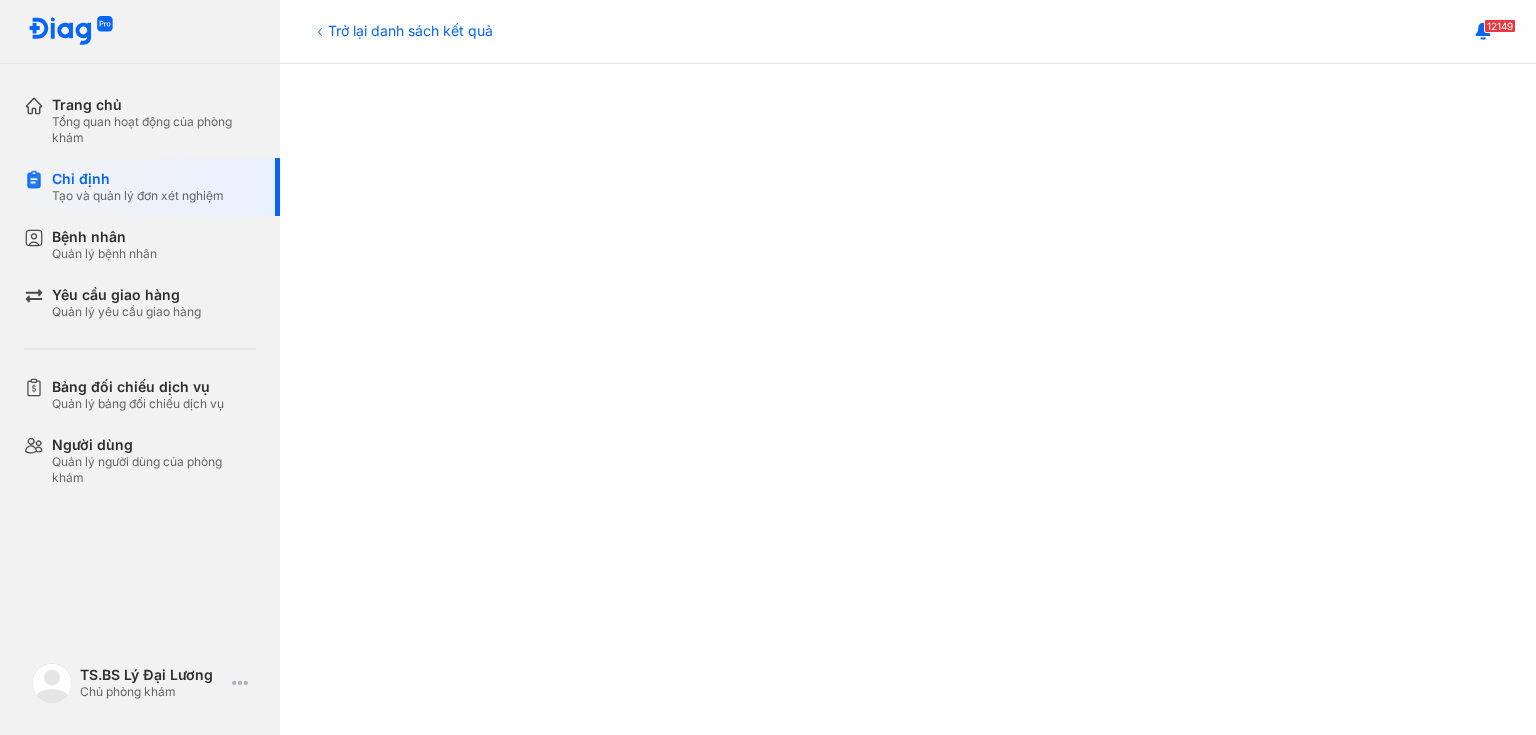 click on "12149" at bounding box center (908, 32) 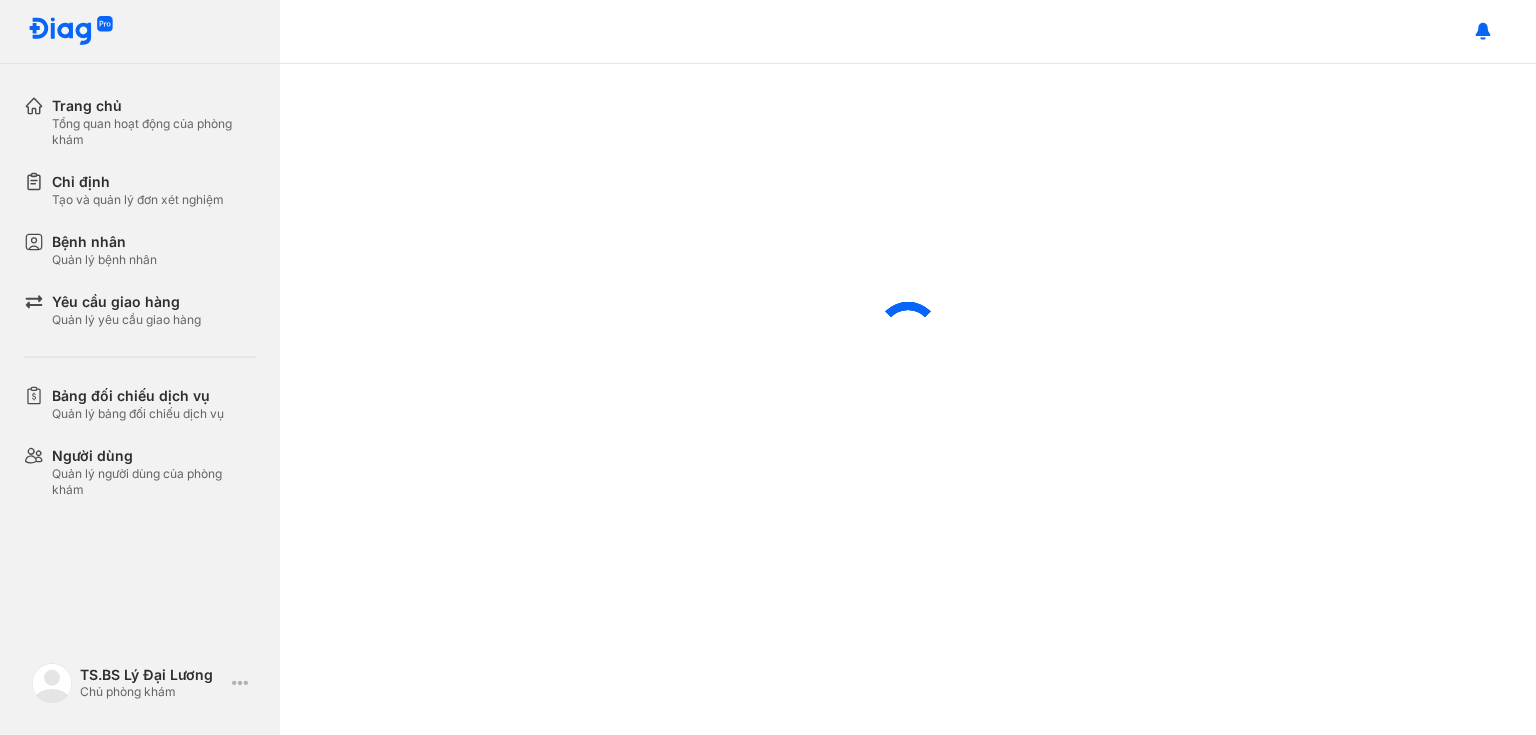 scroll, scrollTop: 0, scrollLeft: 0, axis: both 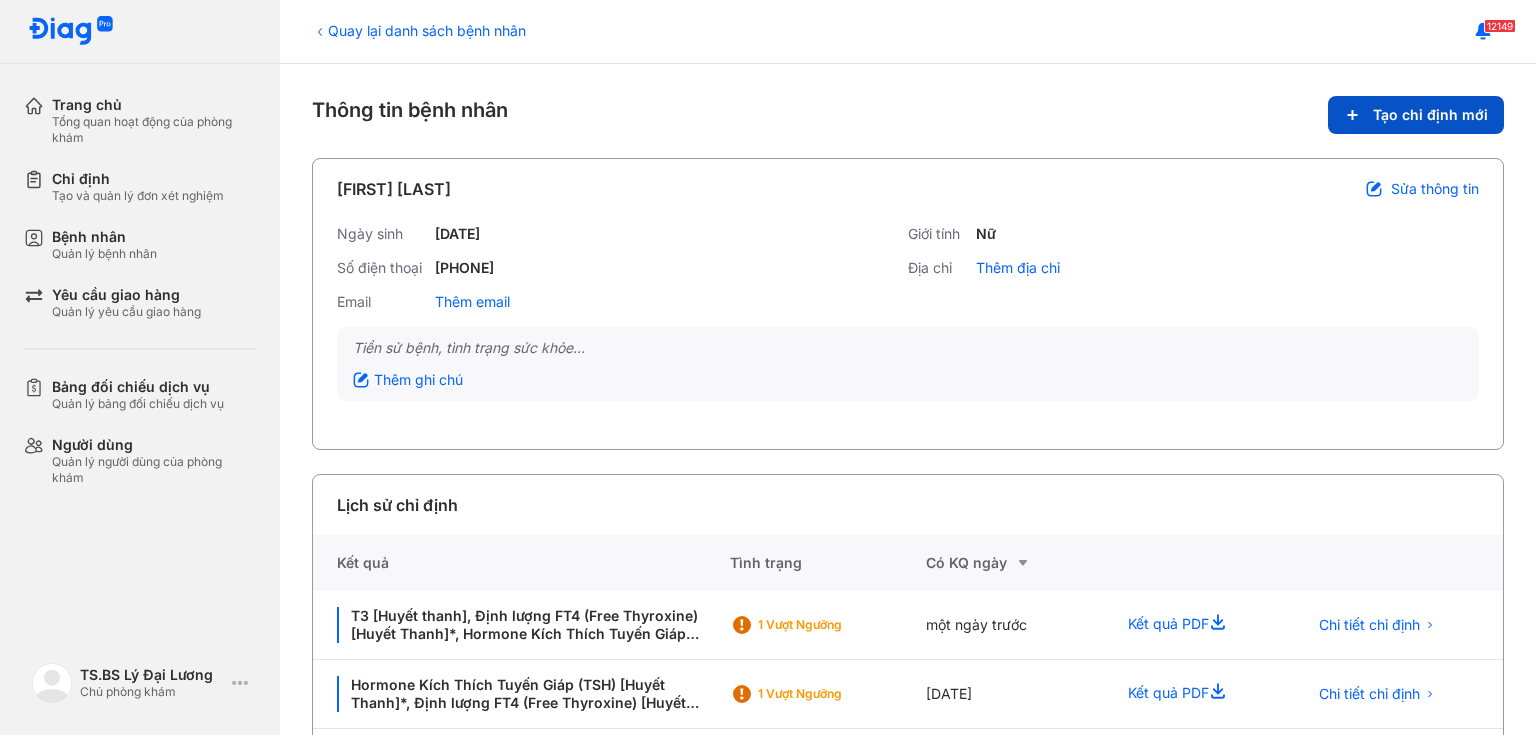 click on "Tạo chỉ định mới" 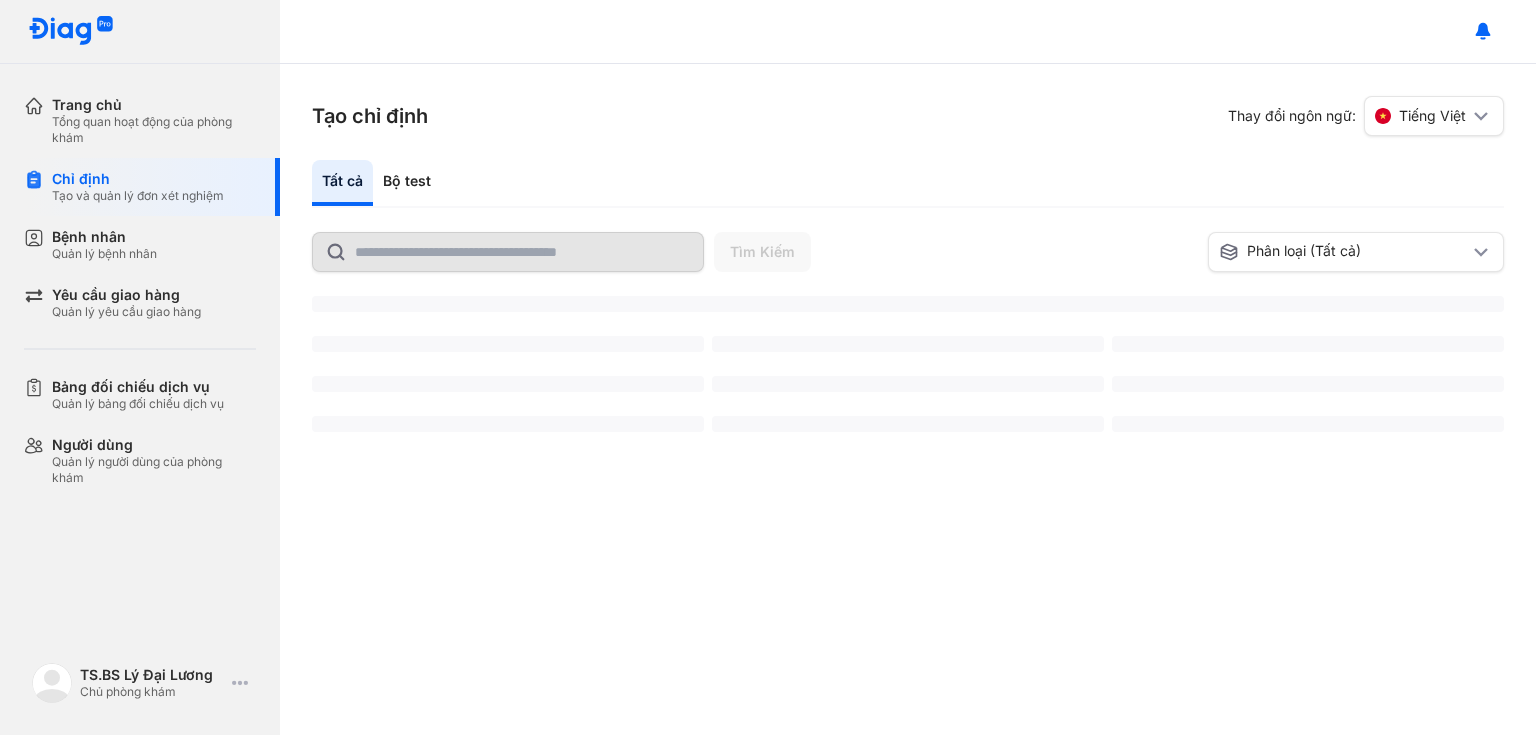 scroll, scrollTop: 0, scrollLeft: 0, axis: both 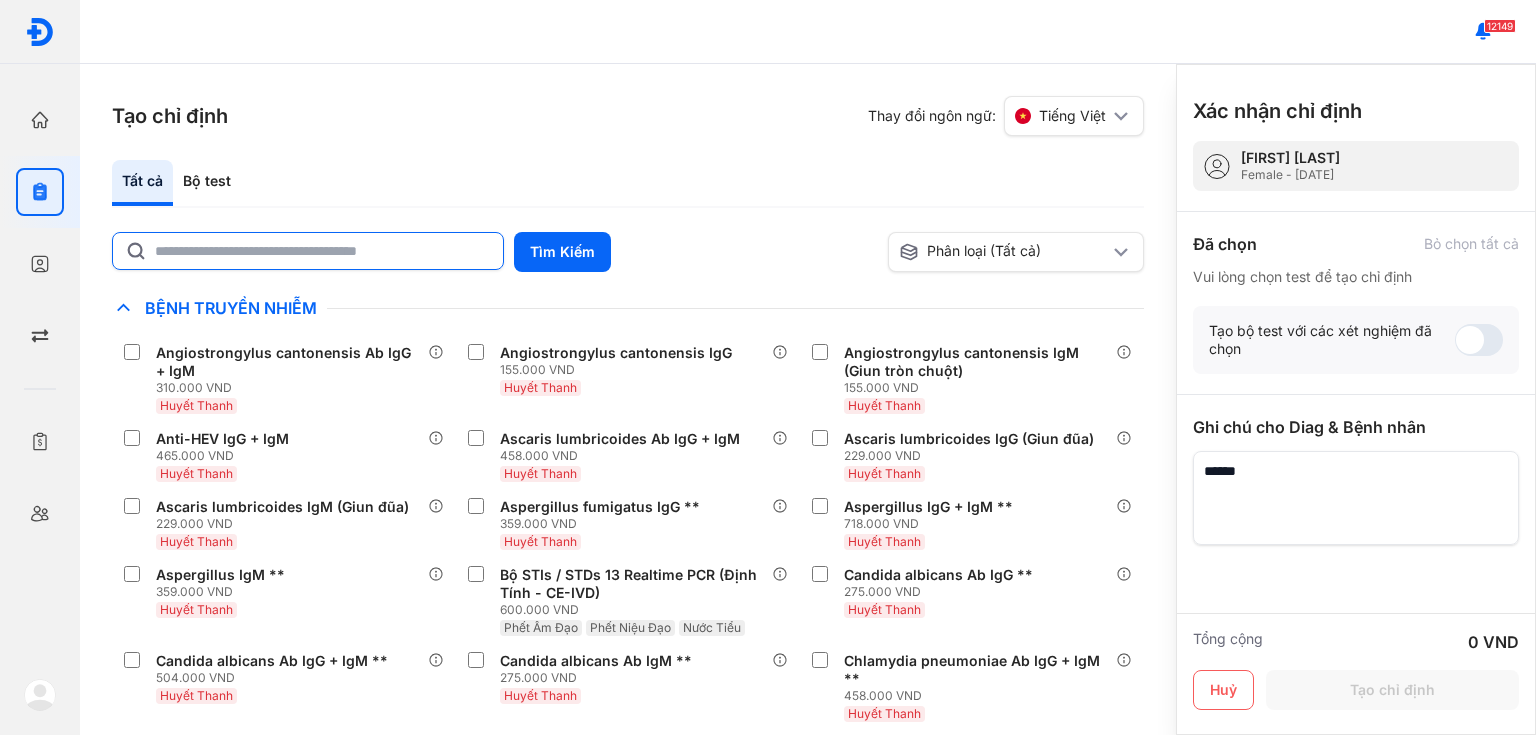 click 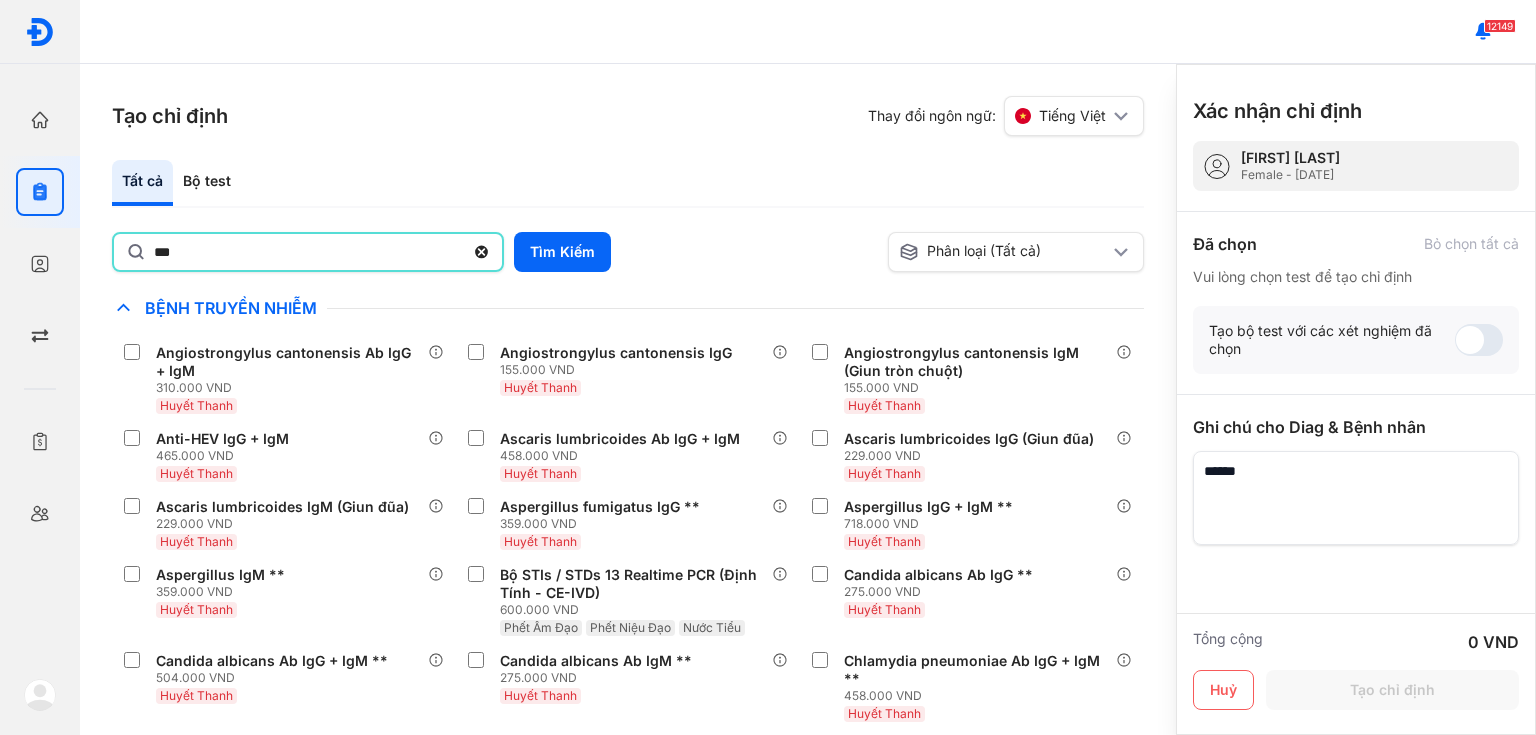 type on "***" 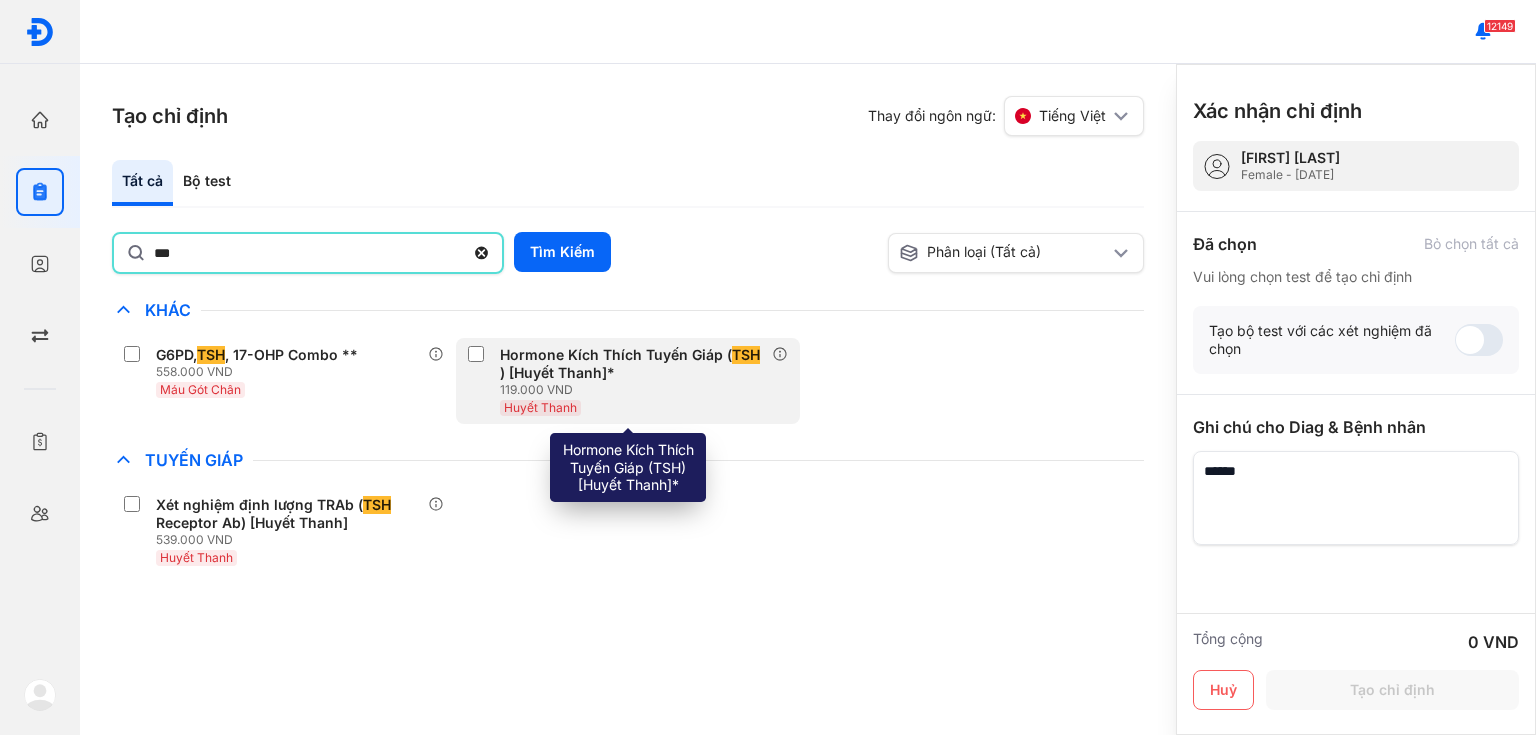 click on "Hormone Kích Thích Tuyến Giáp ( TSH ) [Huyết Thanh]* 119.000 VND Huyết Thanh" 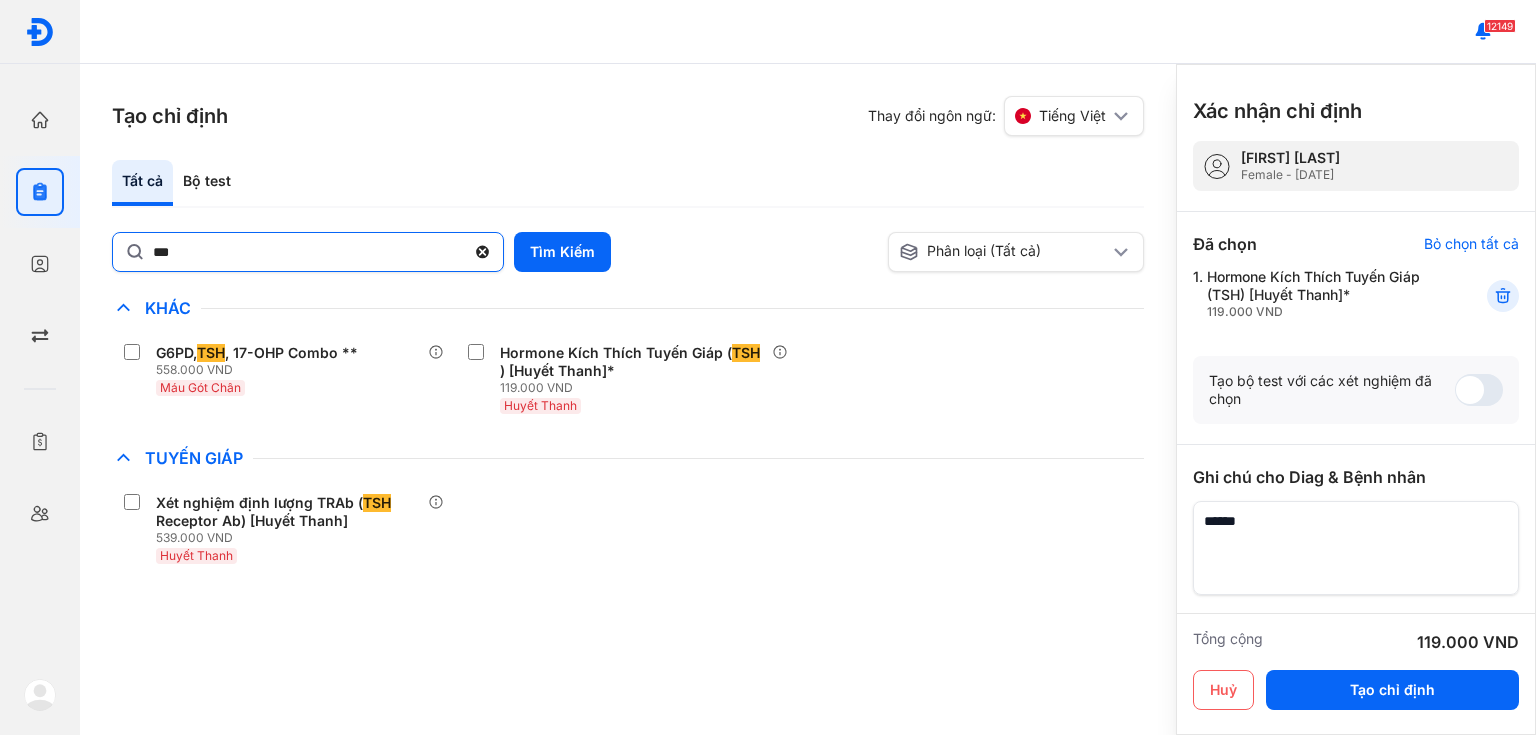 click 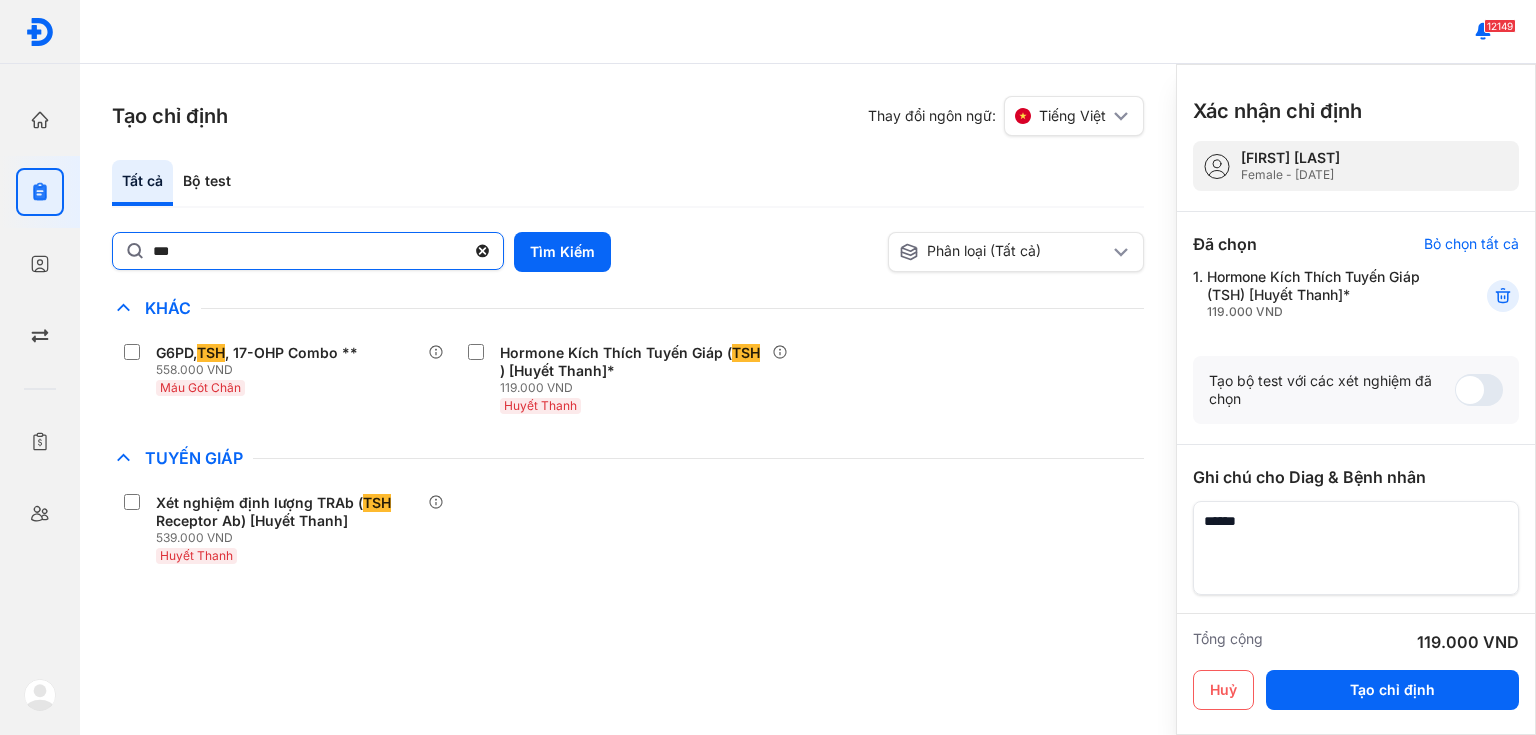 click on "***" 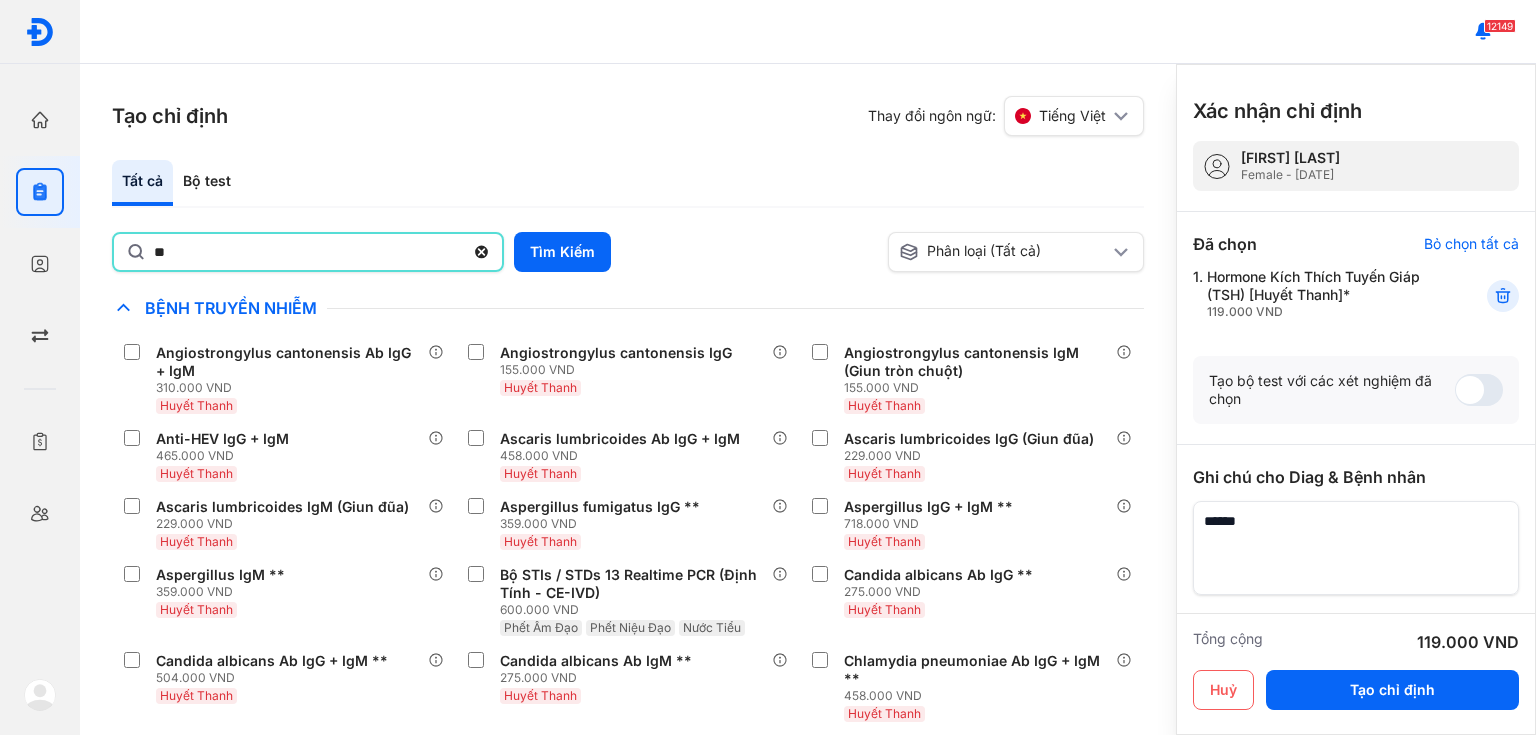 type on "**" 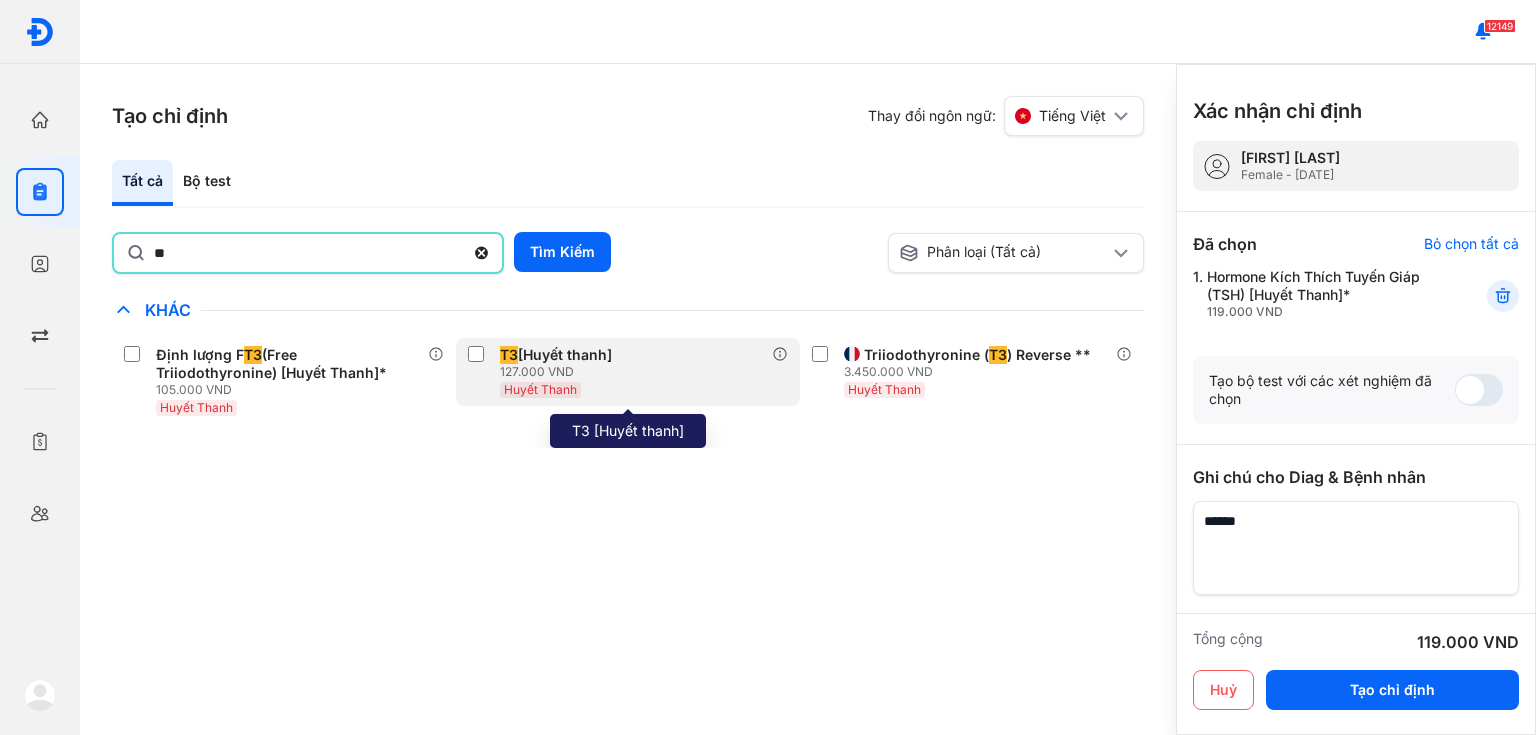 click on "T3  [Huyết thanh]" at bounding box center [556, 355] 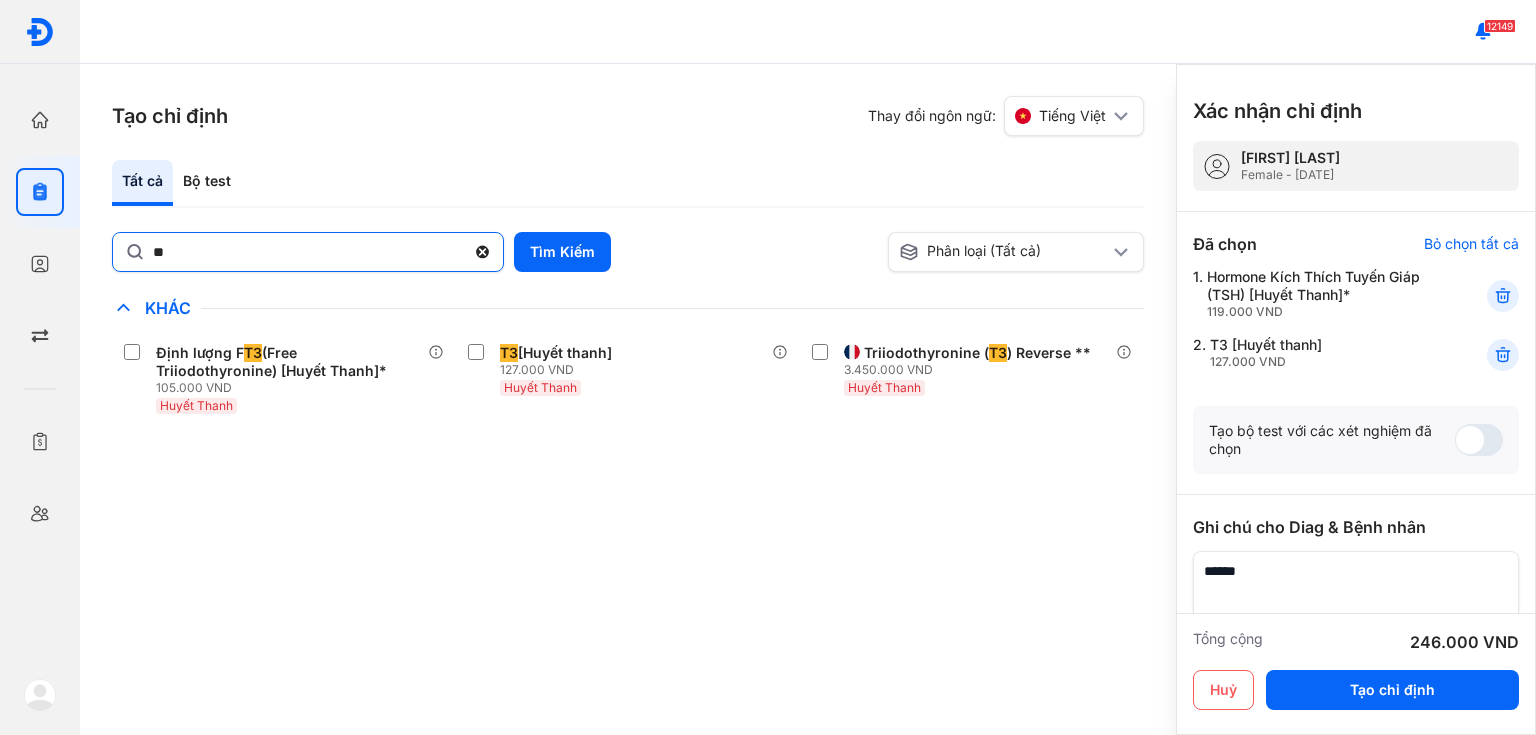 click 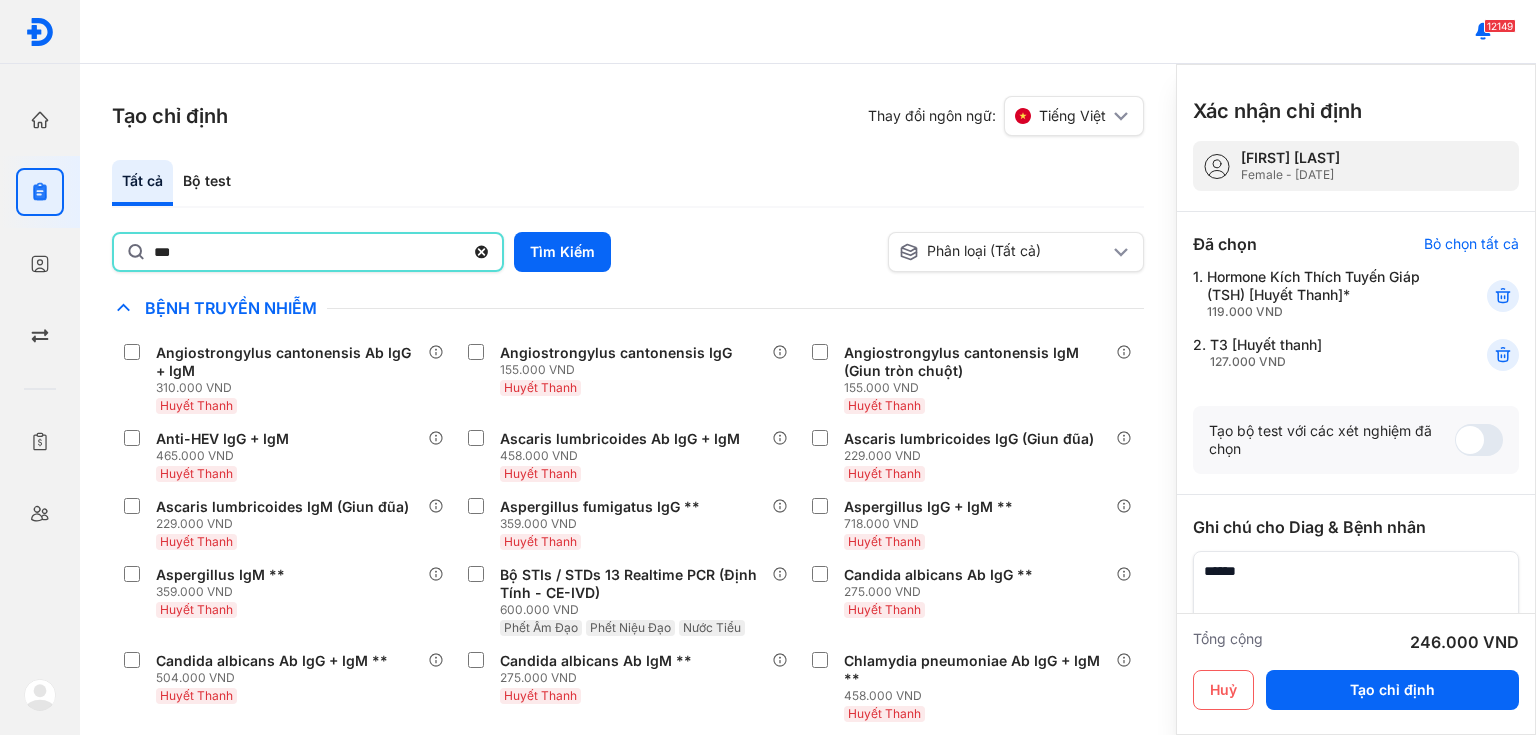 type on "***" 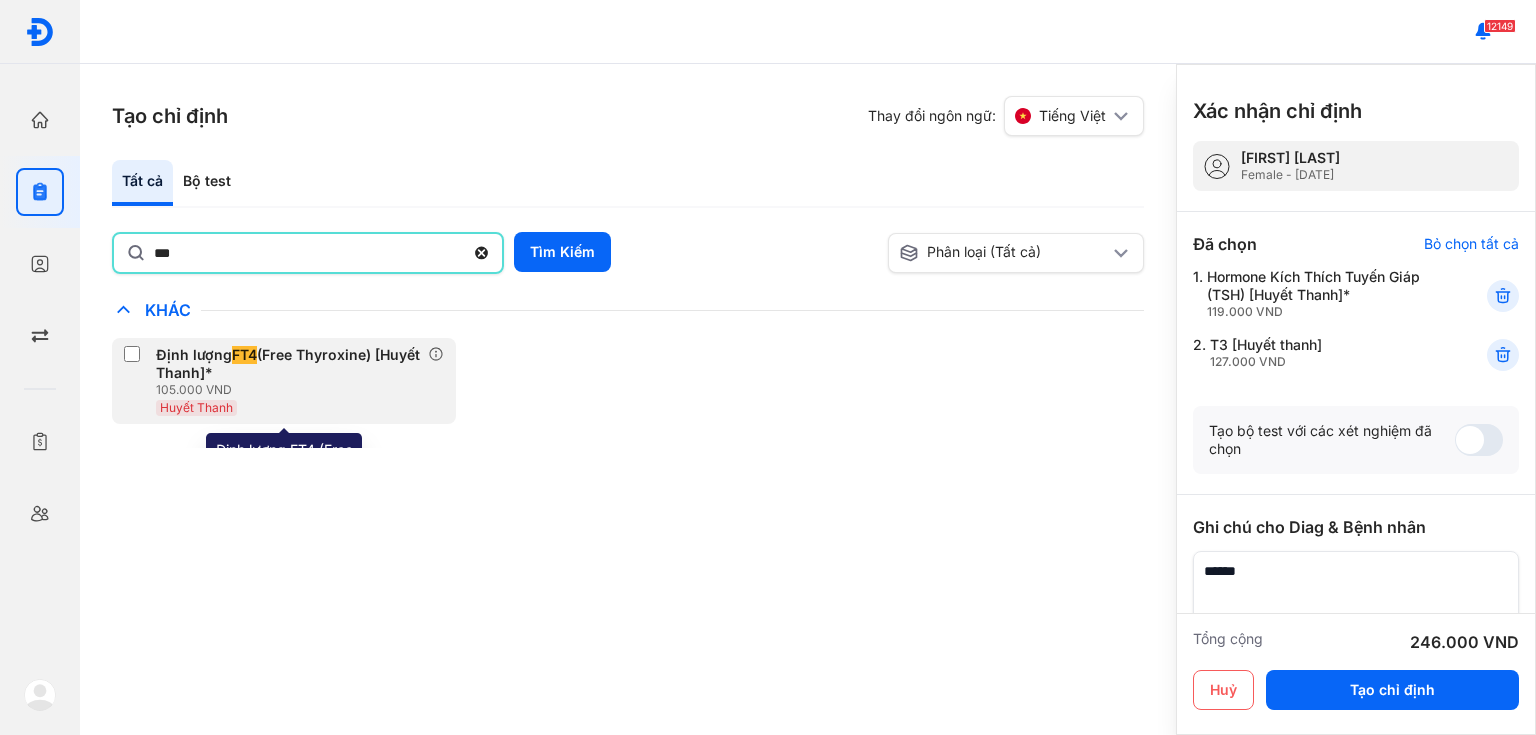 click on "Định lượng  FT4  (Free Thyroxine) [Huyết Thanh]*" at bounding box center [288, 364] 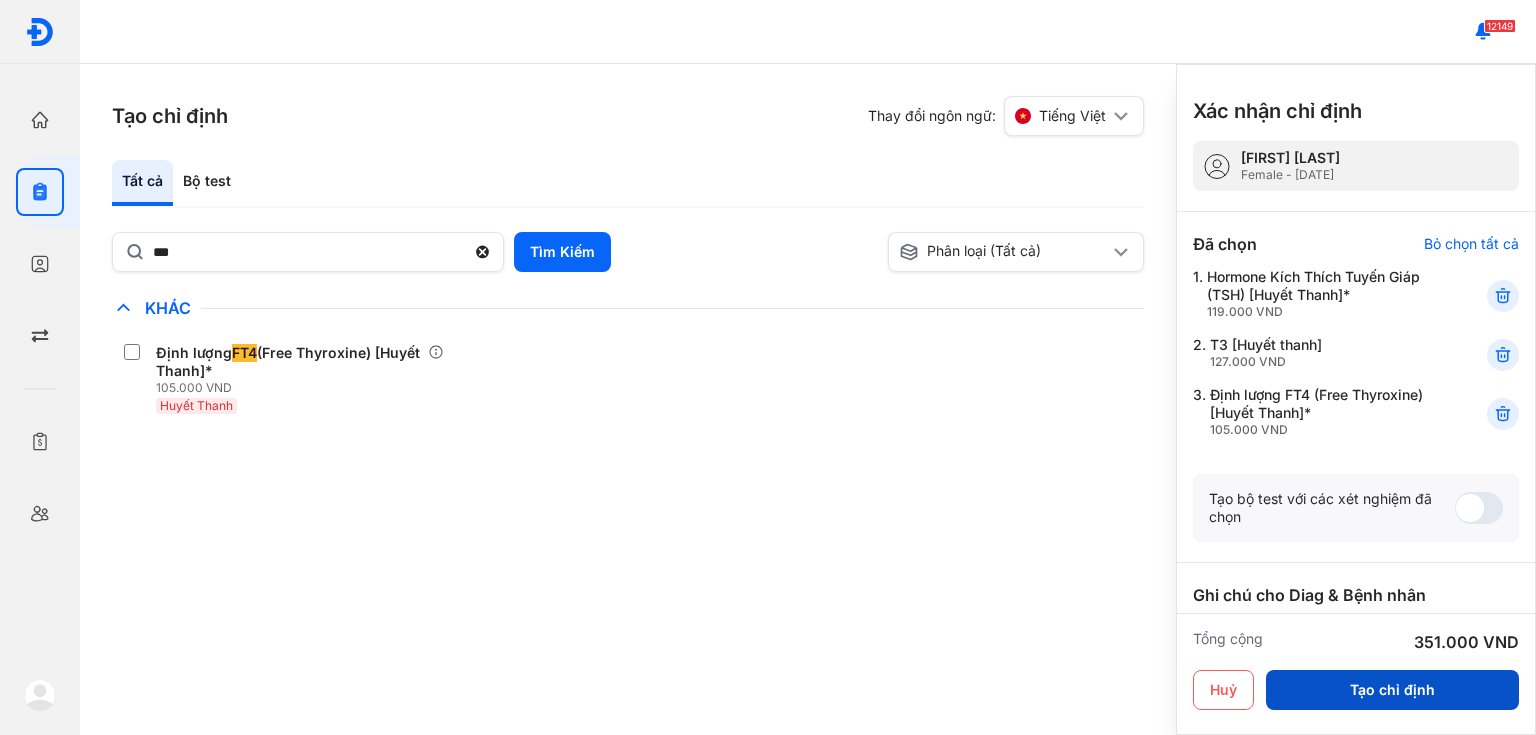 click on "Tạo chỉ định" at bounding box center [1392, 690] 